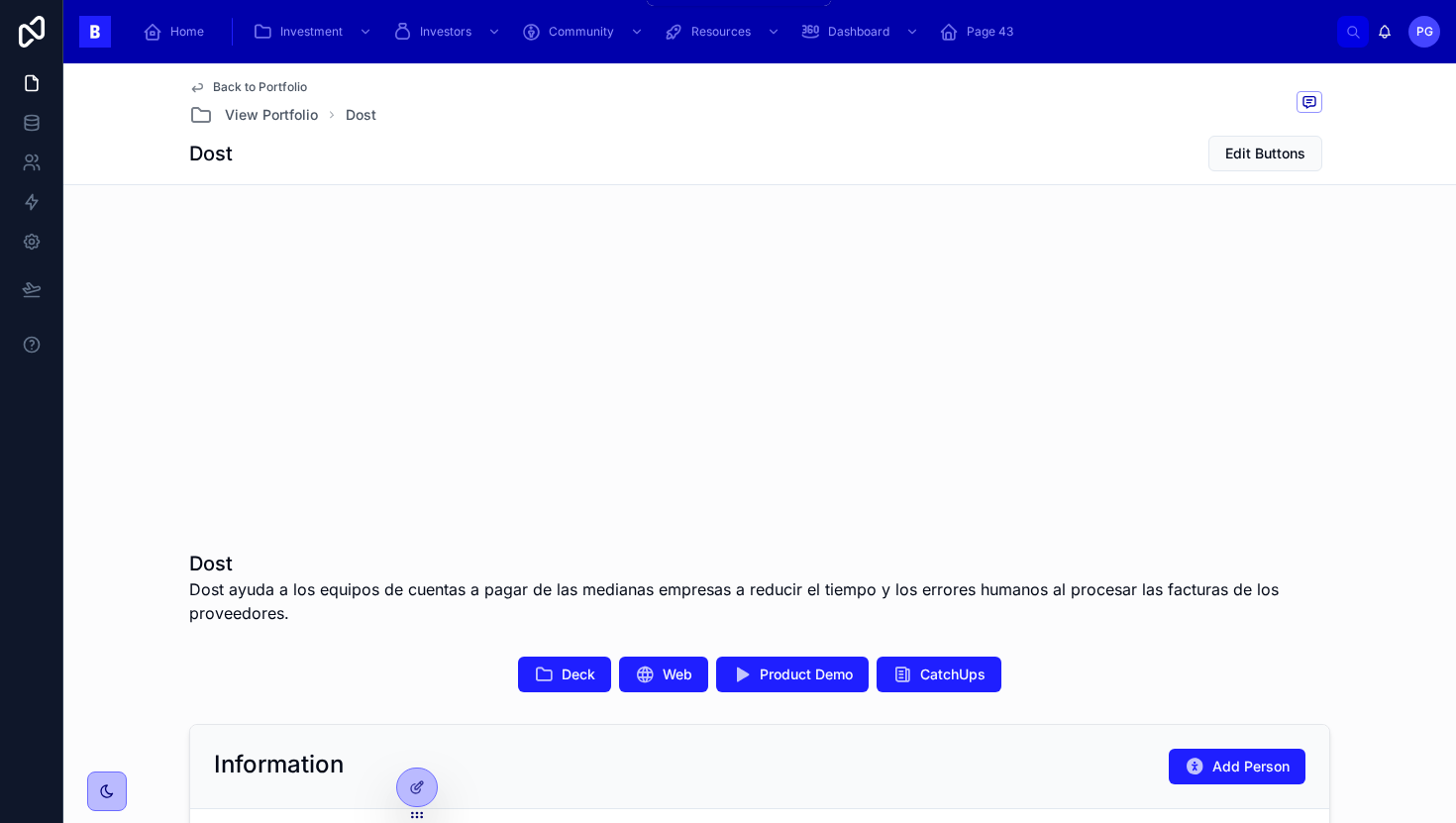 scroll, scrollTop: 0, scrollLeft: 0, axis: both 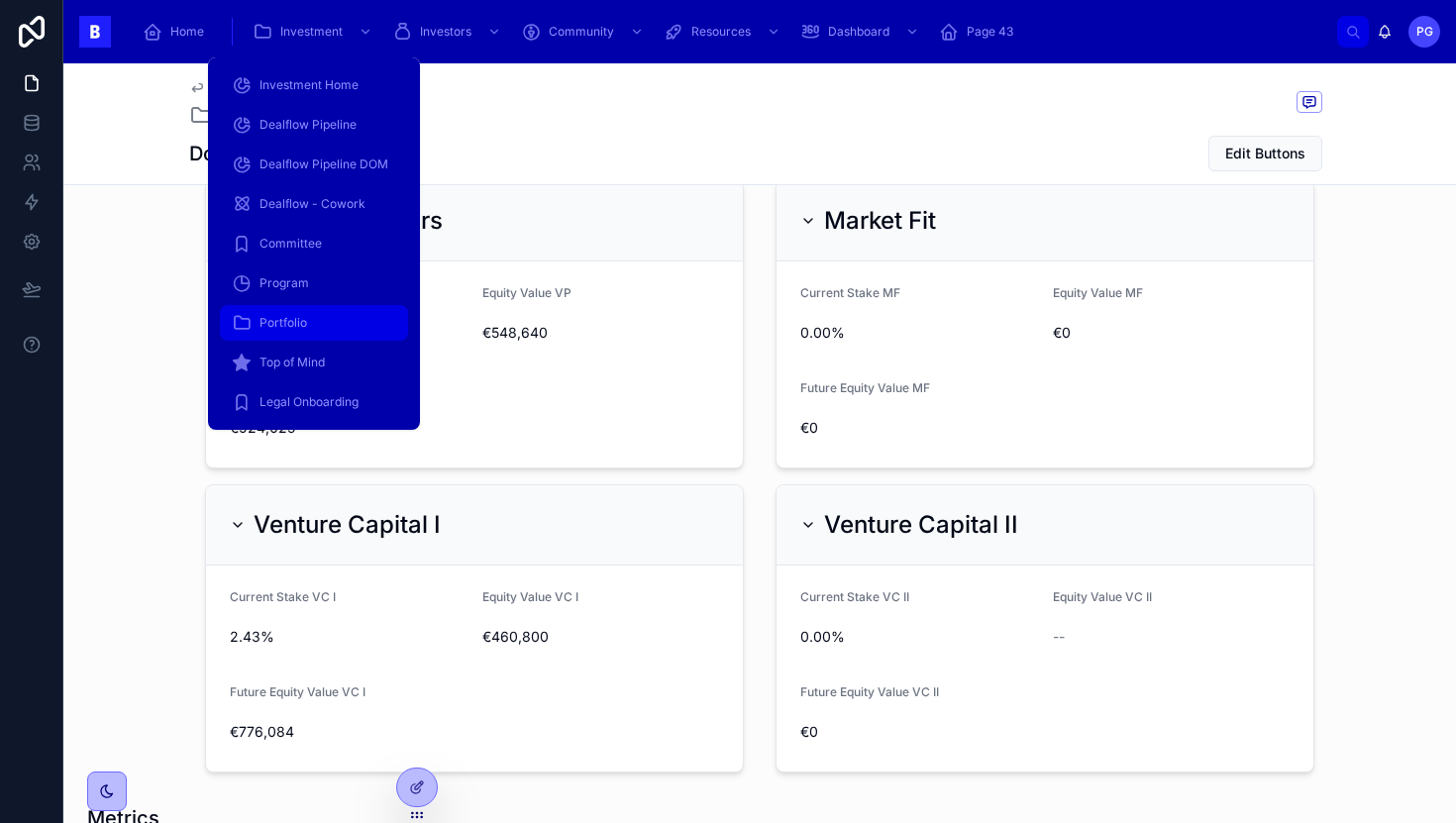 click on "Portfolio" at bounding box center [283, 323] 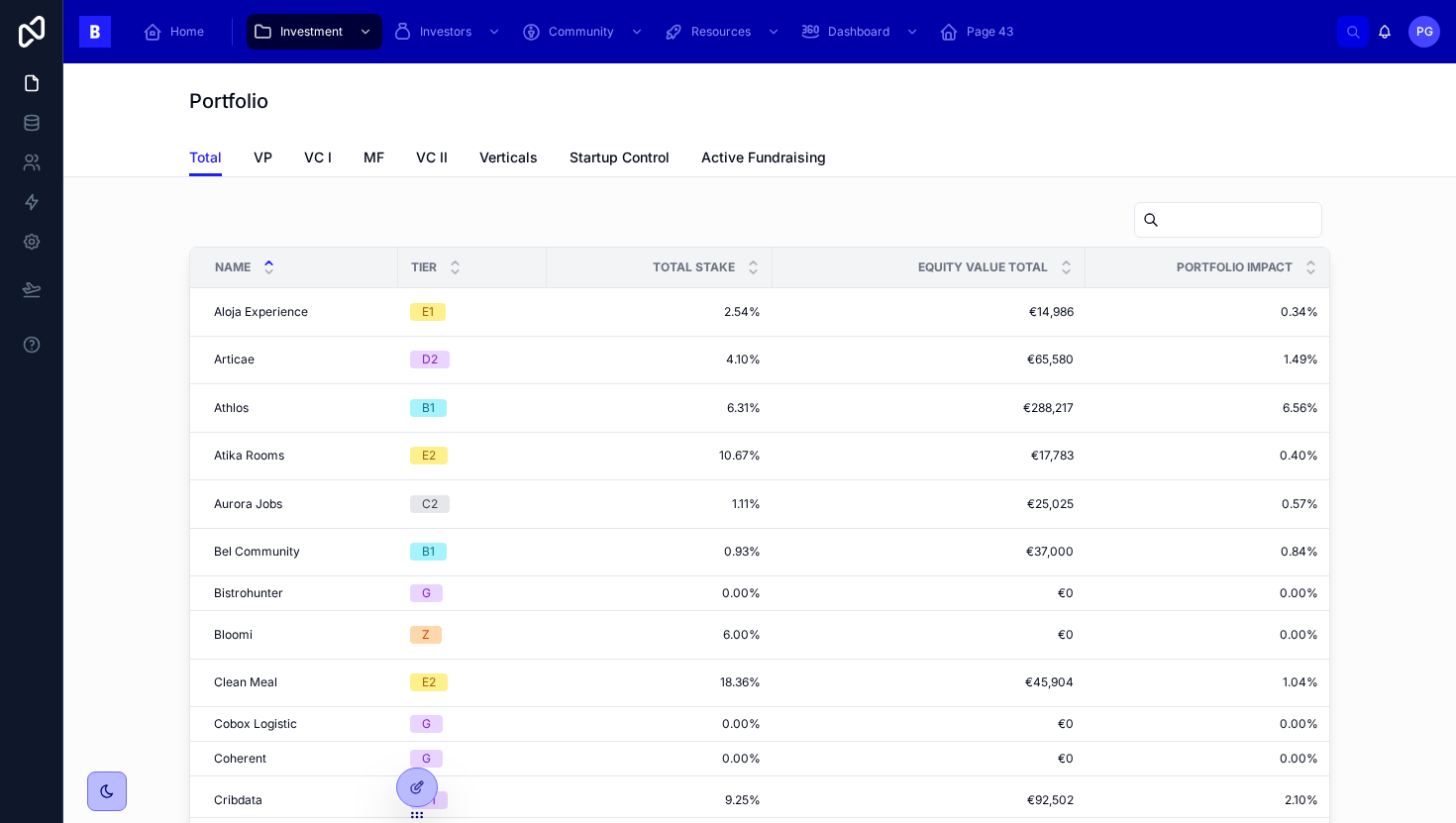 click at bounding box center (1240, 220) 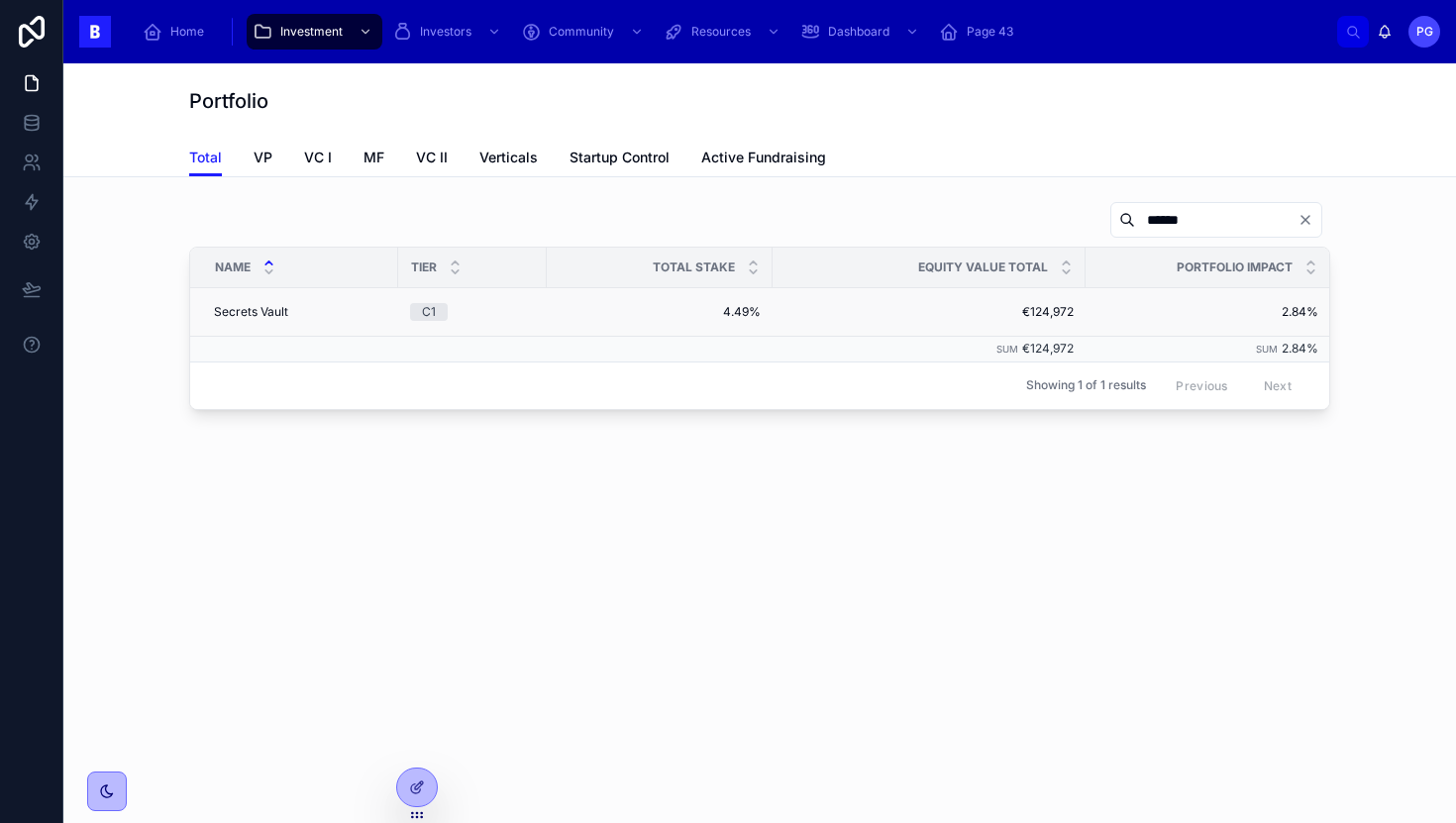 type on "******" 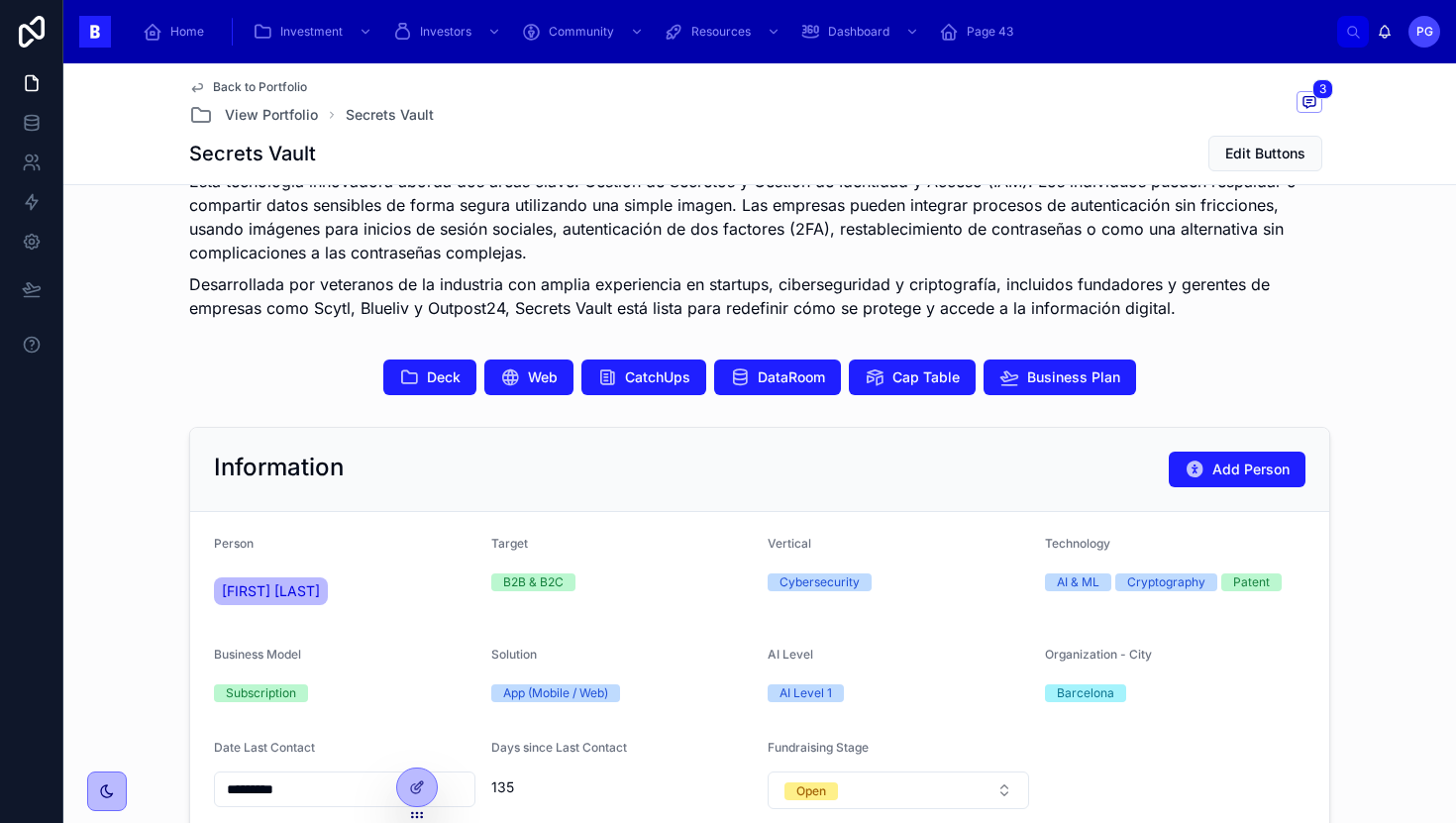 scroll, scrollTop: 498, scrollLeft: 0, axis: vertical 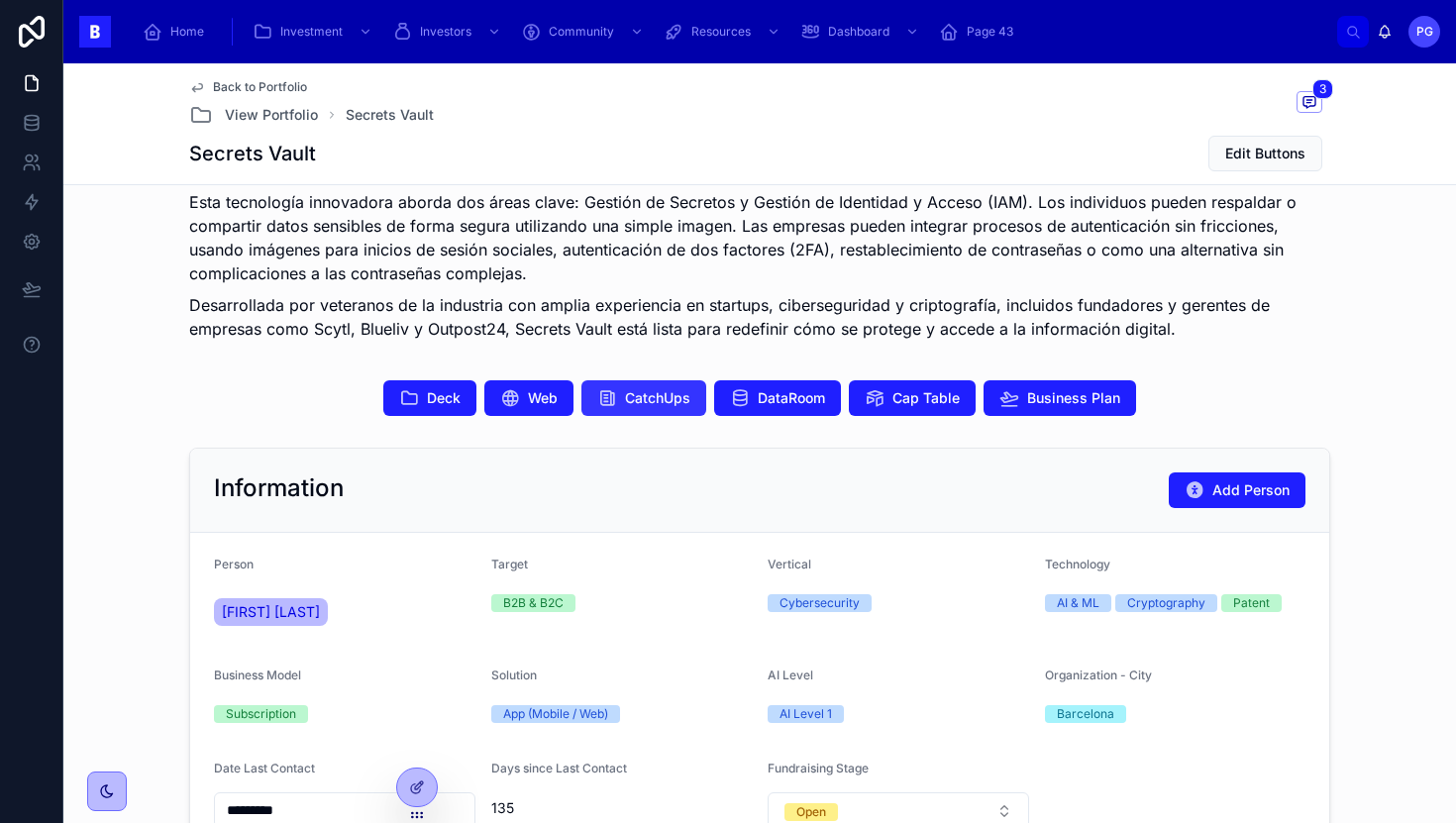 click on "CatchUps" at bounding box center (644, 398) 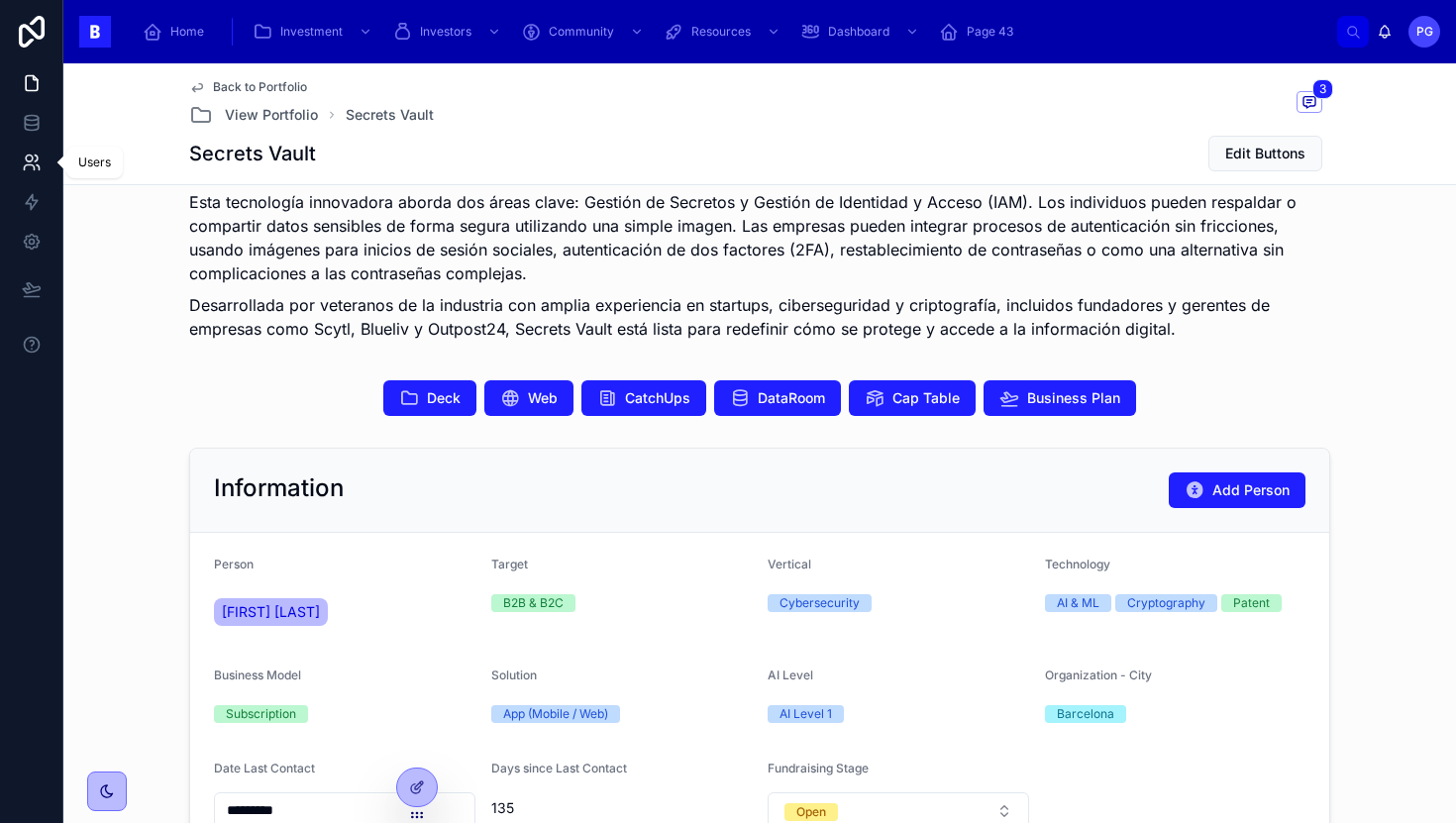 click at bounding box center (31, 162) 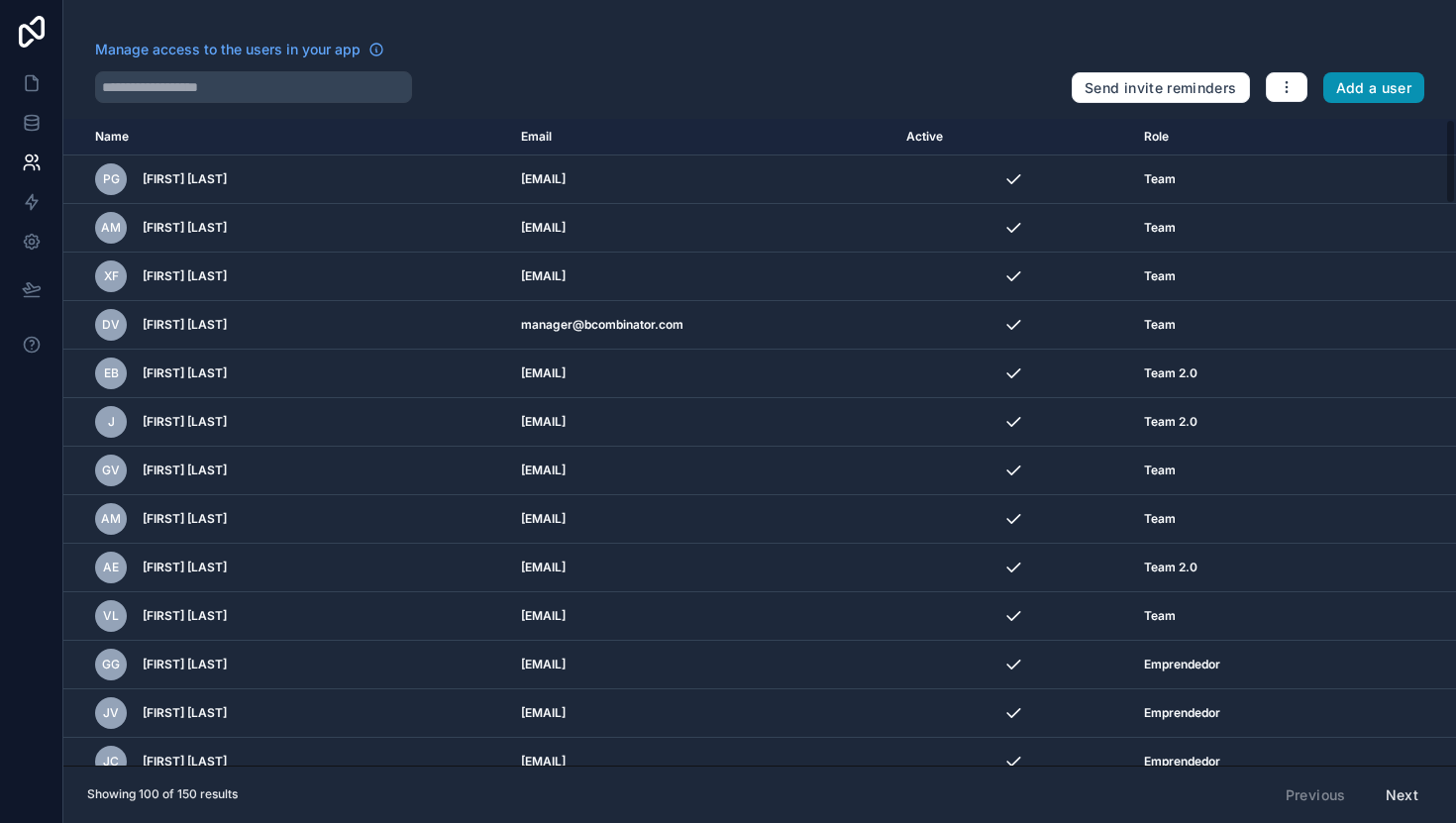 click on "Add a user" at bounding box center [1374, 88] 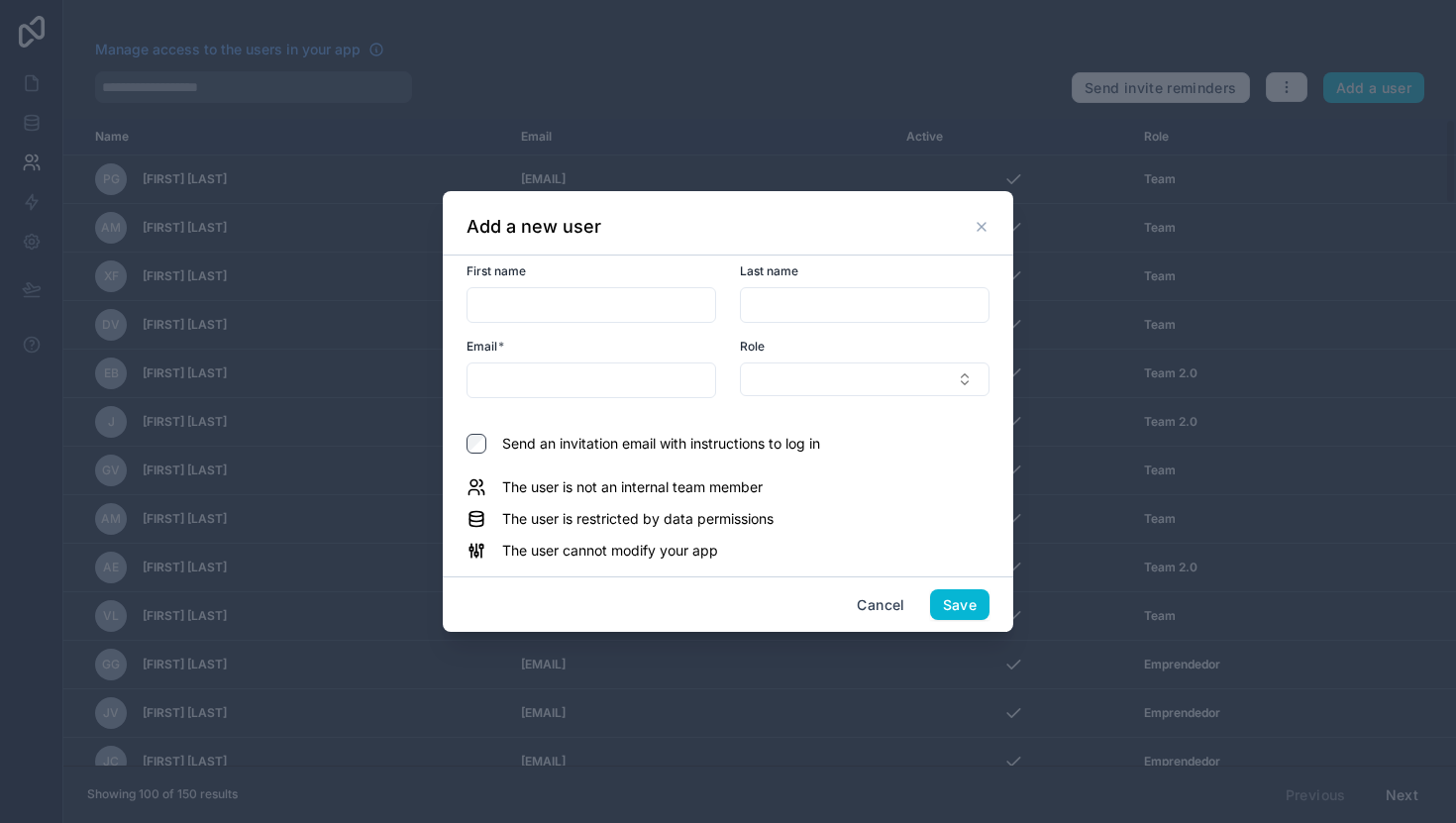 click at bounding box center (591, 305) 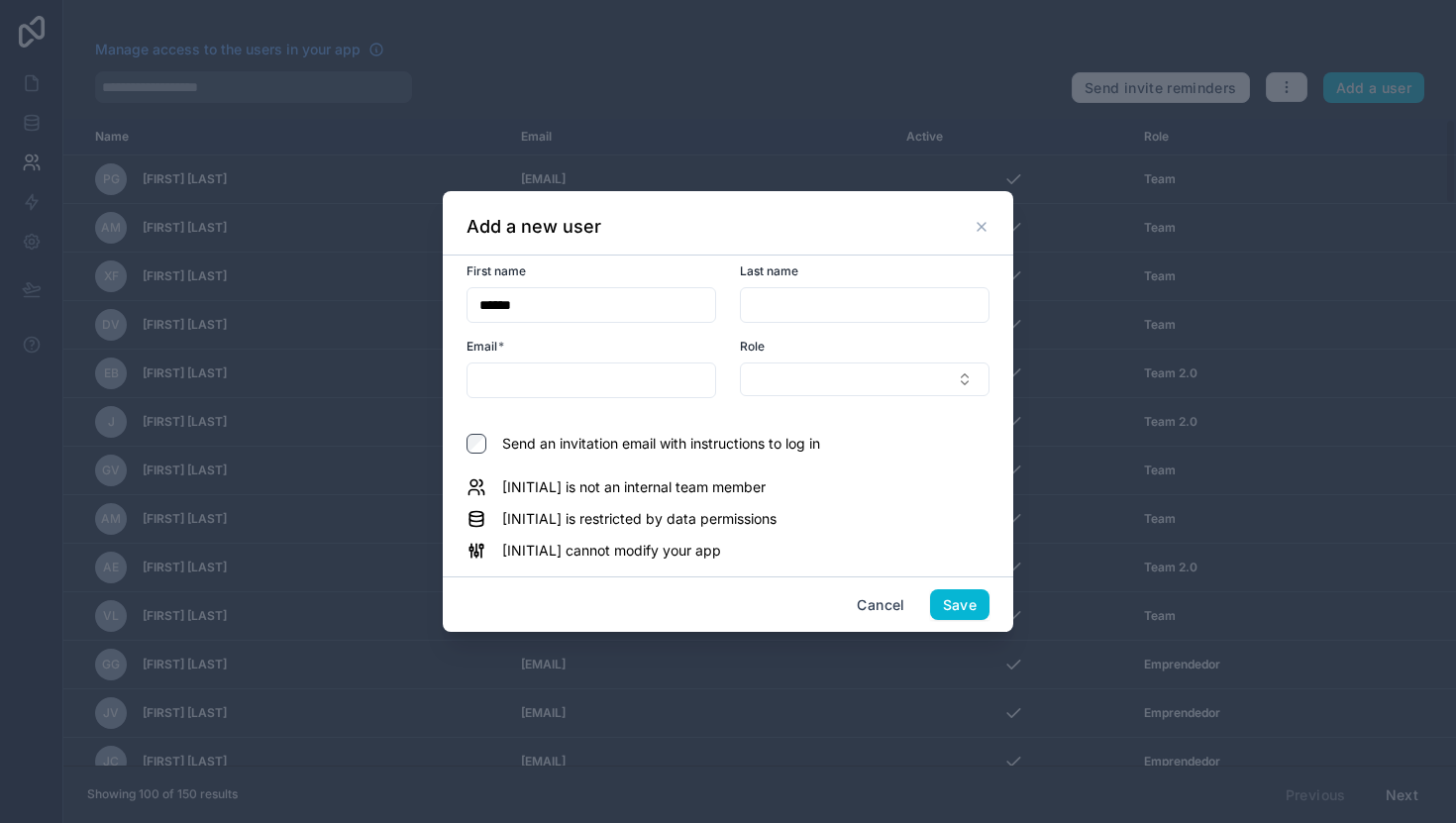 type on "******" 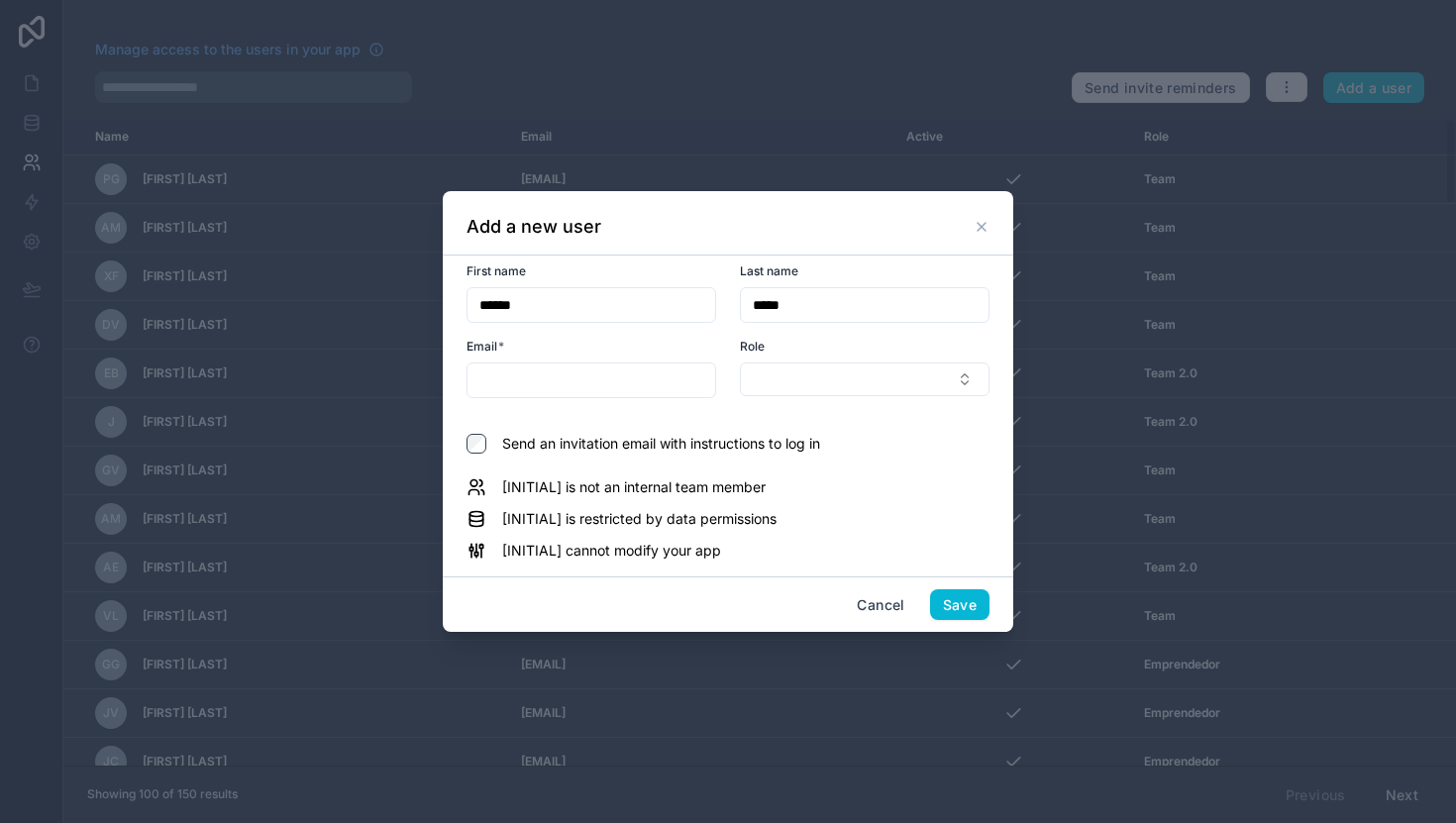 type on "*****" 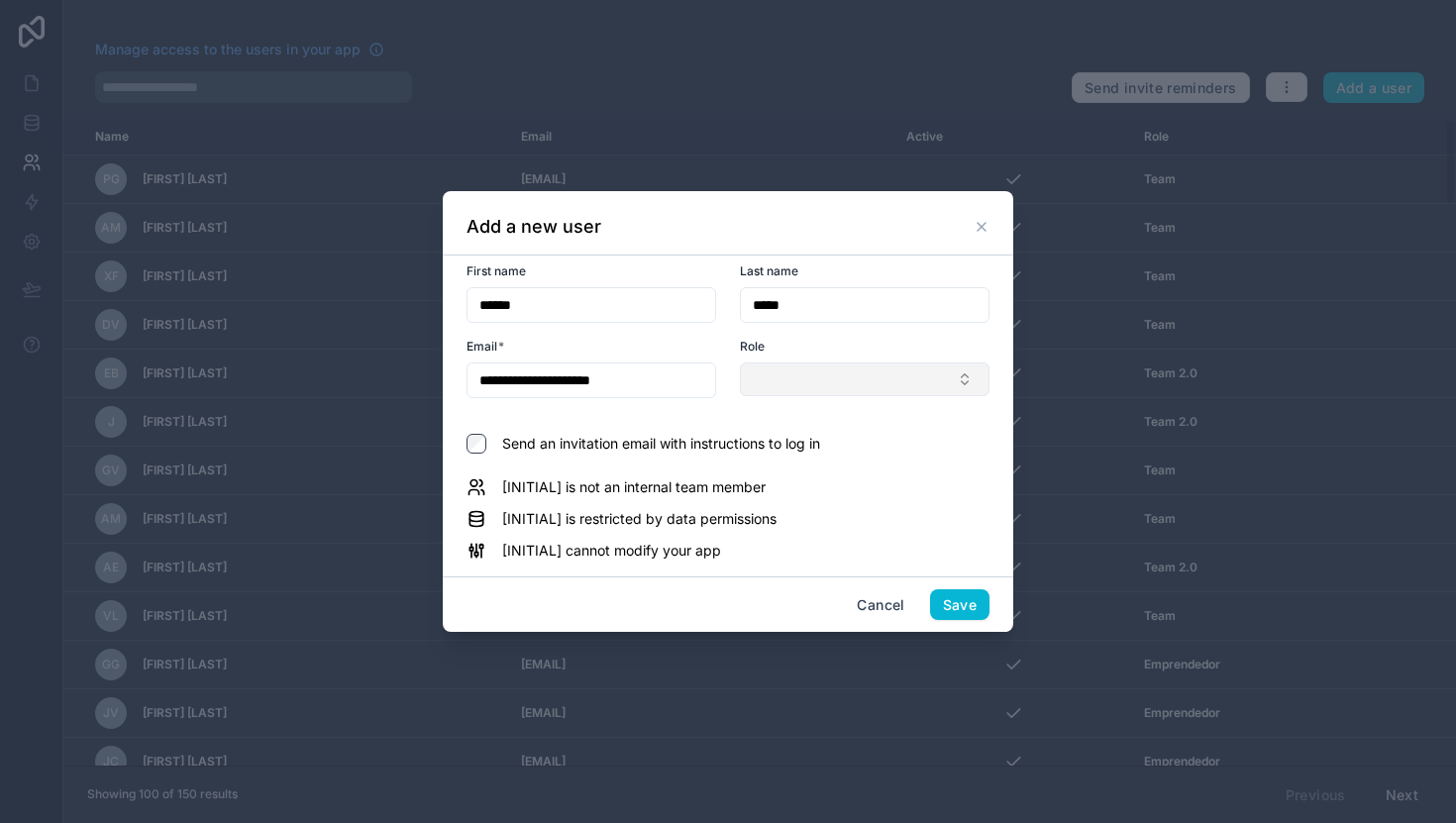 type on "**********" 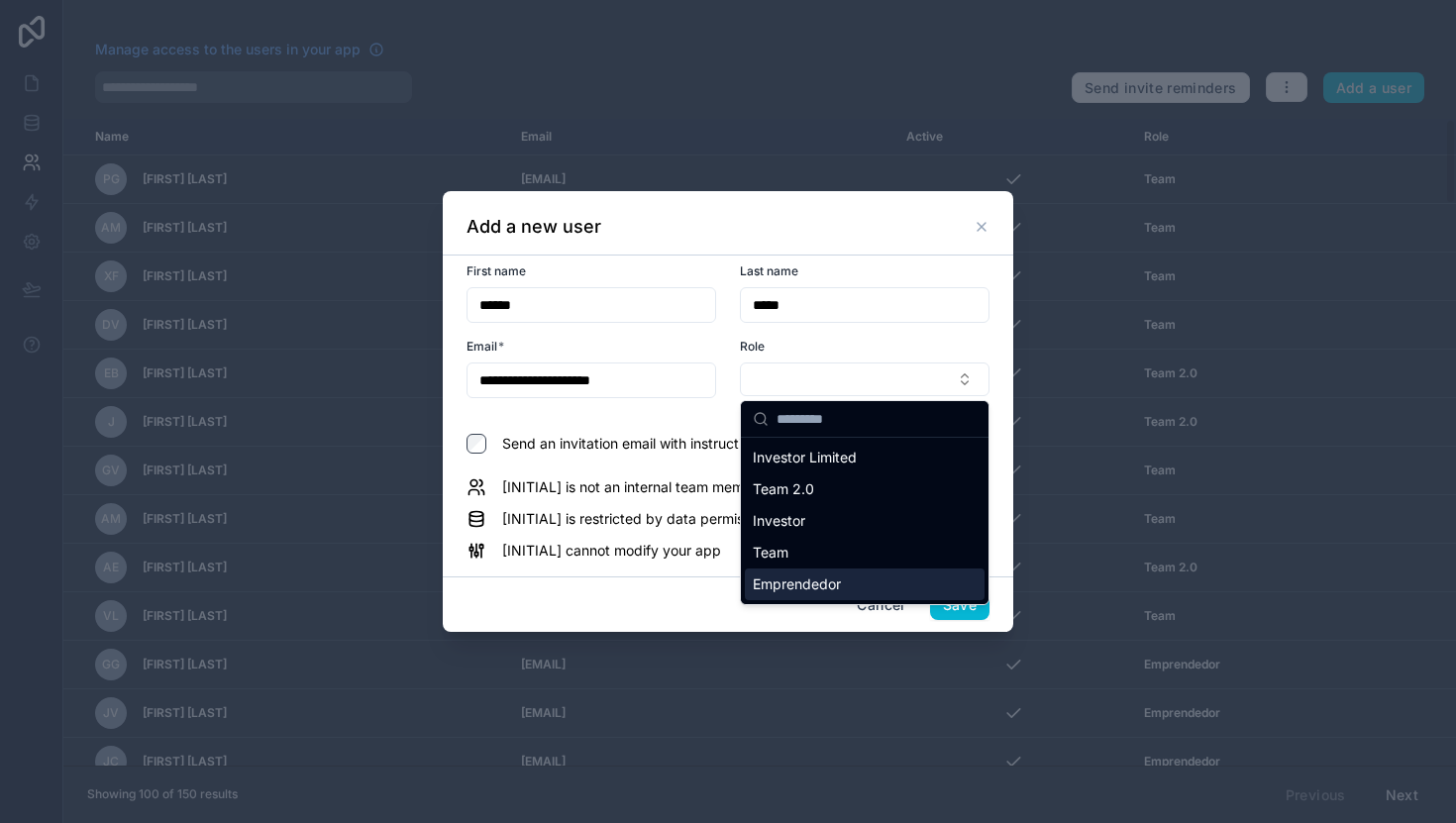 click on "Emprendedor" at bounding box center (796, 584) 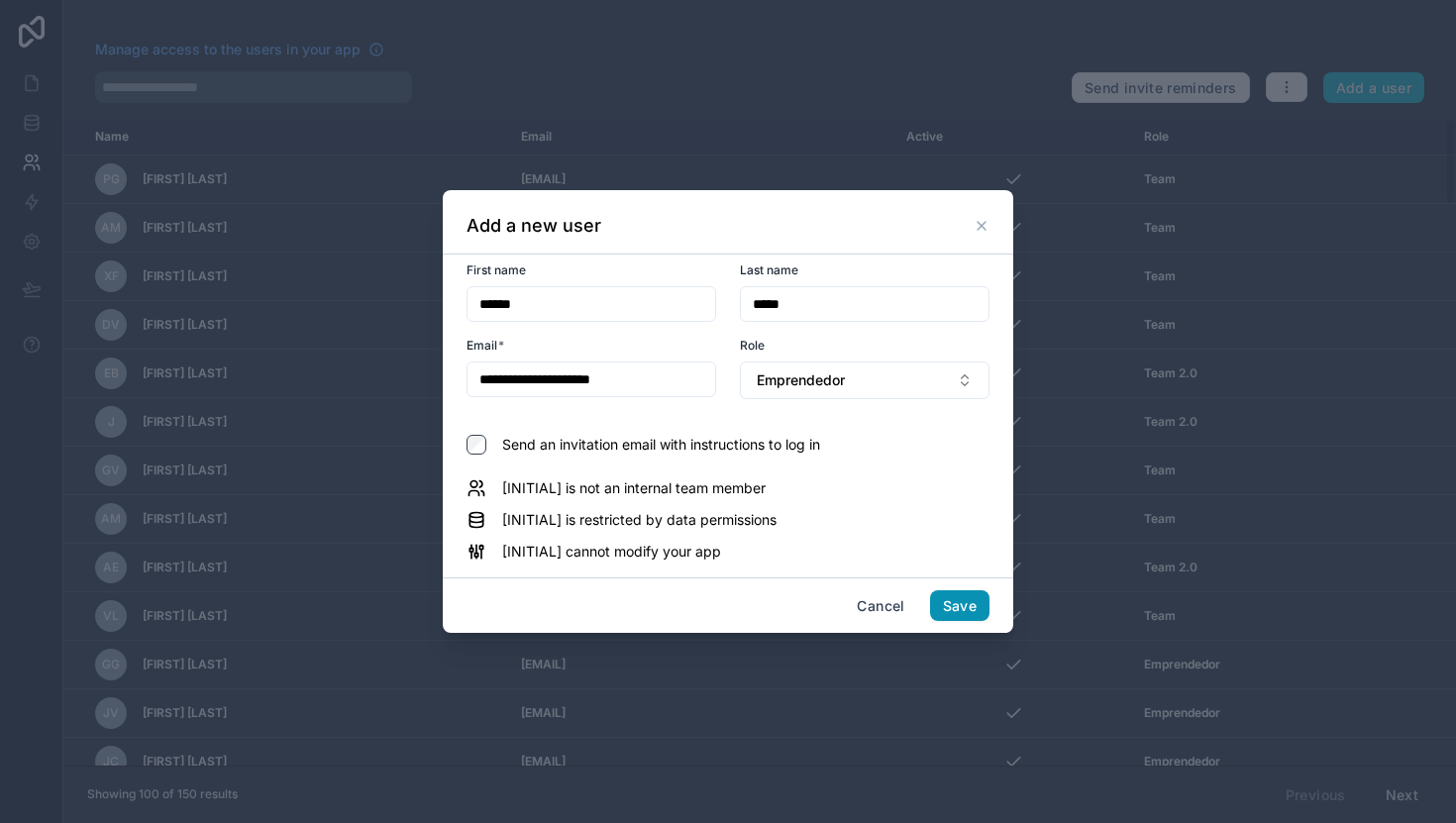 click on "Save" at bounding box center [960, 606] 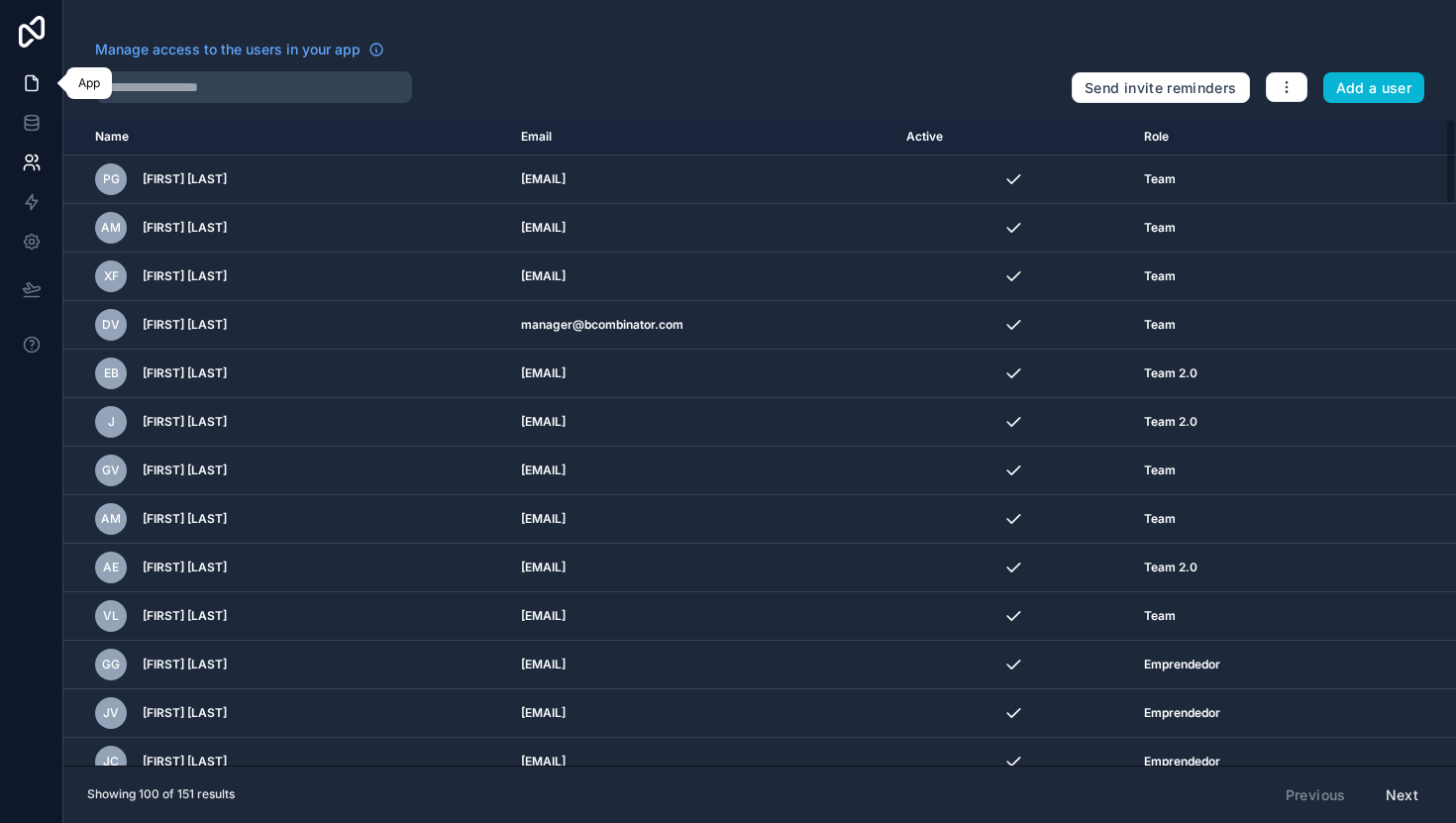 click 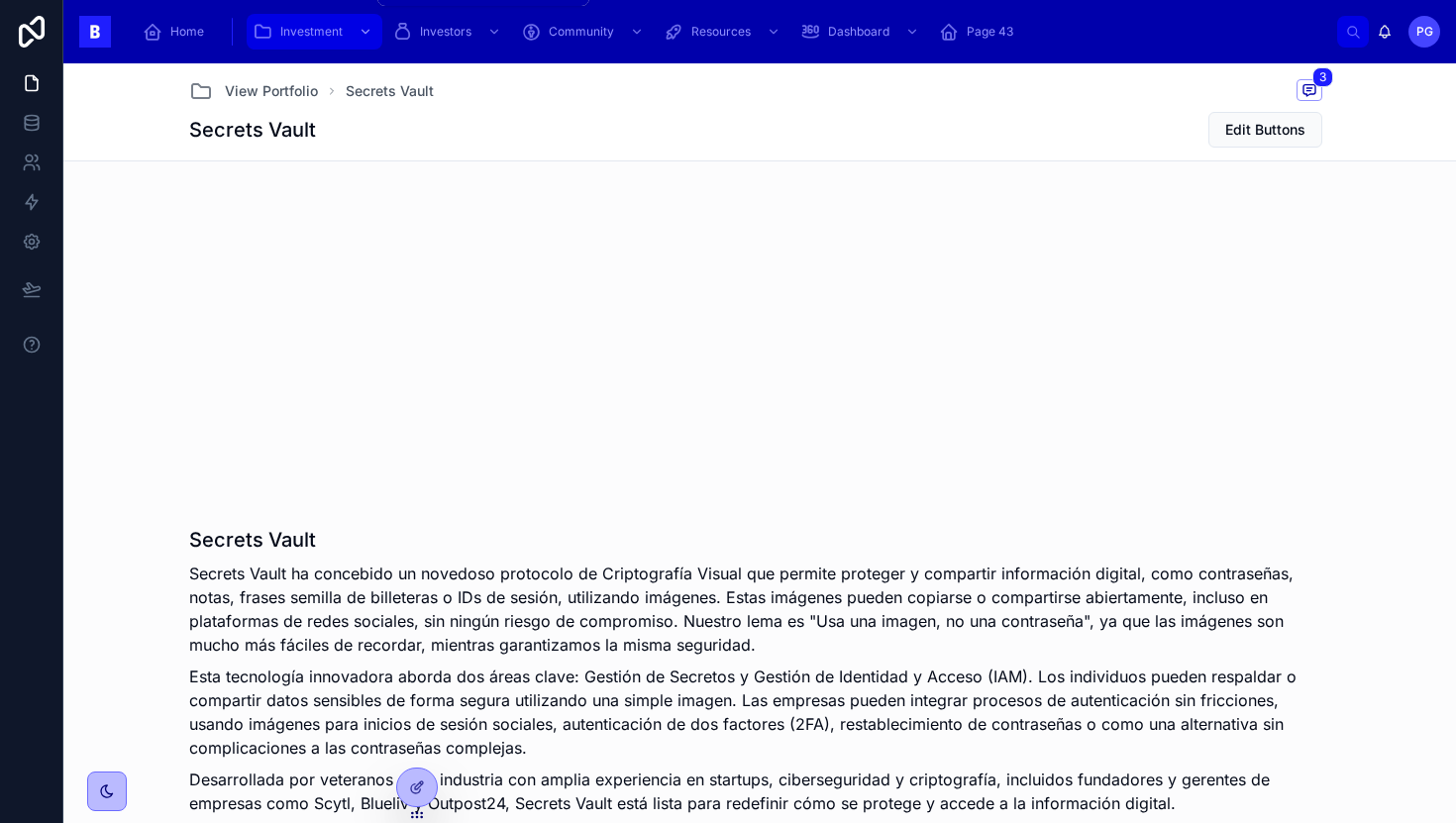 click on "Investment" at bounding box center [311, 32] 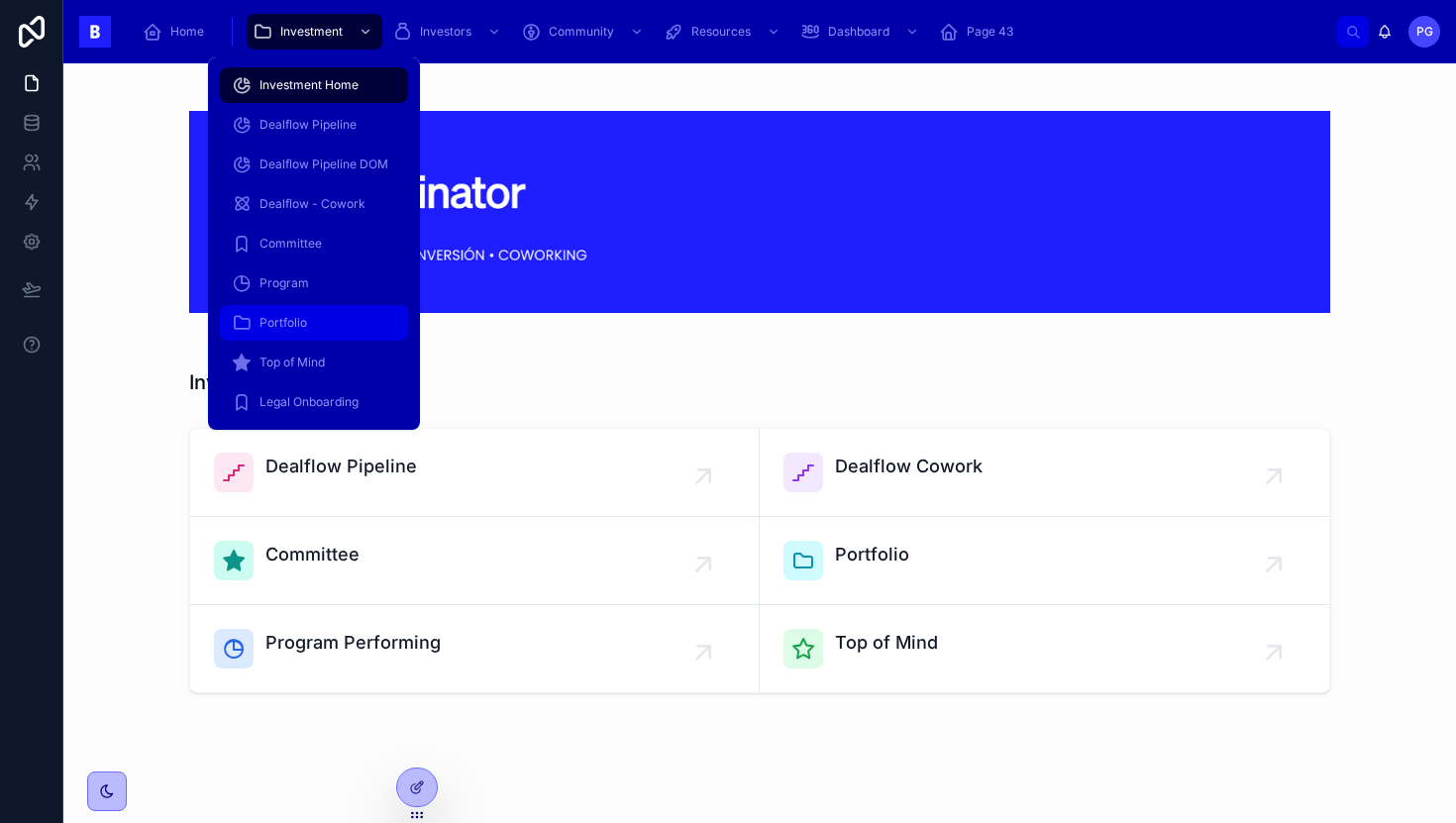 click on "Portfolio" at bounding box center (283, 323) 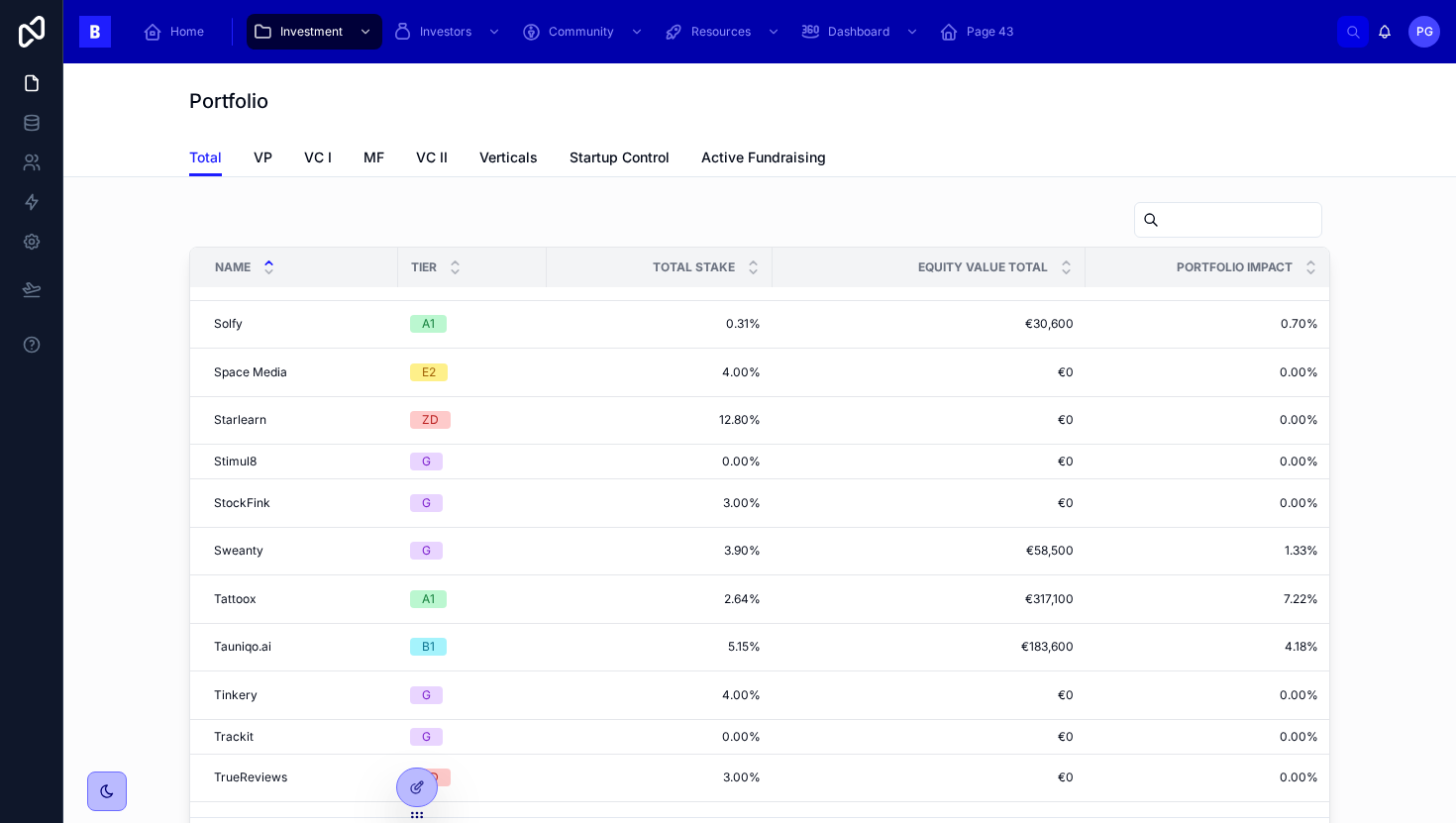 scroll, scrollTop: 2932, scrollLeft: 0, axis: vertical 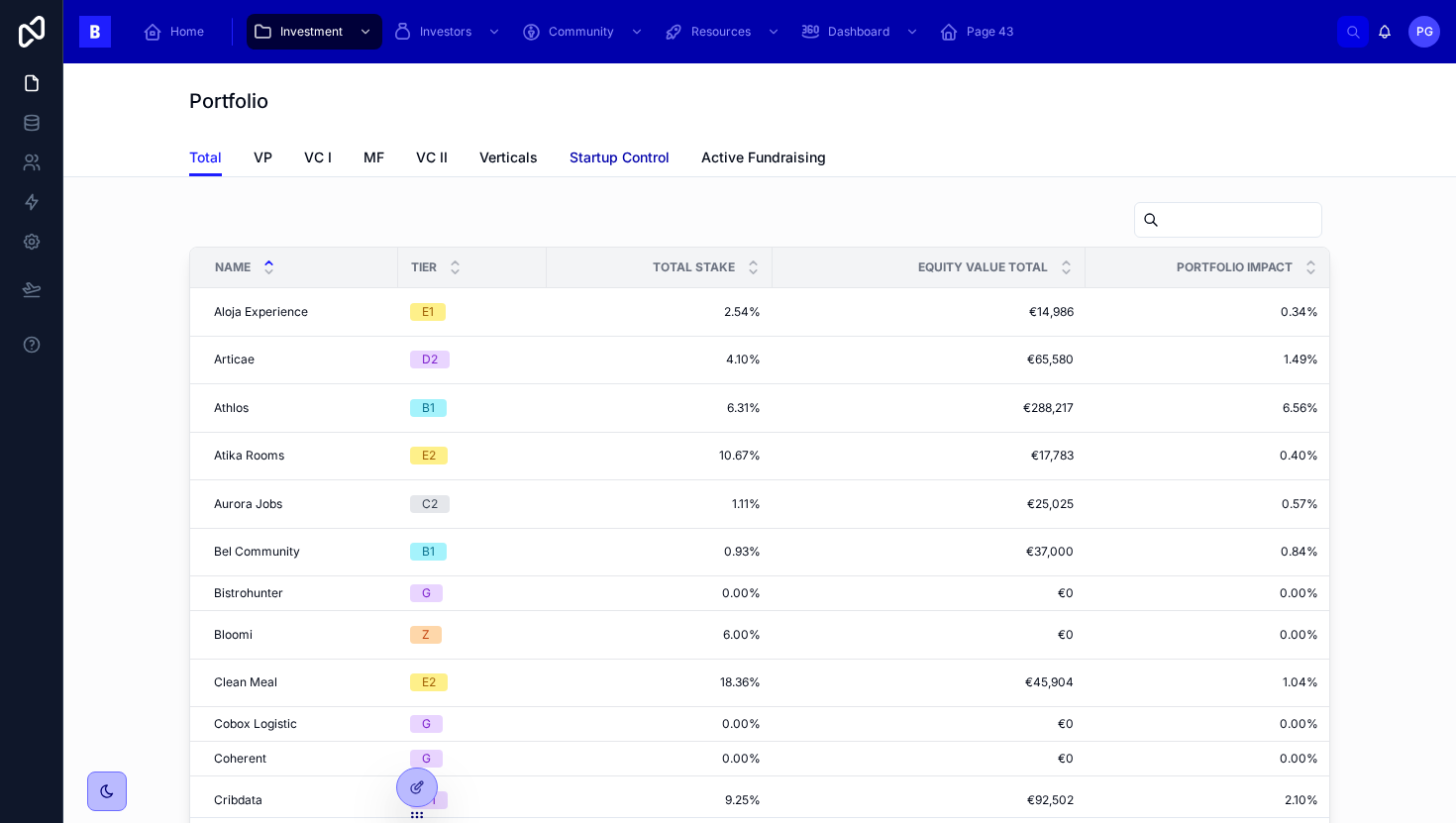 click on "Startup Control" at bounding box center (619, 157) 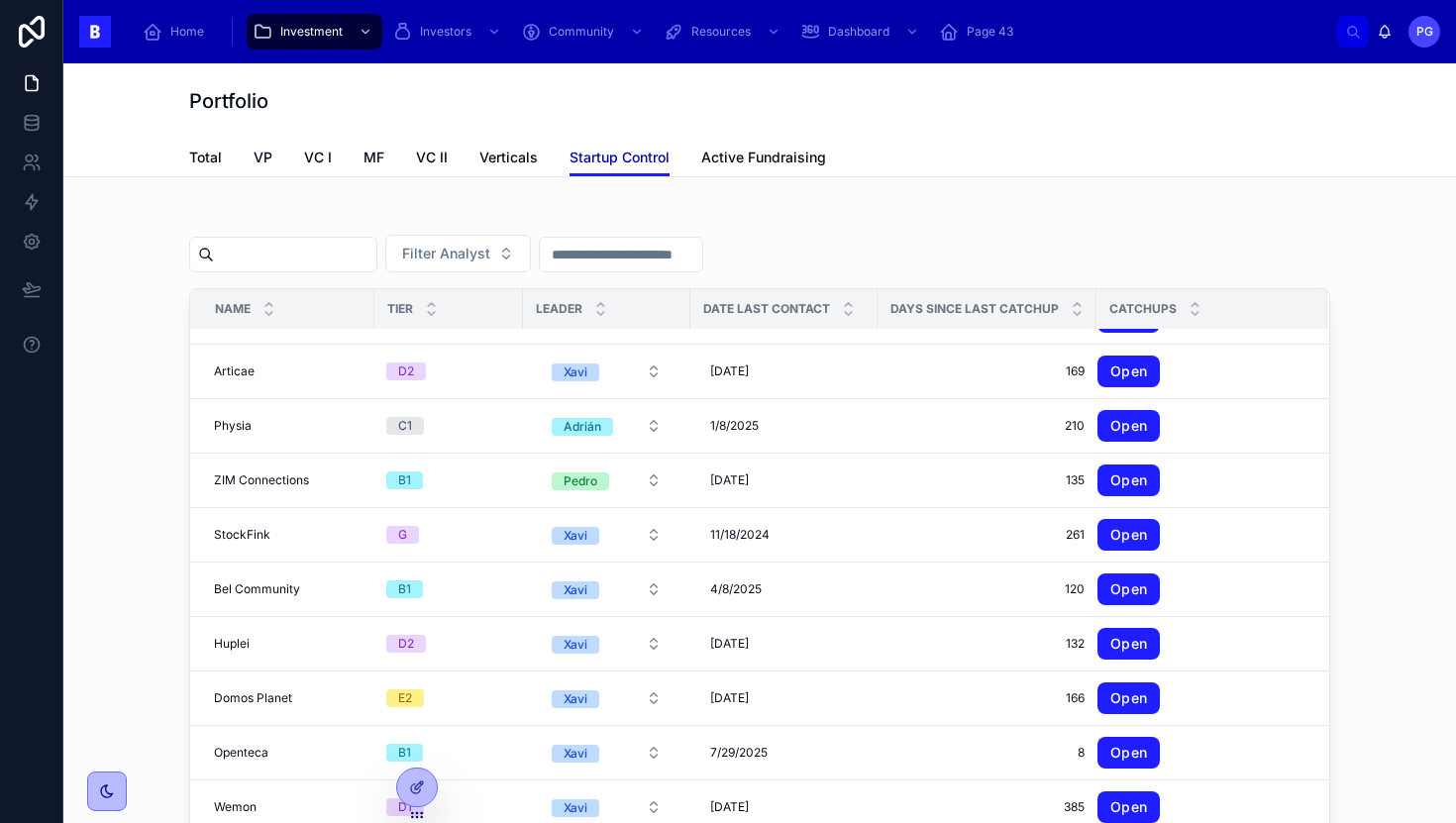 scroll, scrollTop: 1837, scrollLeft: 0, axis: vertical 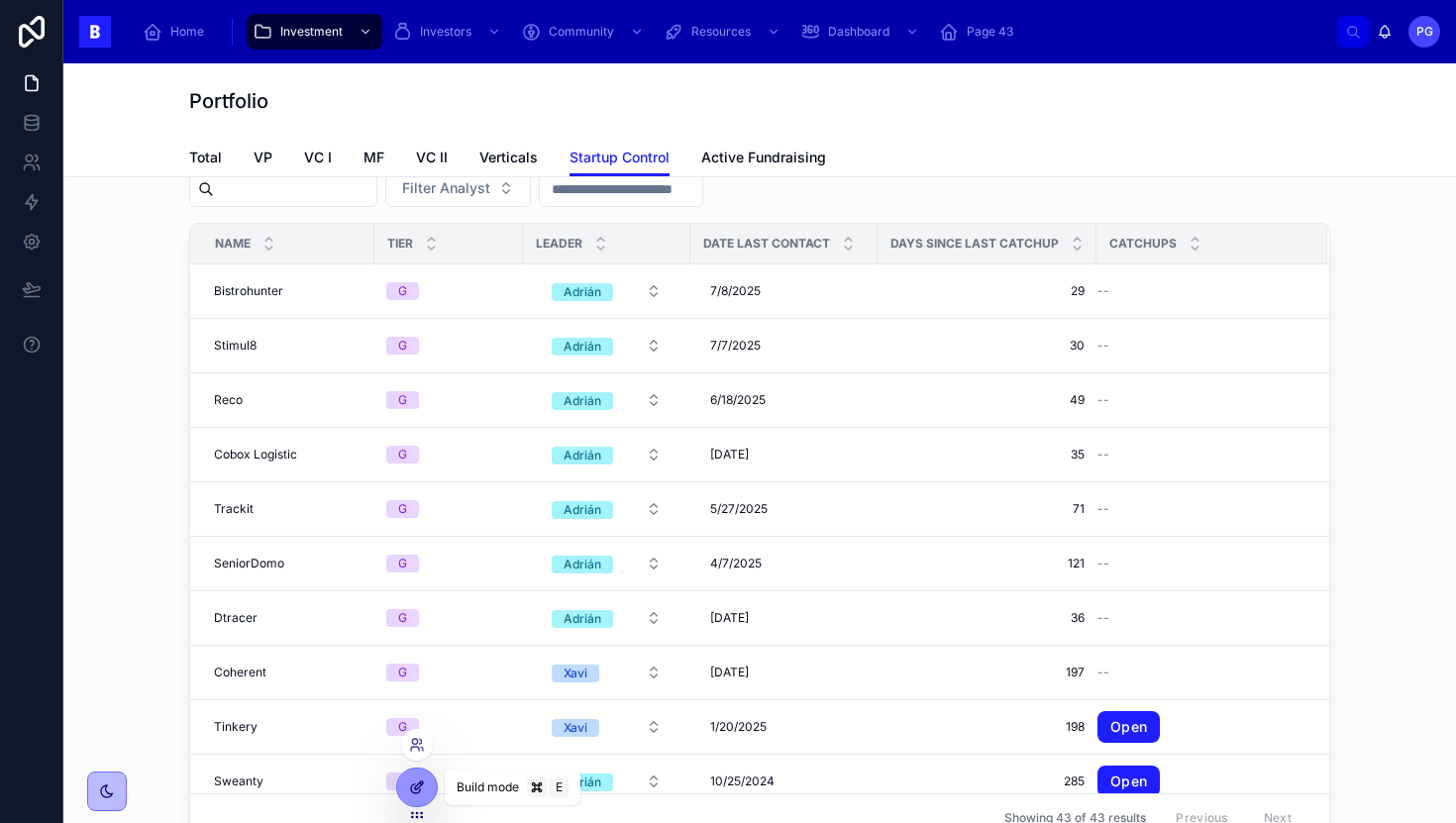click 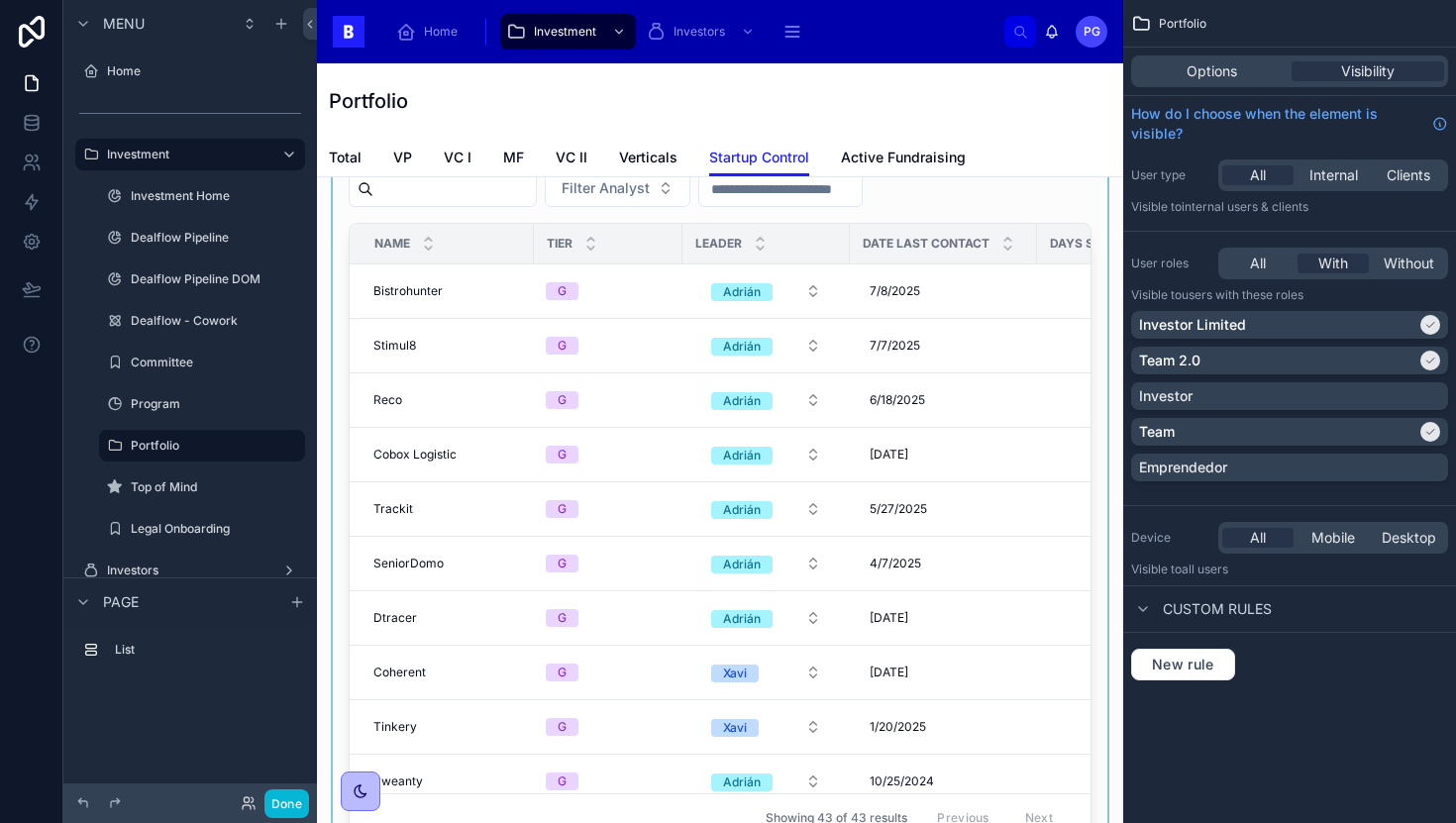 click at bounding box center (720, 492) 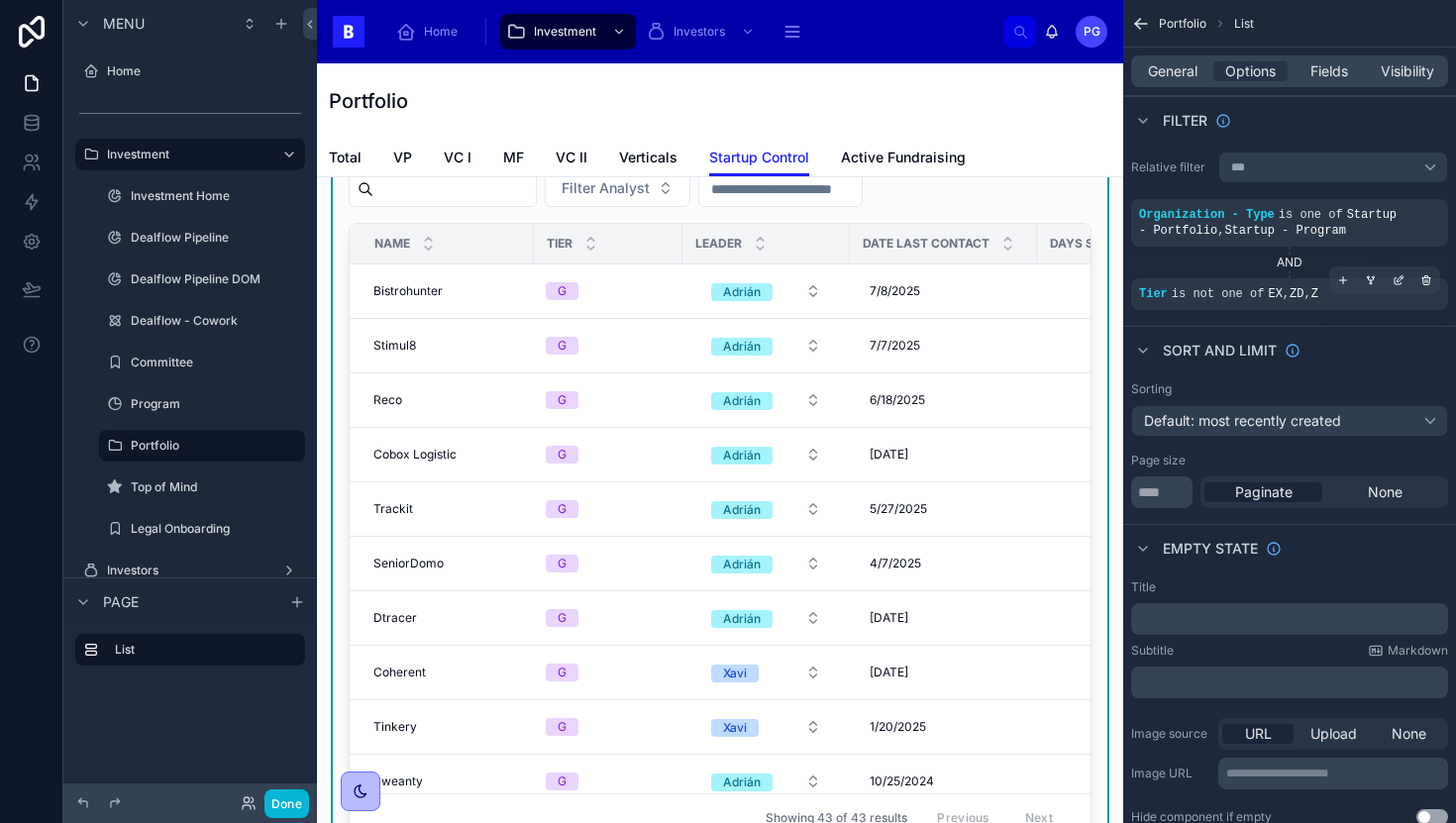 click on "Tier is not one of EX , ZD , Z" at bounding box center (1290, 294) 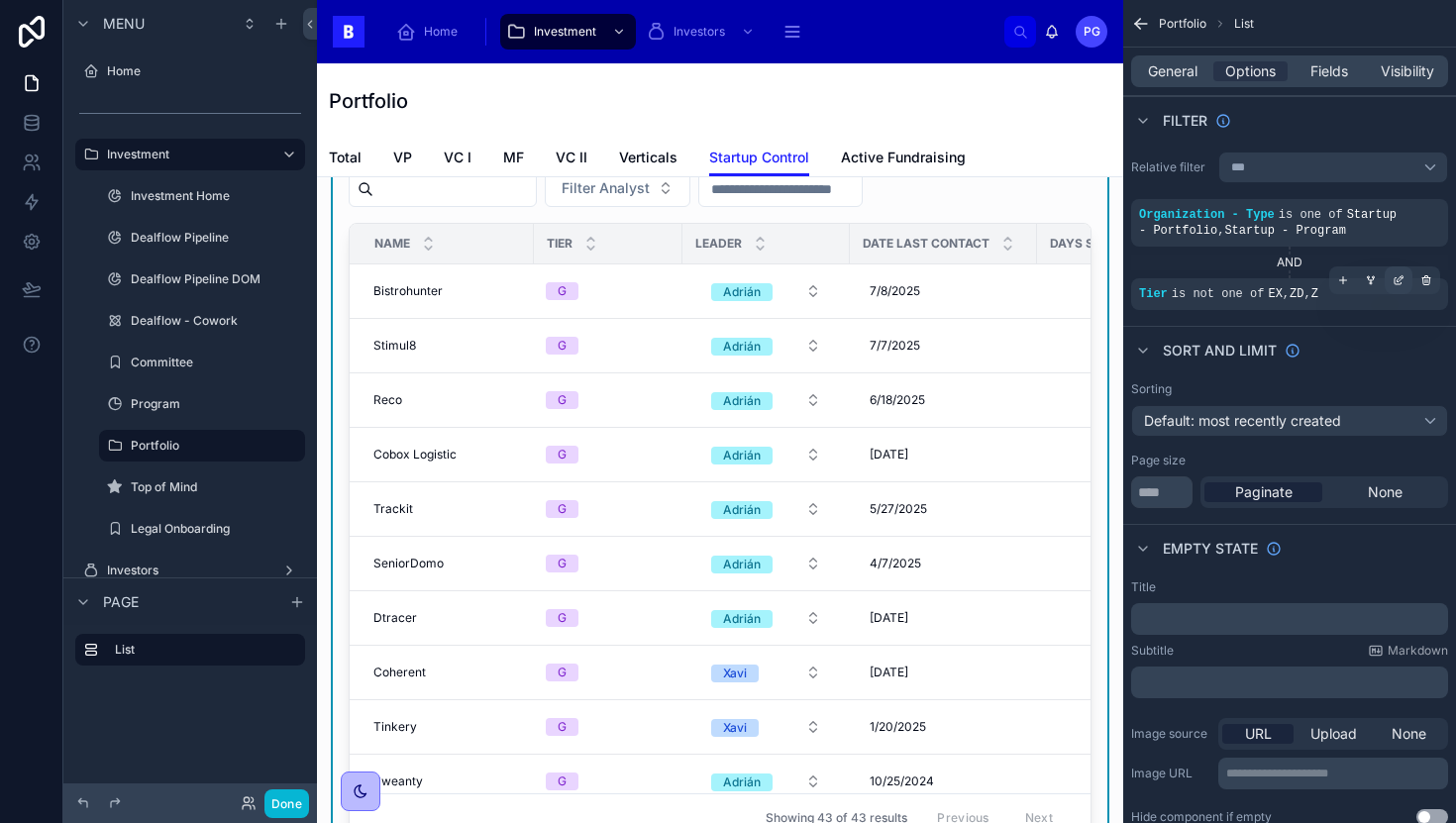 click 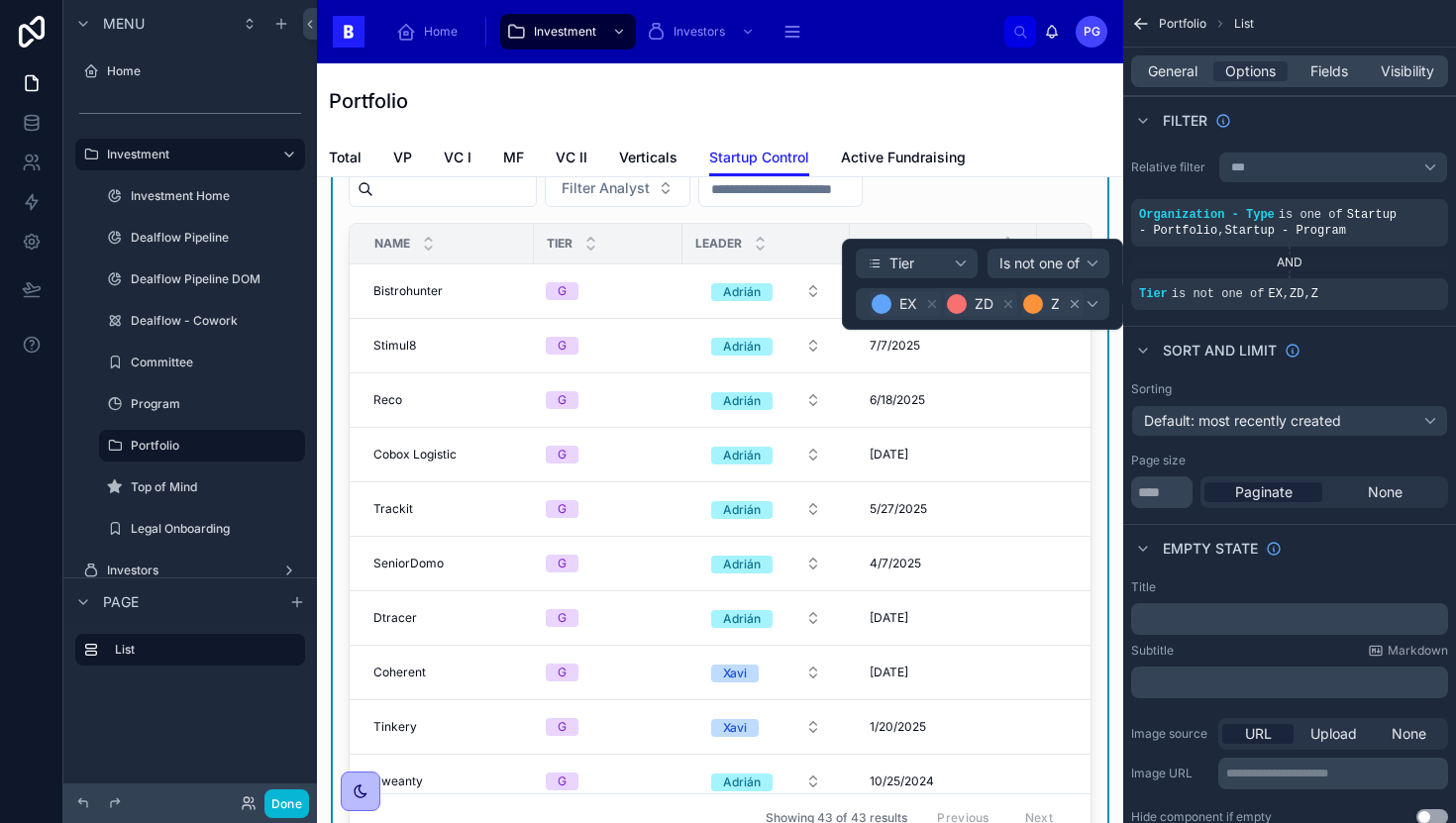 click 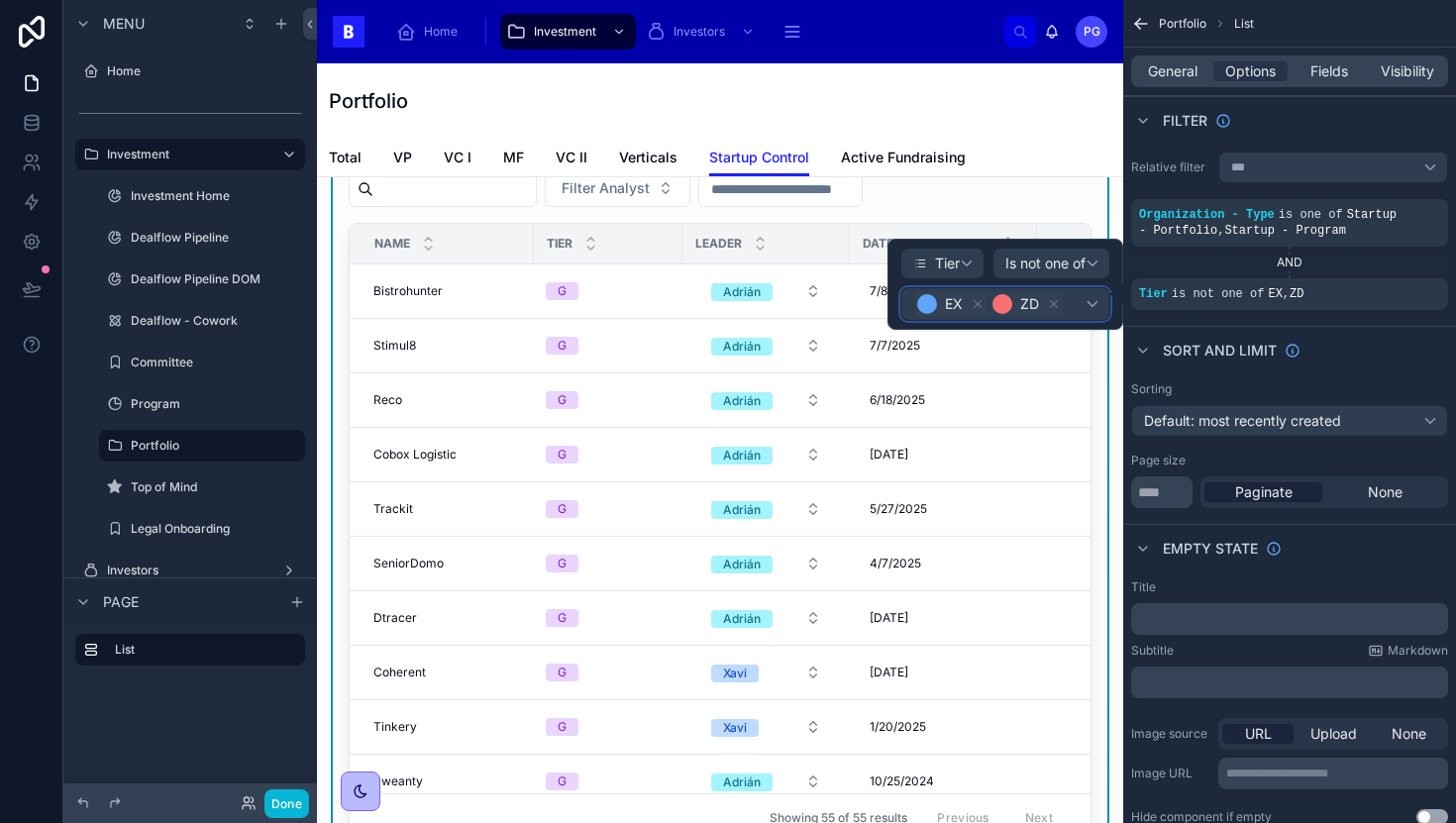 click on "EX ZD" at bounding box center [1005, 304] 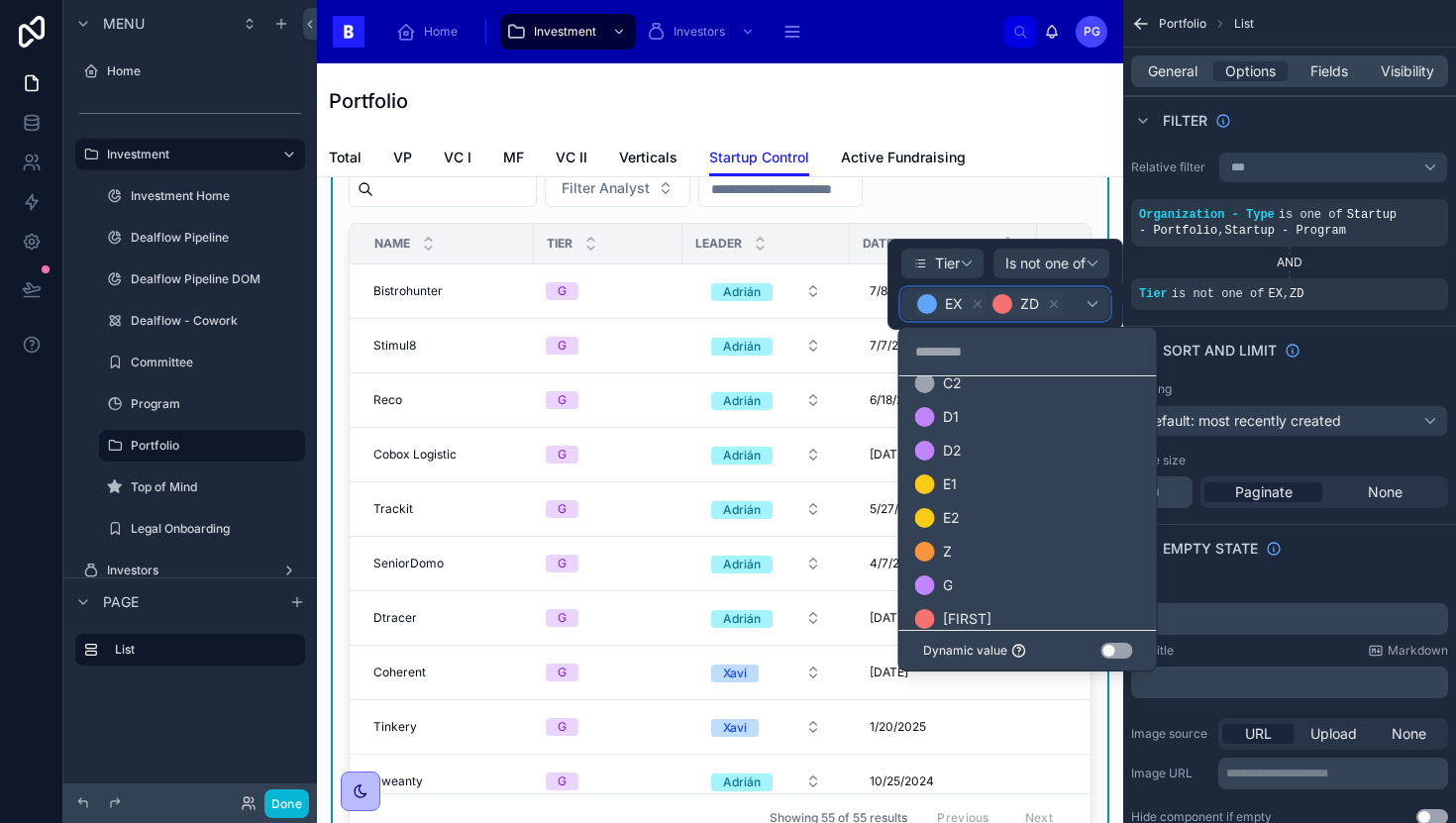 scroll, scrollTop: 180, scrollLeft: 0, axis: vertical 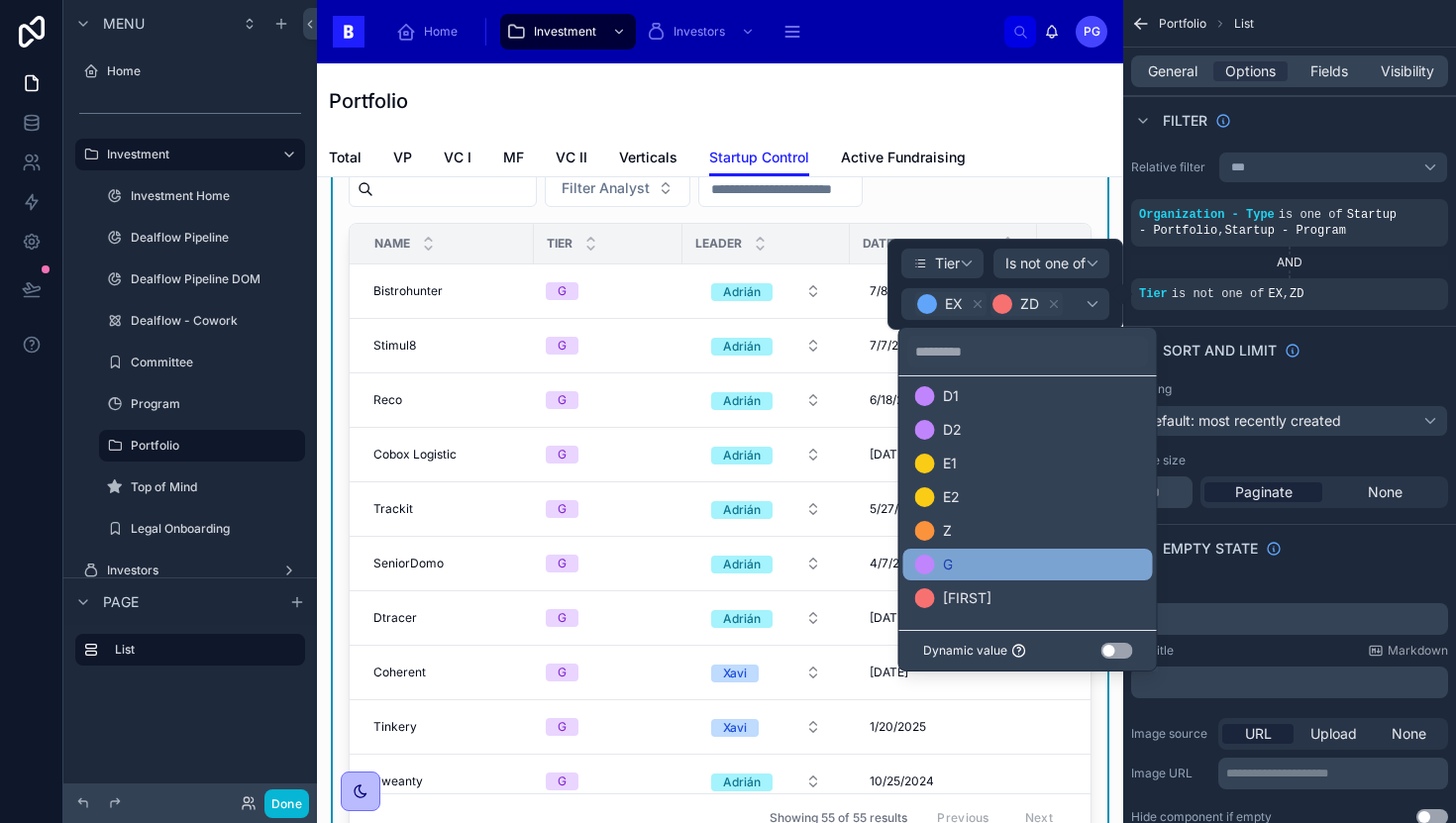 click on "G" at bounding box center (1028, 565) 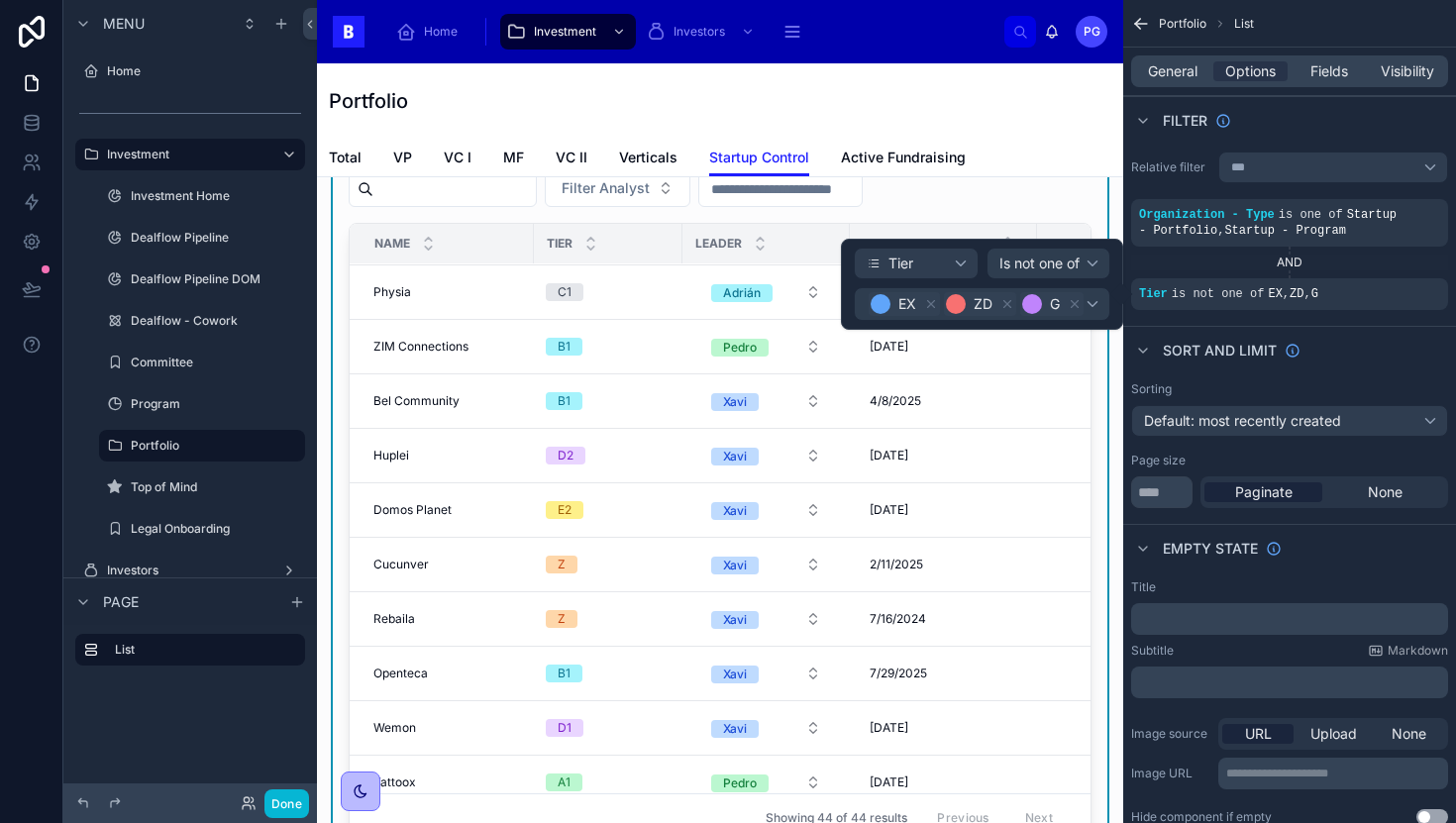 scroll, scrollTop: 1906, scrollLeft: 0, axis: vertical 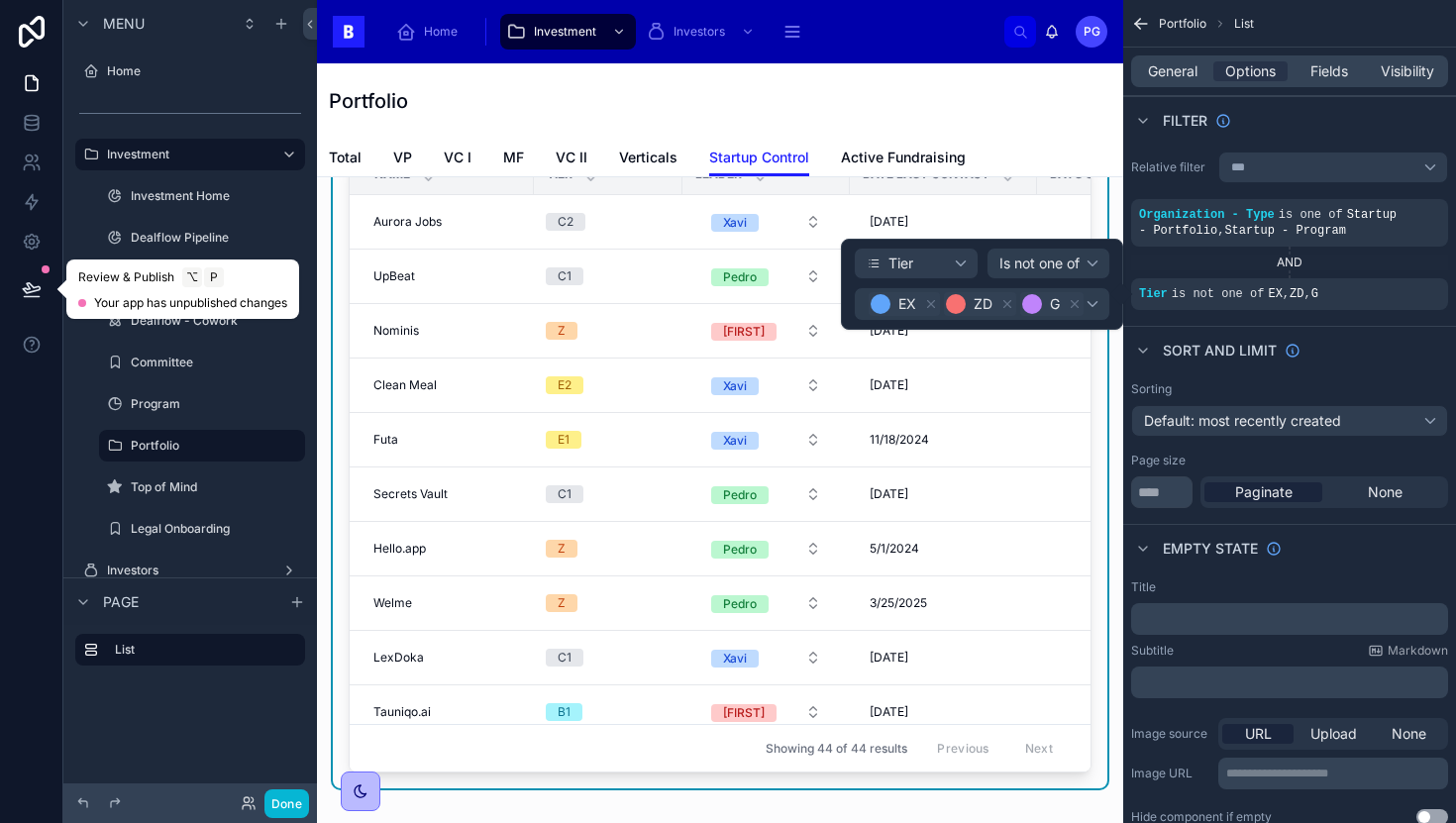 click 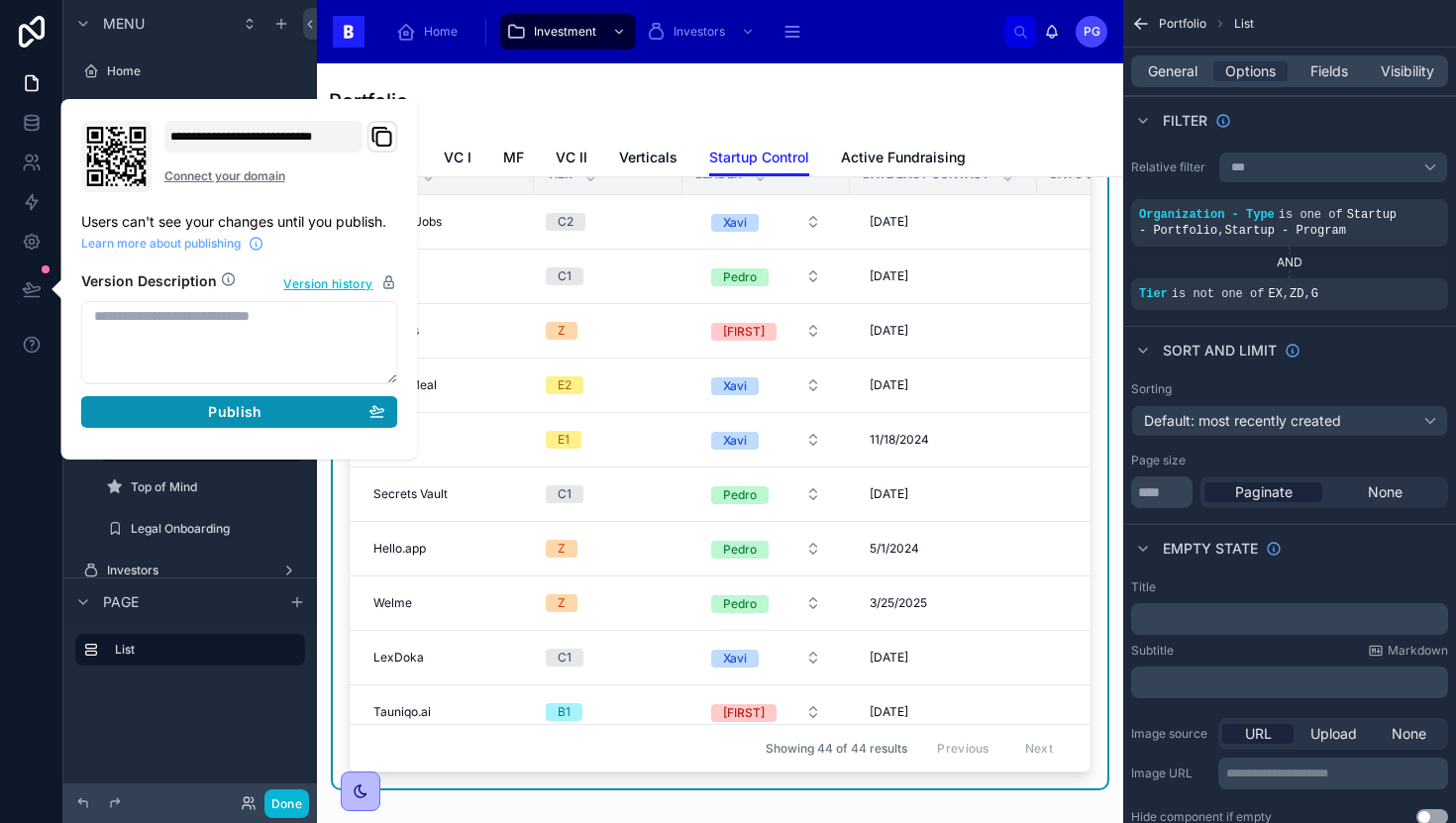 click on "Publish" at bounding box center (240, 412) 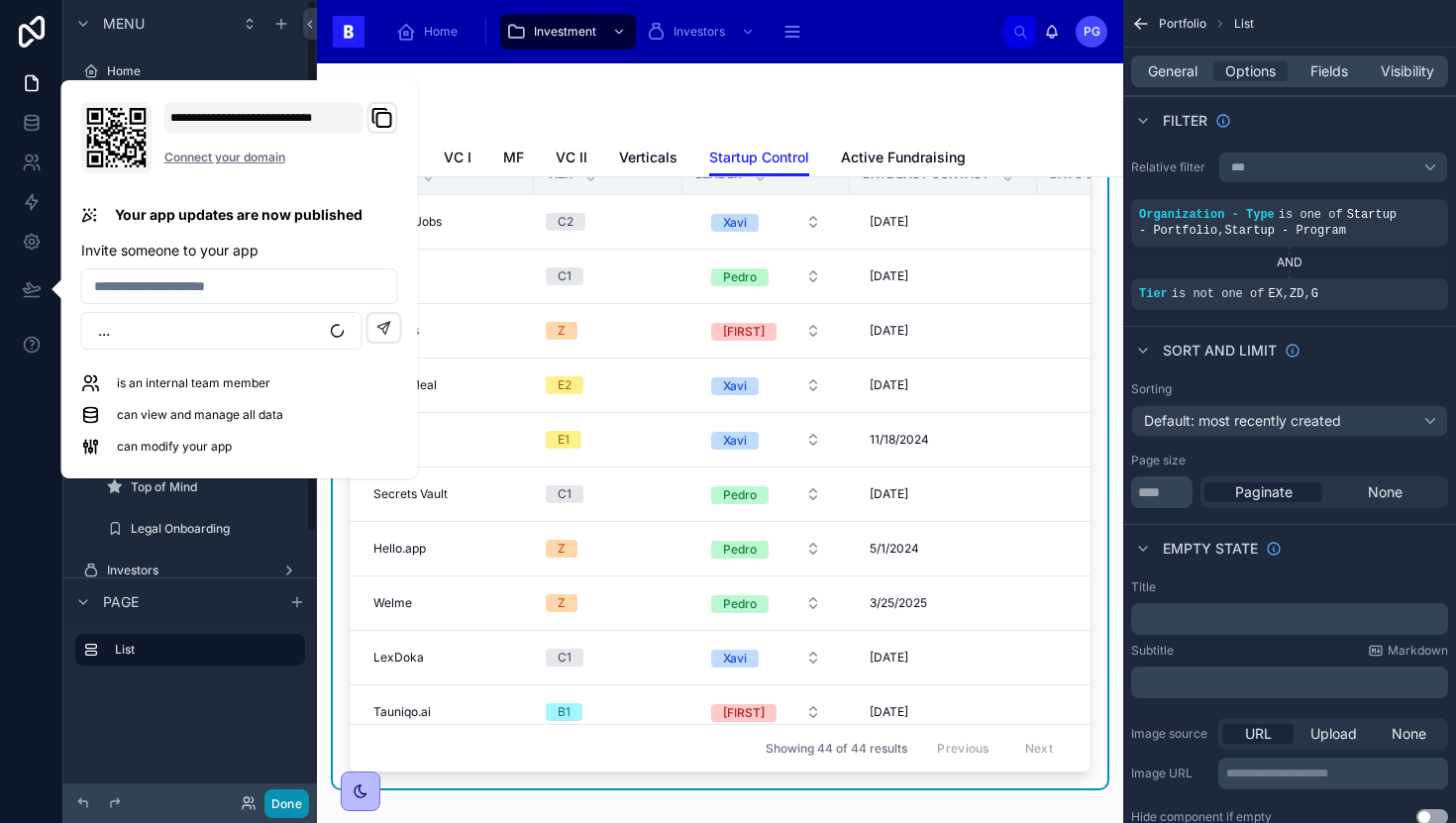 click on "Done" at bounding box center [286, 803] 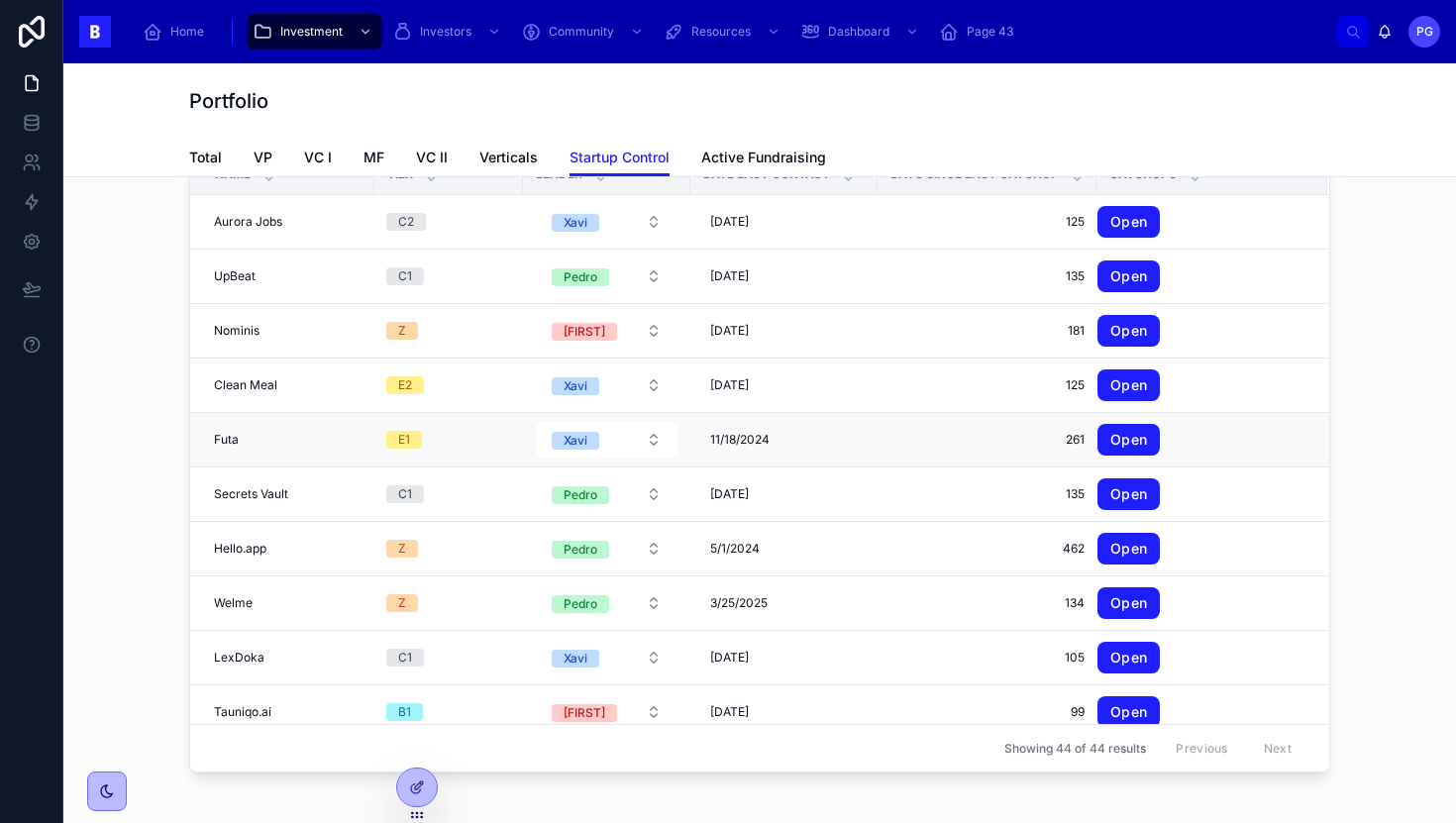 scroll, scrollTop: 0, scrollLeft: 0, axis: both 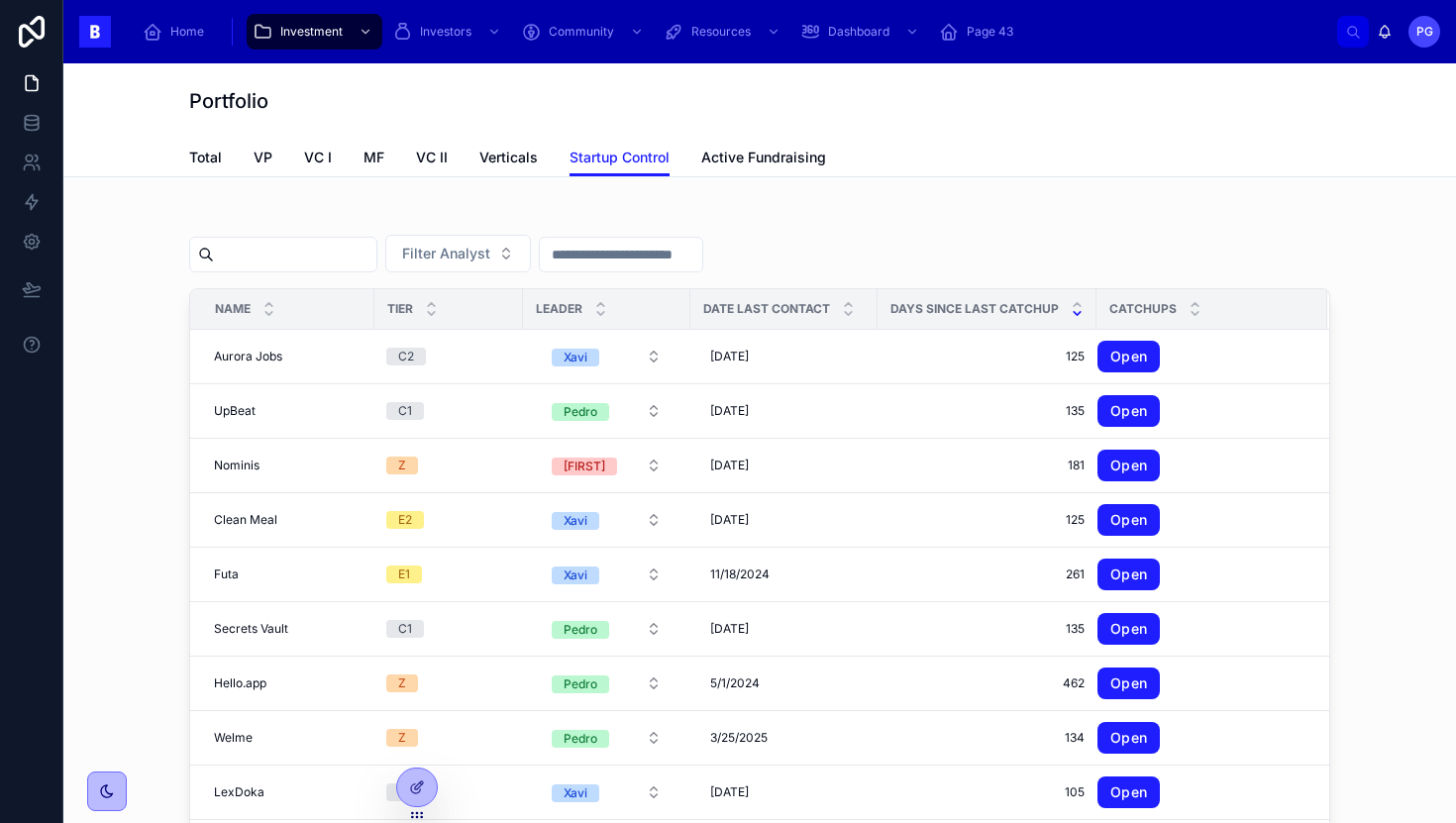 click 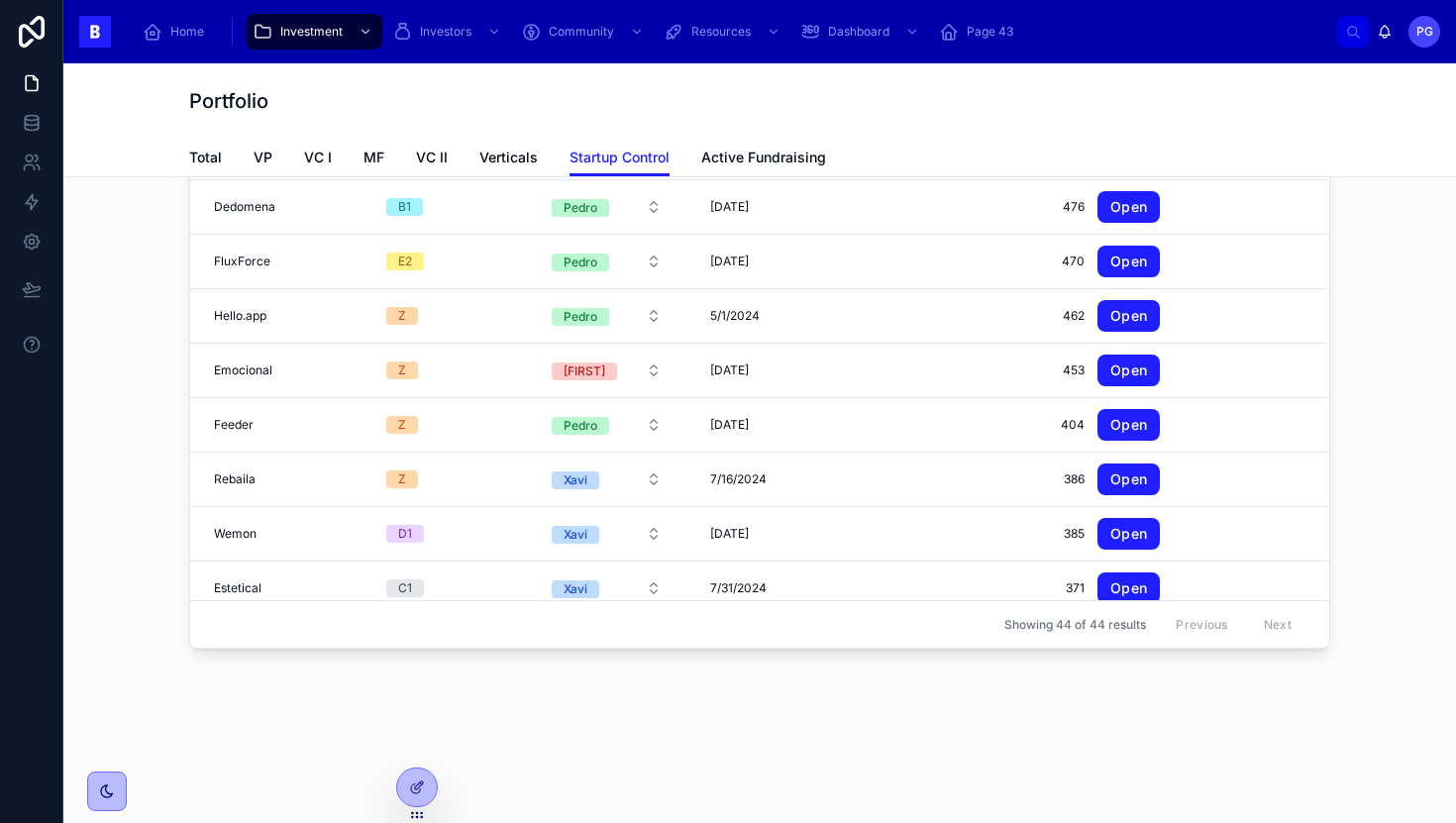 scroll, scrollTop: 0, scrollLeft: 0, axis: both 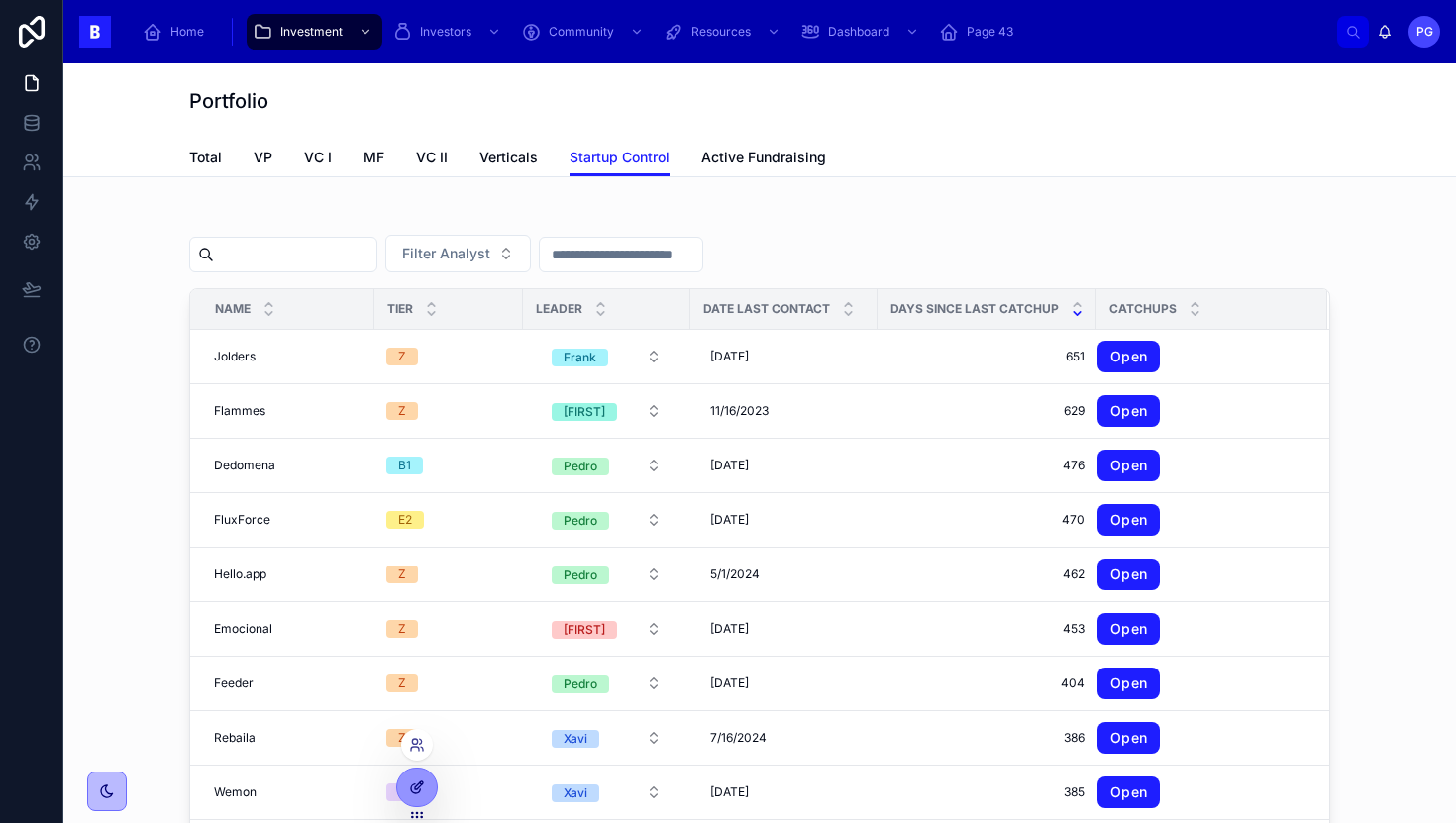 click 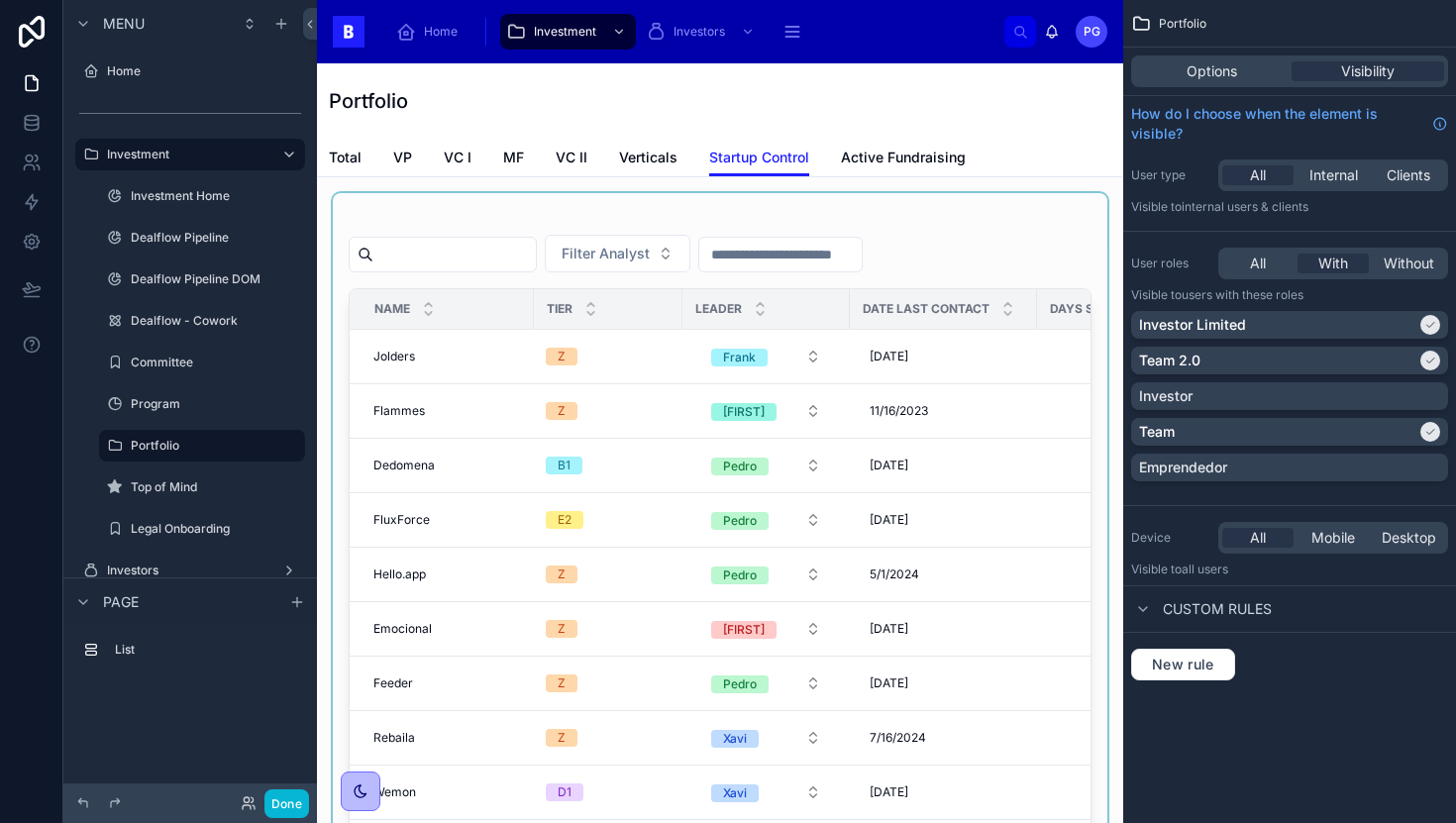 click at bounding box center (720, 558) 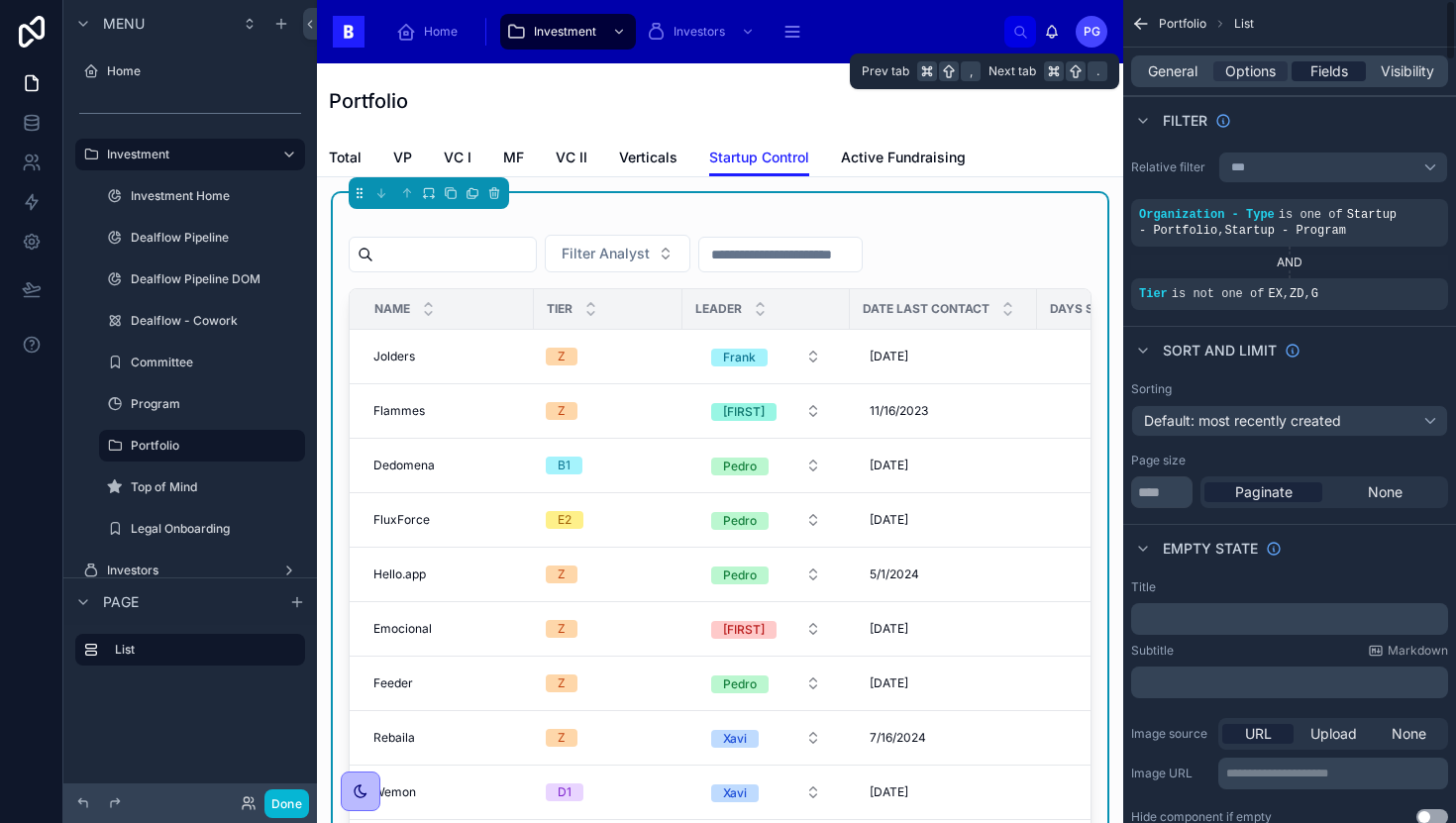 click on "Fields" at bounding box center [1329, 71] 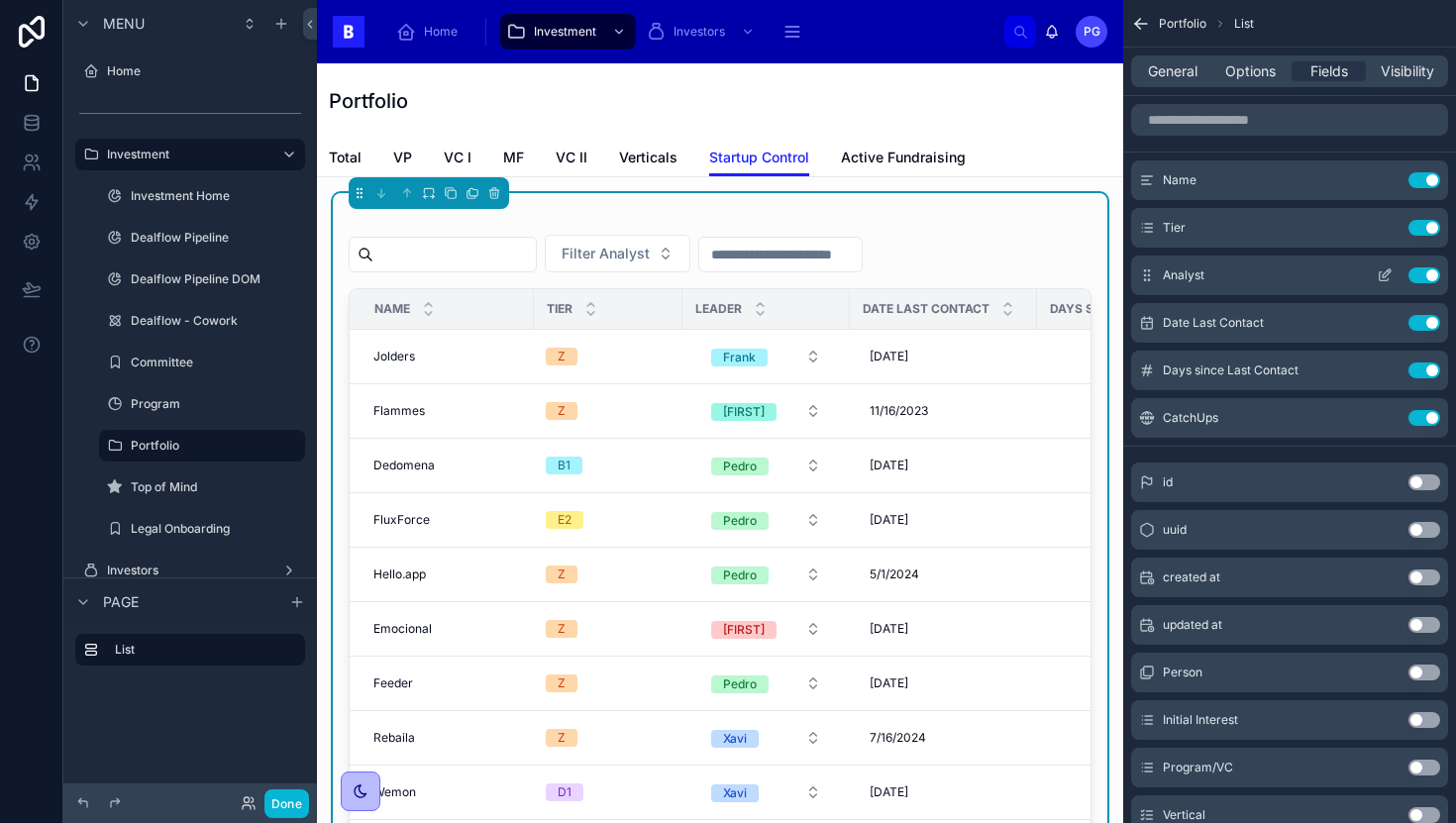 click 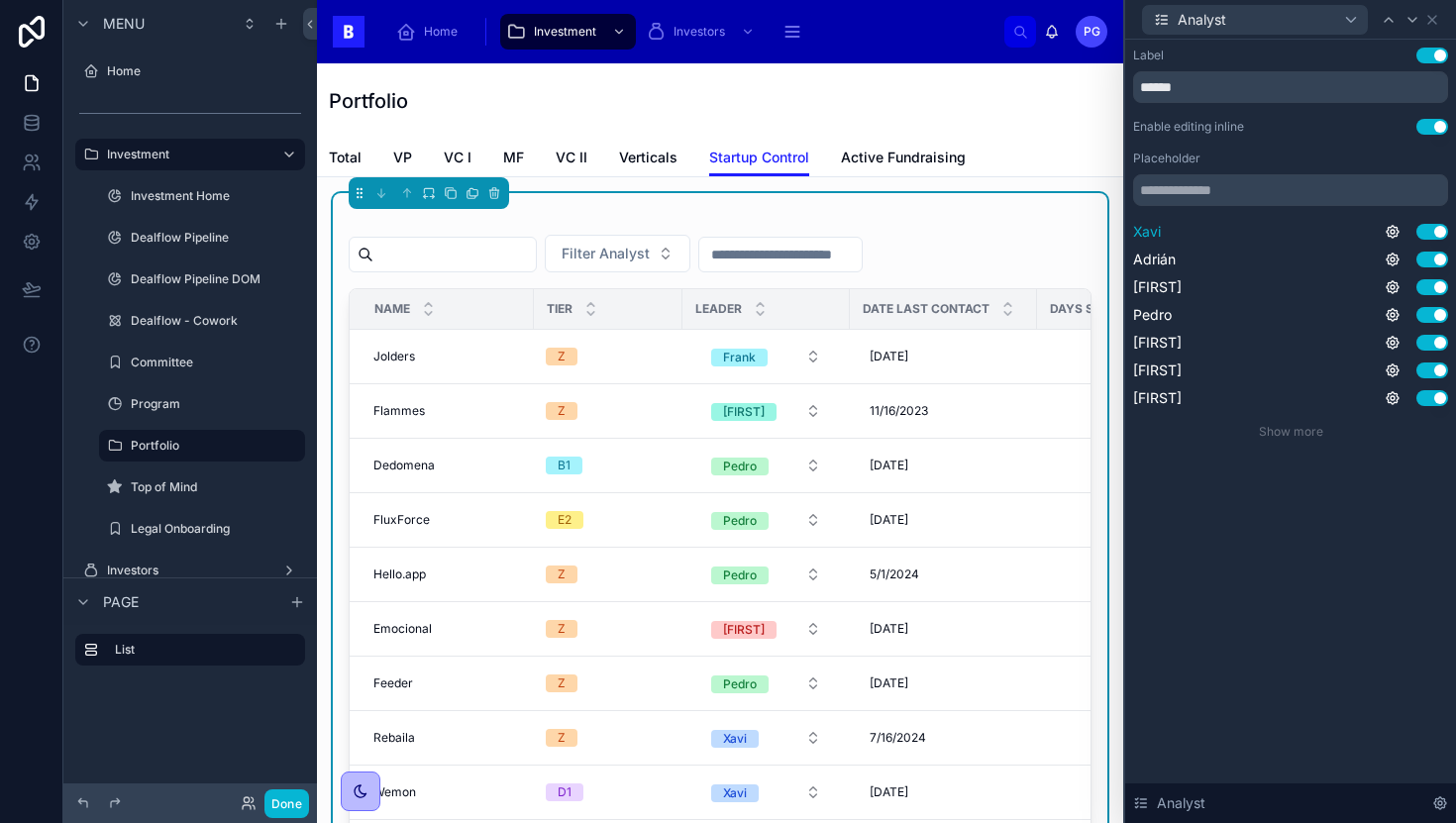 click on "Use setting" at bounding box center [1432, 232] 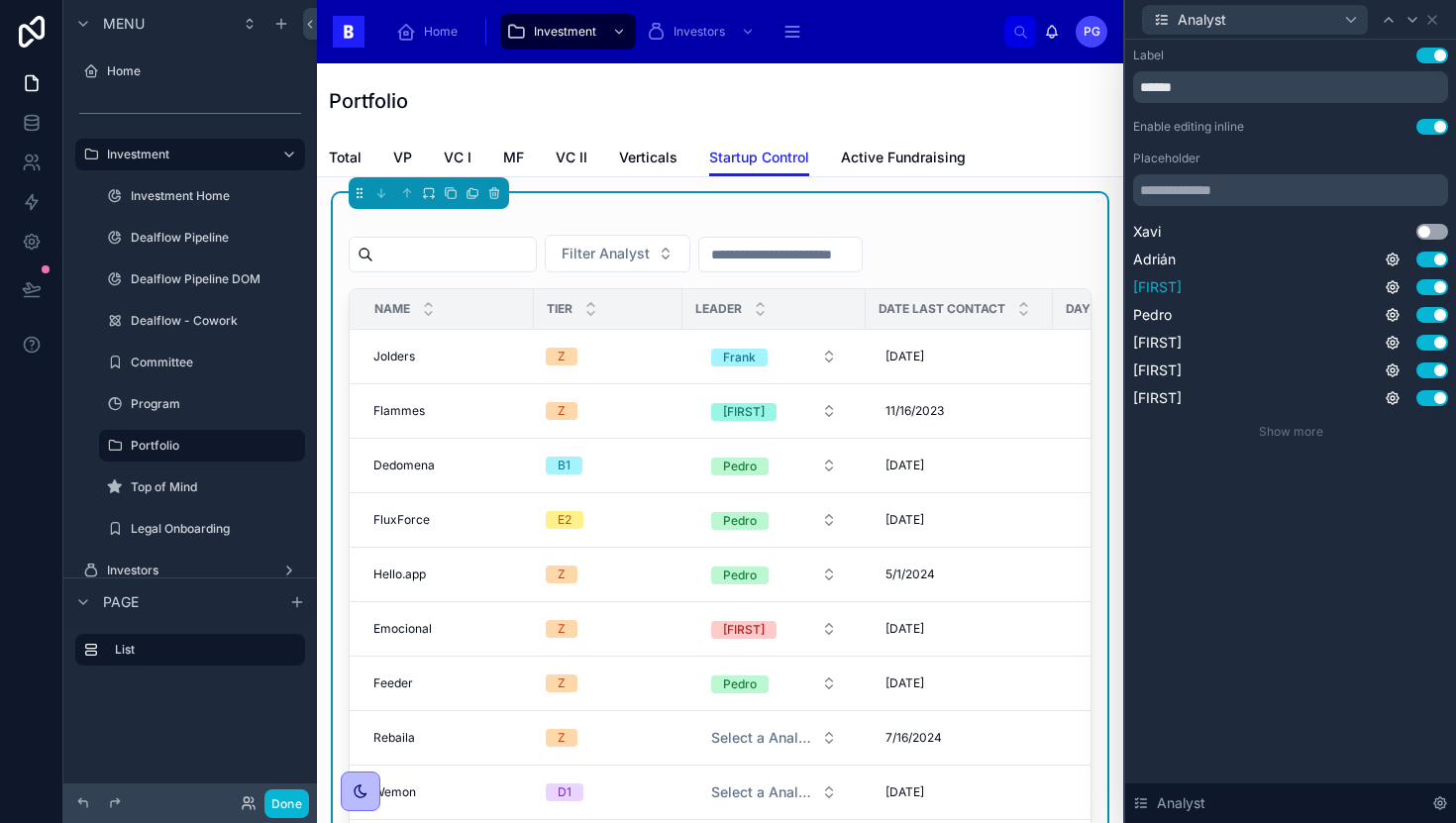 click on "Use setting" at bounding box center [1432, 287] 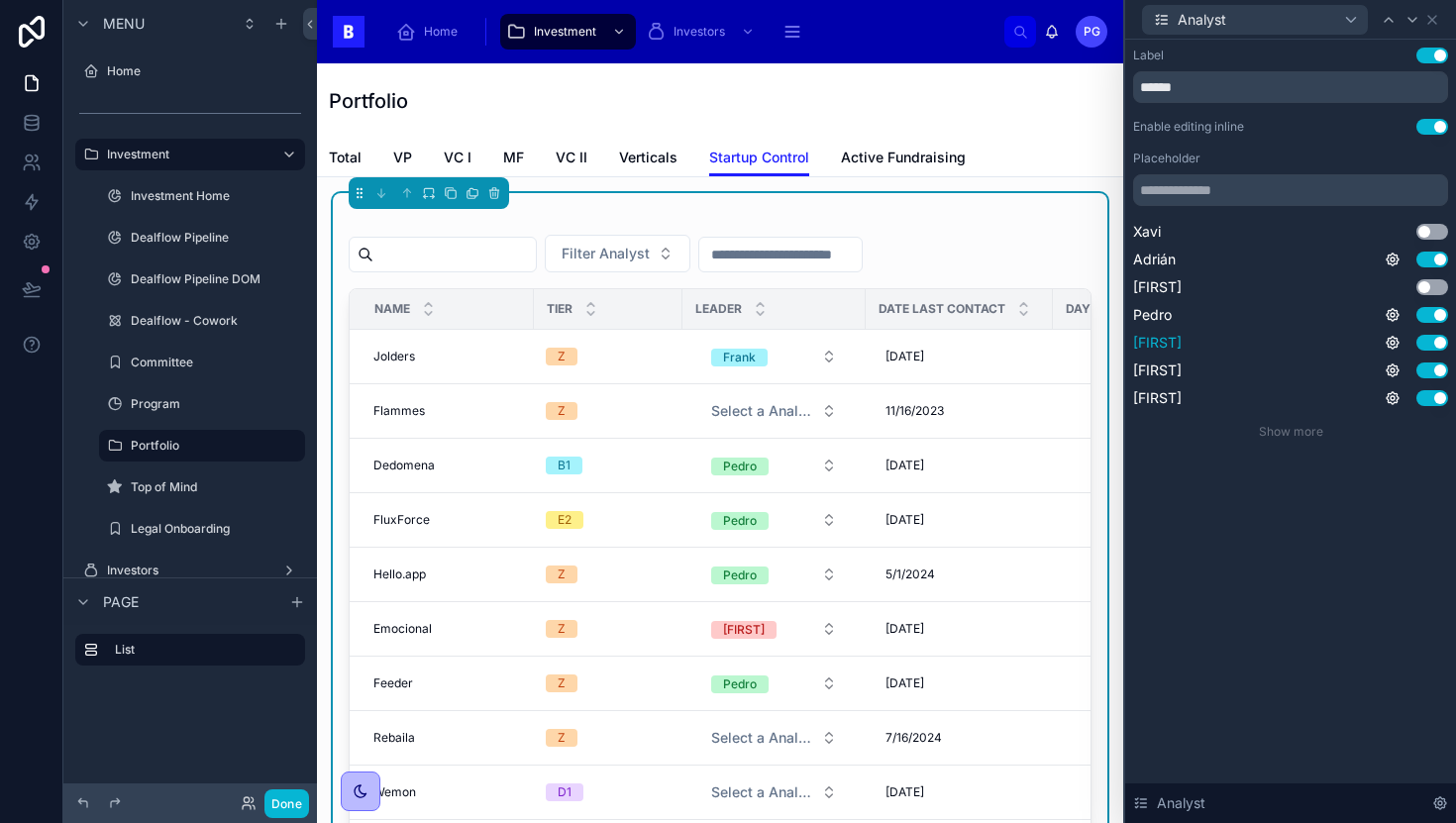 click on "Use setting" at bounding box center (1432, 343) 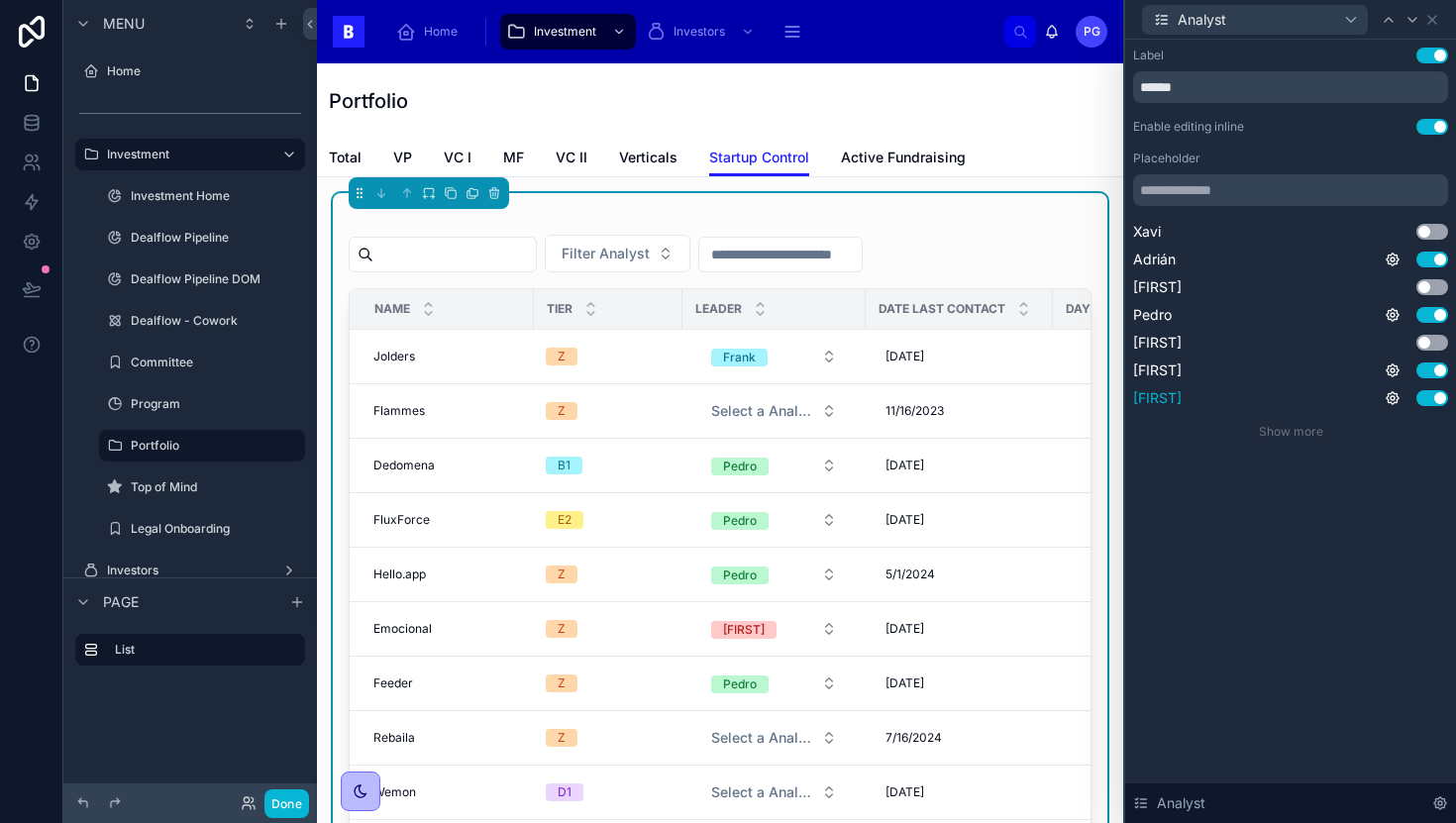 click on "Use setting" at bounding box center (1432, 398) 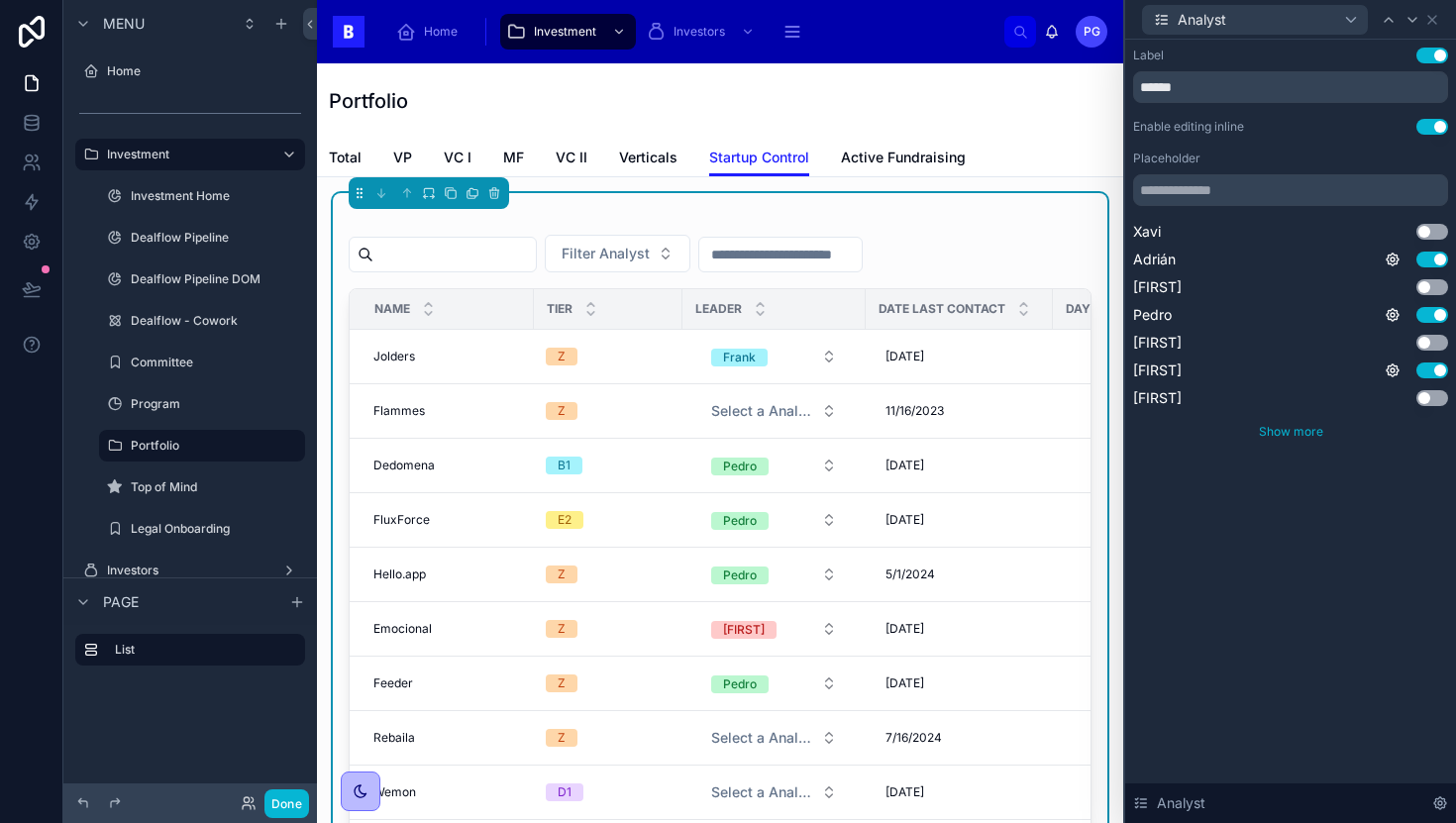 click on "Show more" at bounding box center [1291, 431] 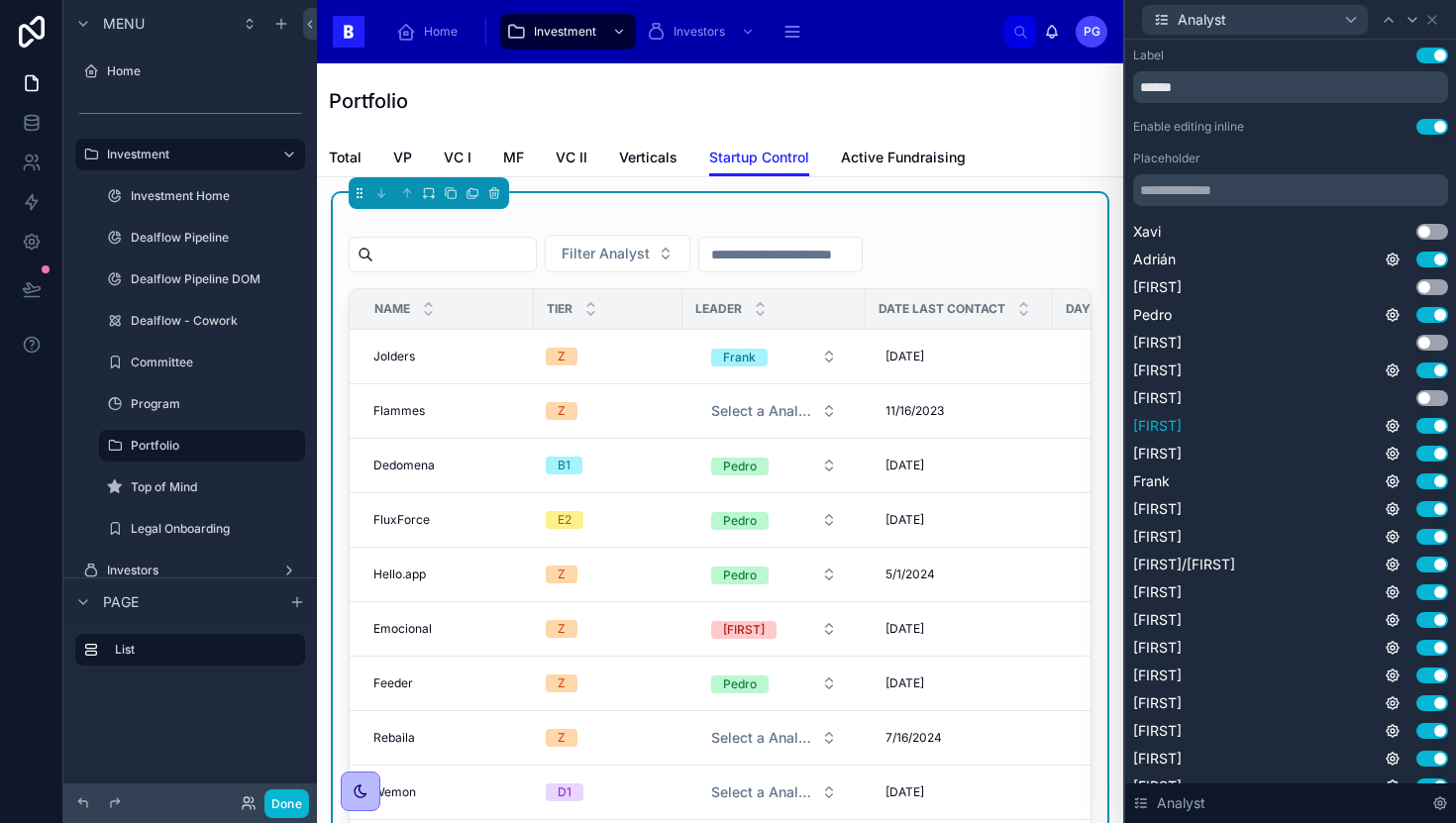 click on "Use setting" at bounding box center [1432, 426] 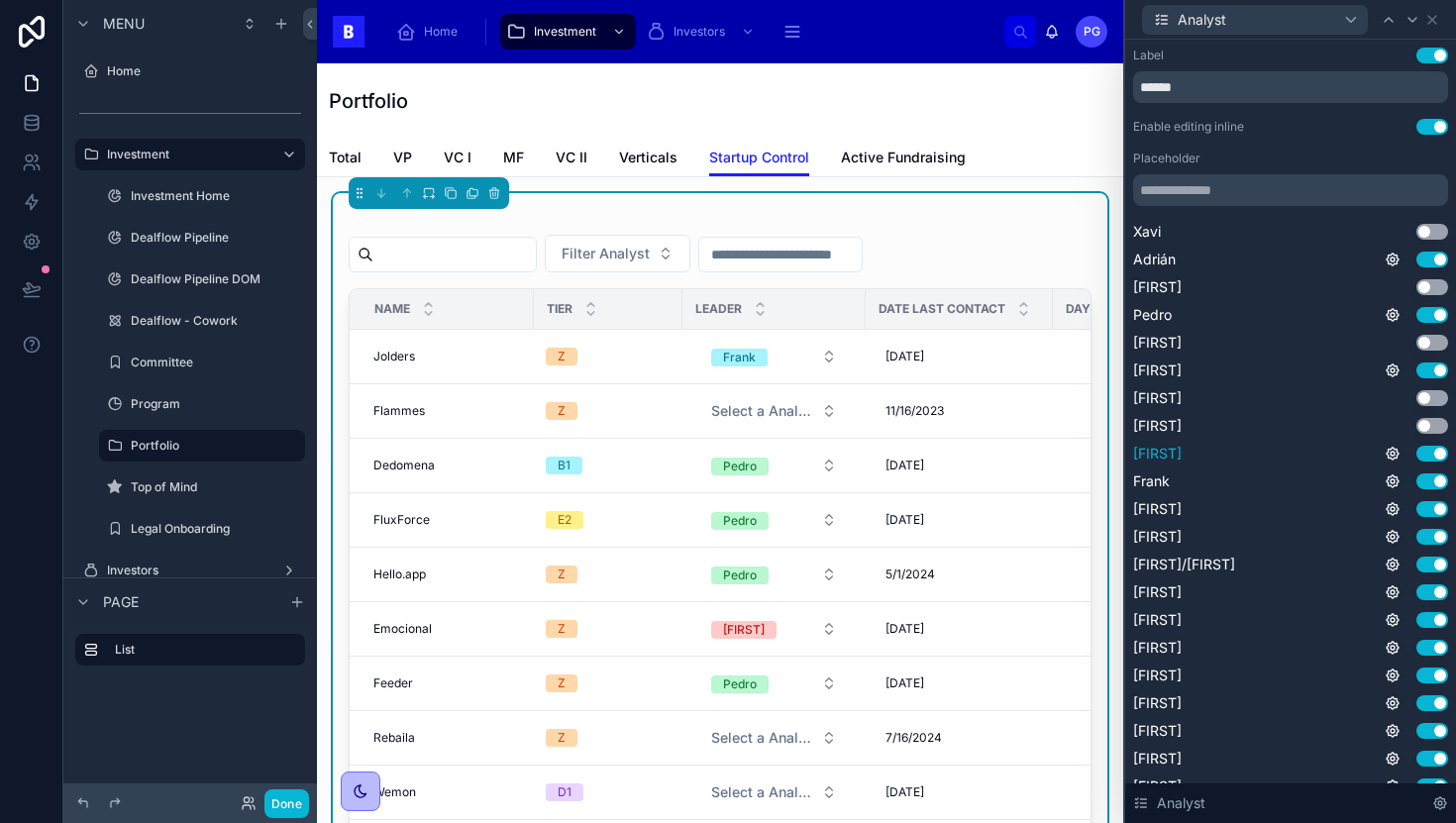 click on "Use setting" at bounding box center (1432, 454) 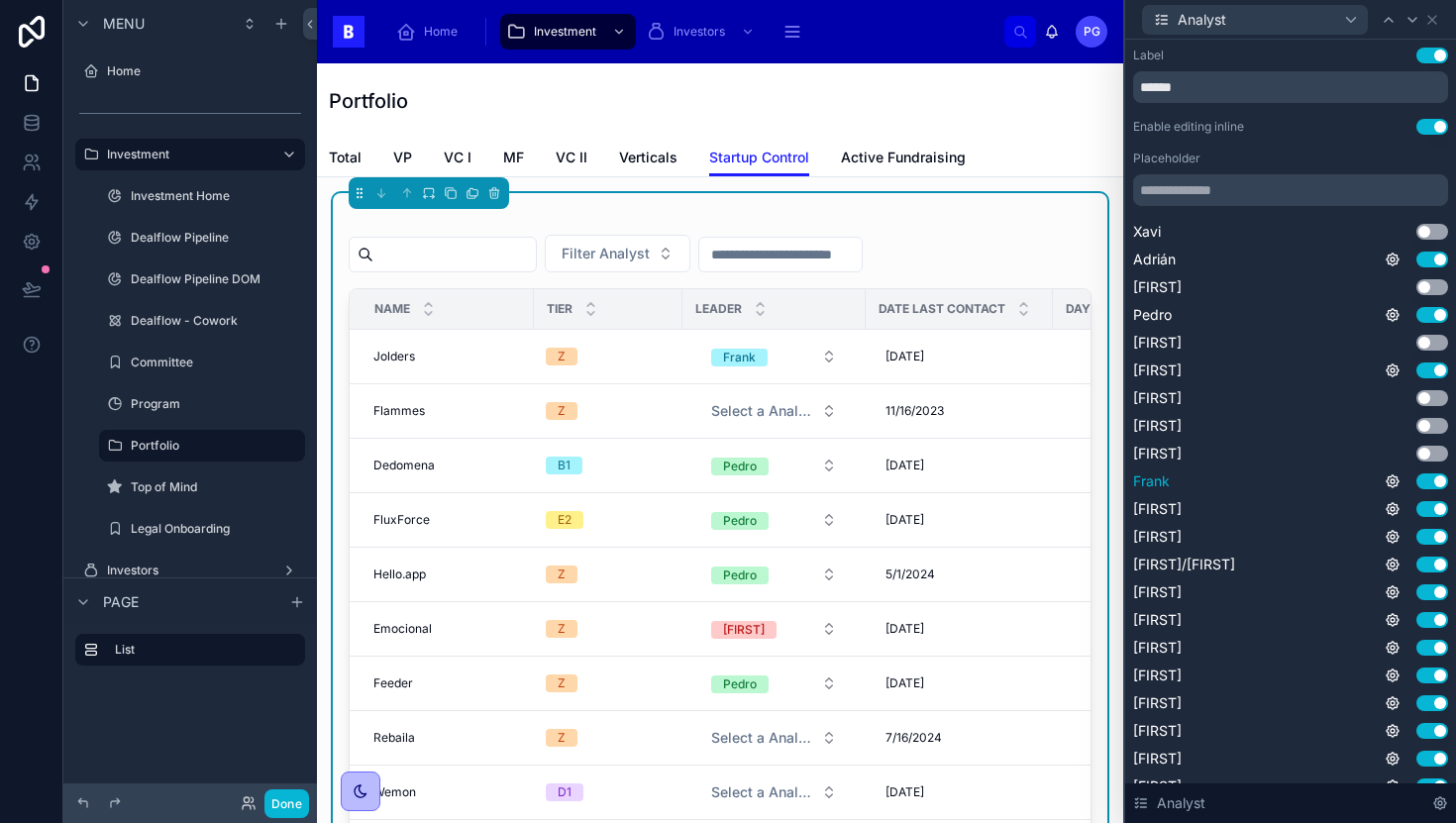click on "Use setting" at bounding box center (1432, 481) 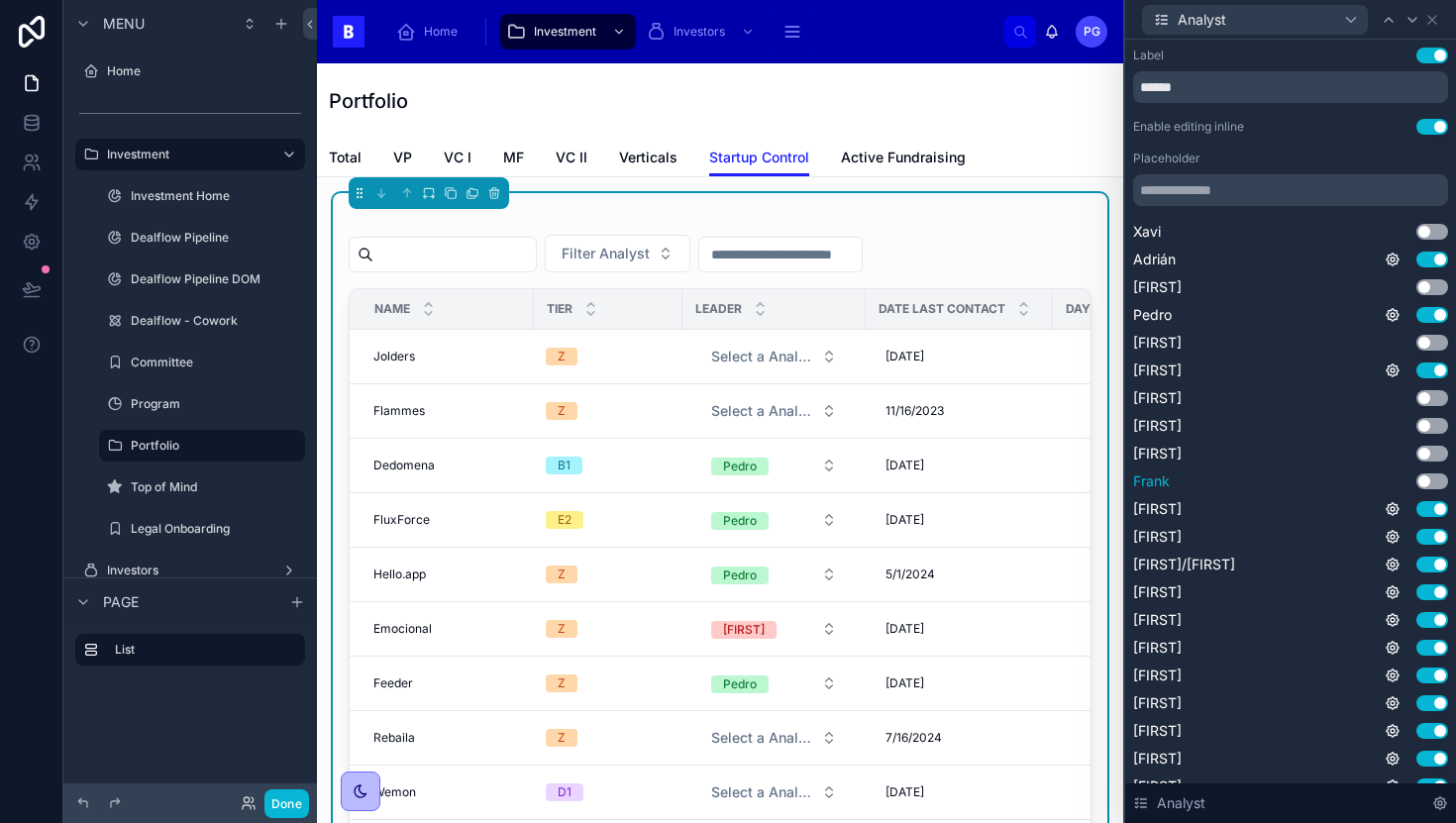 click on "Use setting" at bounding box center (1432, 481) 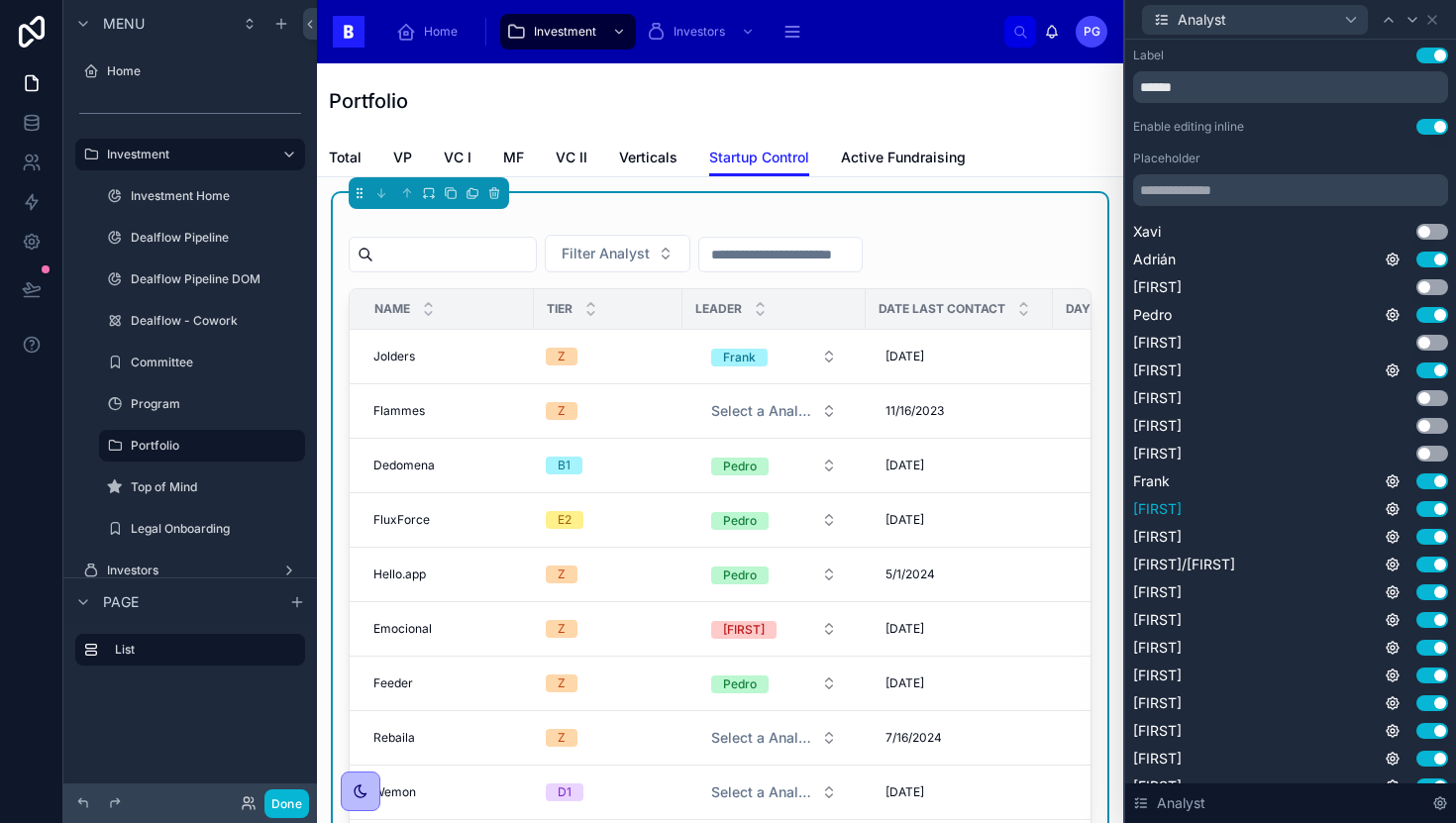 click on "Use setting" at bounding box center [1432, 509] 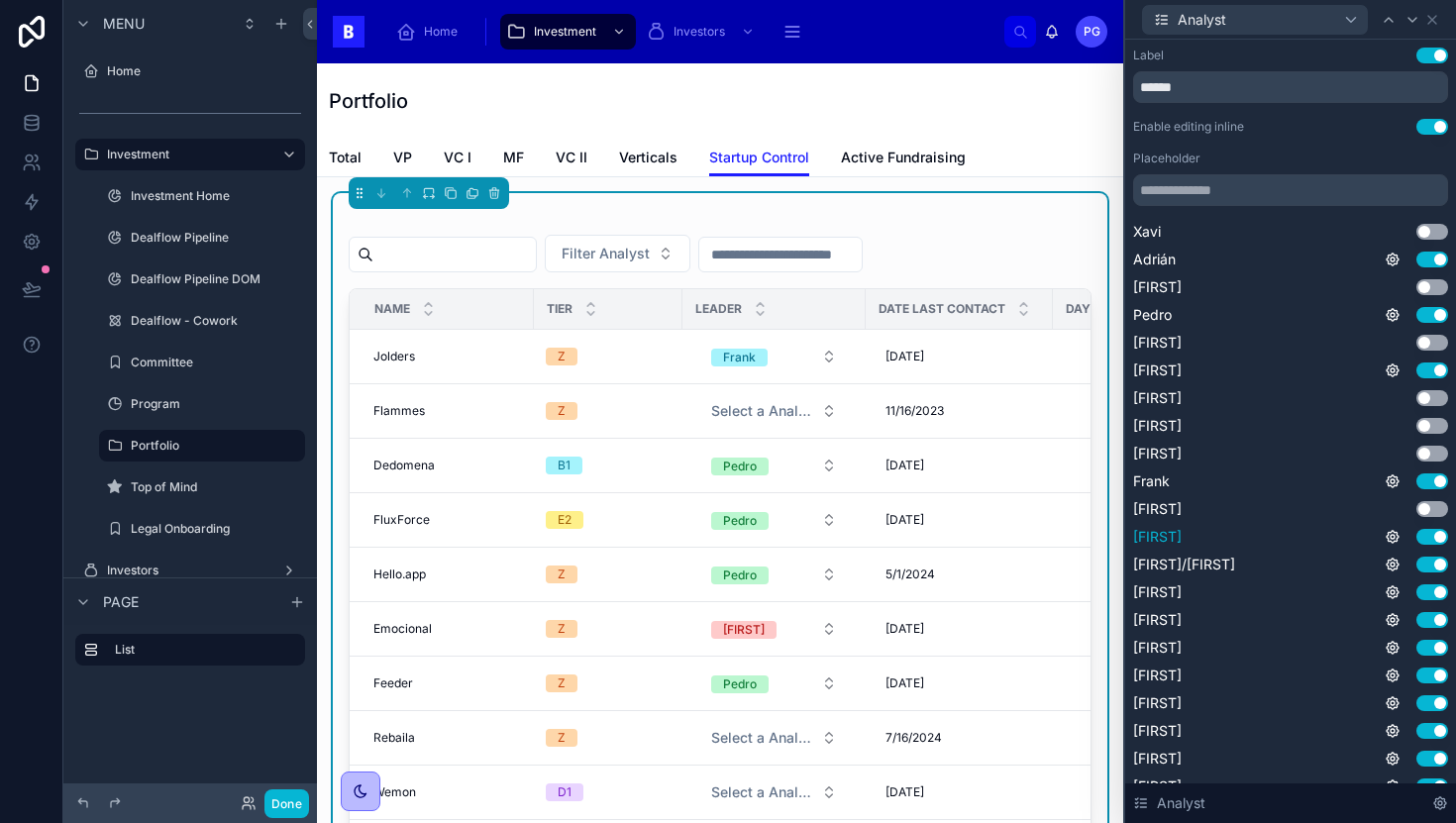 click on "Use setting" at bounding box center [1432, 537] 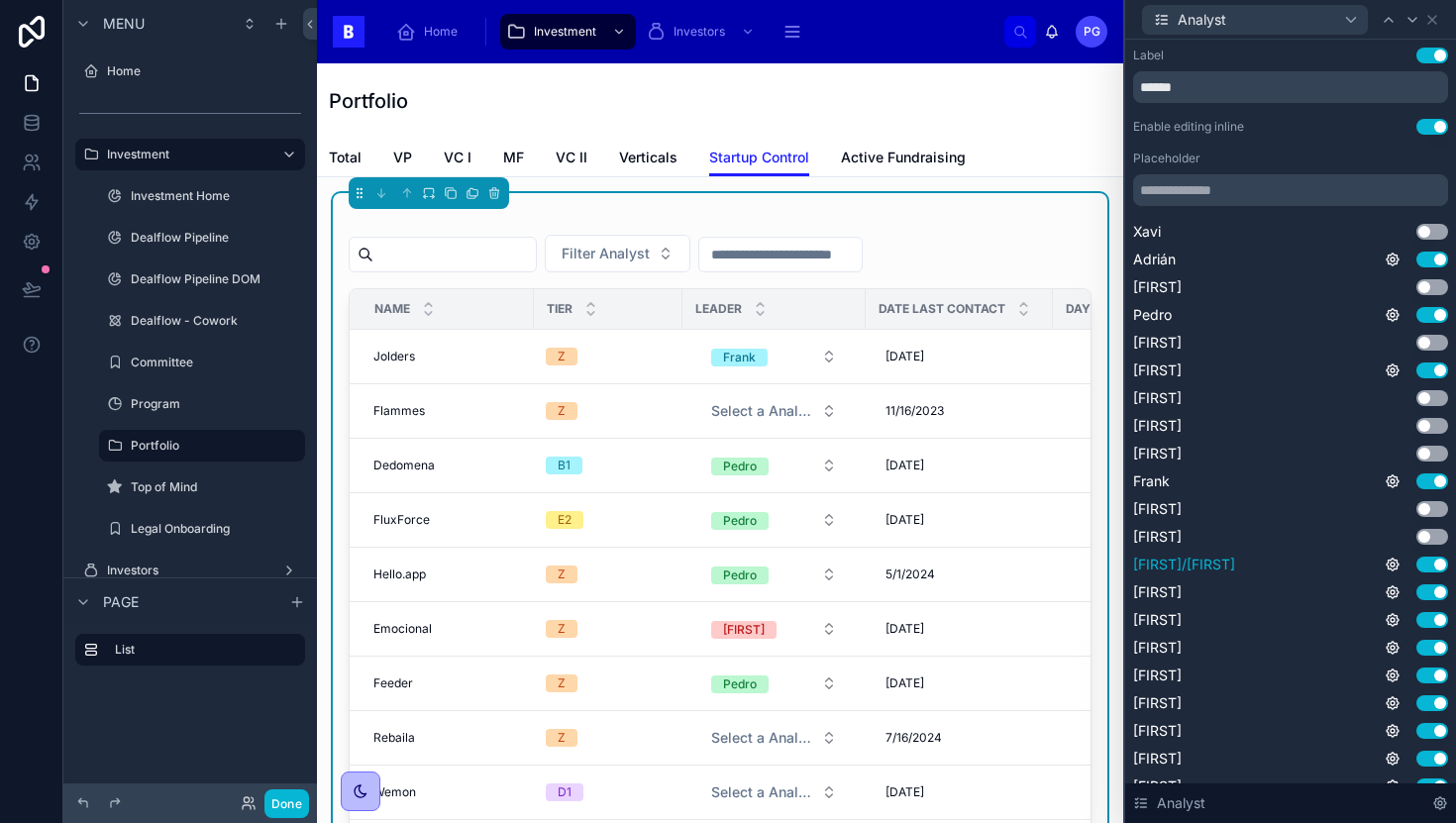 click on "Use setting" at bounding box center (1432, 565) 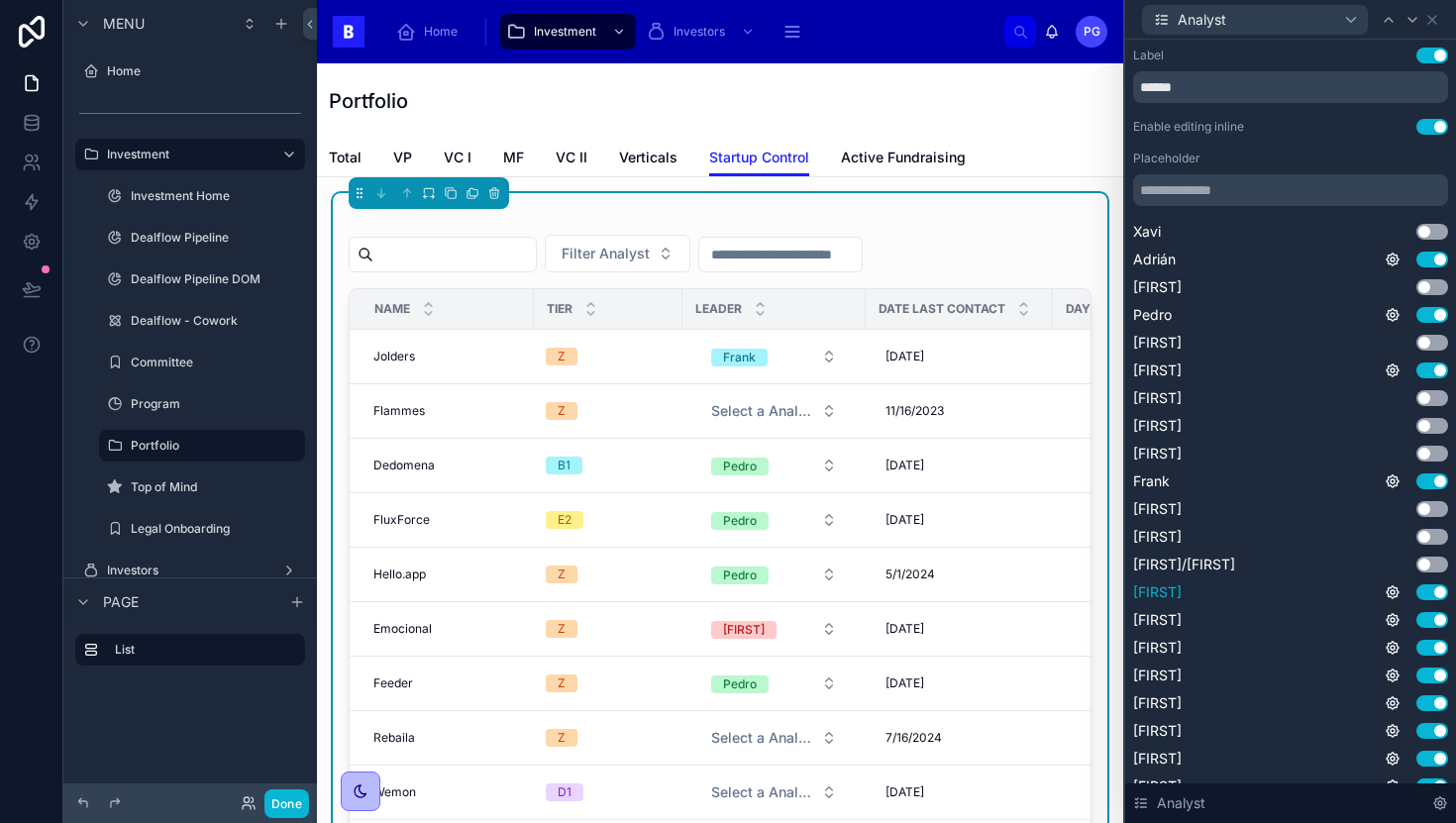 click on "Use setting" at bounding box center [1432, 592] 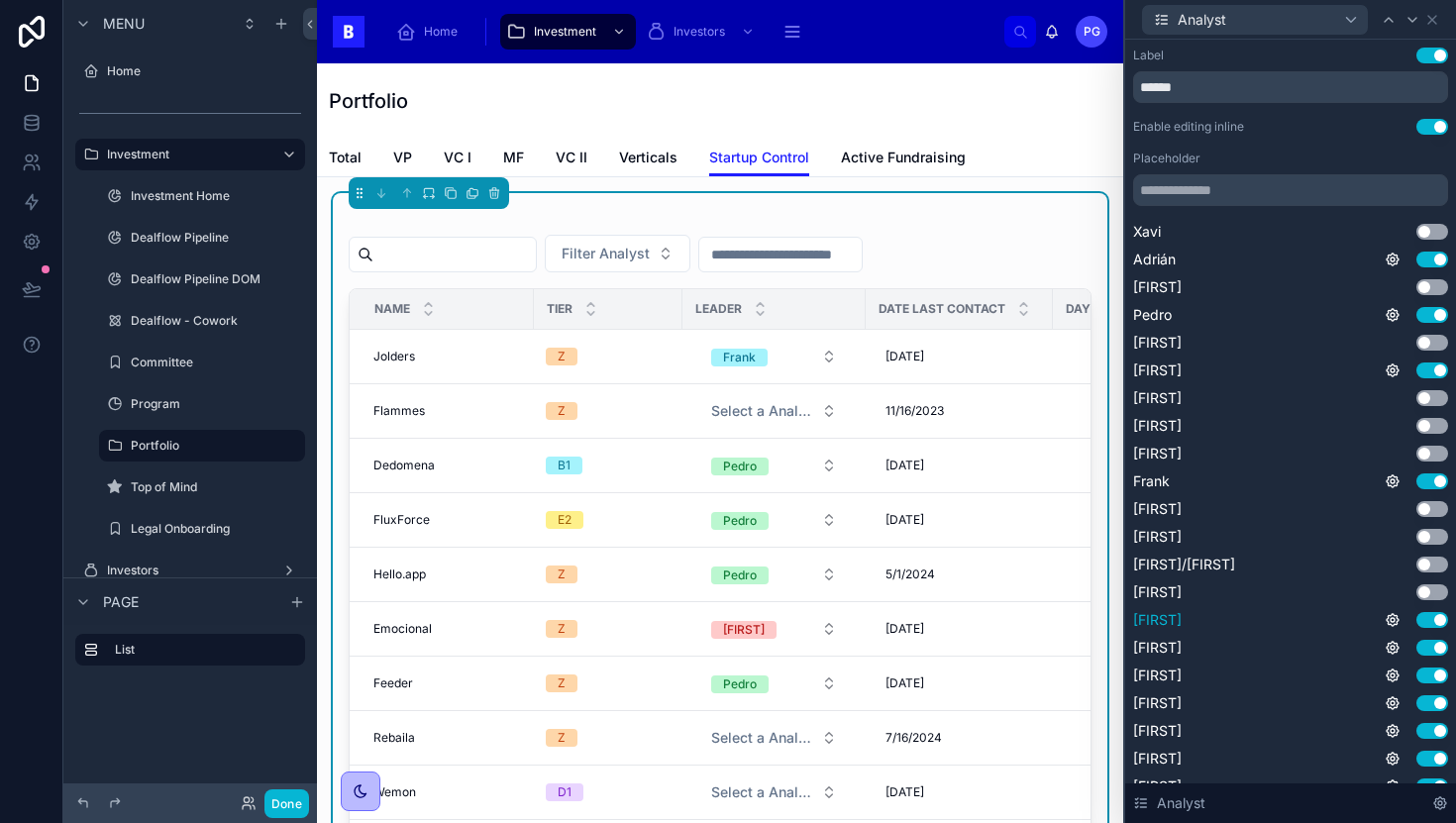 click on "Use setting" at bounding box center (1432, 620) 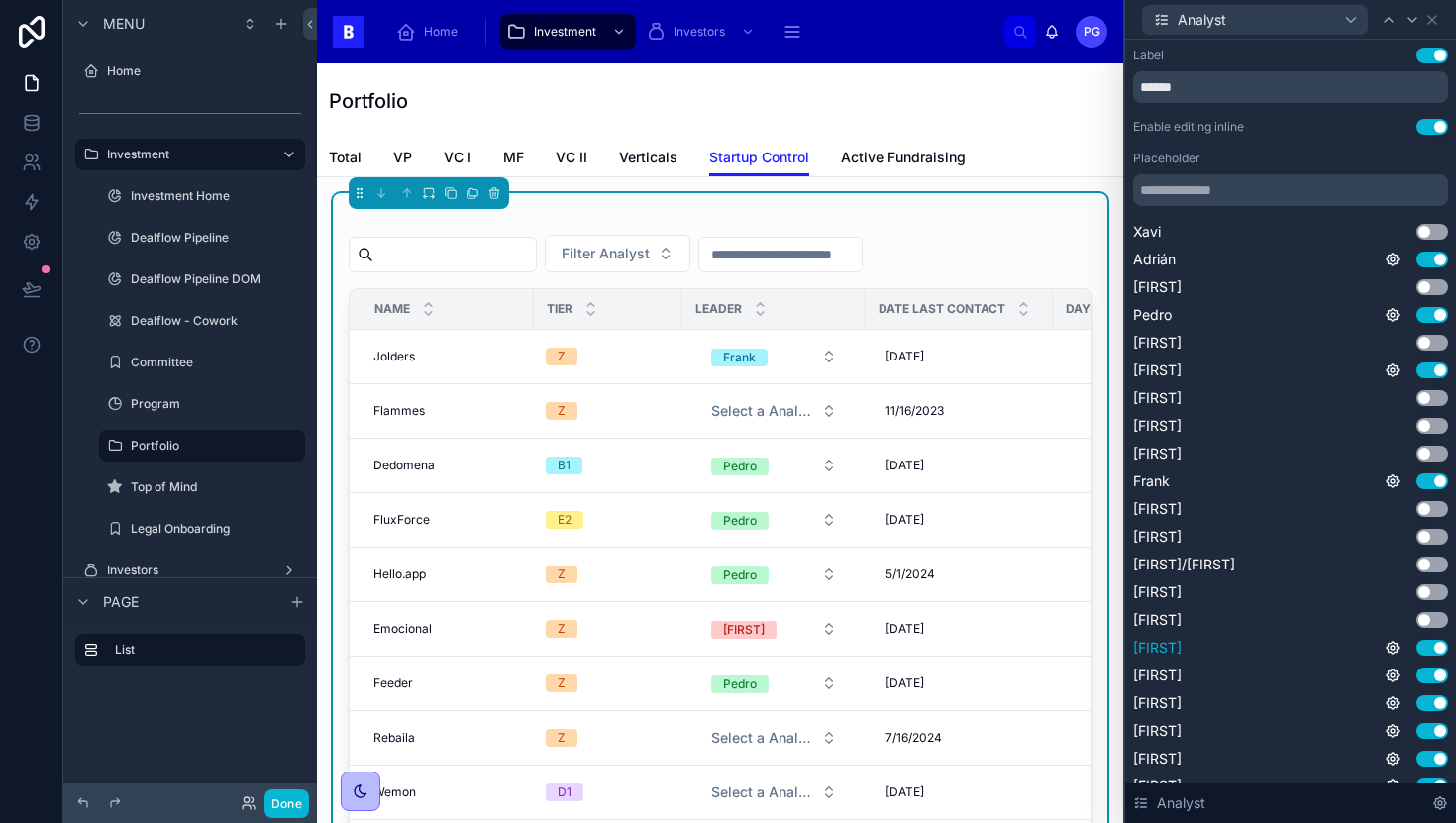 click on "Use setting" at bounding box center (1432, 648) 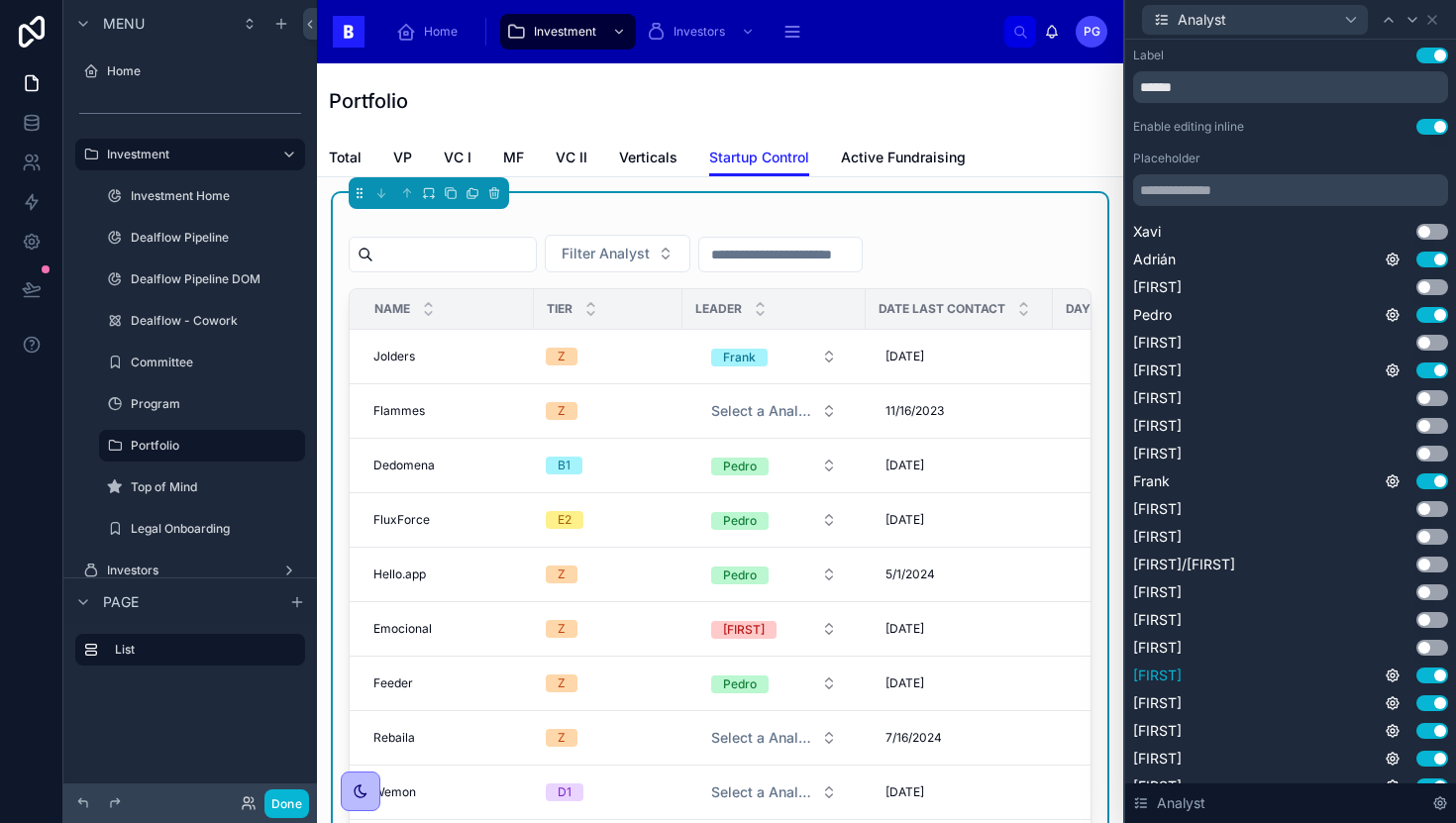 click on "Use setting" at bounding box center [1432, 675] 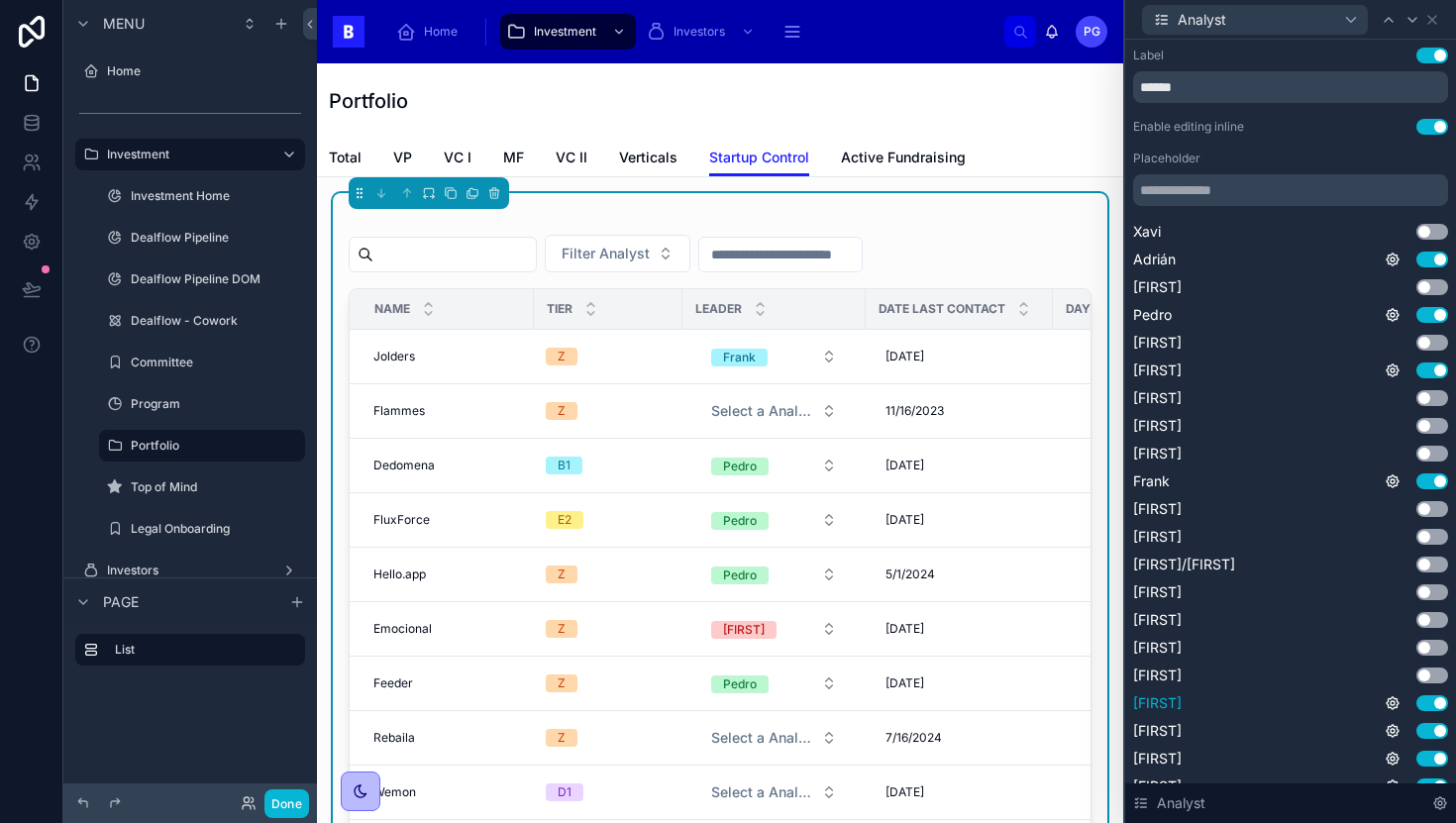 click on "Use setting" at bounding box center (1432, 703) 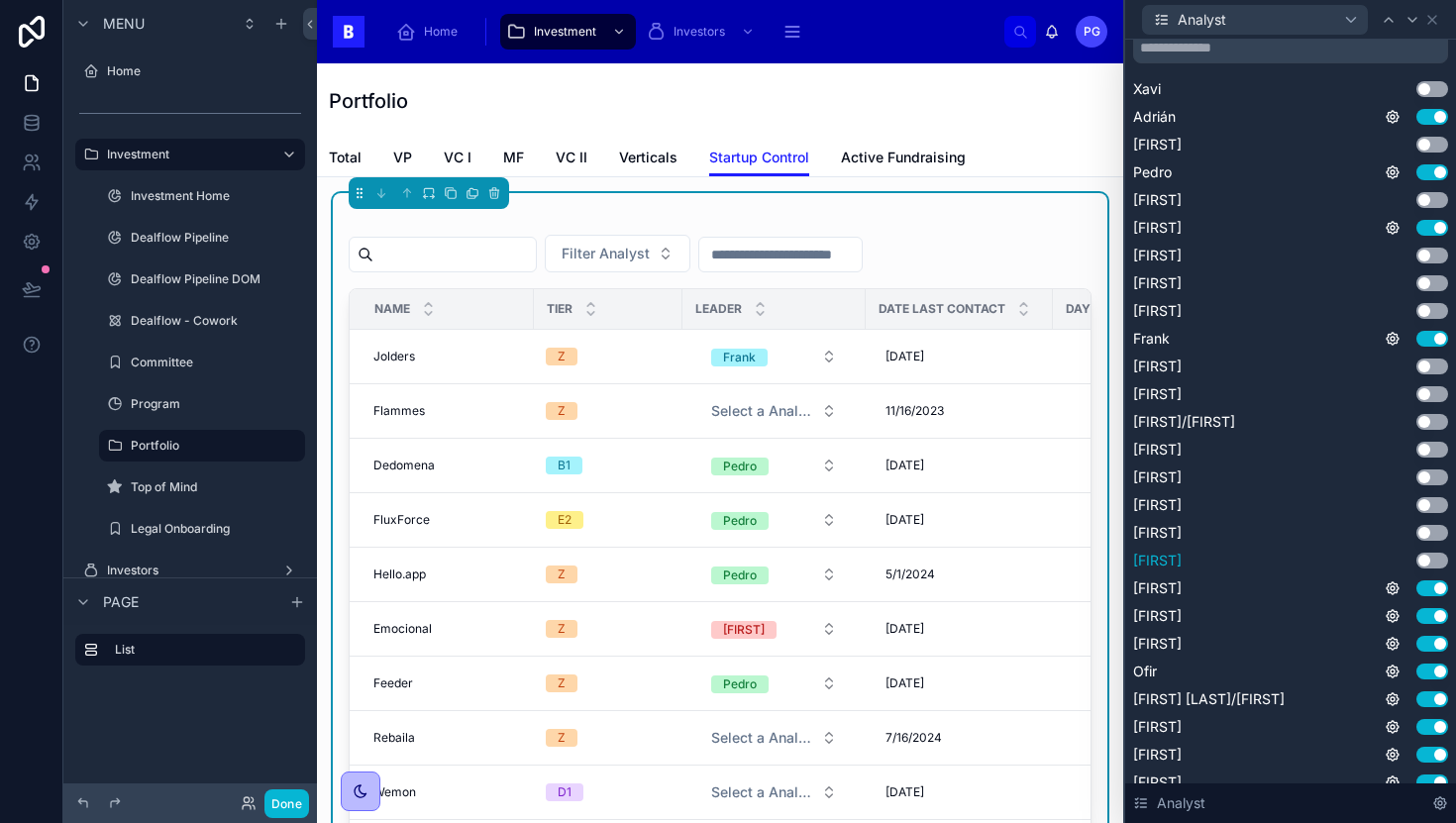 scroll, scrollTop: 206, scrollLeft: 0, axis: vertical 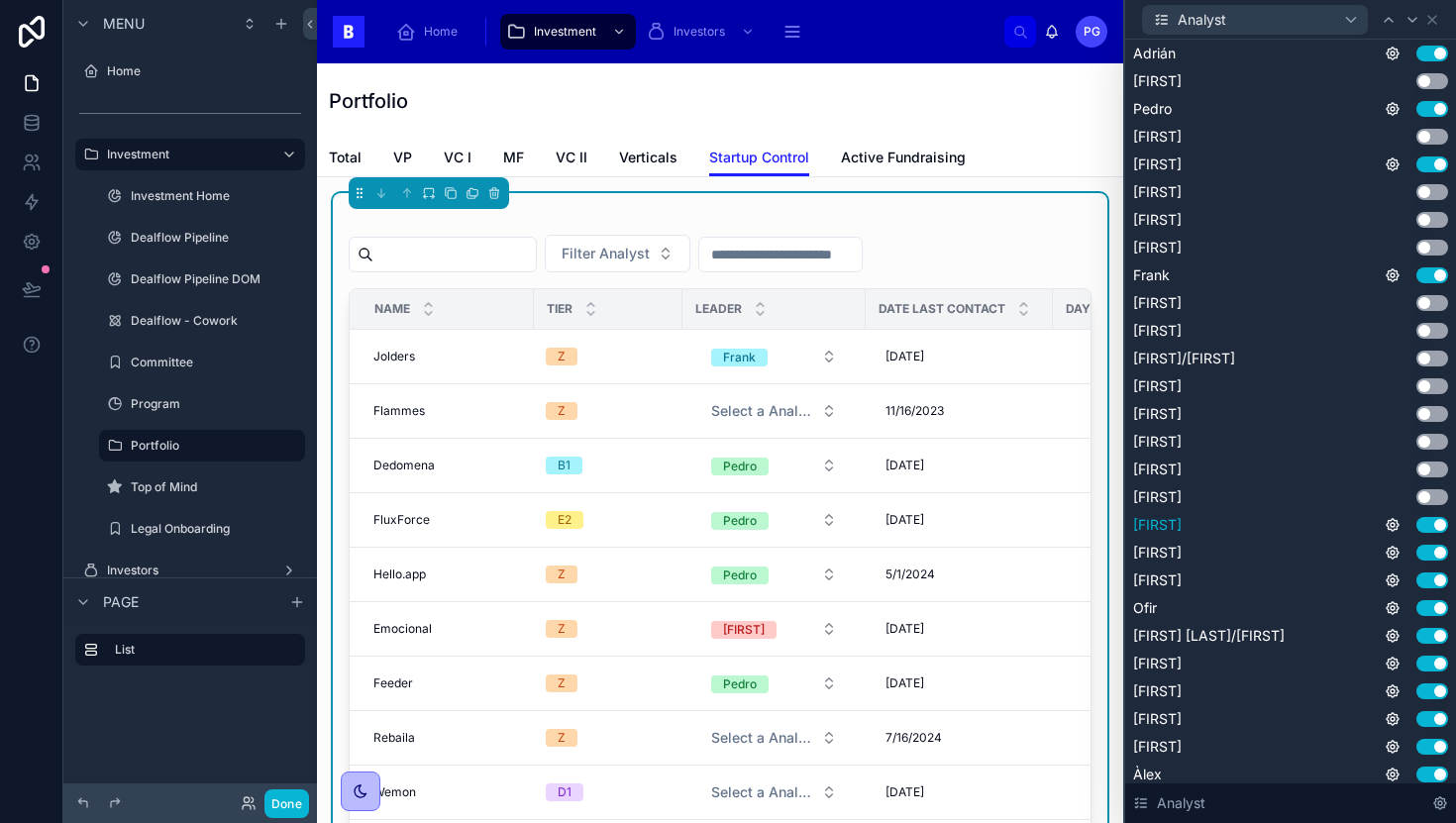 click on "Use setting" at bounding box center [1432, 525] 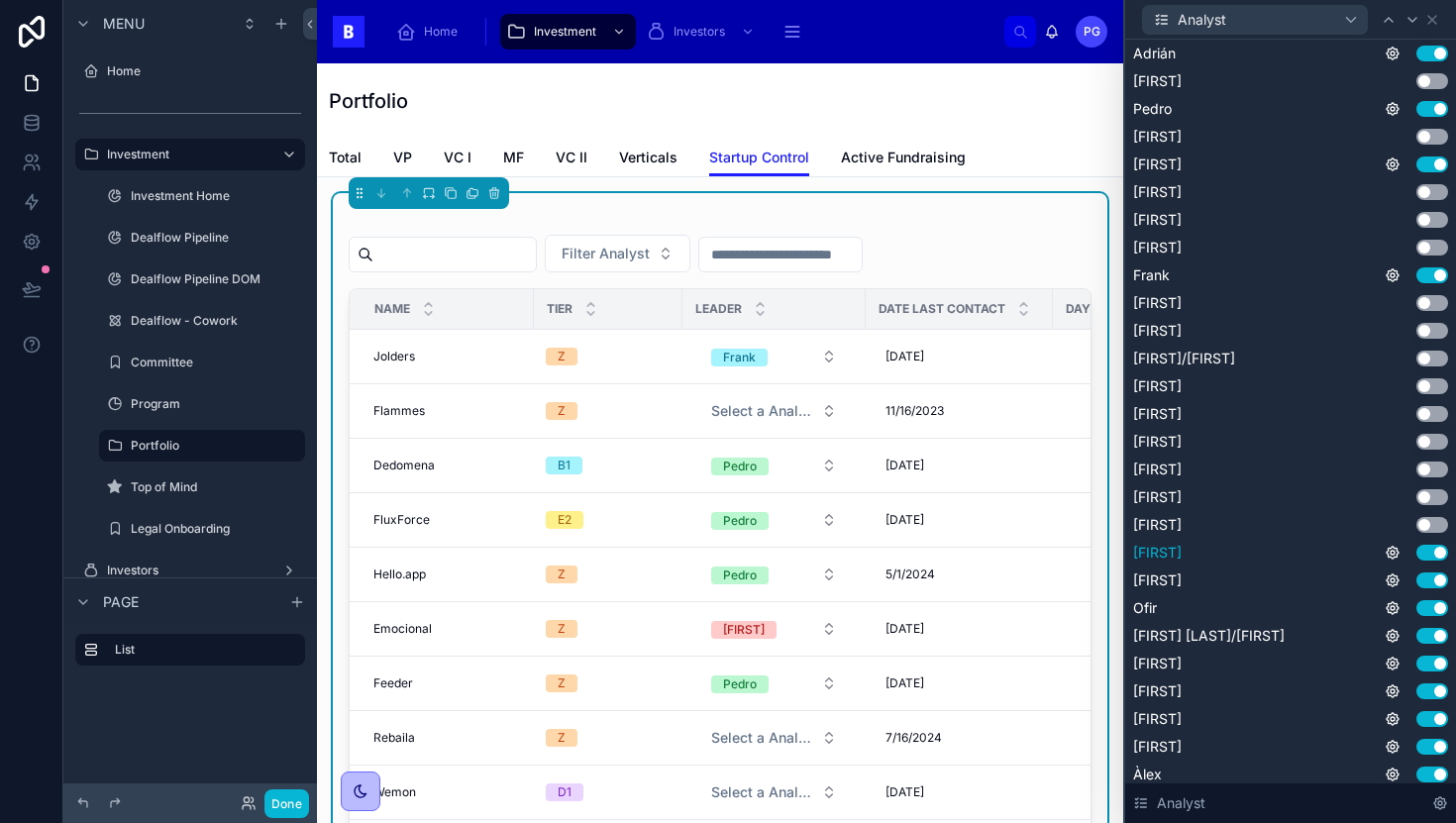 click on "Use setting" at bounding box center [1432, 553] 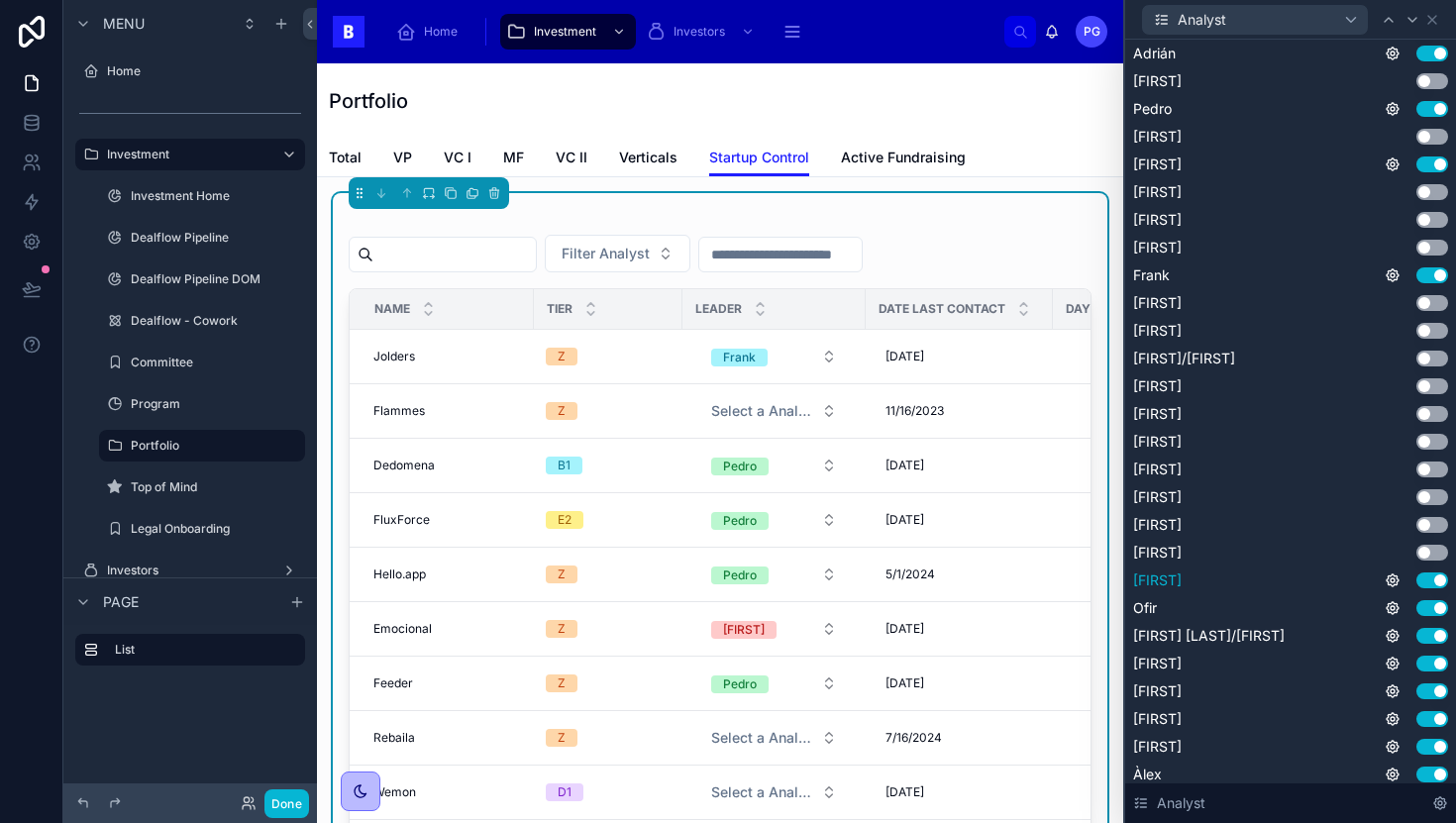 click on "Use setting" at bounding box center (1432, 580) 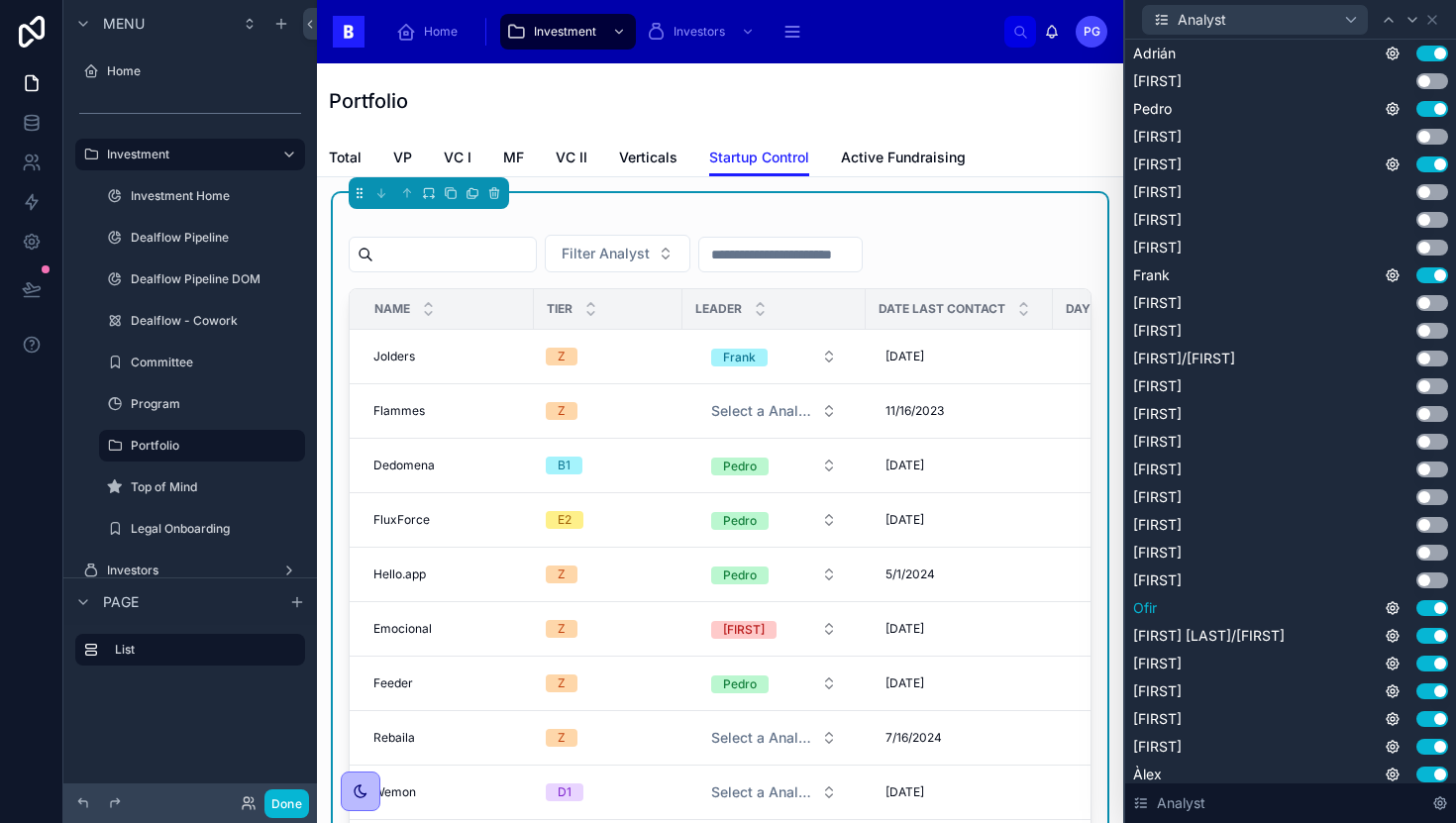 click on "Use setting" at bounding box center [1432, 608] 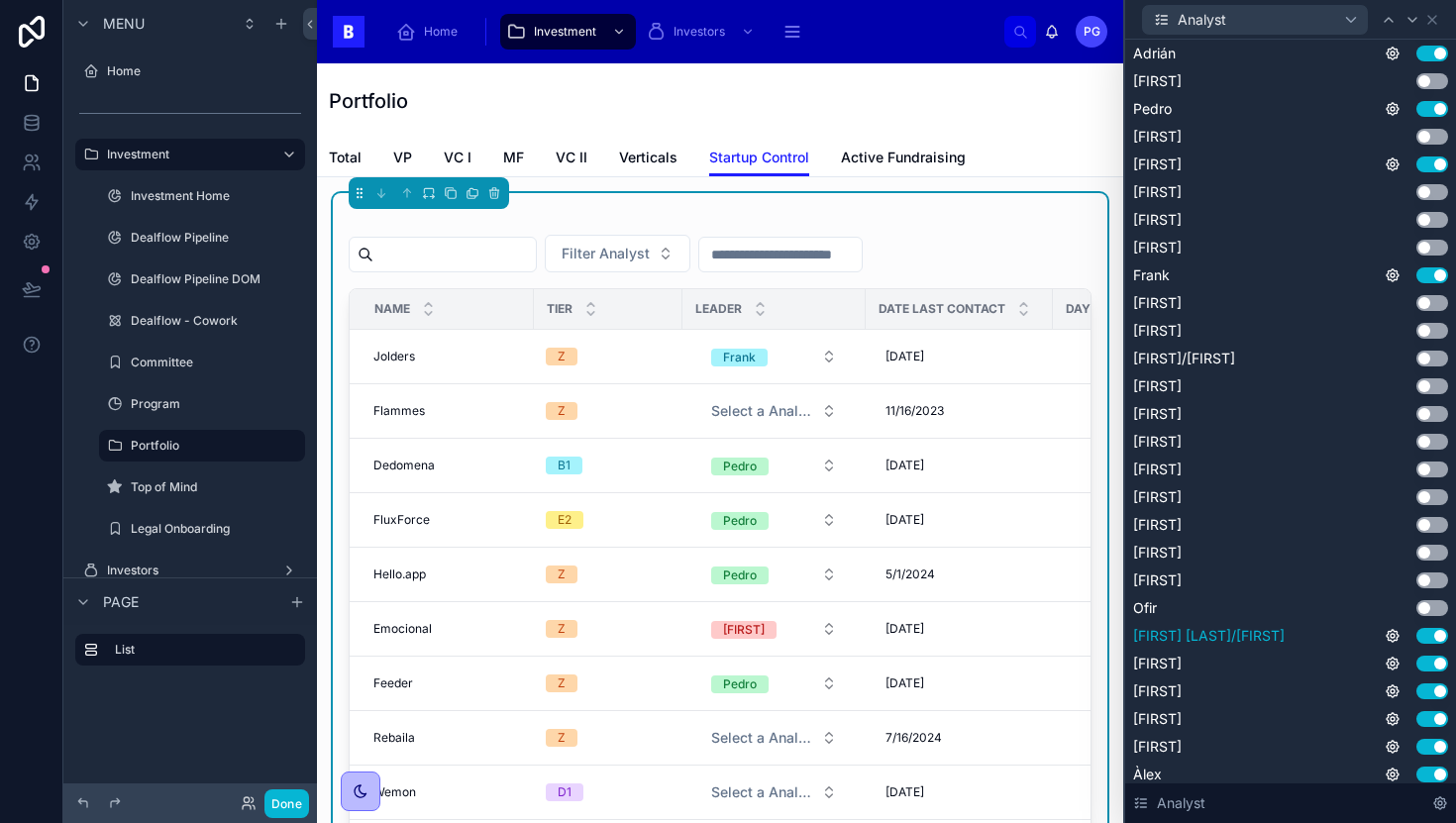 click on "Use setting" at bounding box center (1432, 636) 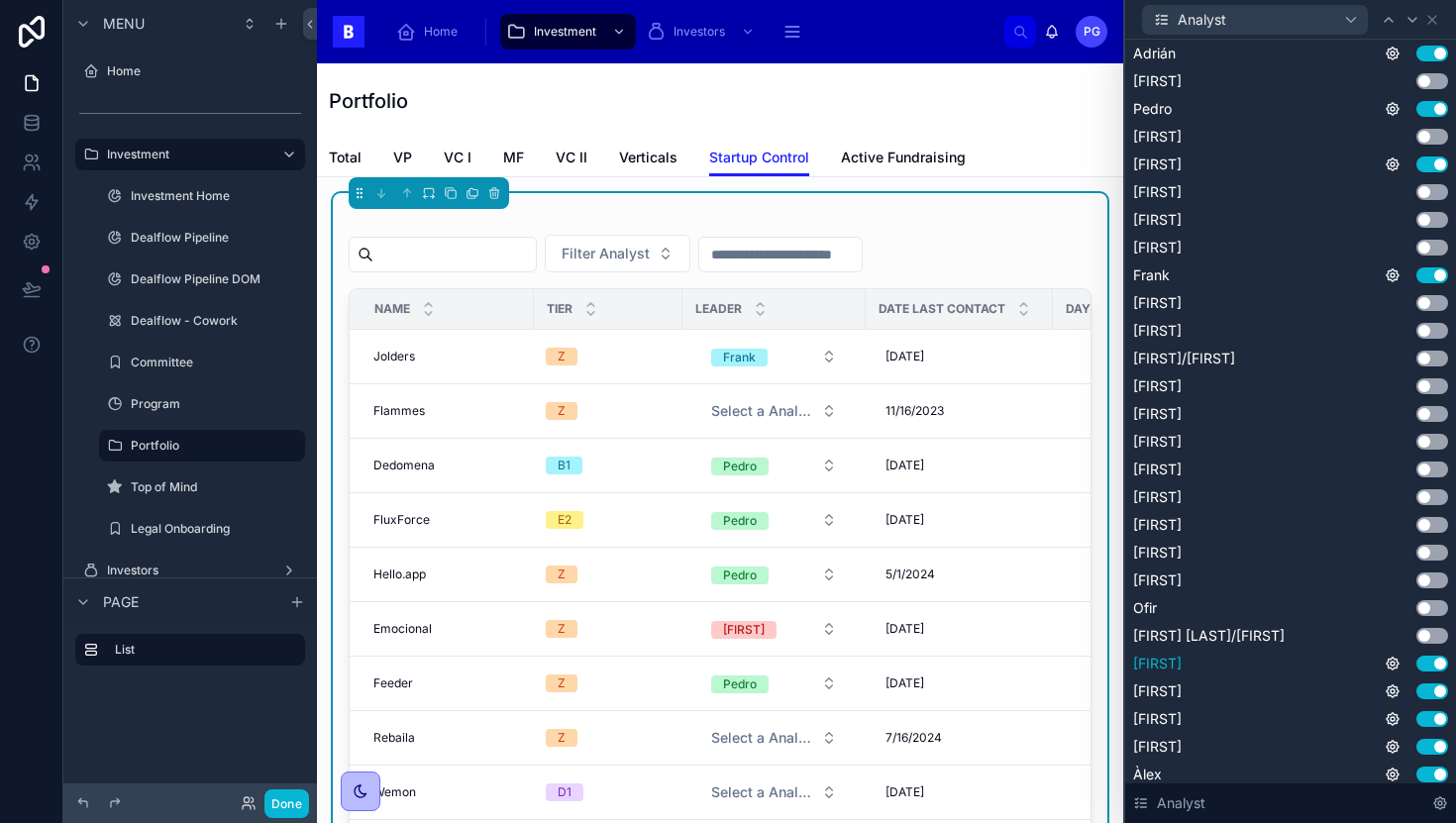 click on "Use setting" at bounding box center (1432, 664) 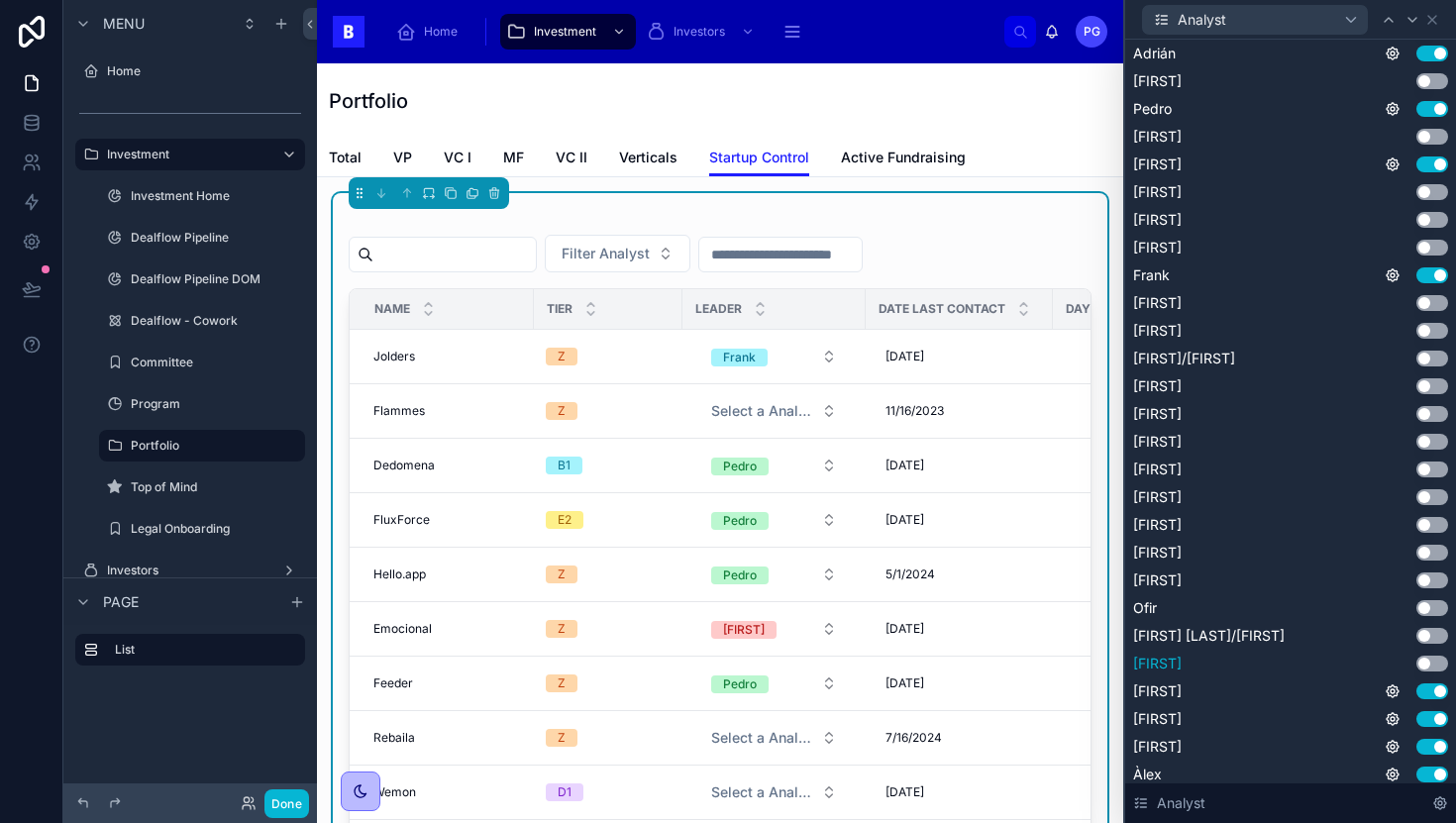 scroll, scrollTop: 274, scrollLeft: 0, axis: vertical 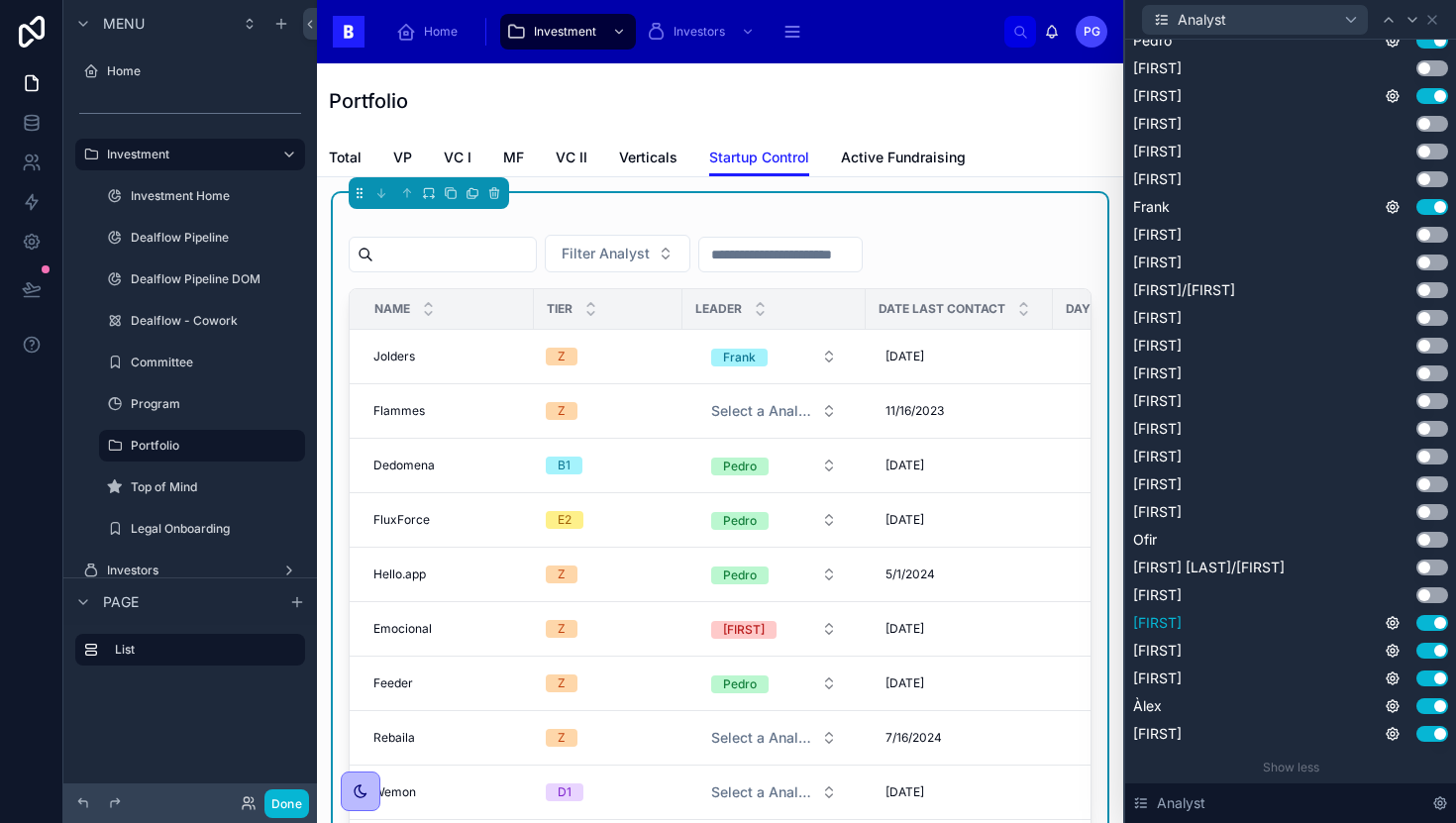 click on "Use setting" at bounding box center (1432, 623) 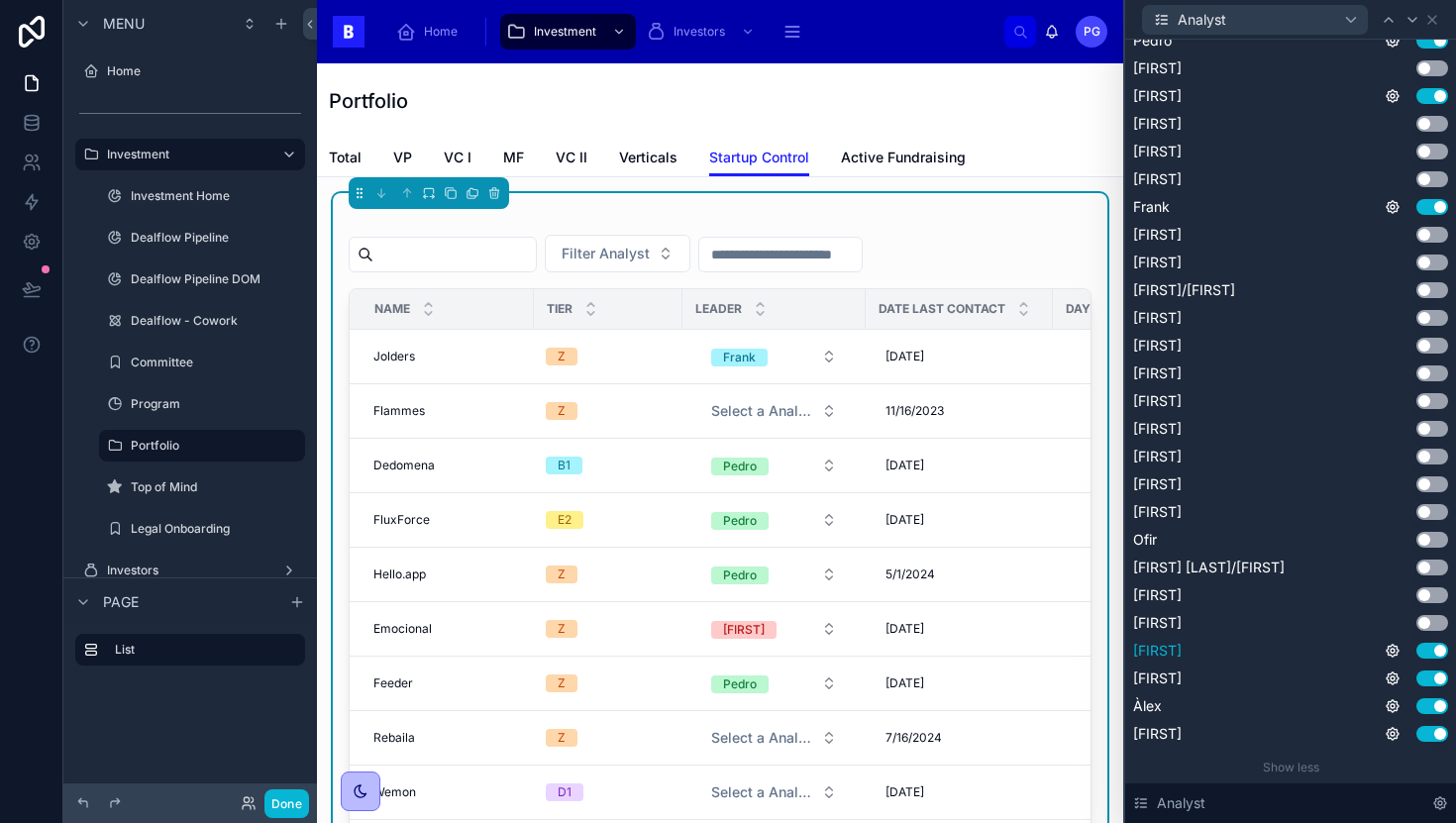 click on "Use setting" at bounding box center (1432, 651) 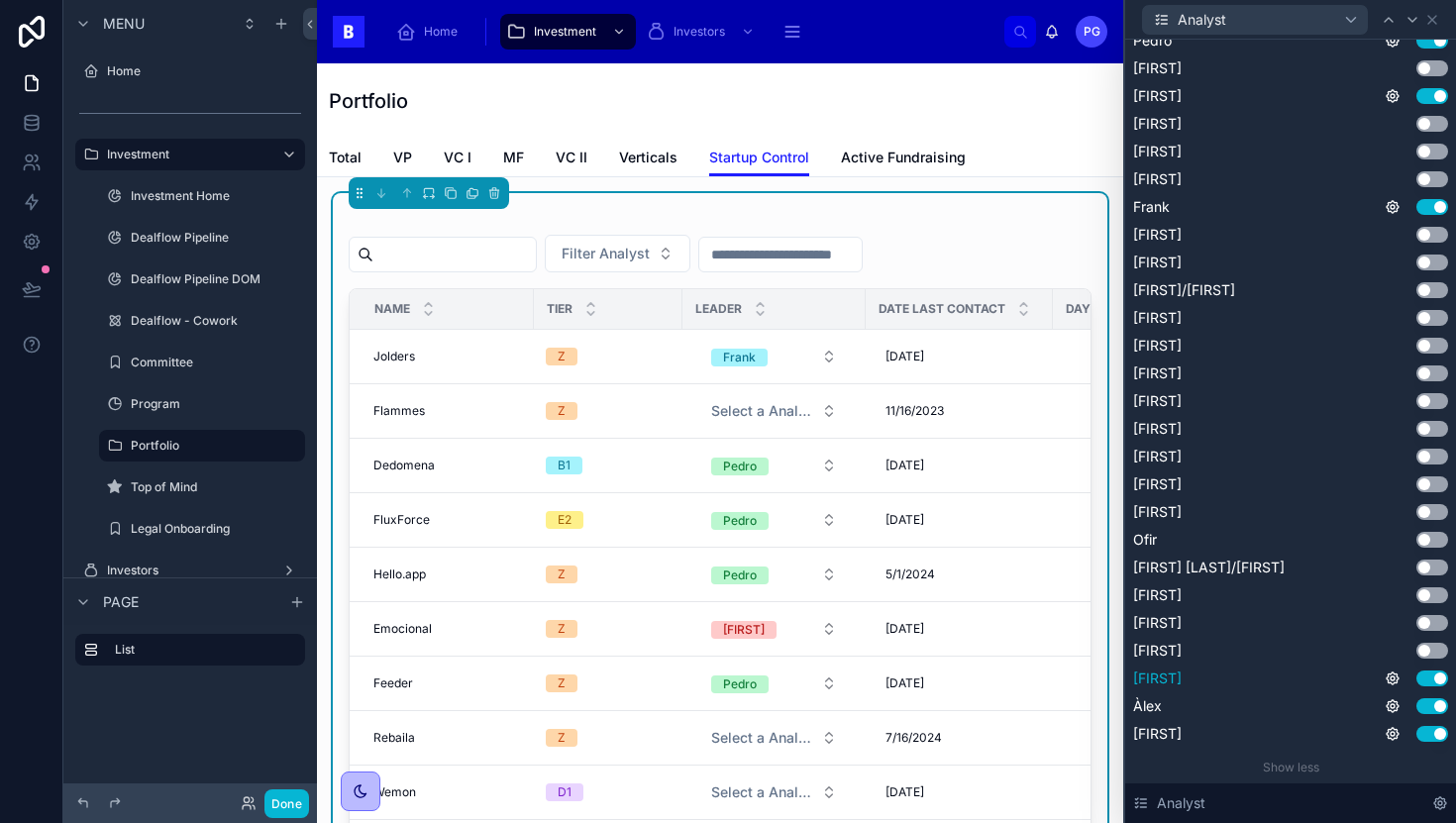 click on "Use setting" at bounding box center [1432, 678] 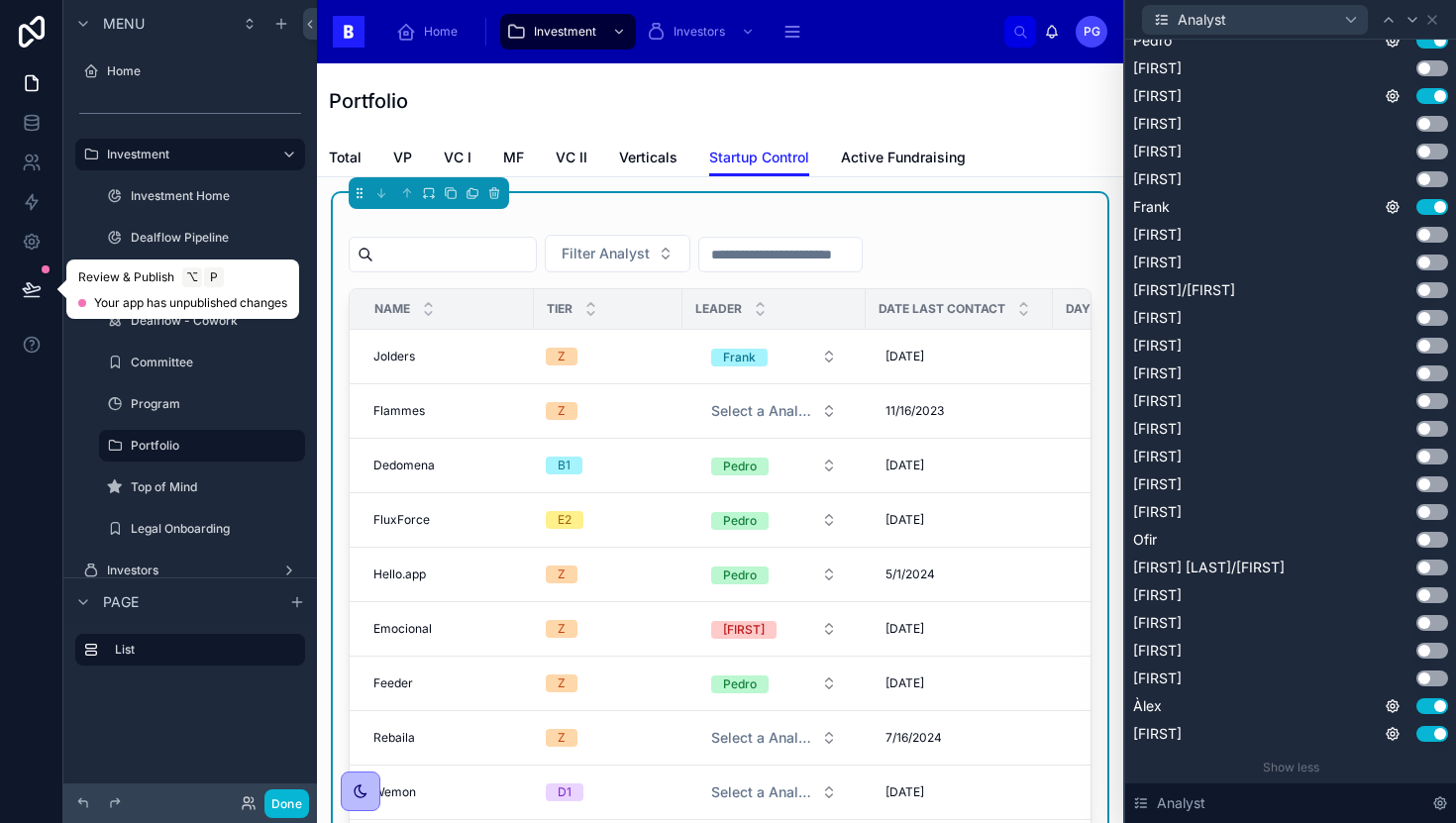click 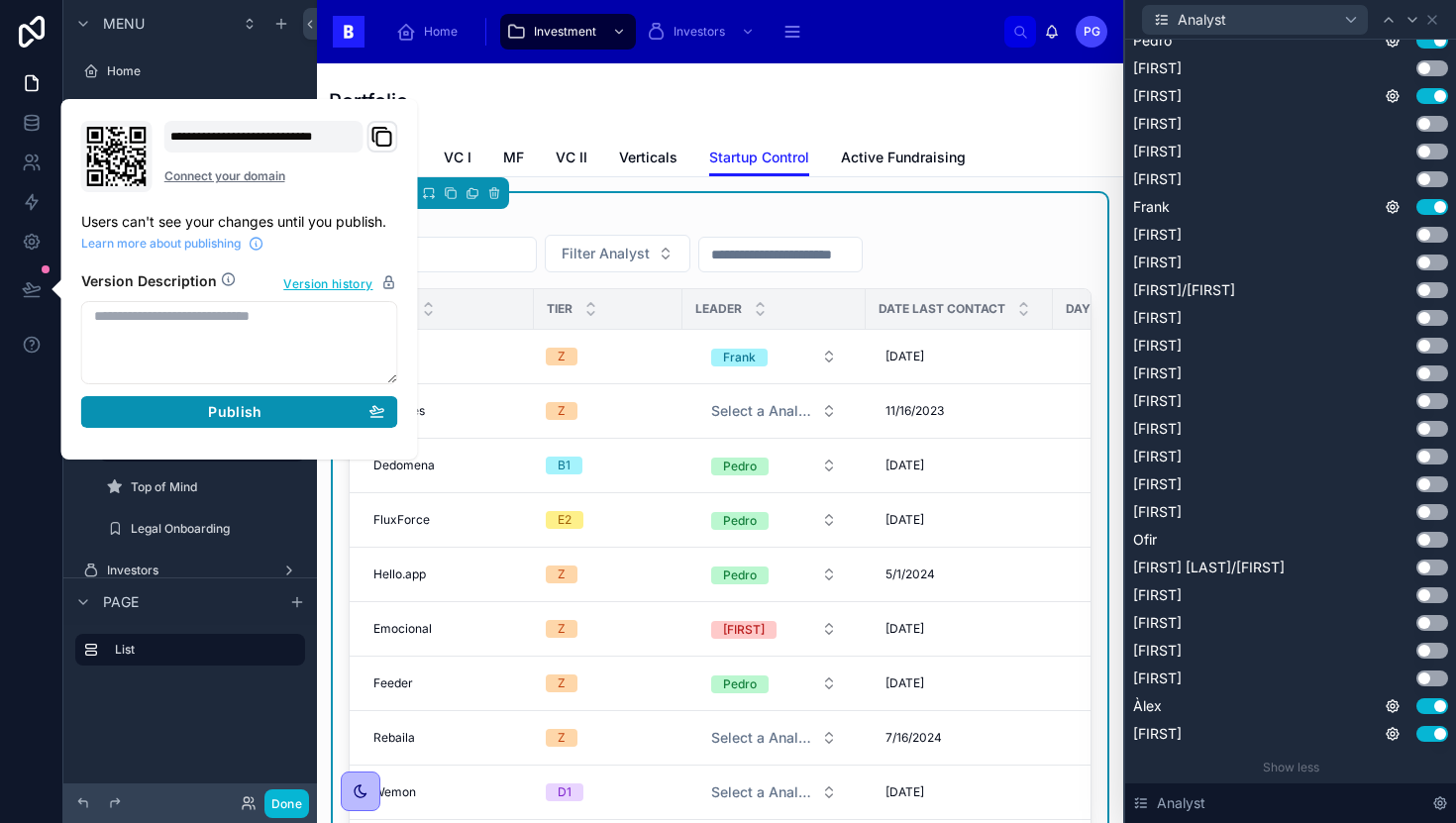 click on "Publish" at bounding box center [240, 412] 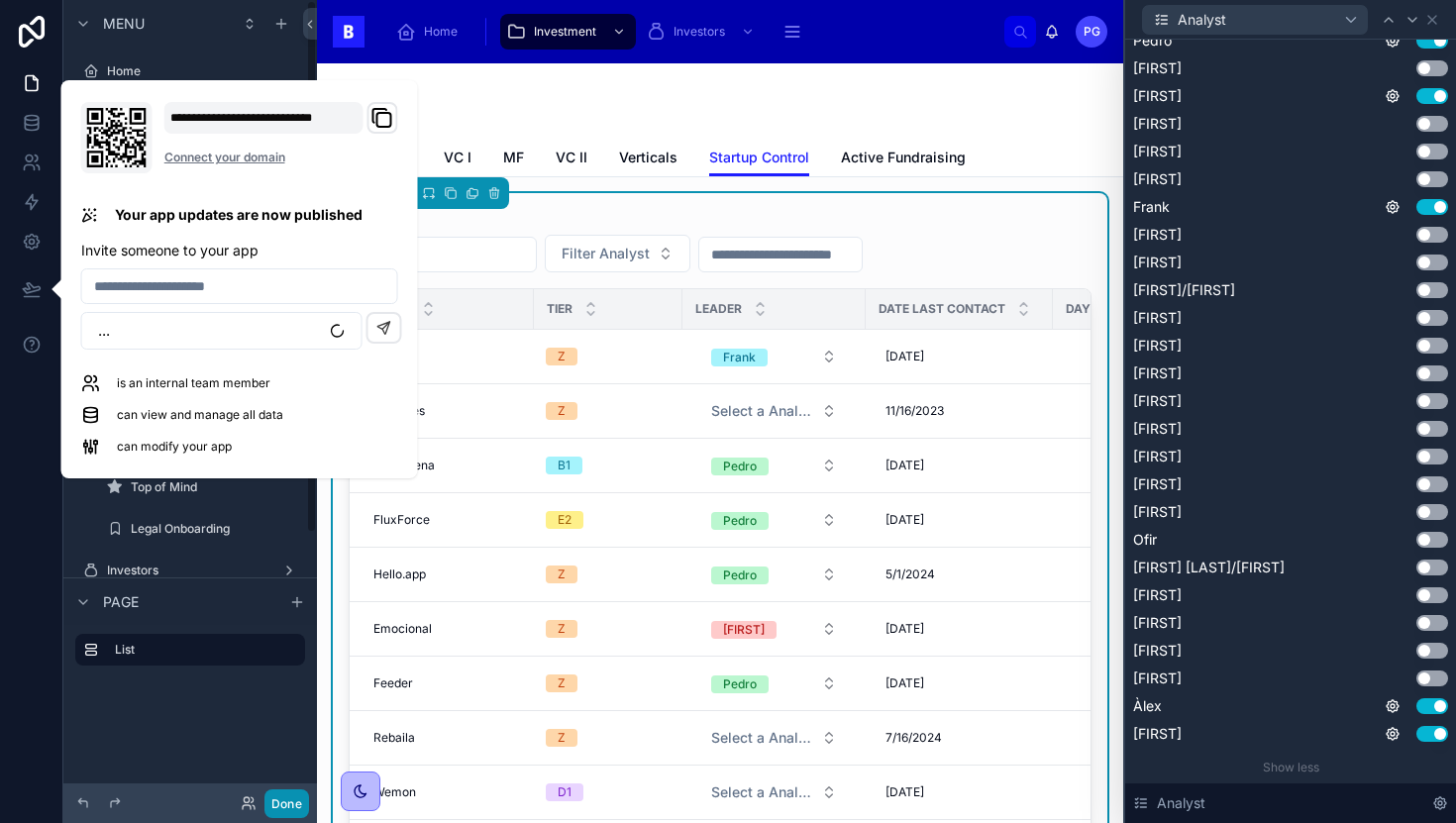 click on "Done" at bounding box center (286, 803) 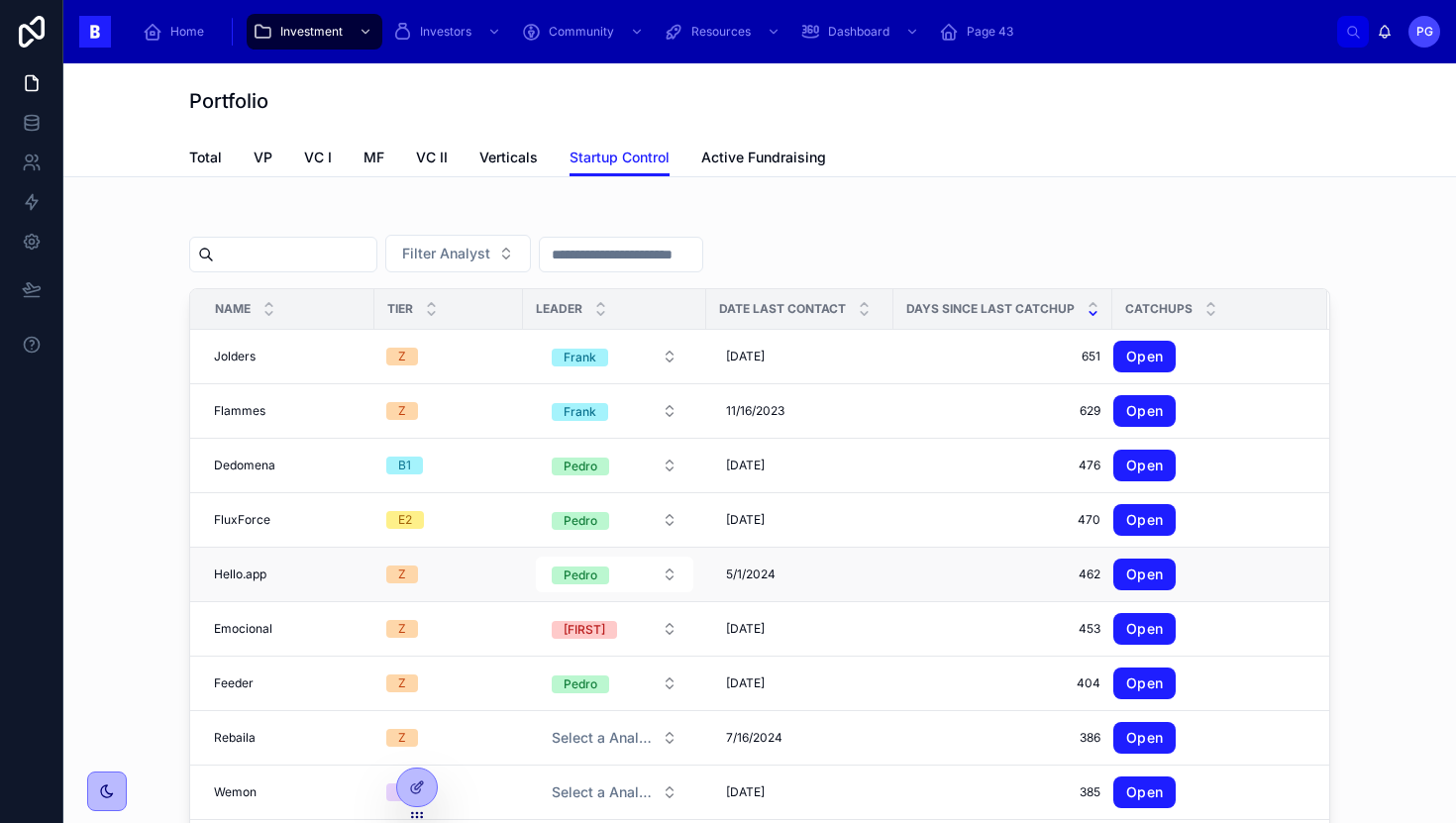 click on "Z" at bounding box center [402, 574] 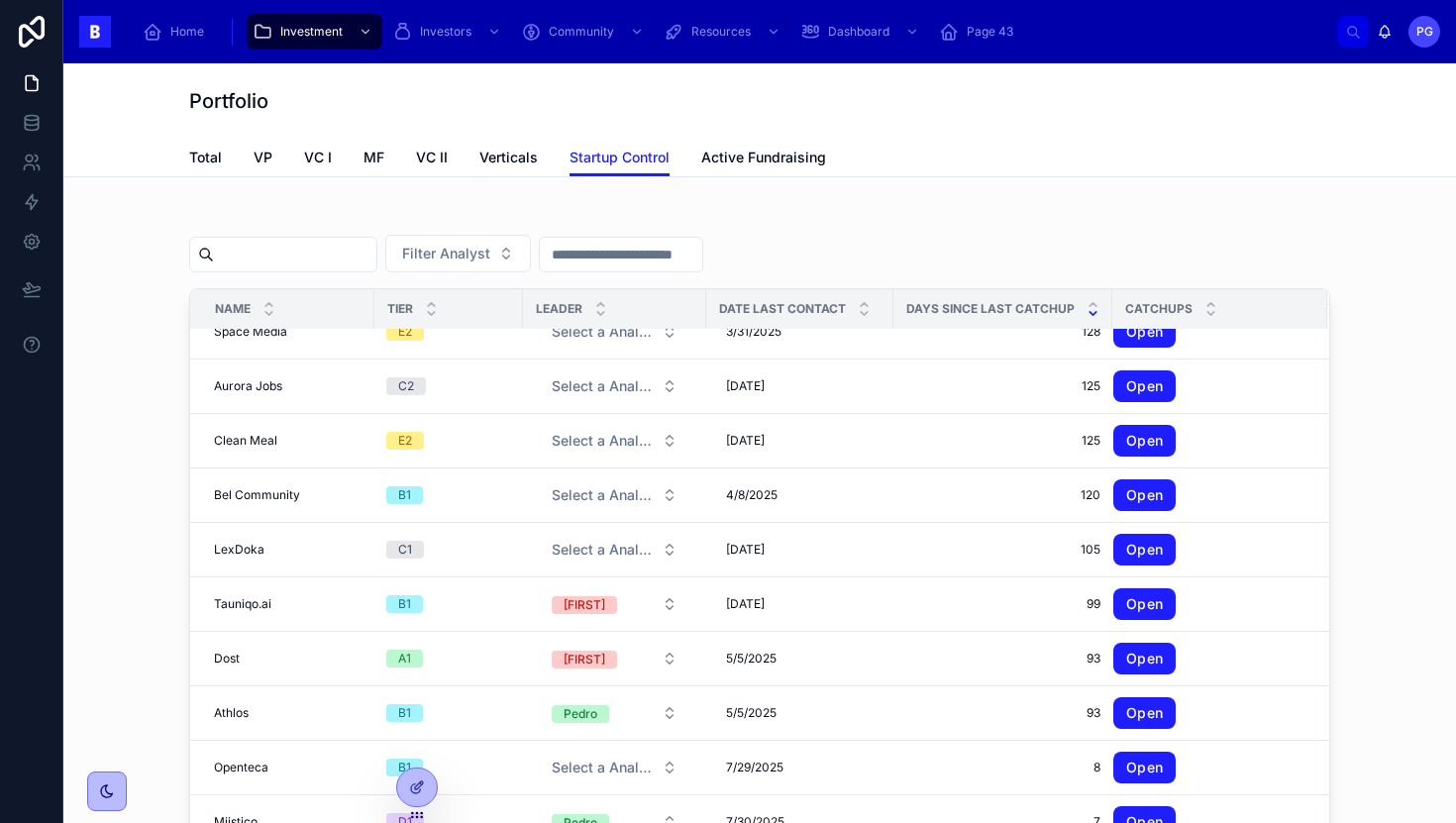 scroll, scrollTop: 1892, scrollLeft: 0, axis: vertical 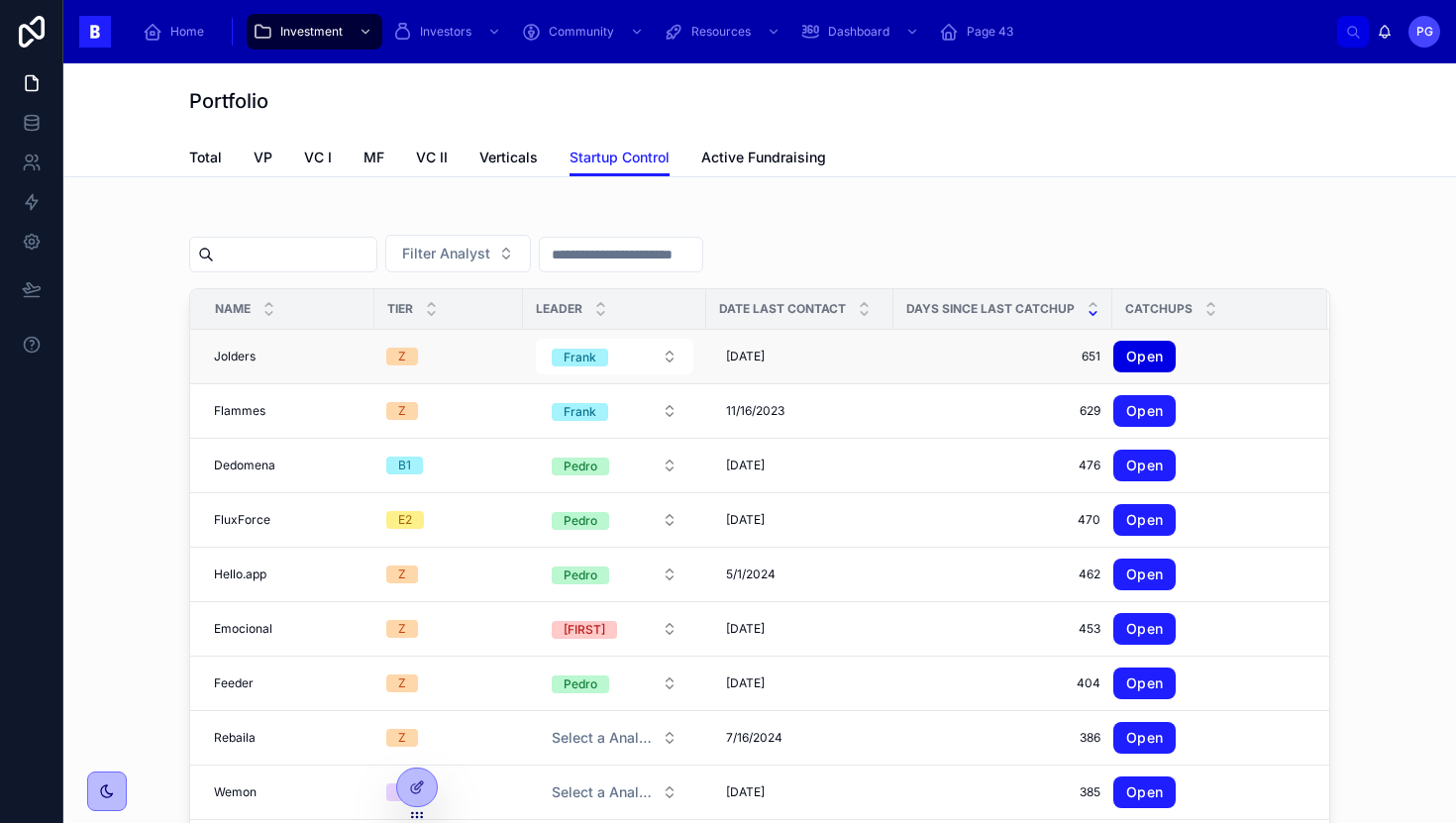 click on "Open" at bounding box center (1144, 357) 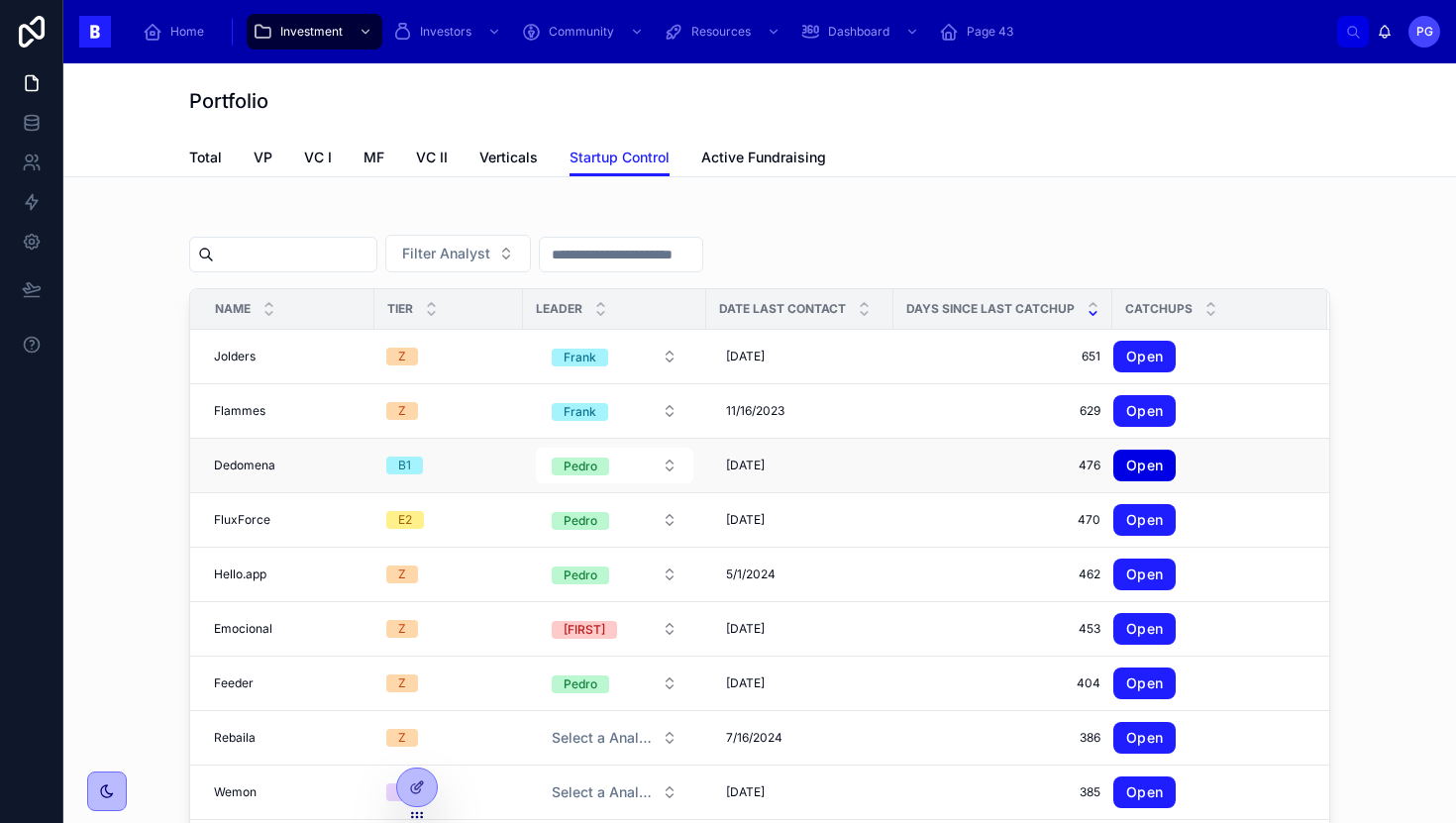 click on "Open" at bounding box center [1144, 465] 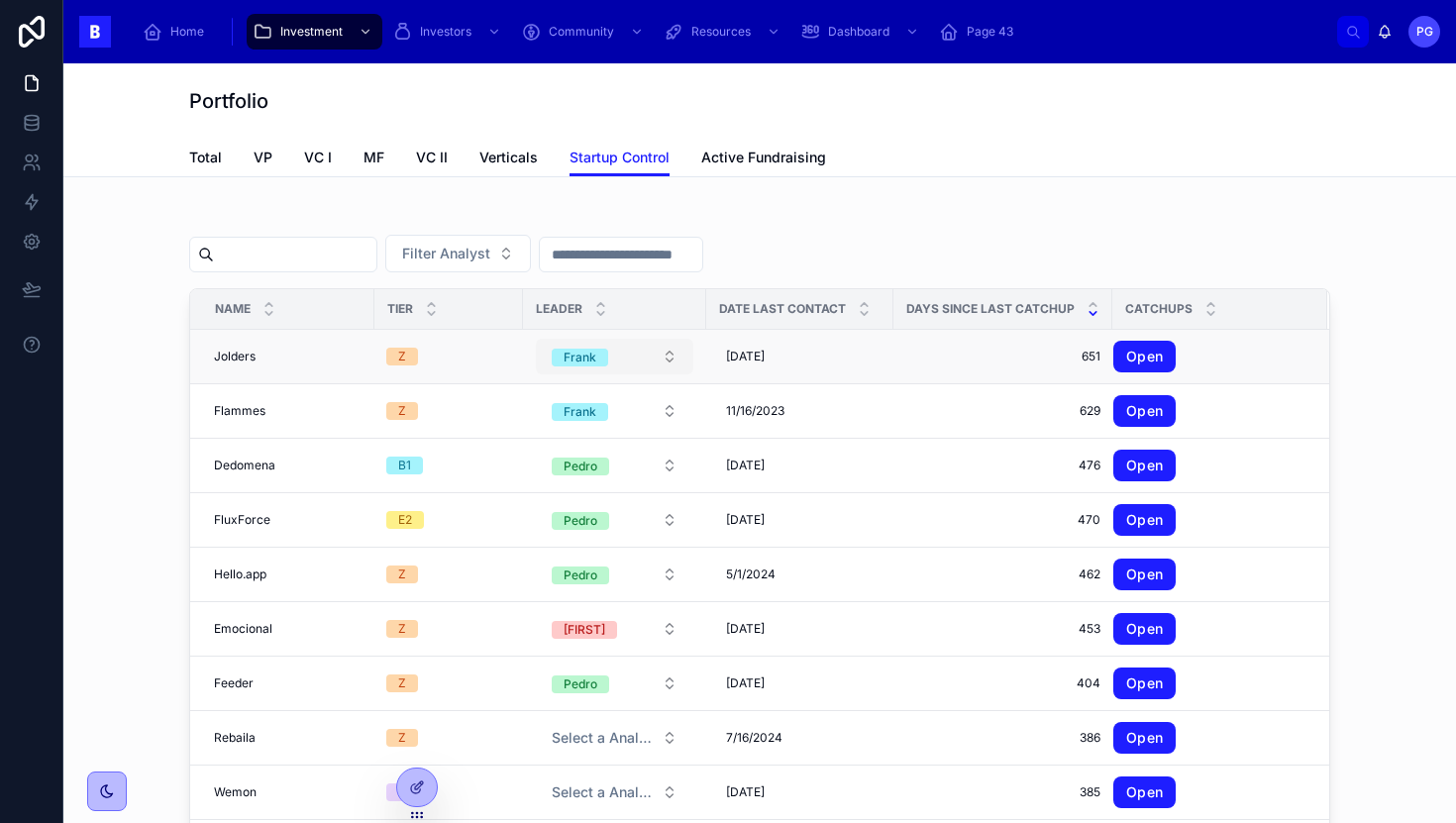 click on "Frank" at bounding box center (614, 357) 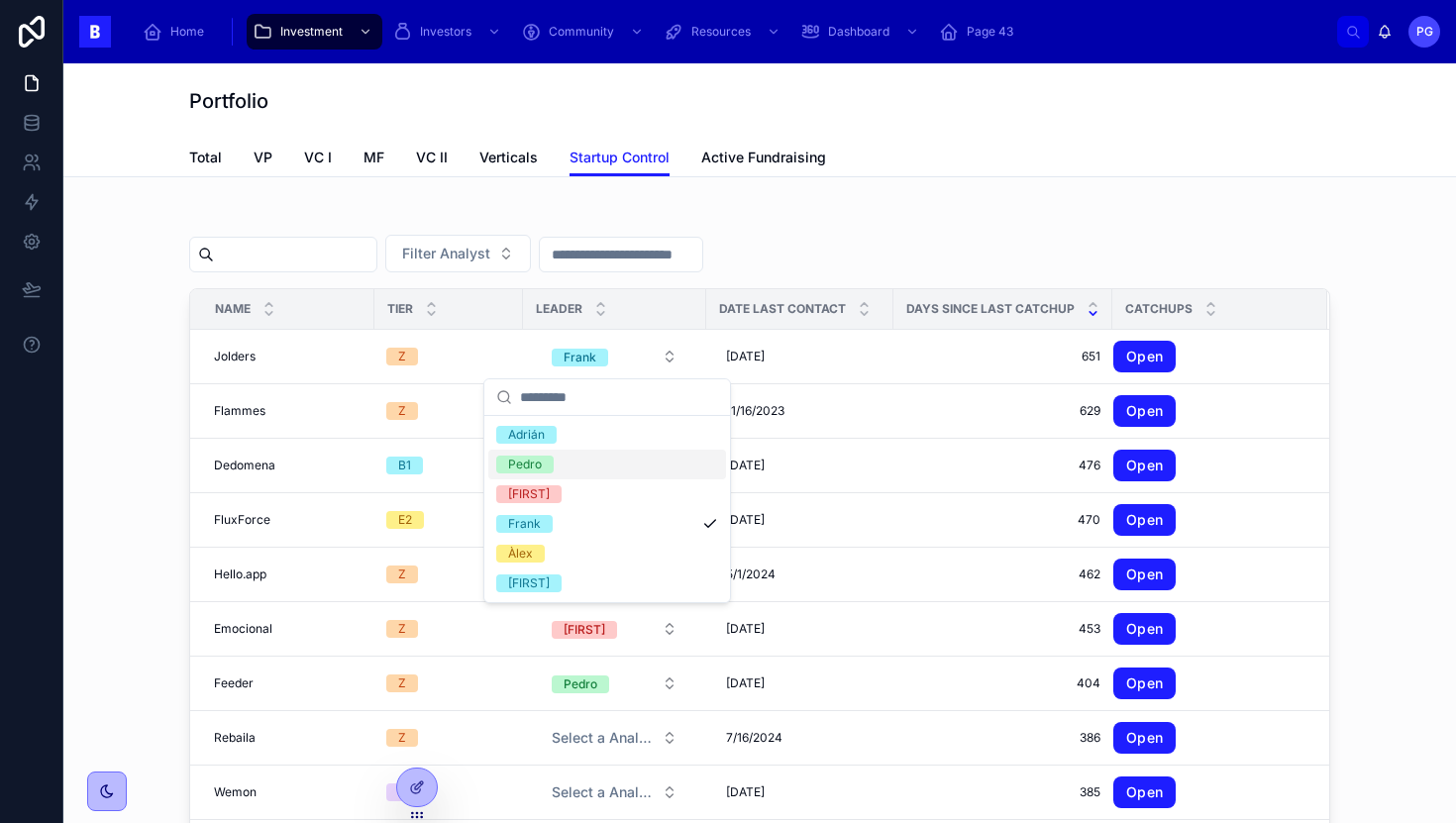 click on "Pedro" at bounding box center (607, 464) 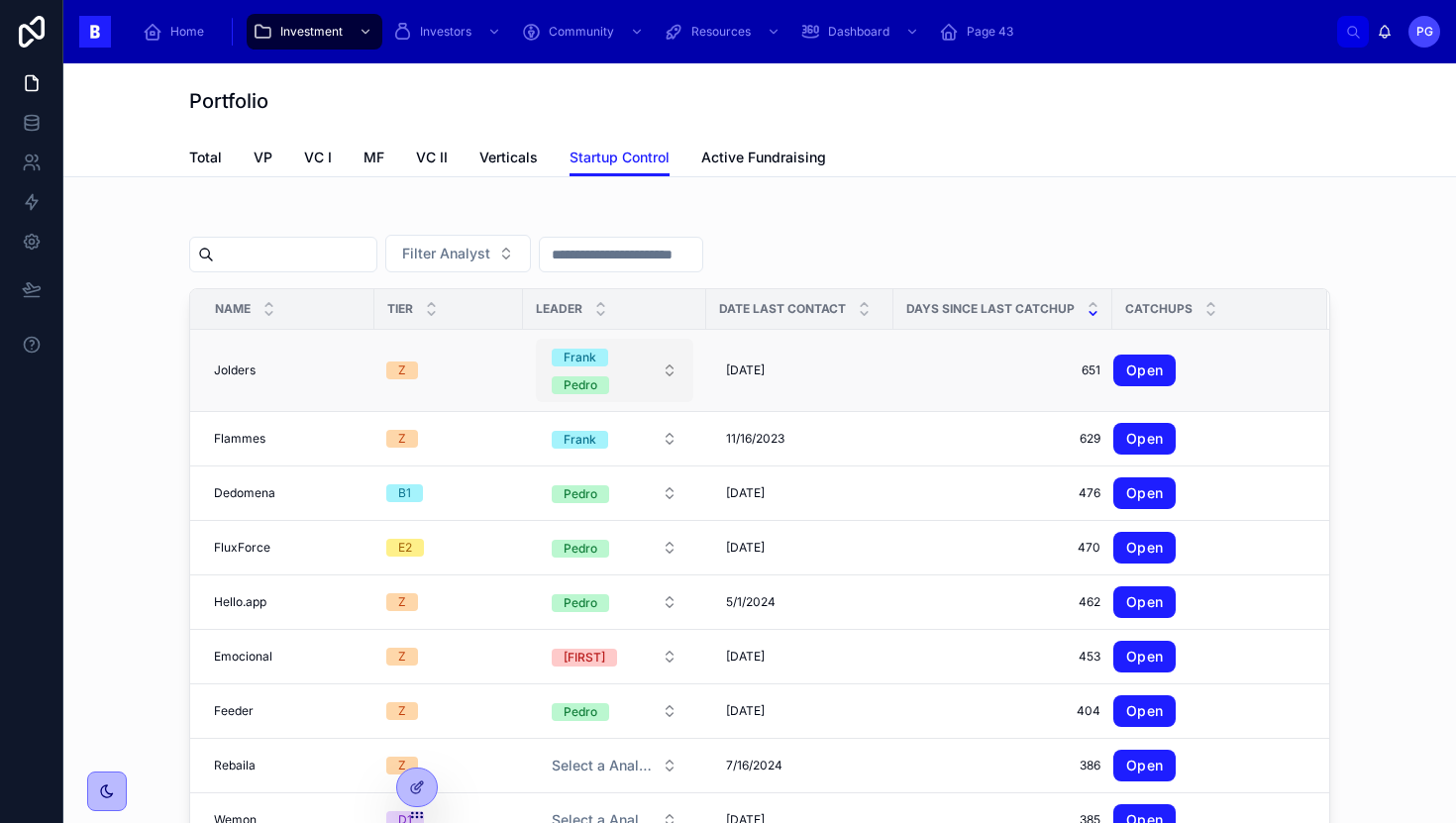 click on "[FIRST] [LAST]" at bounding box center (614, 370) 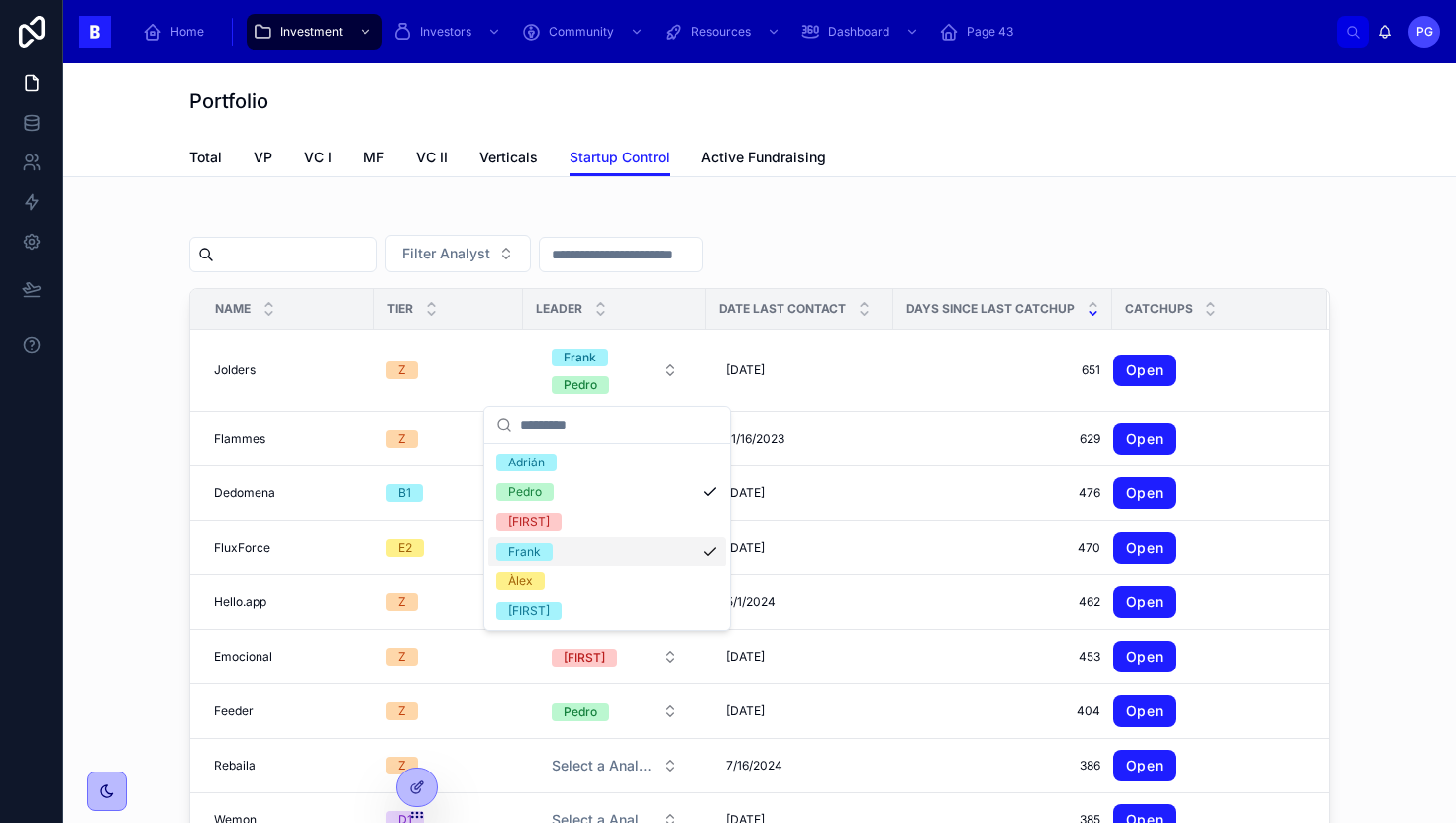 click on "Frank" at bounding box center [607, 552] 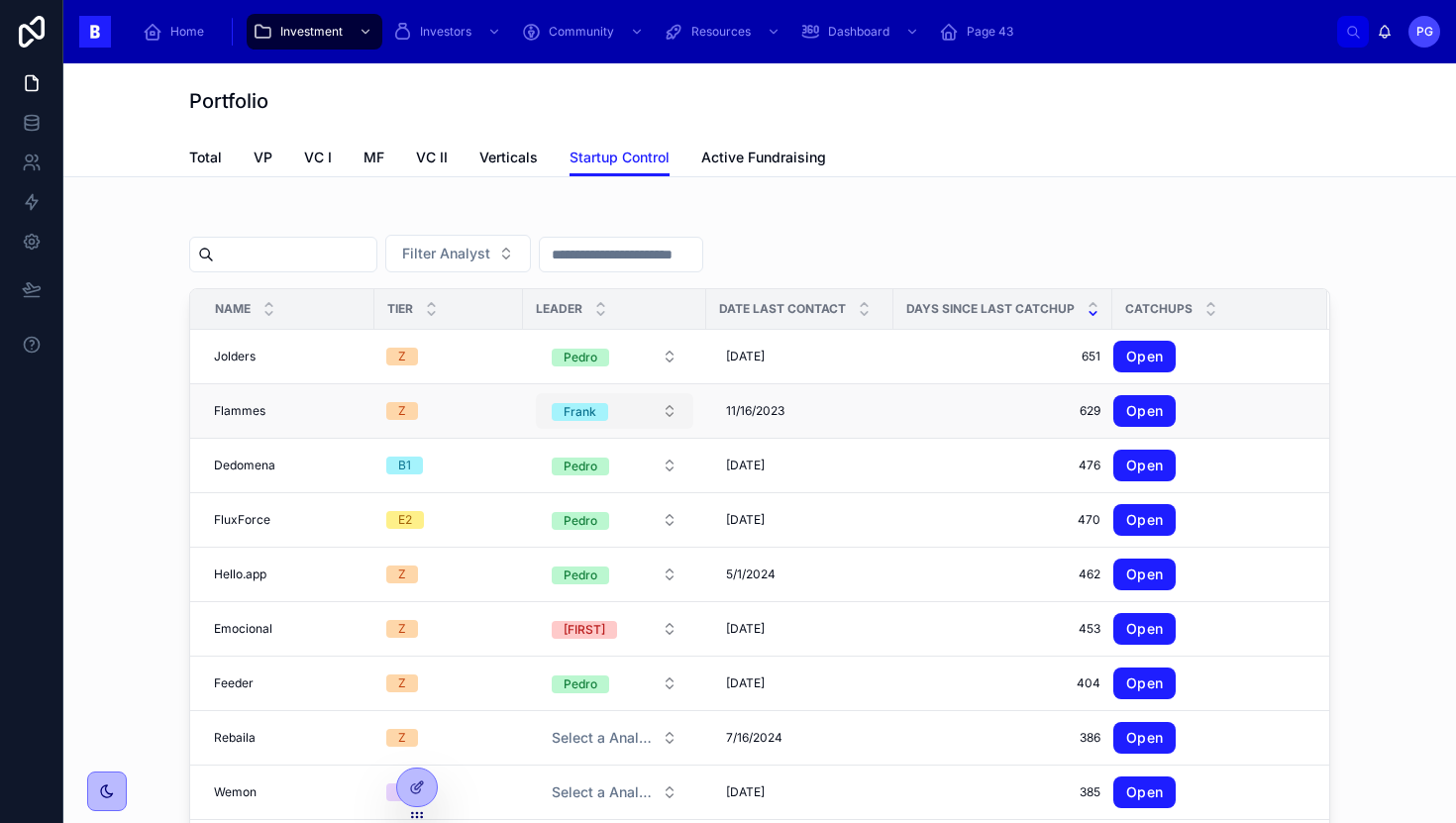 click on "Frank" at bounding box center [614, 411] 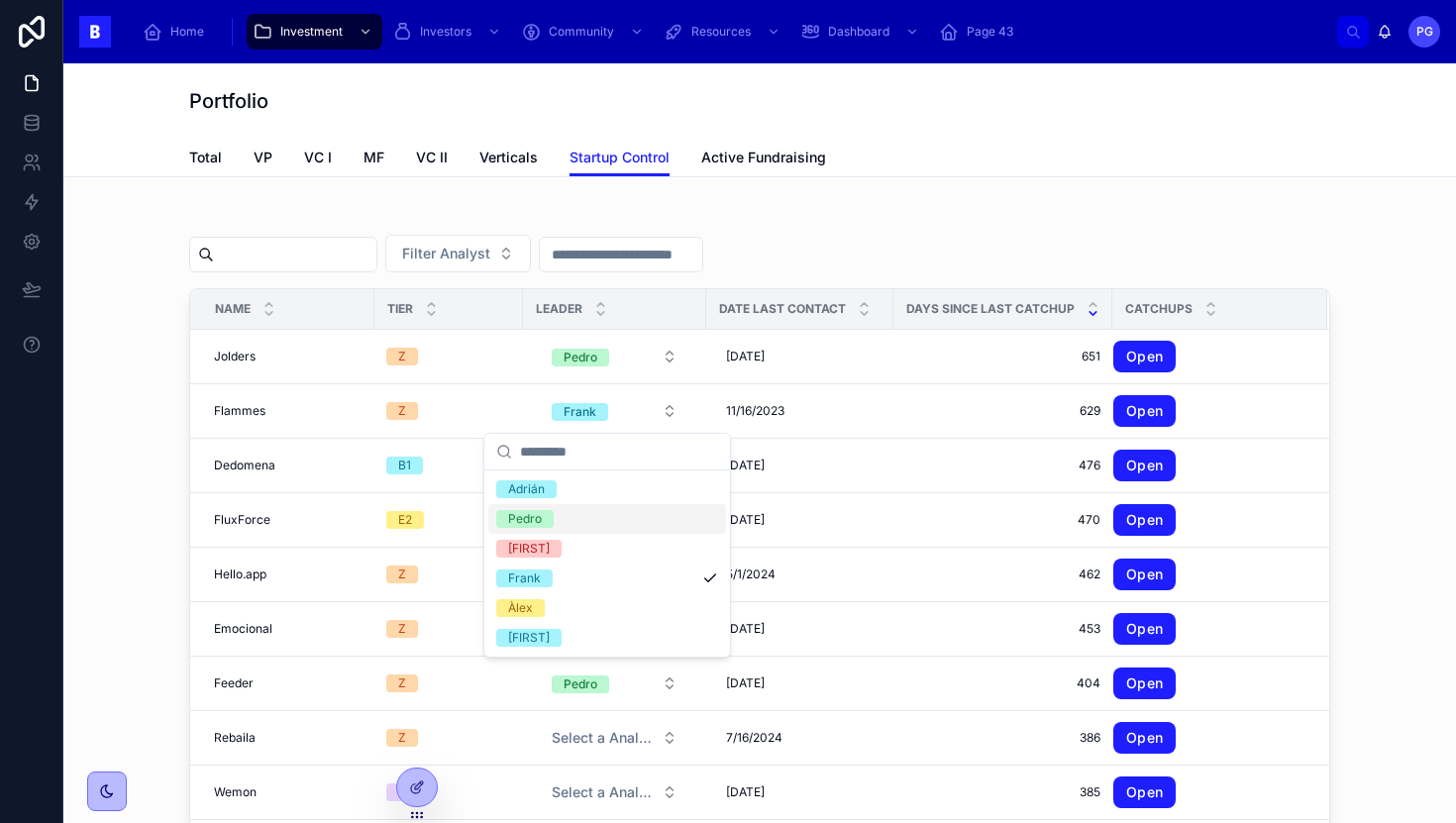 click on "Pedro" at bounding box center (607, 519) 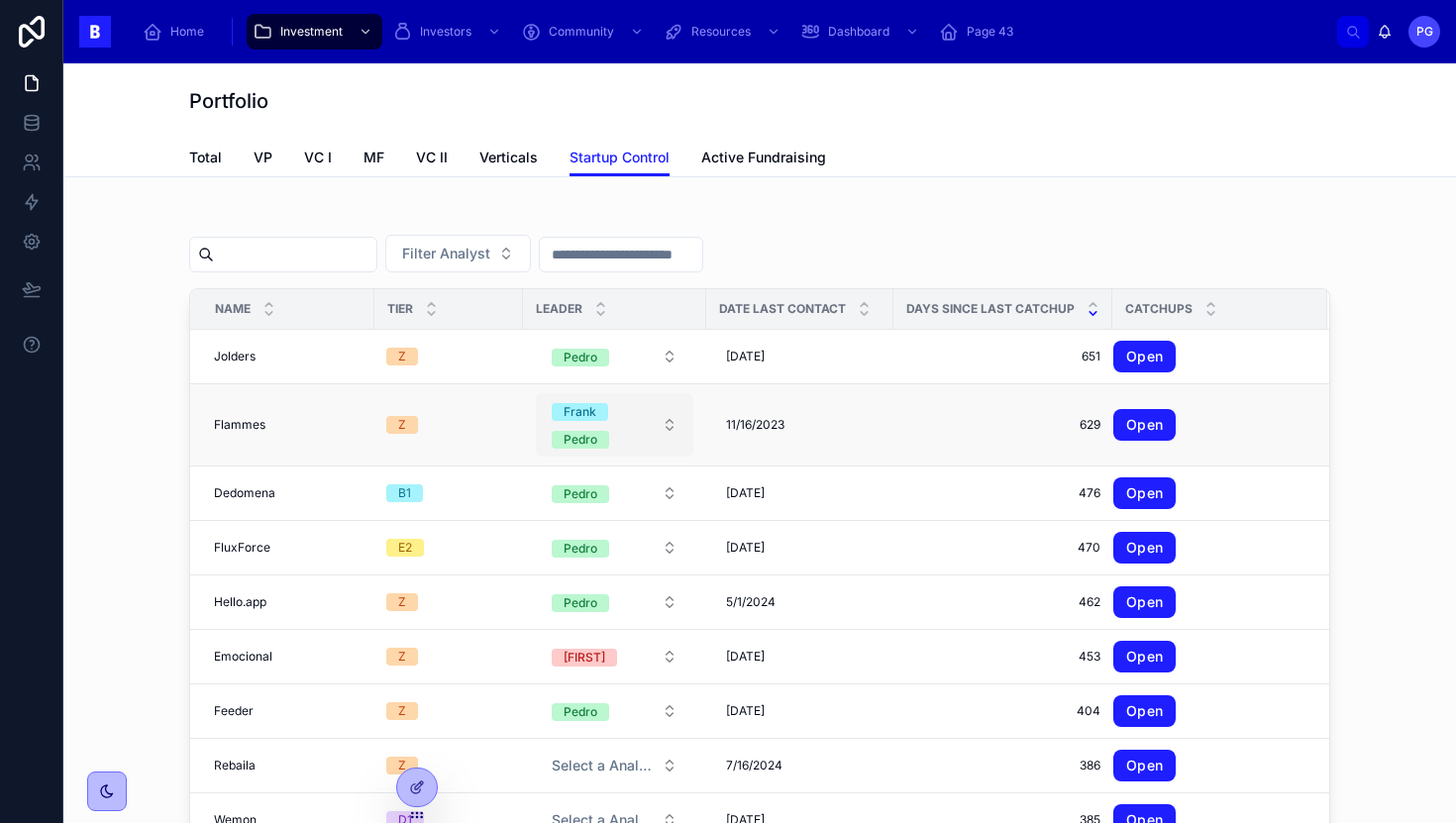 click on "[FIRST] [LAST]" at bounding box center [602, 425] 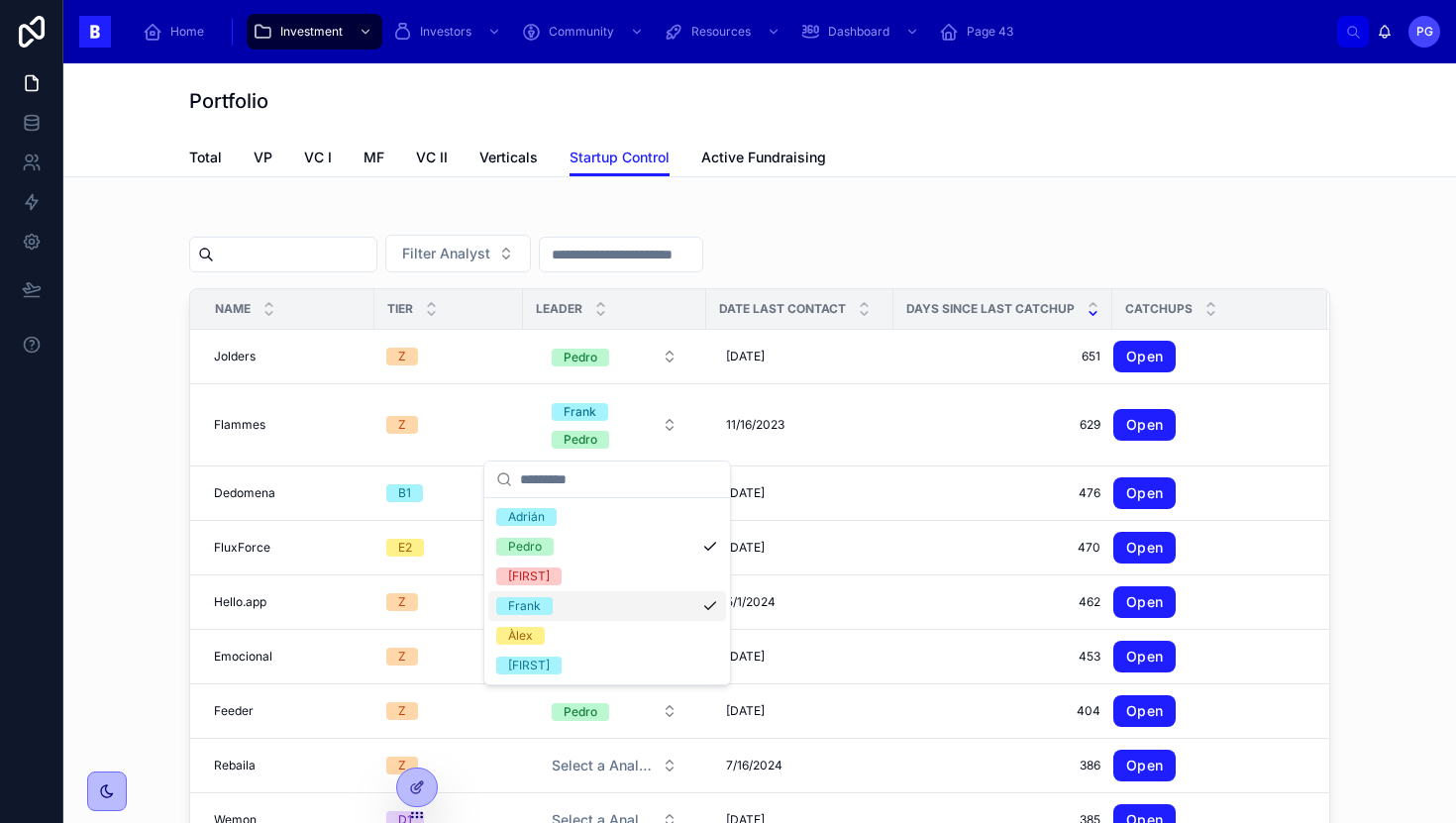 click on "Frank" at bounding box center [607, 606] 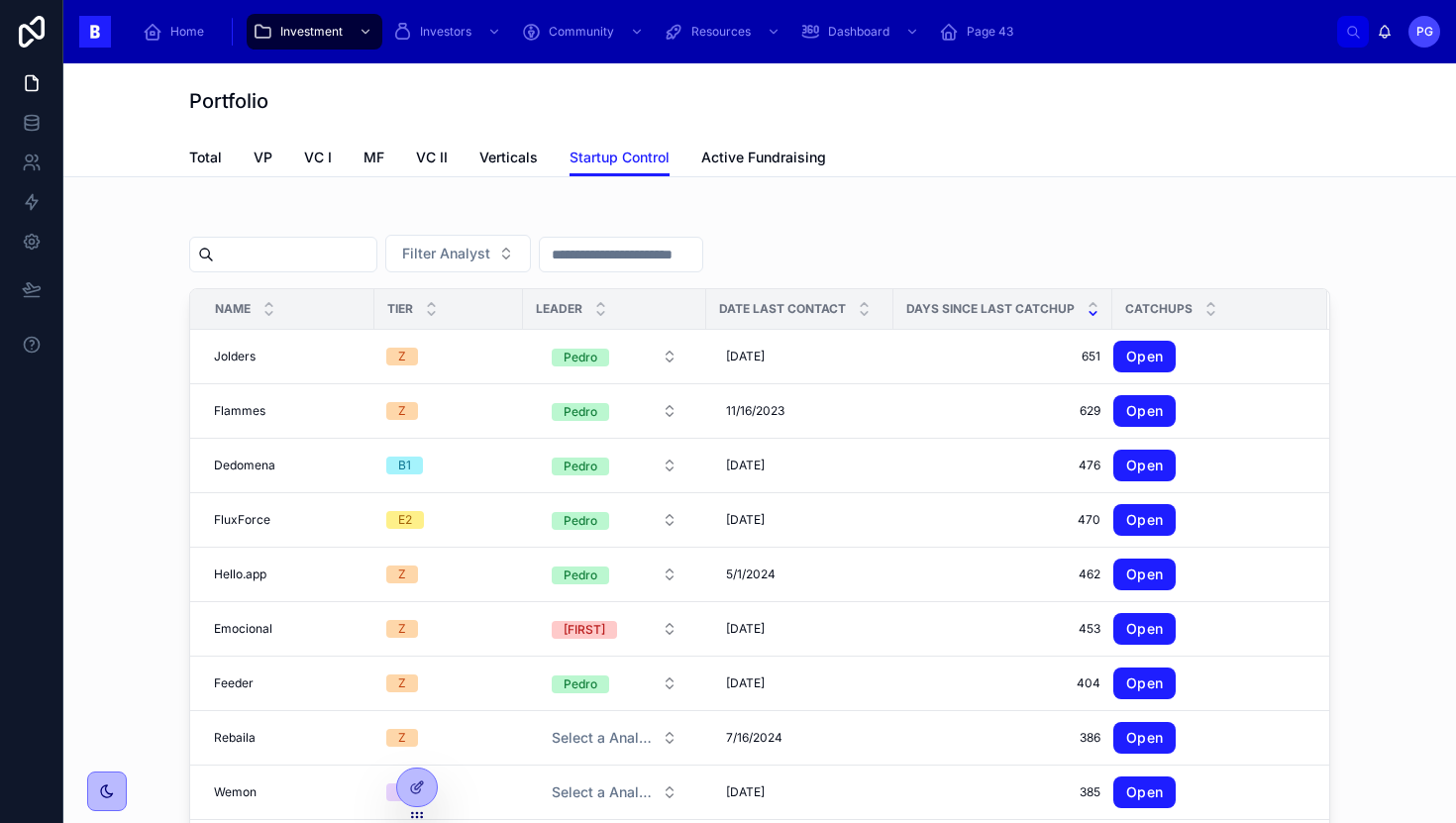 click on "Pedro" at bounding box center [614, 465] 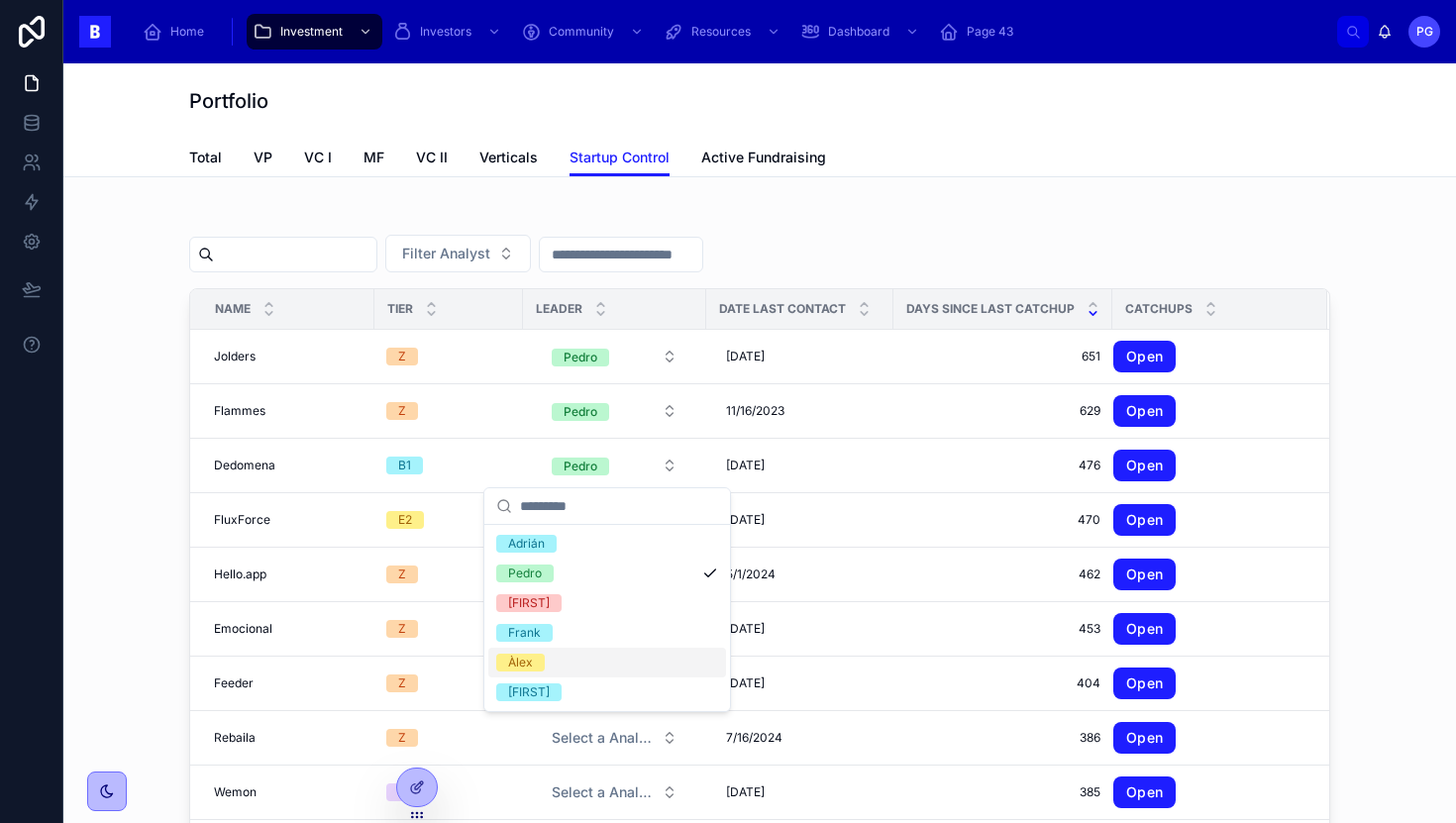 click on "Àlex" at bounding box center [607, 663] 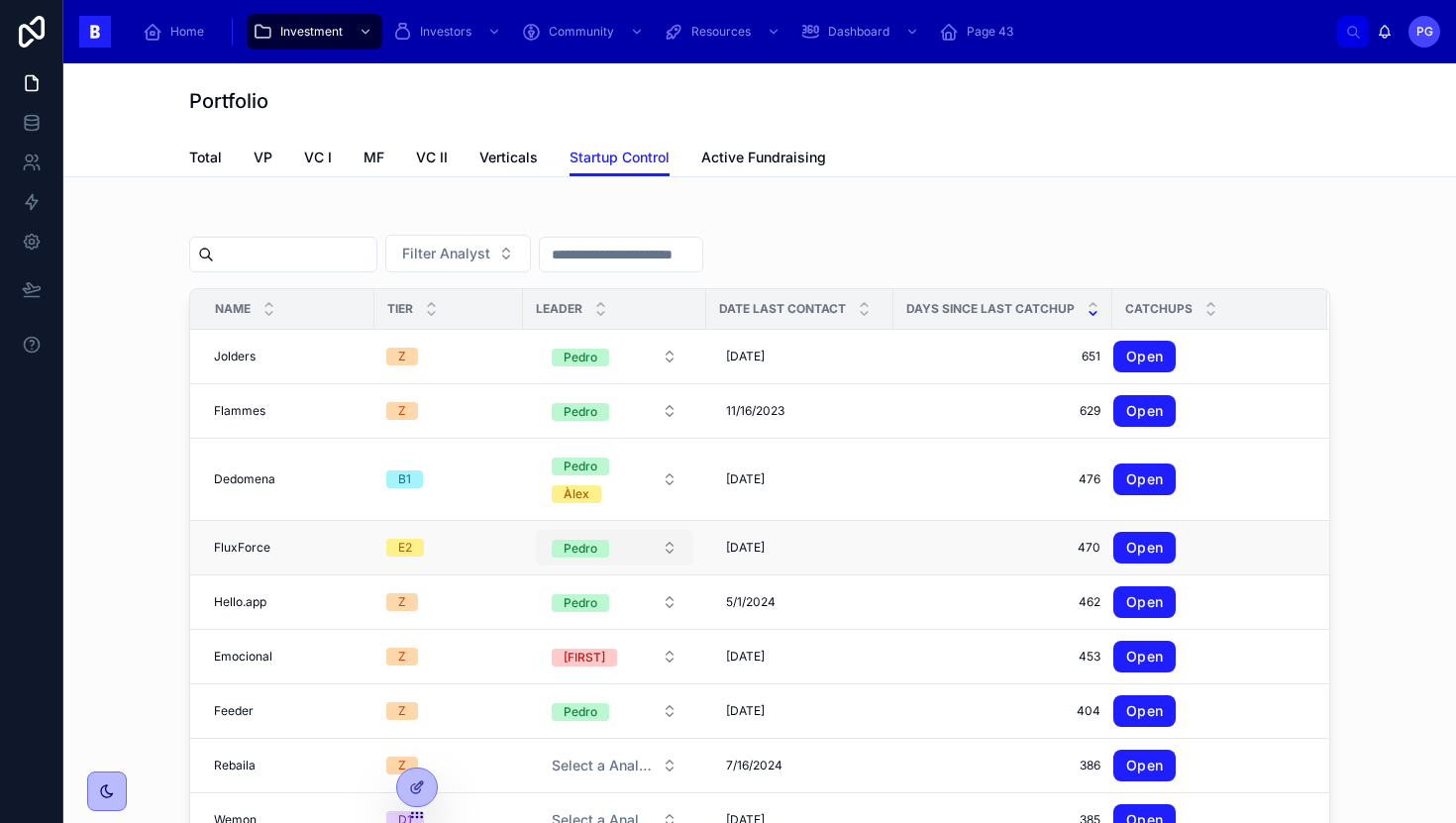 click on "Pedro" at bounding box center (614, 548) 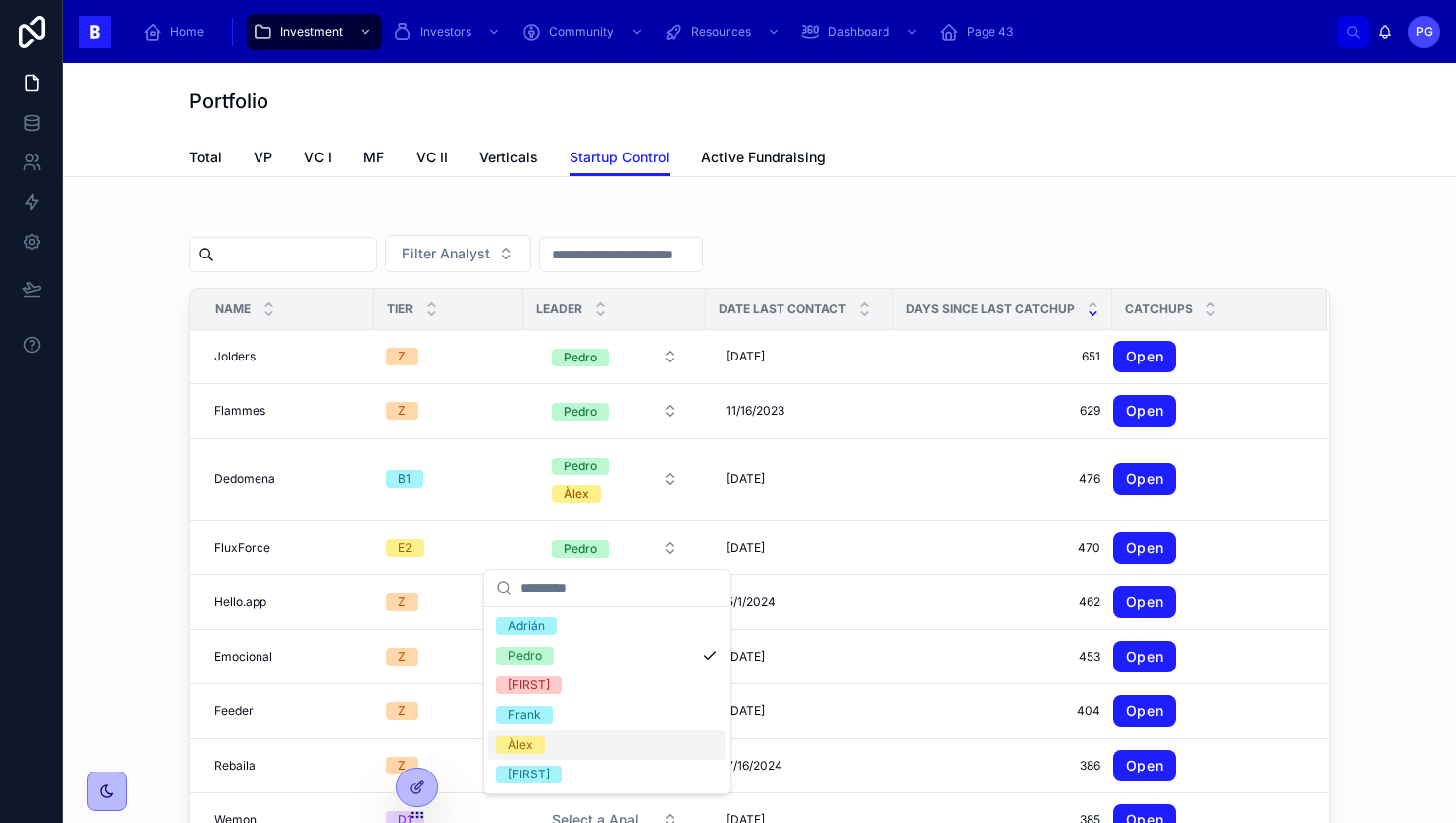 click on "Àlex" at bounding box center (607, 745) 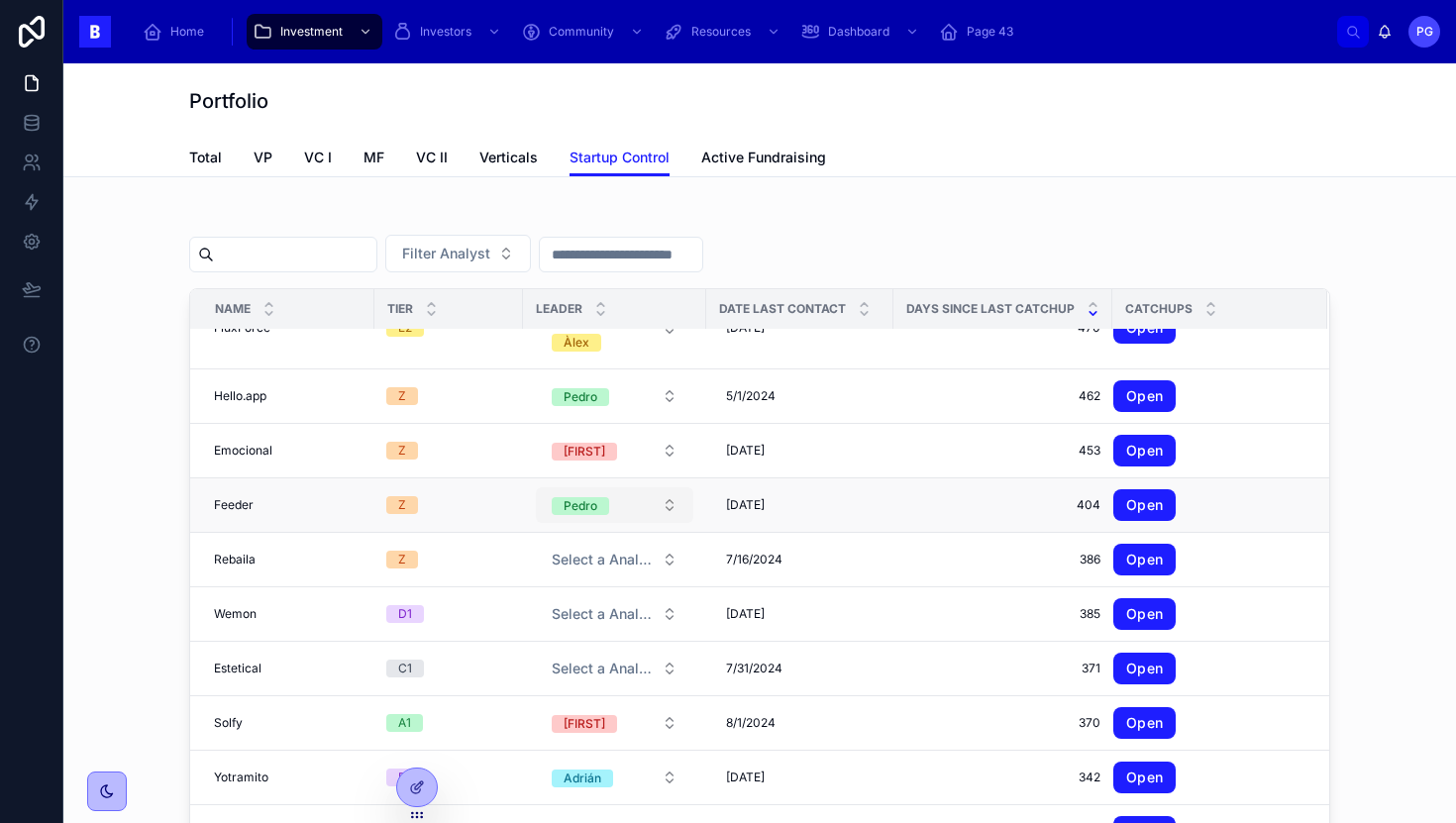 scroll, scrollTop: 252, scrollLeft: 0, axis: vertical 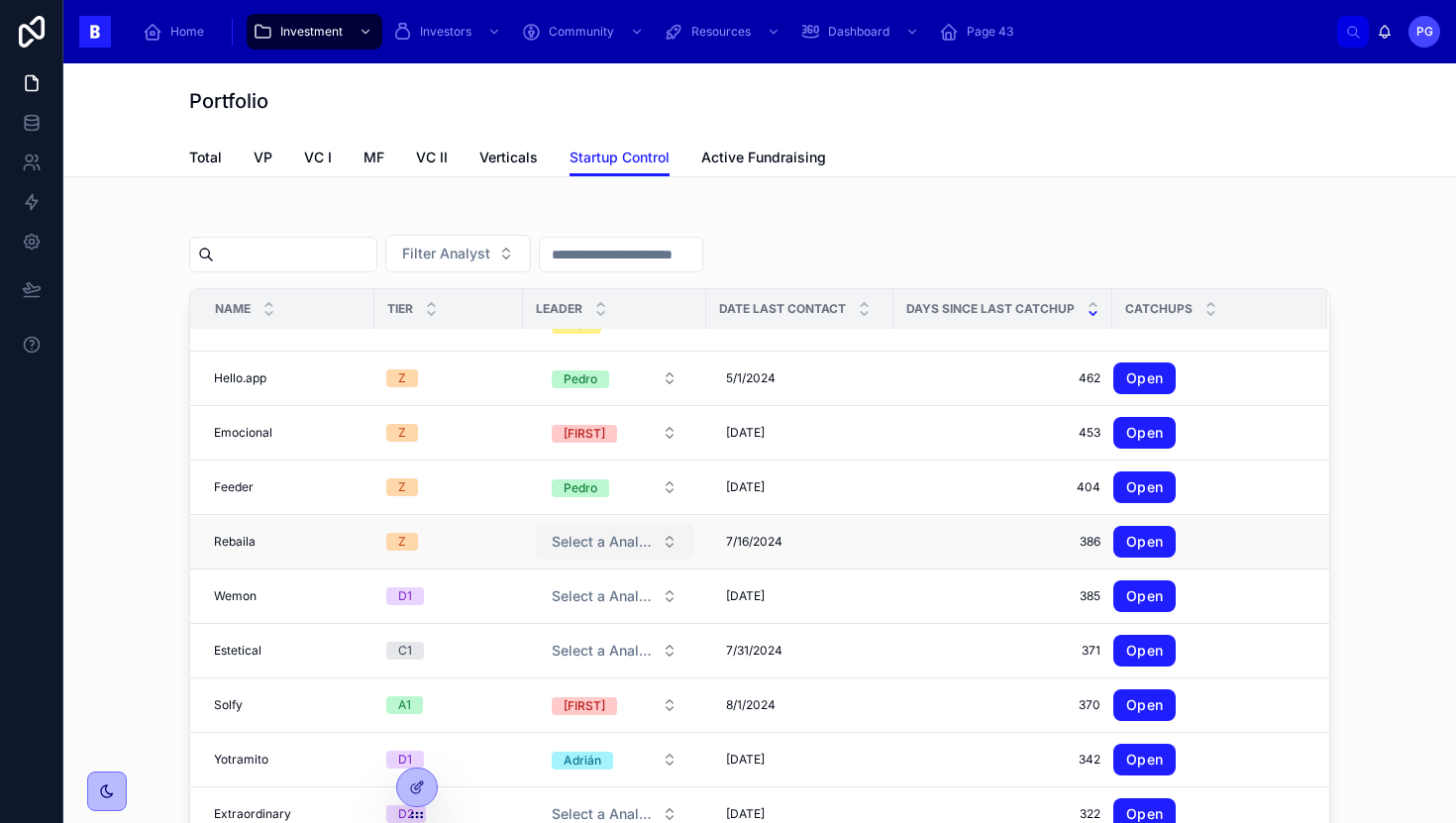 click on "Select a Analyst" at bounding box center (602, 542) 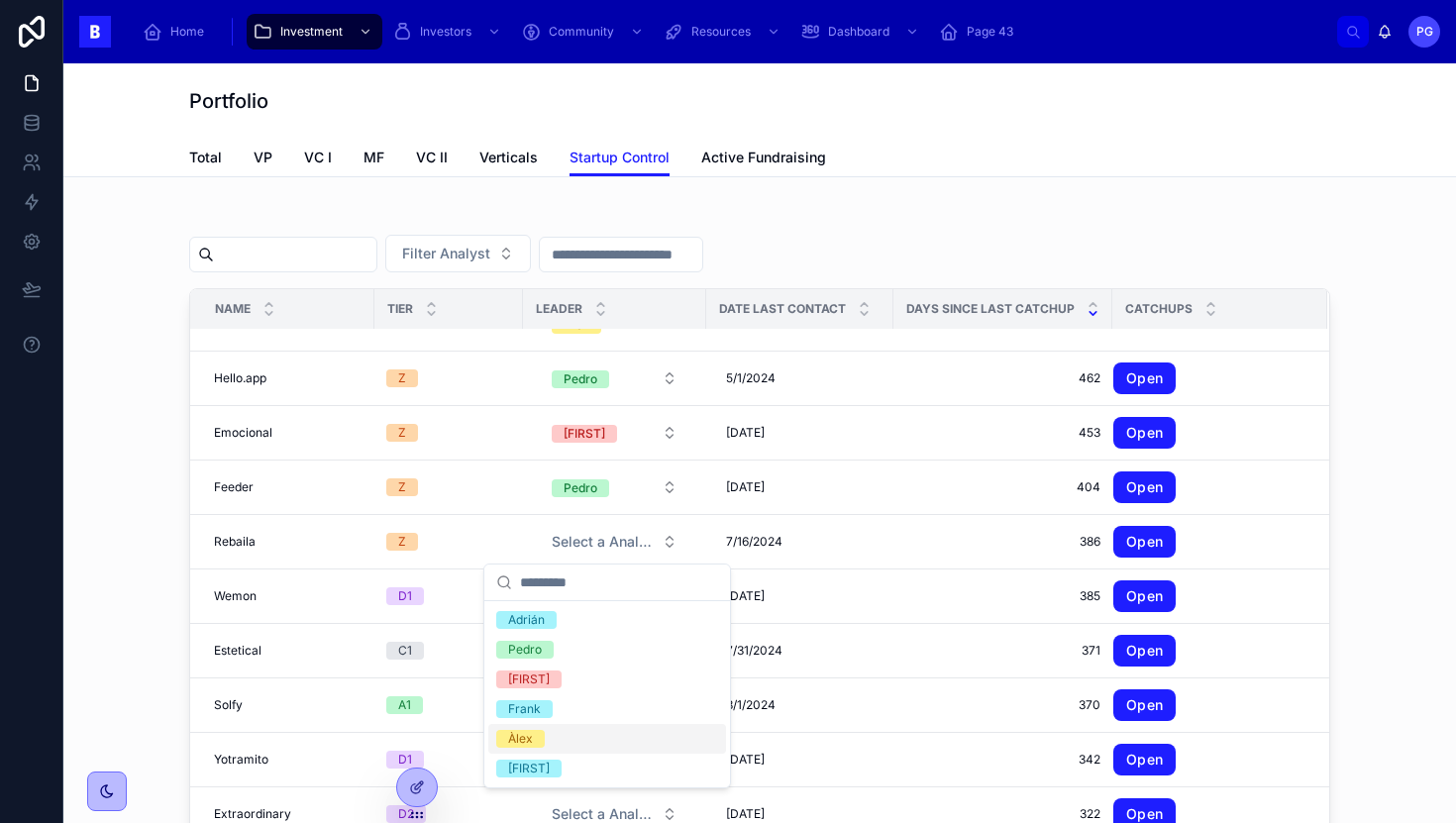 click on "Àlex" at bounding box center [607, 739] 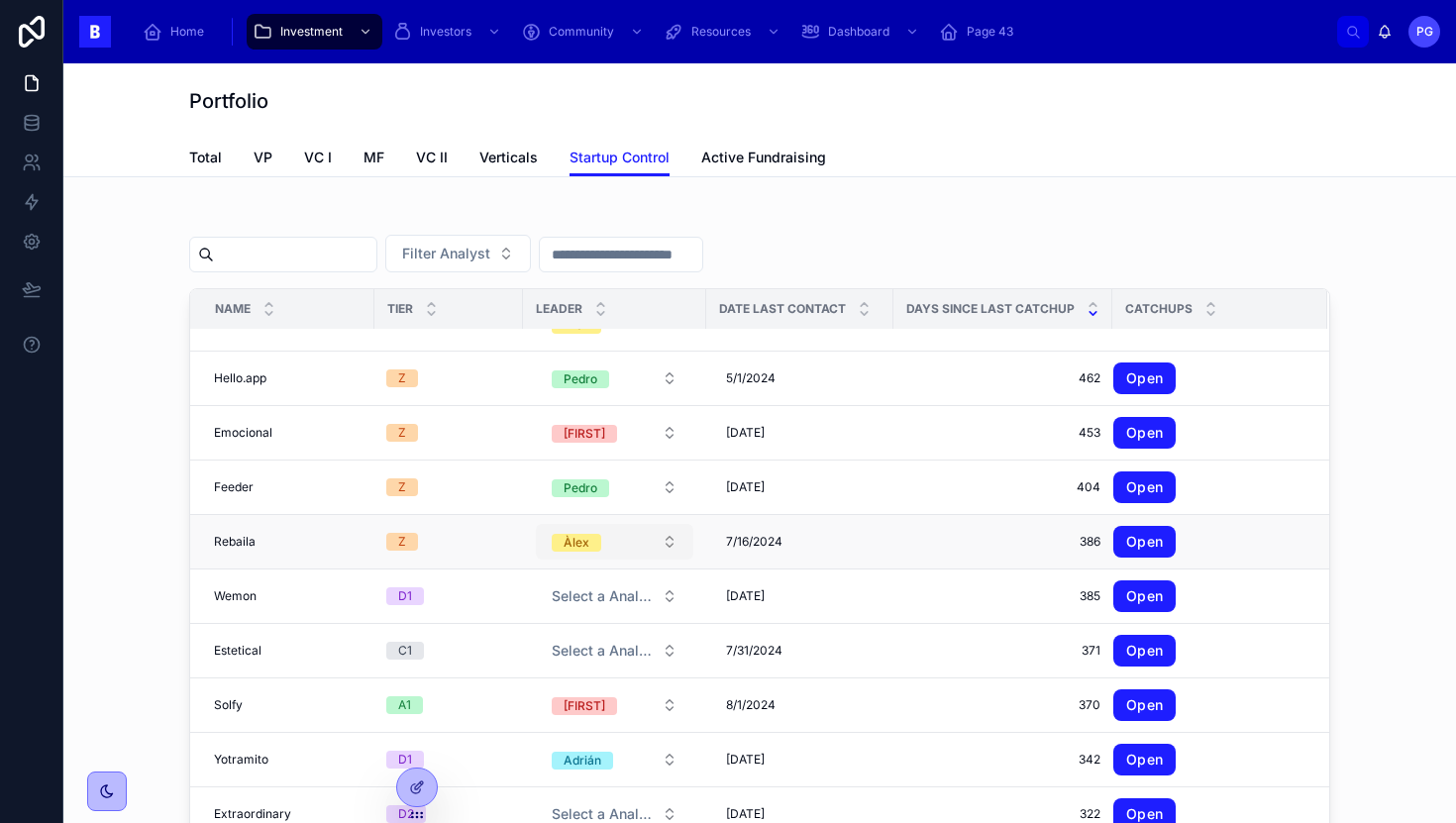 click on "Àlex" at bounding box center [614, 542] 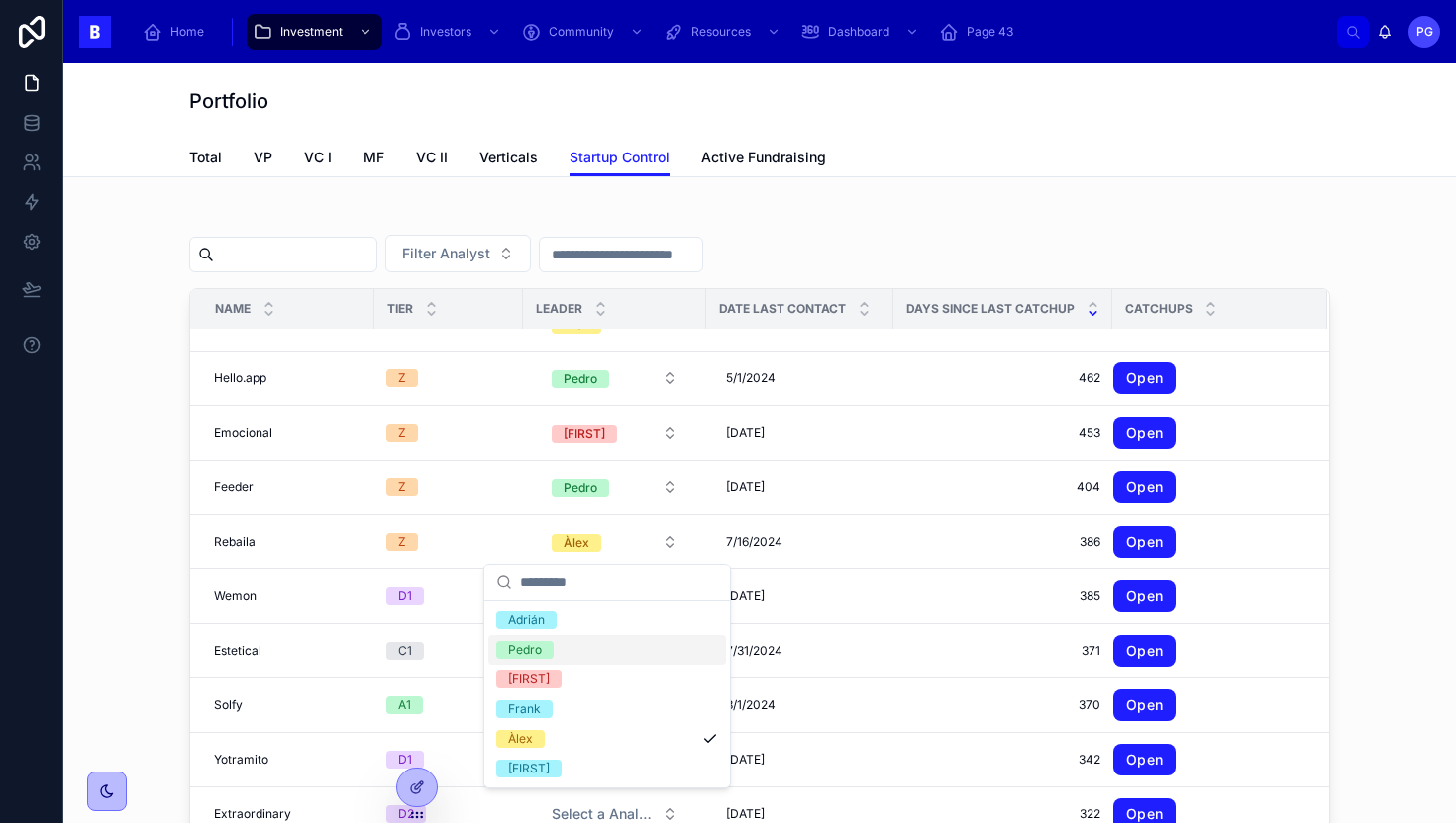 click on "Pedro" at bounding box center (607, 650) 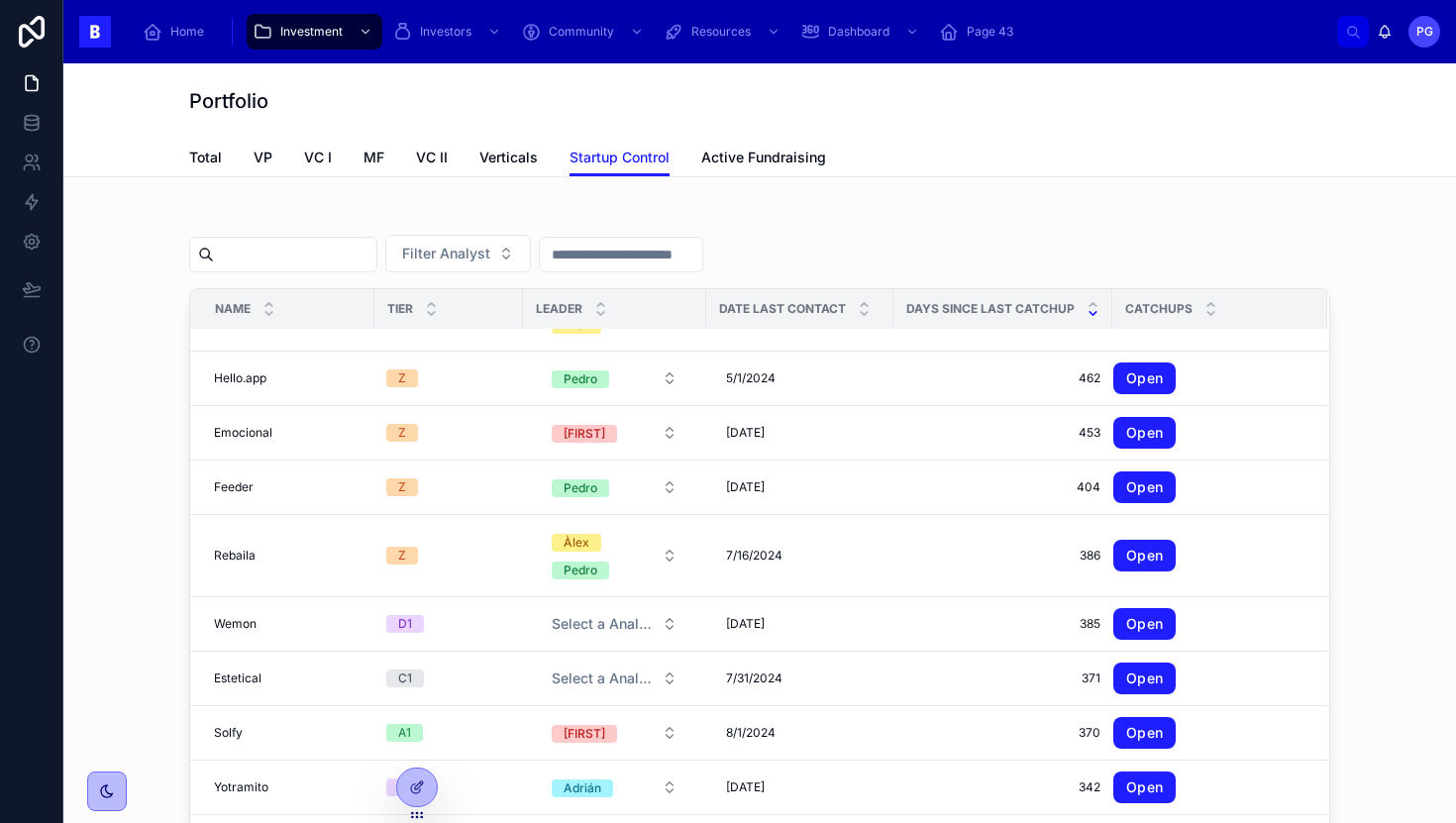 click on "Select a Analyst" at bounding box center [602, 624] 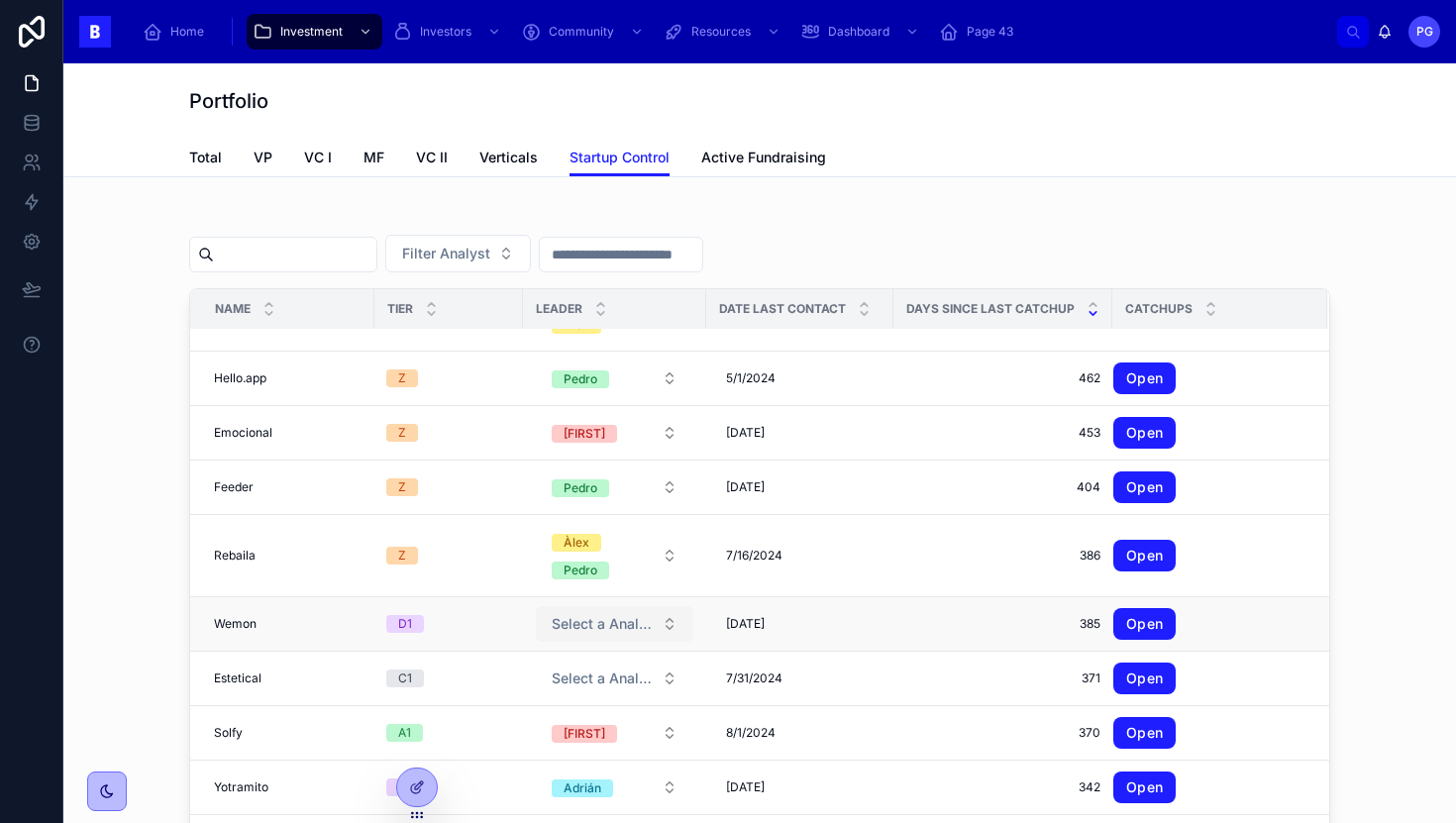 click on "Select a Analyst" at bounding box center (602, 624) 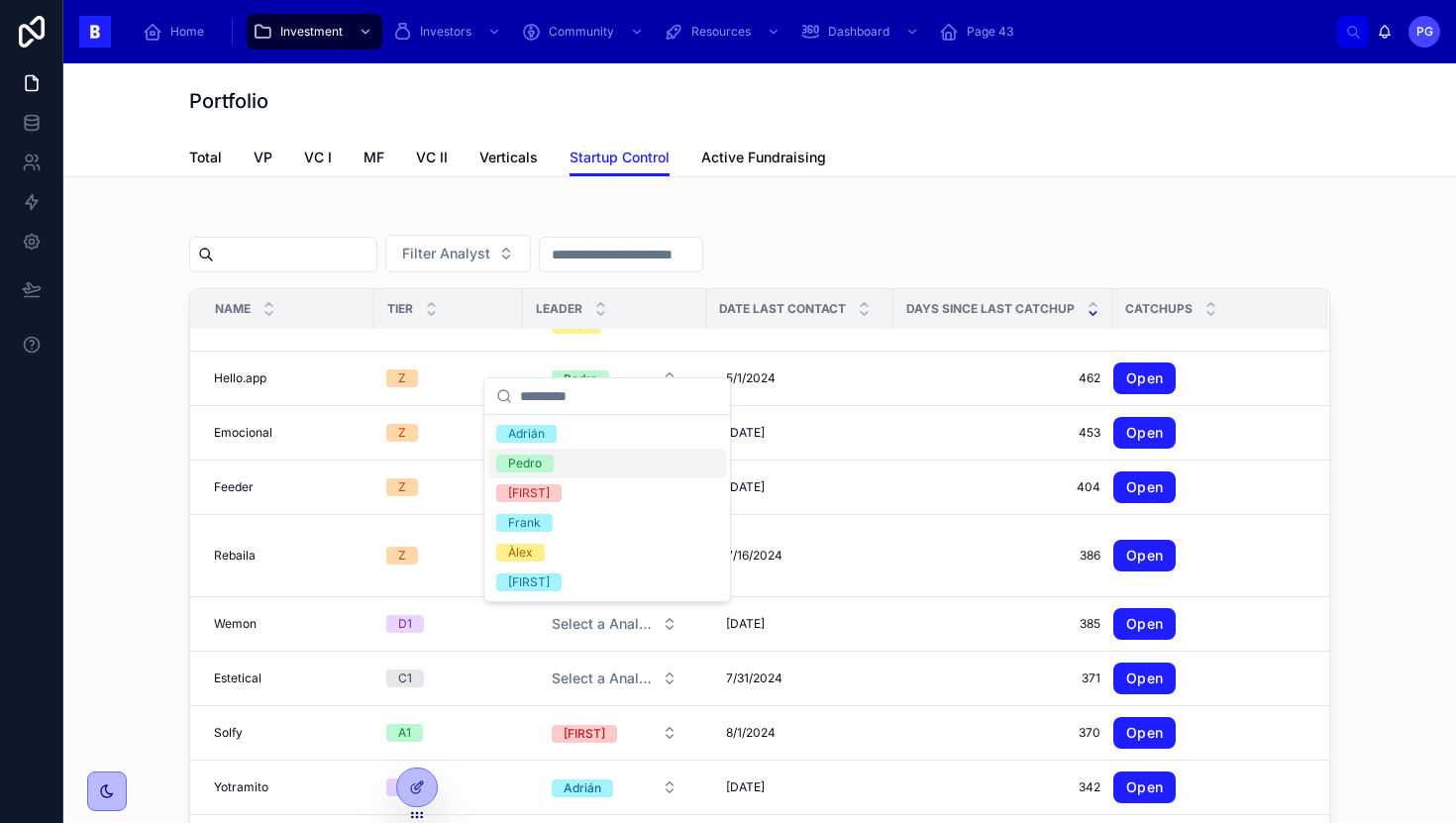 click on "Pedro" at bounding box center (607, 463) 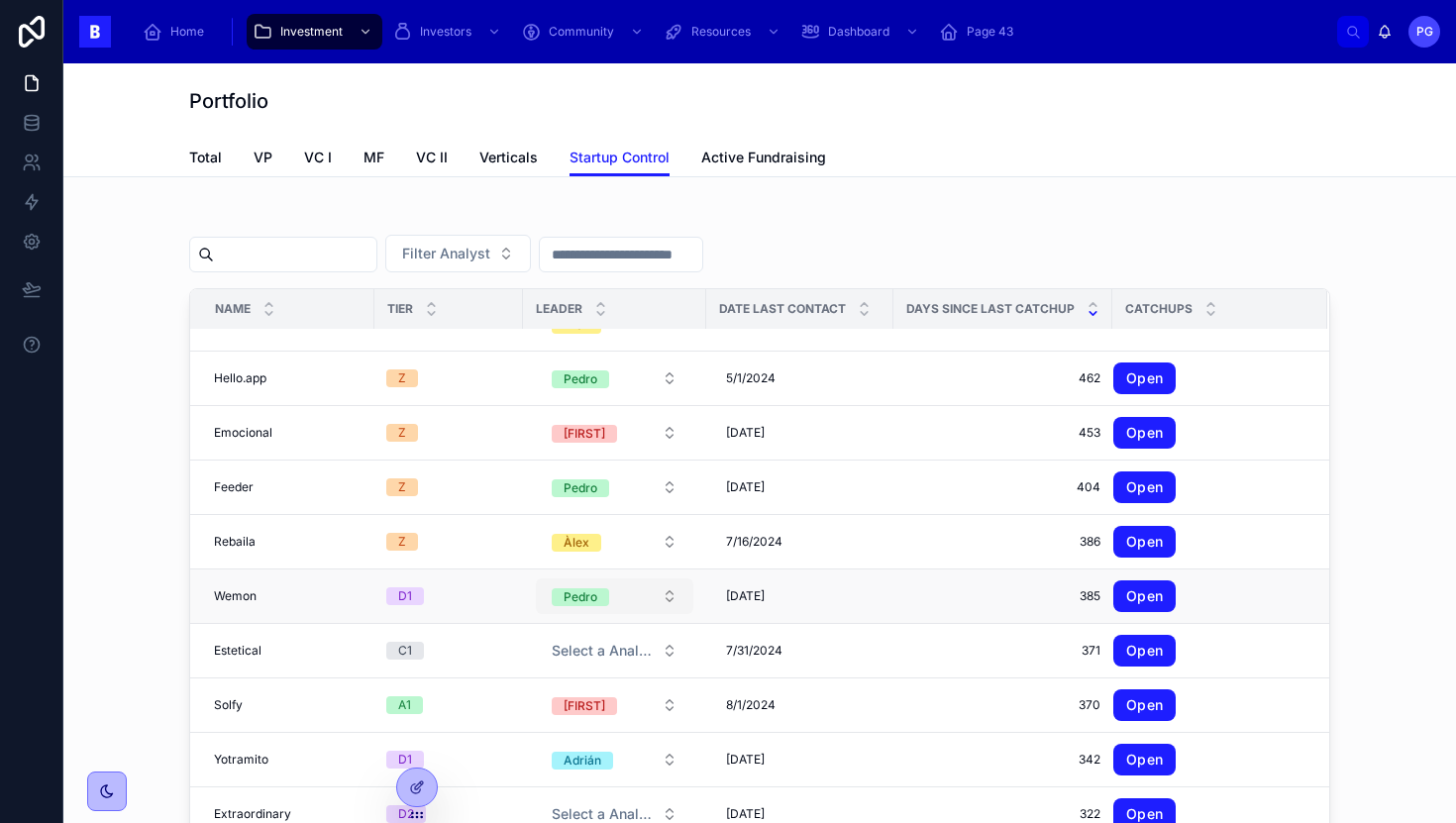 click on "Pedro" at bounding box center [614, 596] 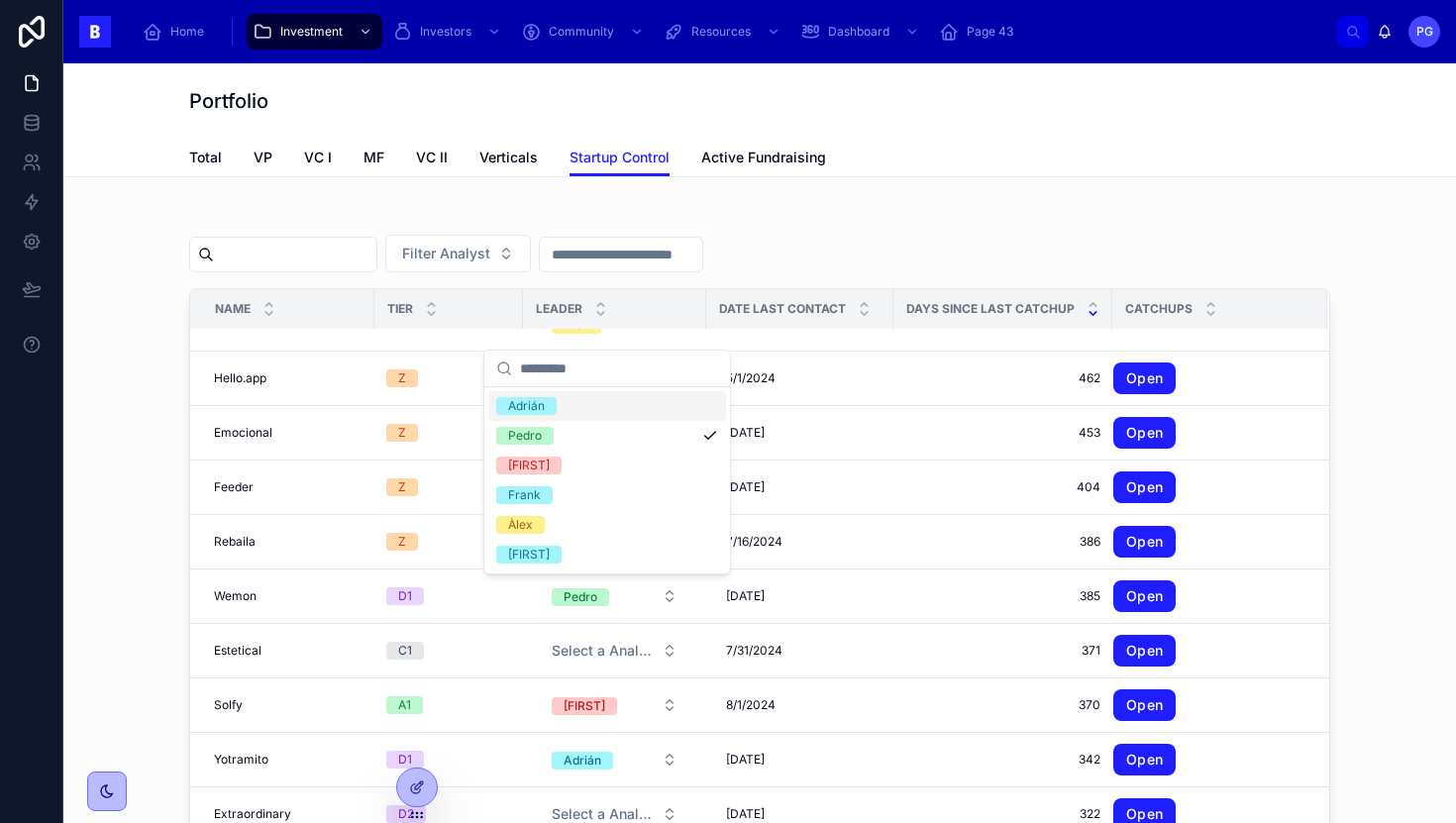 click on "Adrián" at bounding box center (607, 406) 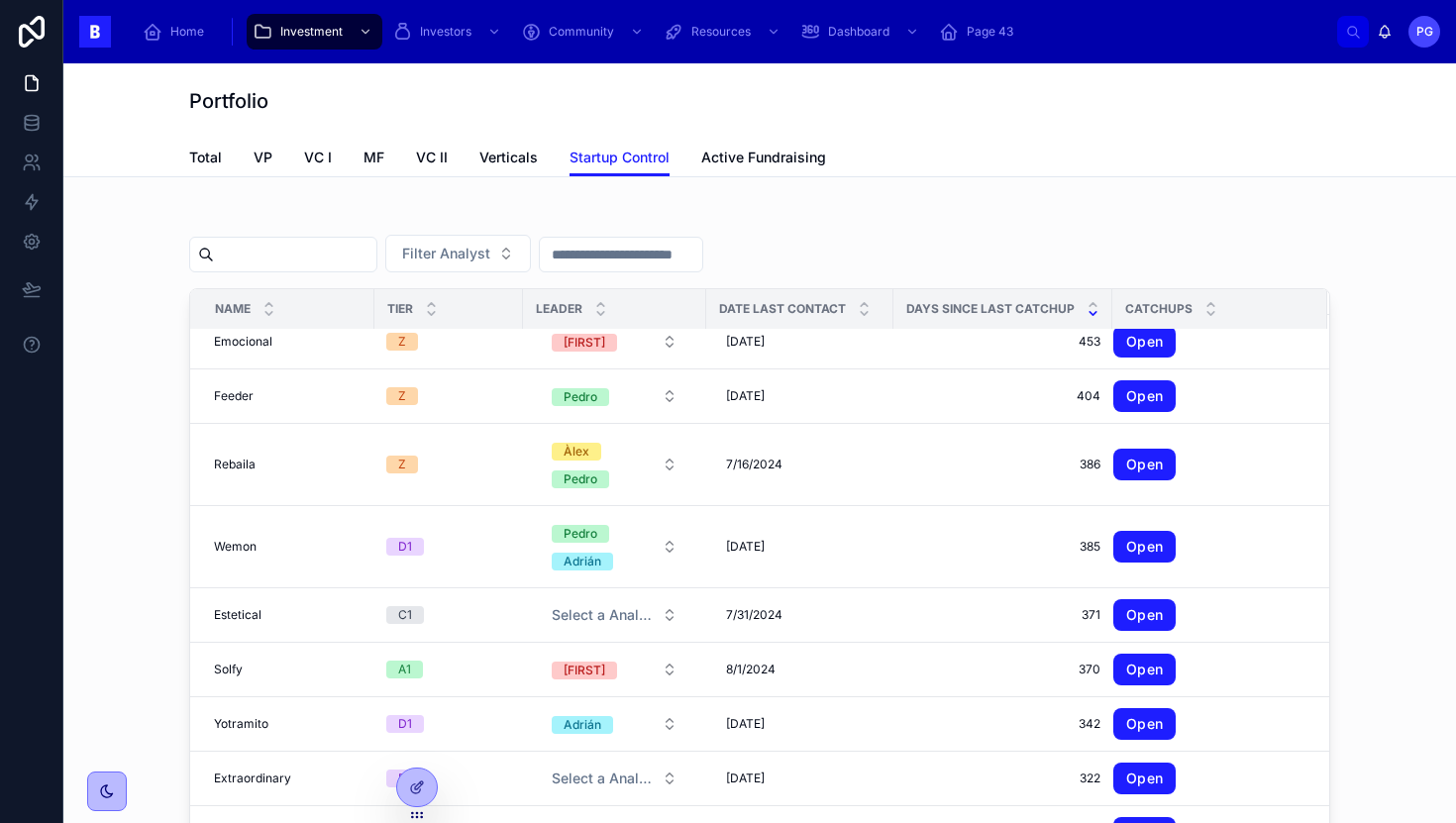 scroll, scrollTop: 388, scrollLeft: 0, axis: vertical 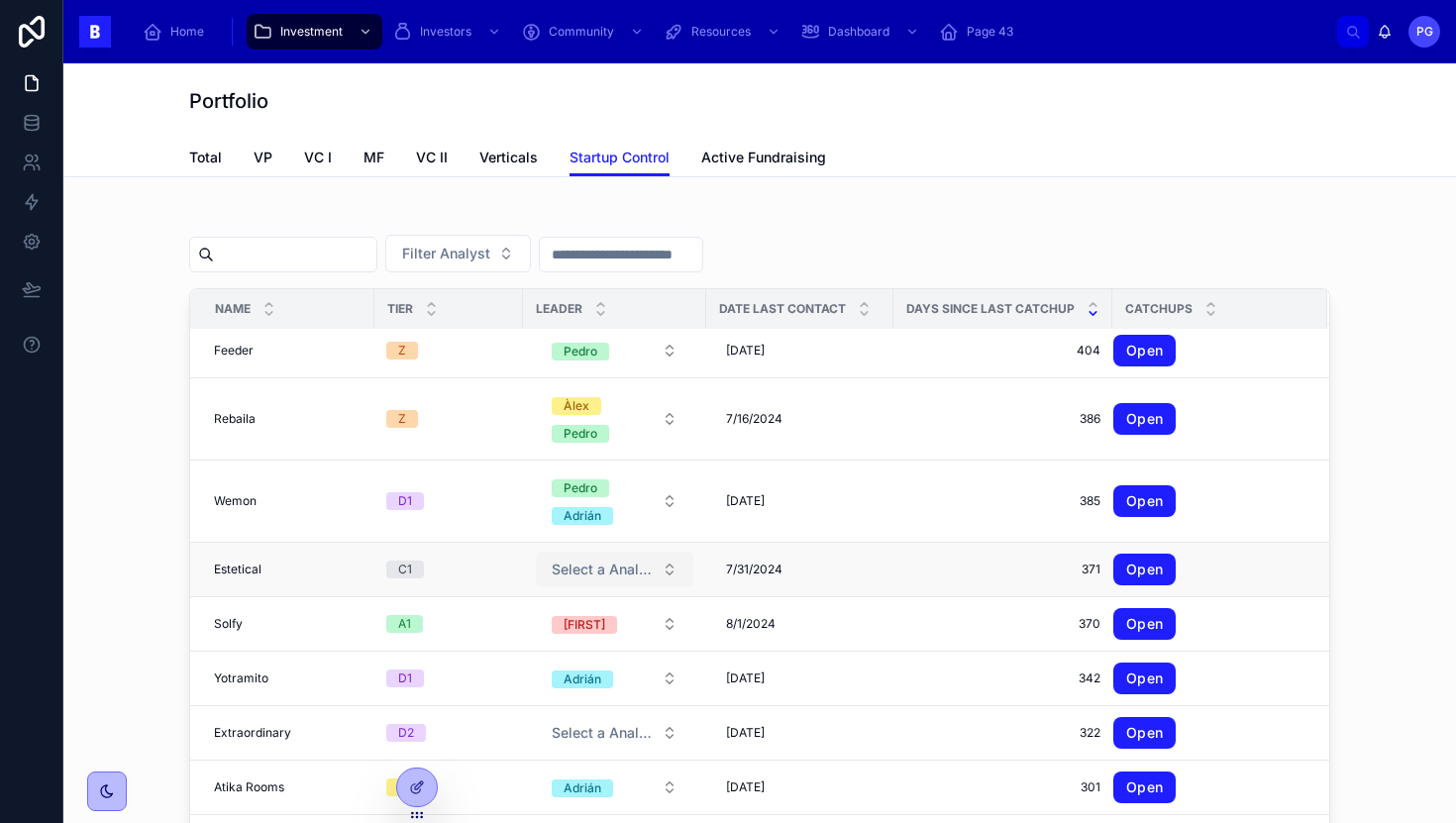 click on "Select a Analyst" at bounding box center (602, 569) 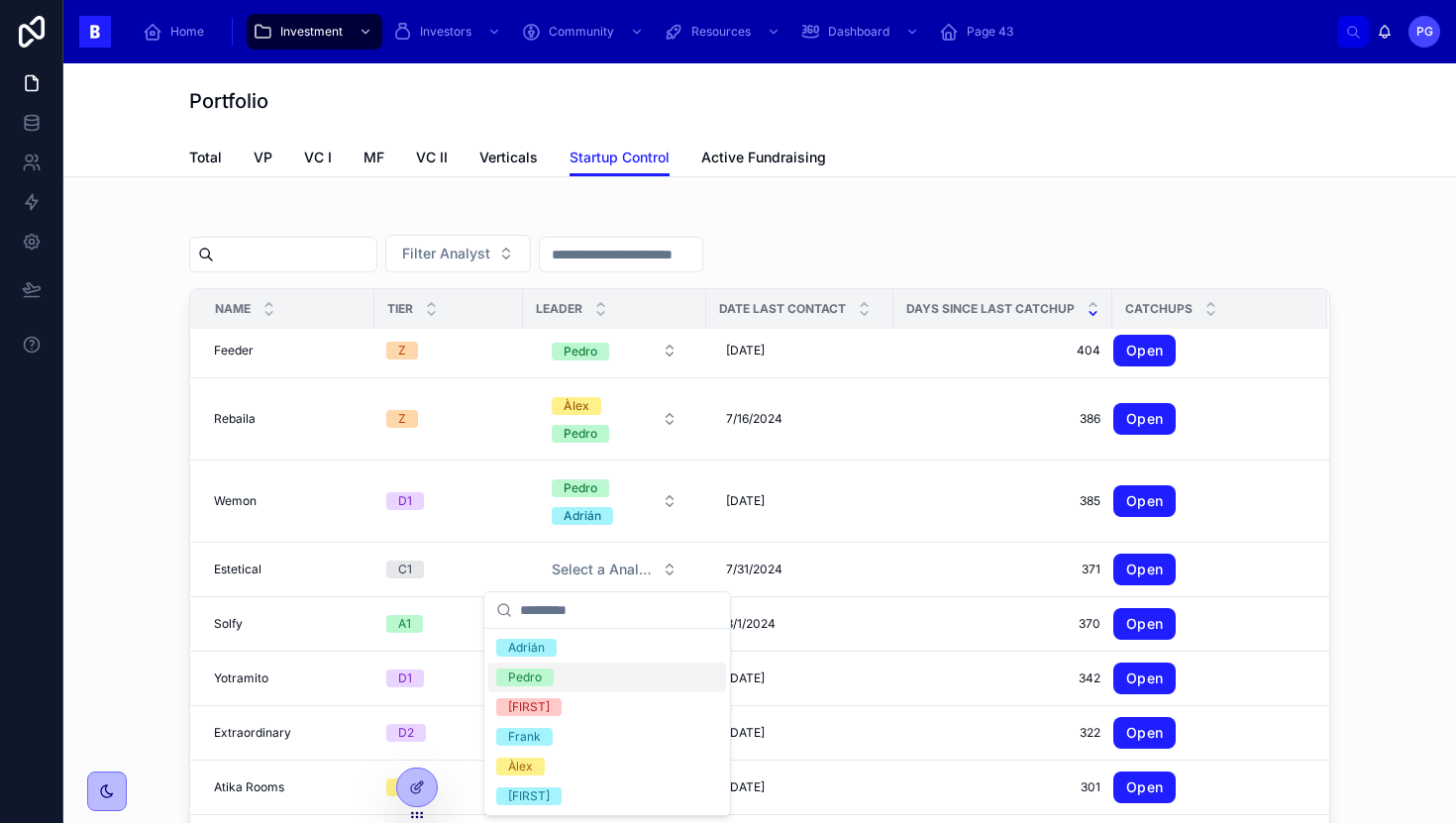 click on "Pedro" at bounding box center [607, 677] 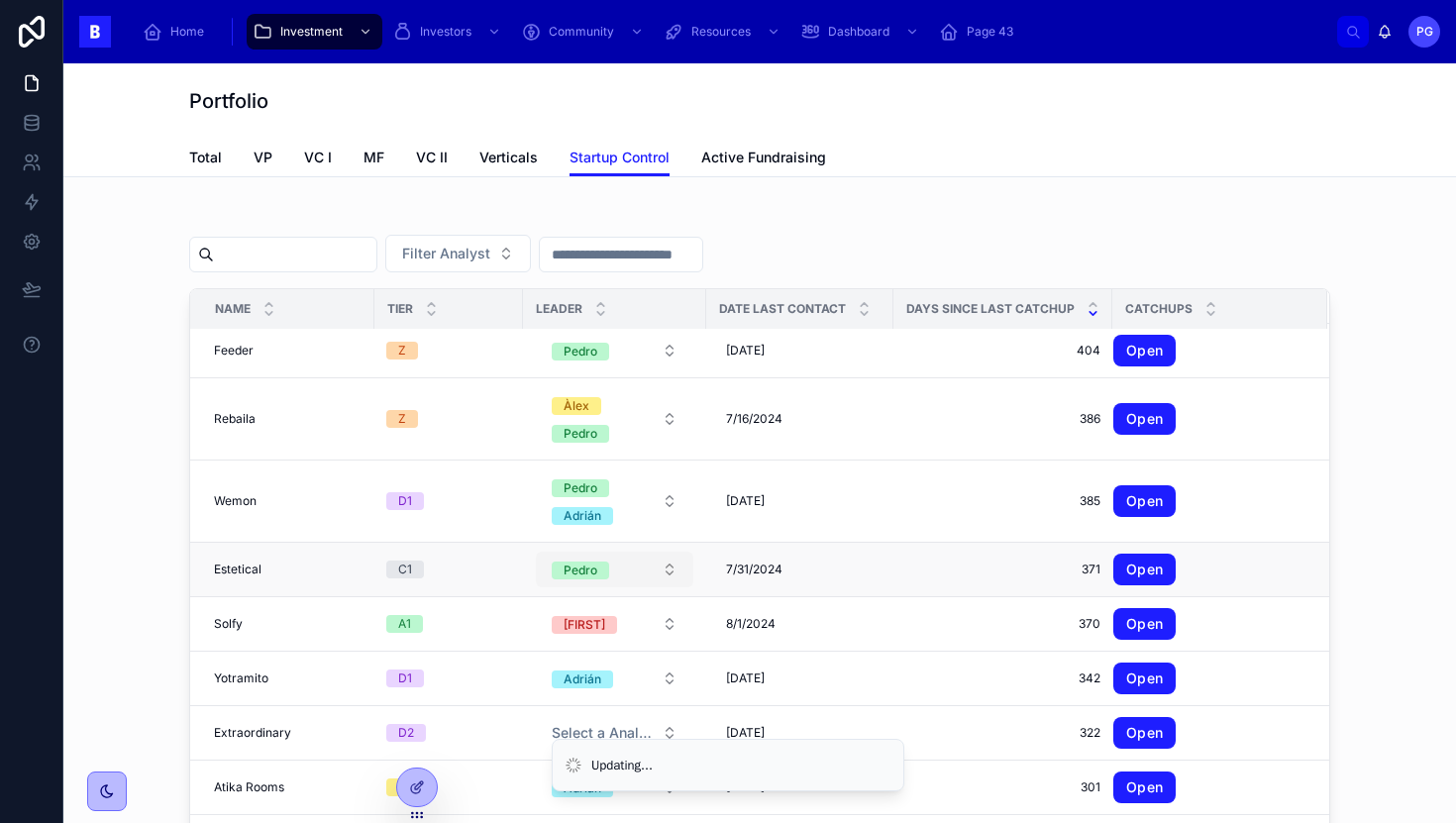 click on "Pedro" at bounding box center (614, 569) 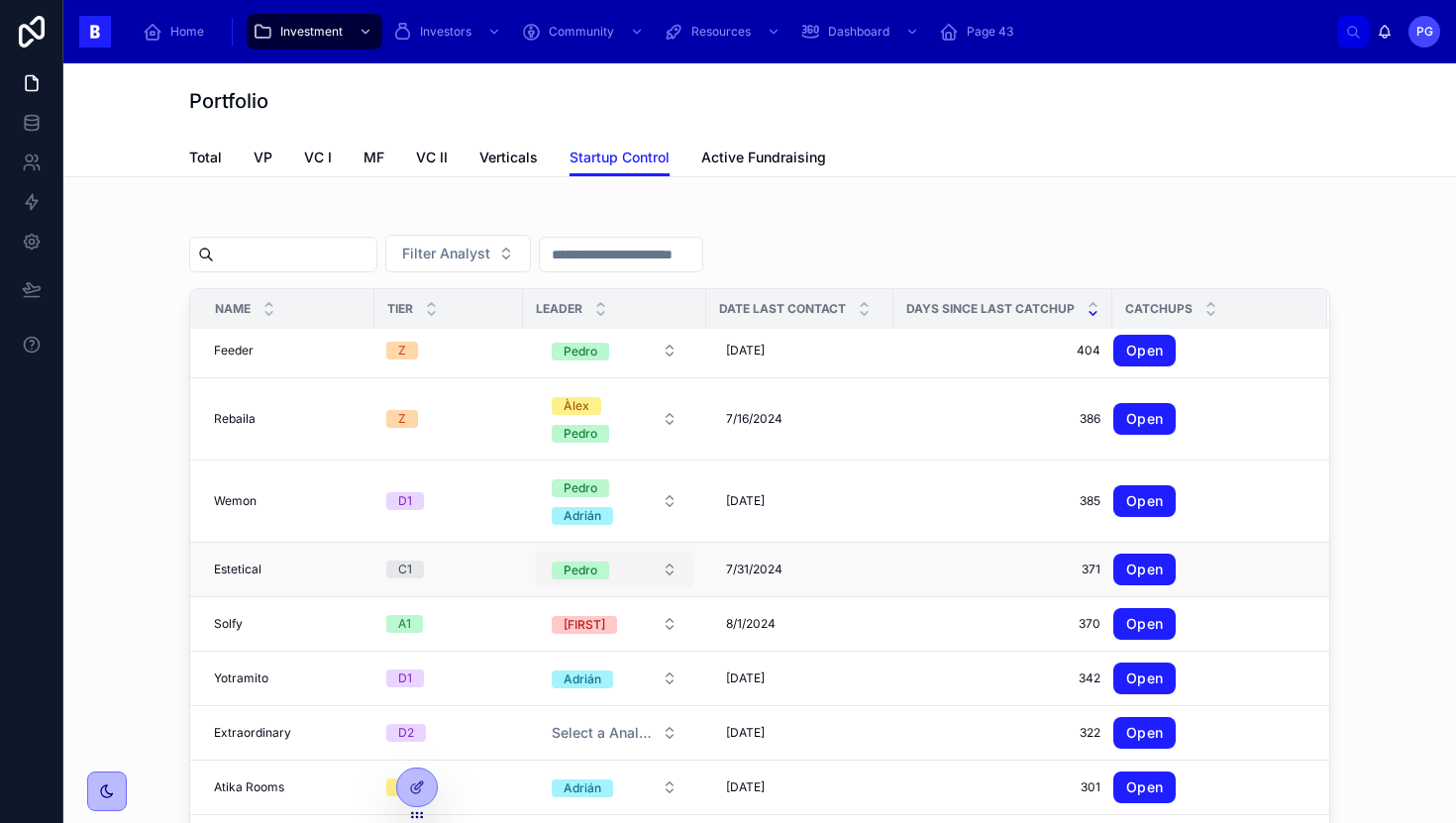 click on "Pedro" at bounding box center [614, 569] 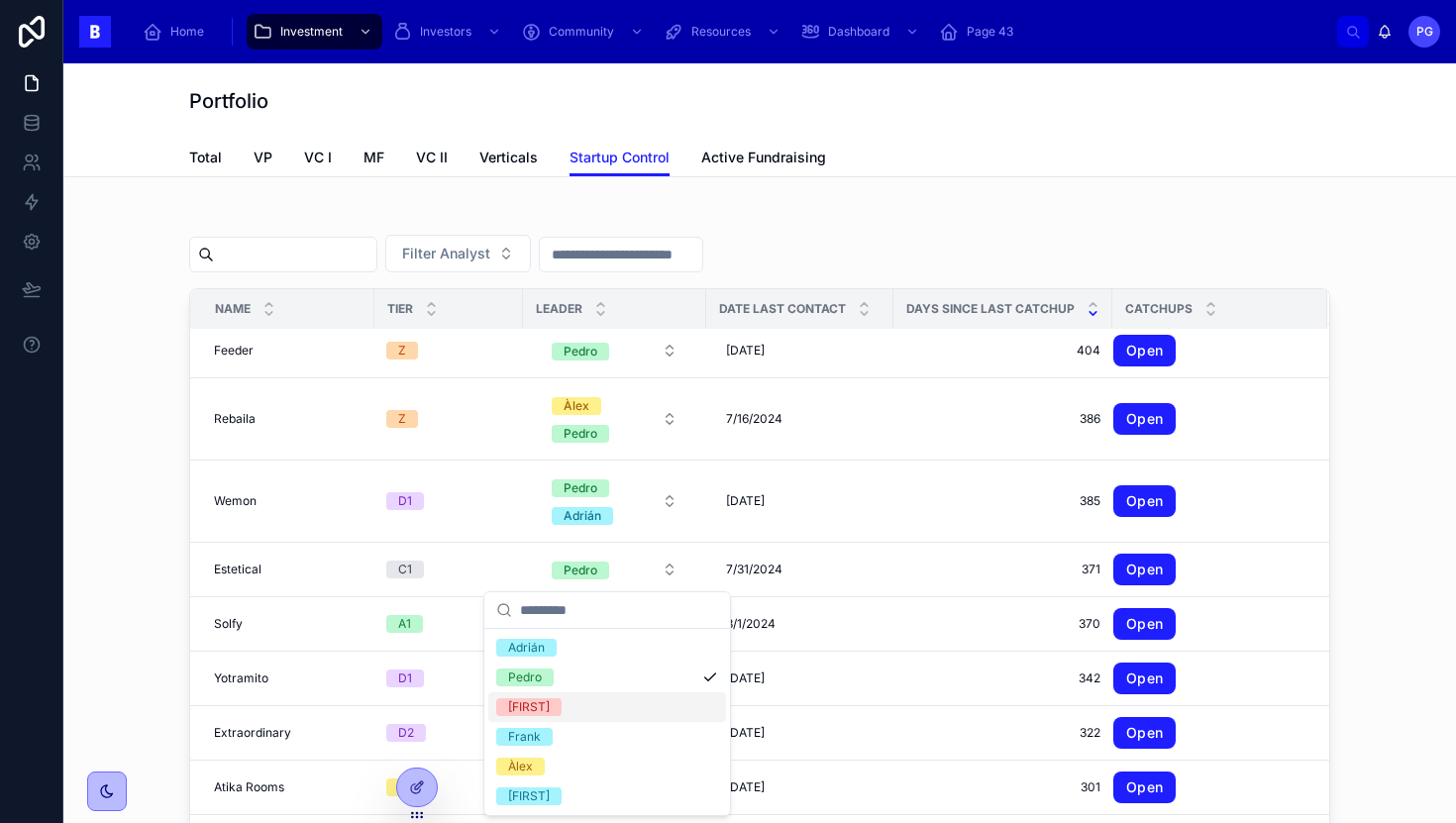 click on "[FIRST]" at bounding box center (607, 707) 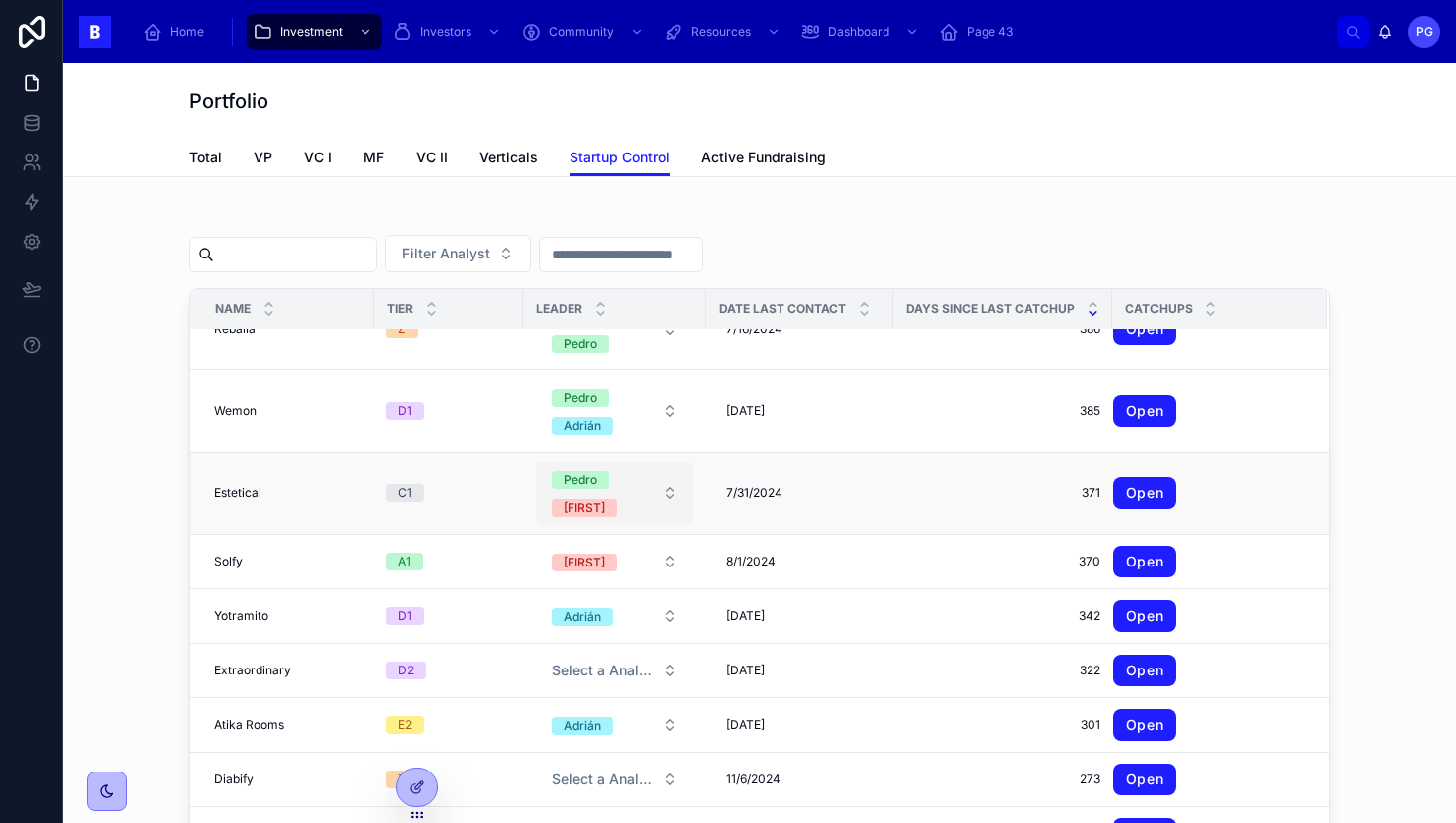 scroll, scrollTop: 488, scrollLeft: 0, axis: vertical 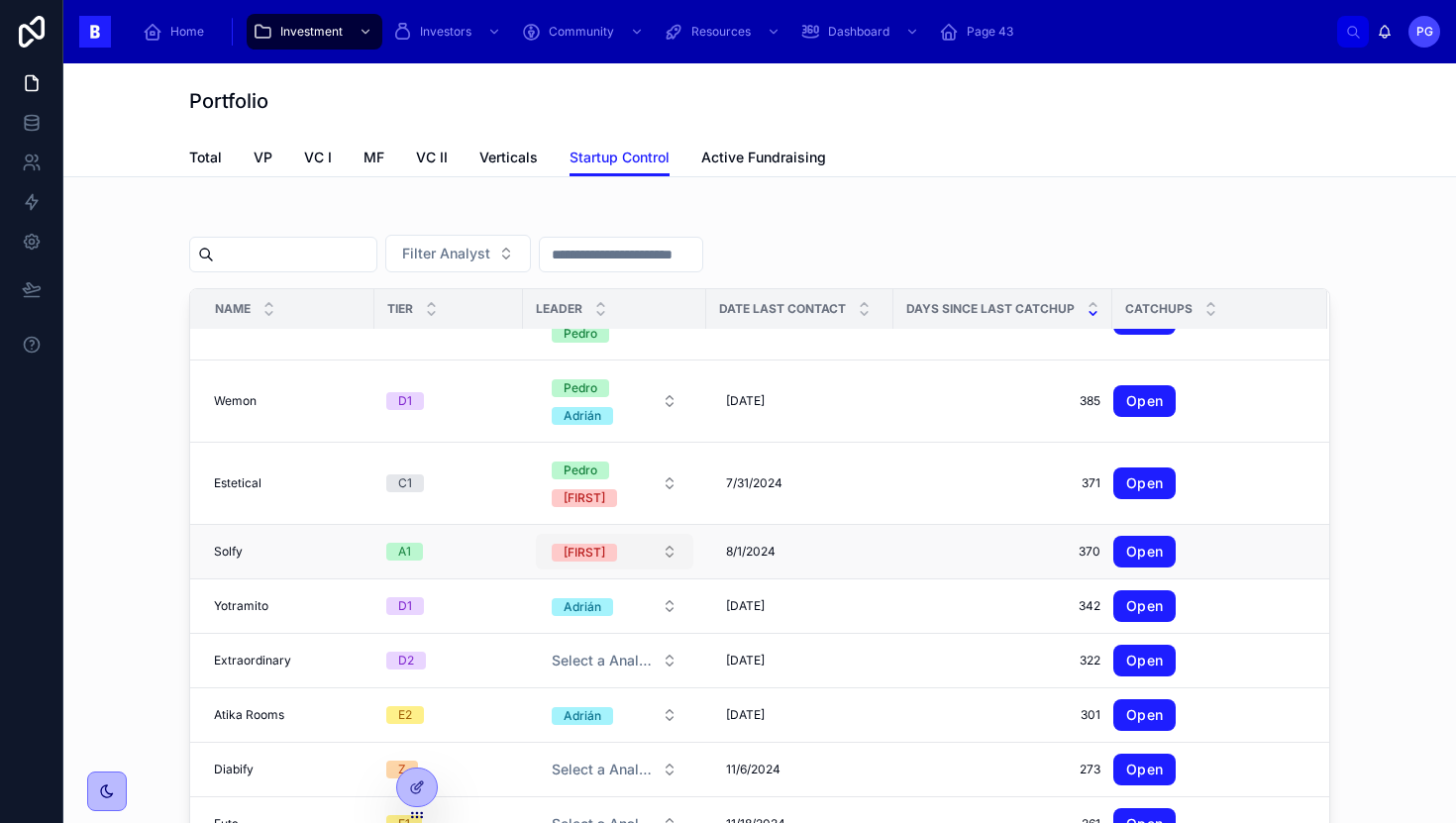 click on "[FIRST]" at bounding box center (614, 552) 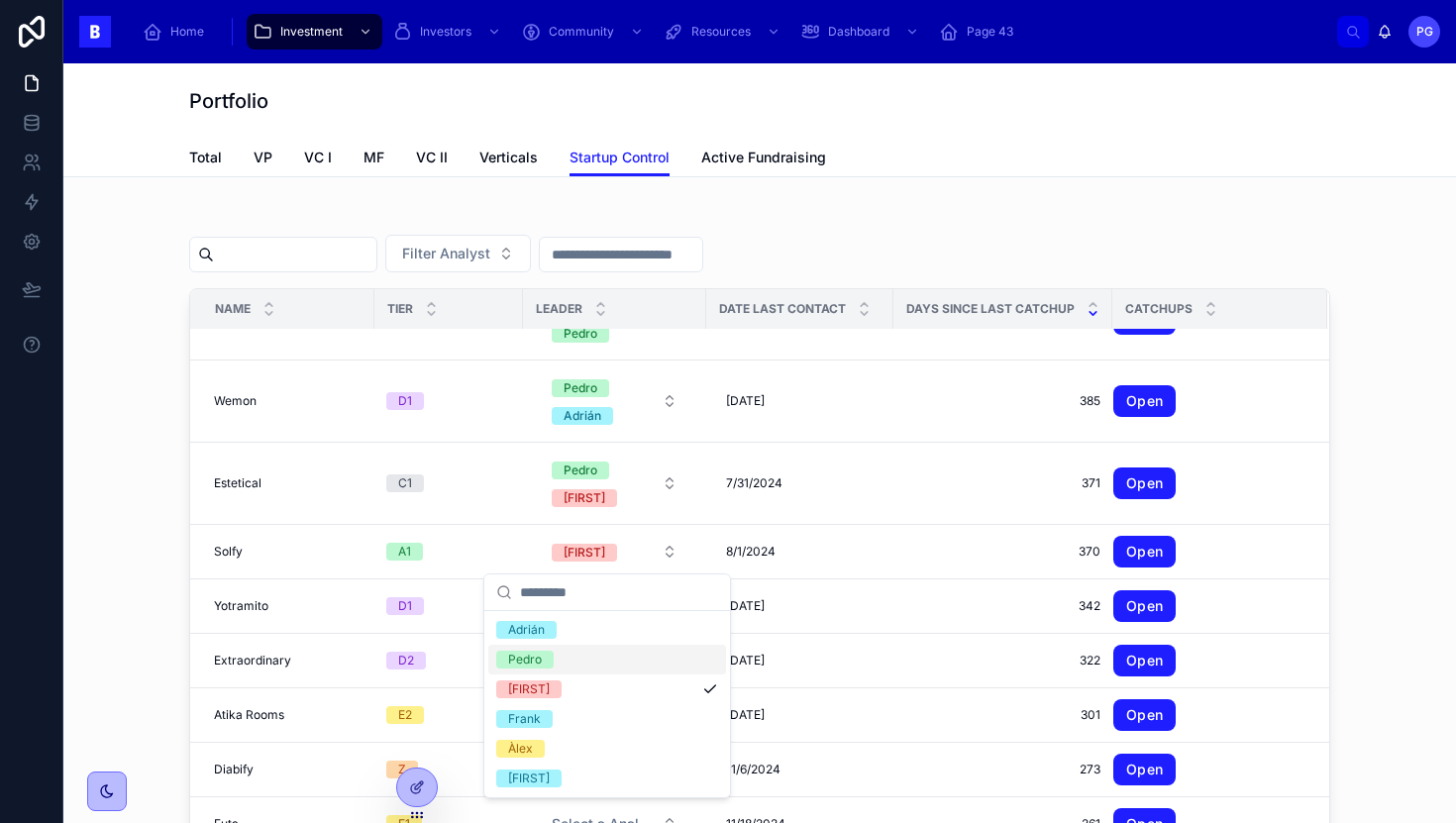 click on "Pedro" at bounding box center (607, 660) 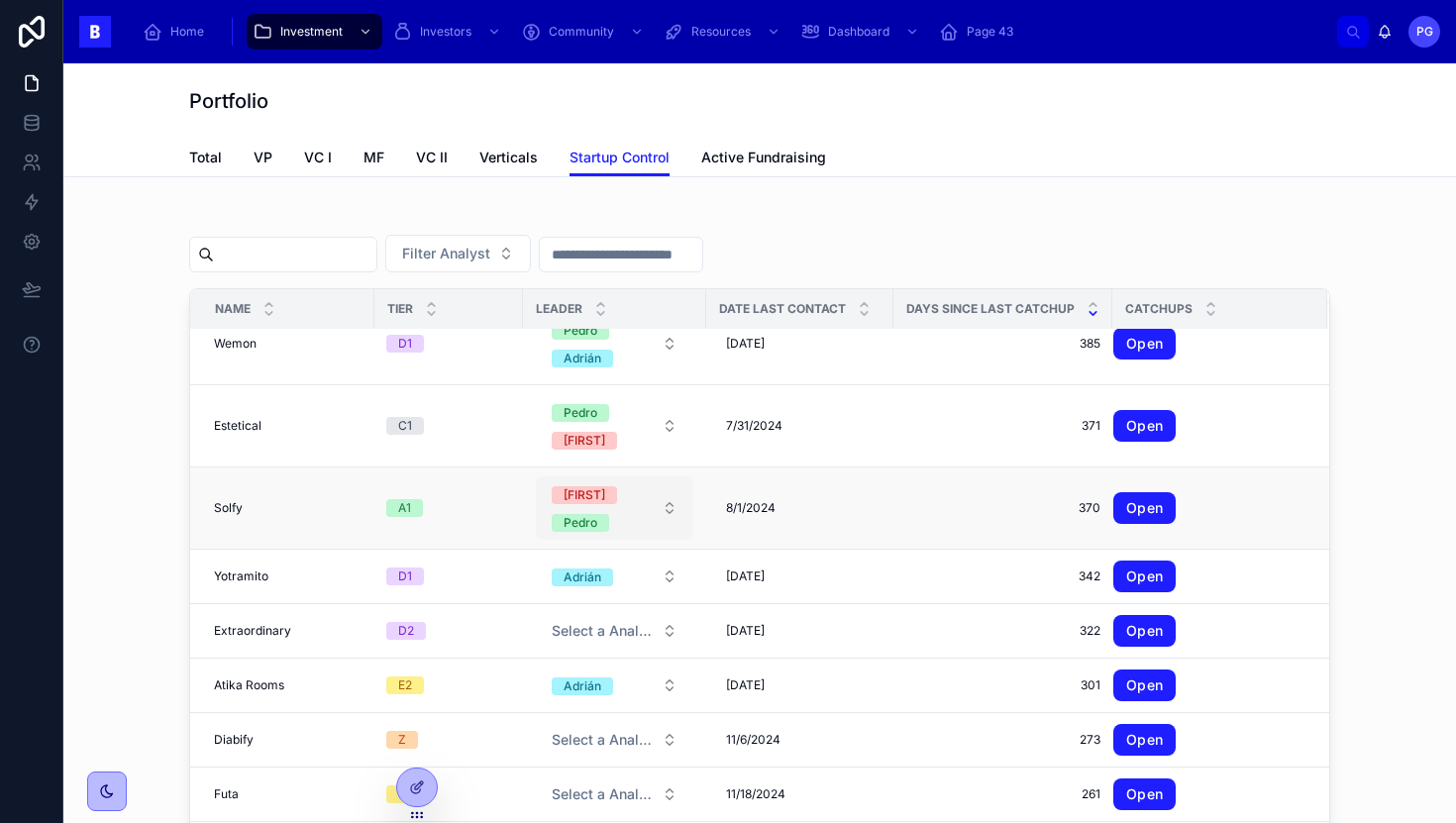 scroll, scrollTop: 575, scrollLeft: 0, axis: vertical 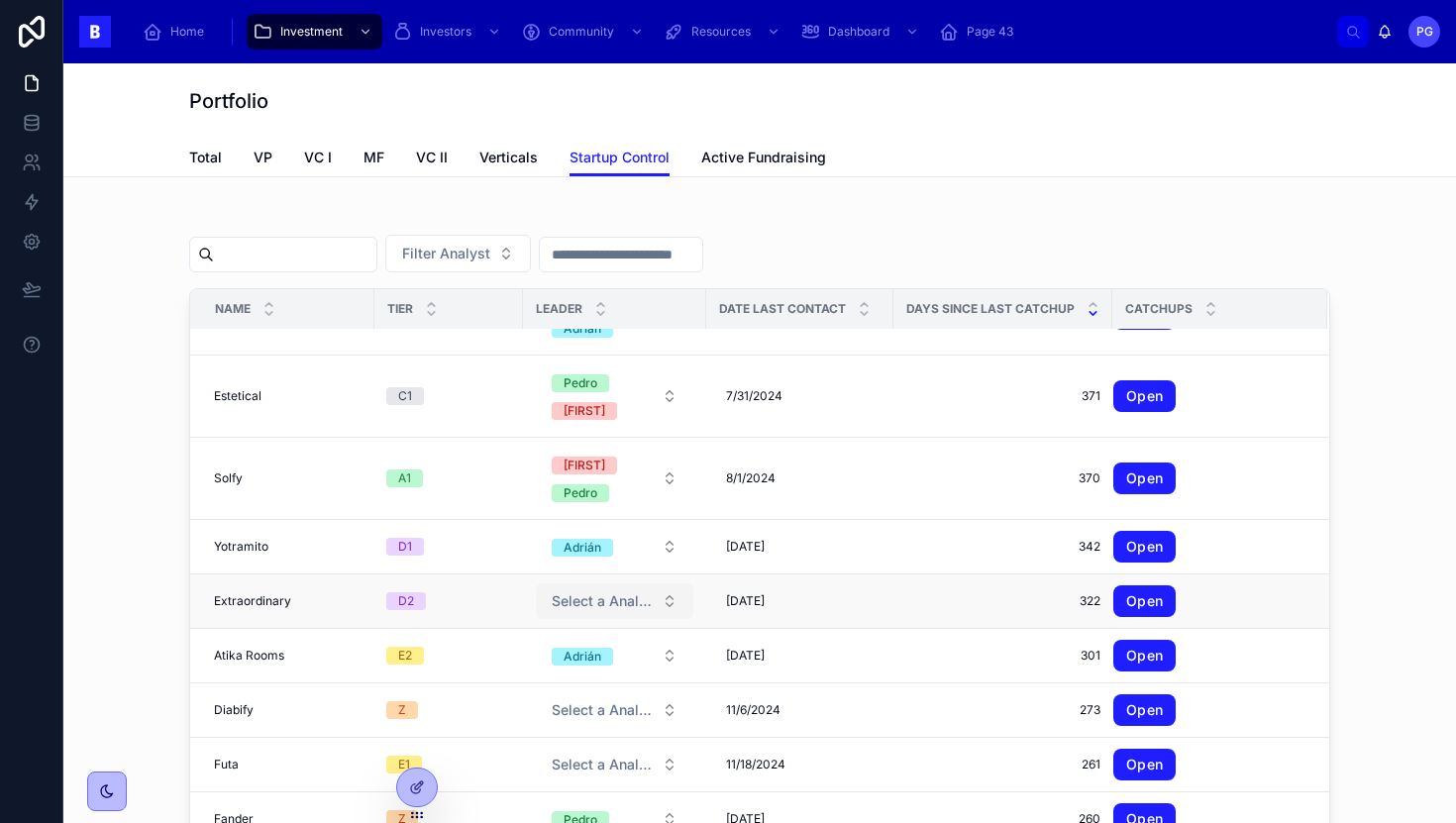 click on "Select a Analyst" at bounding box center [602, 601] 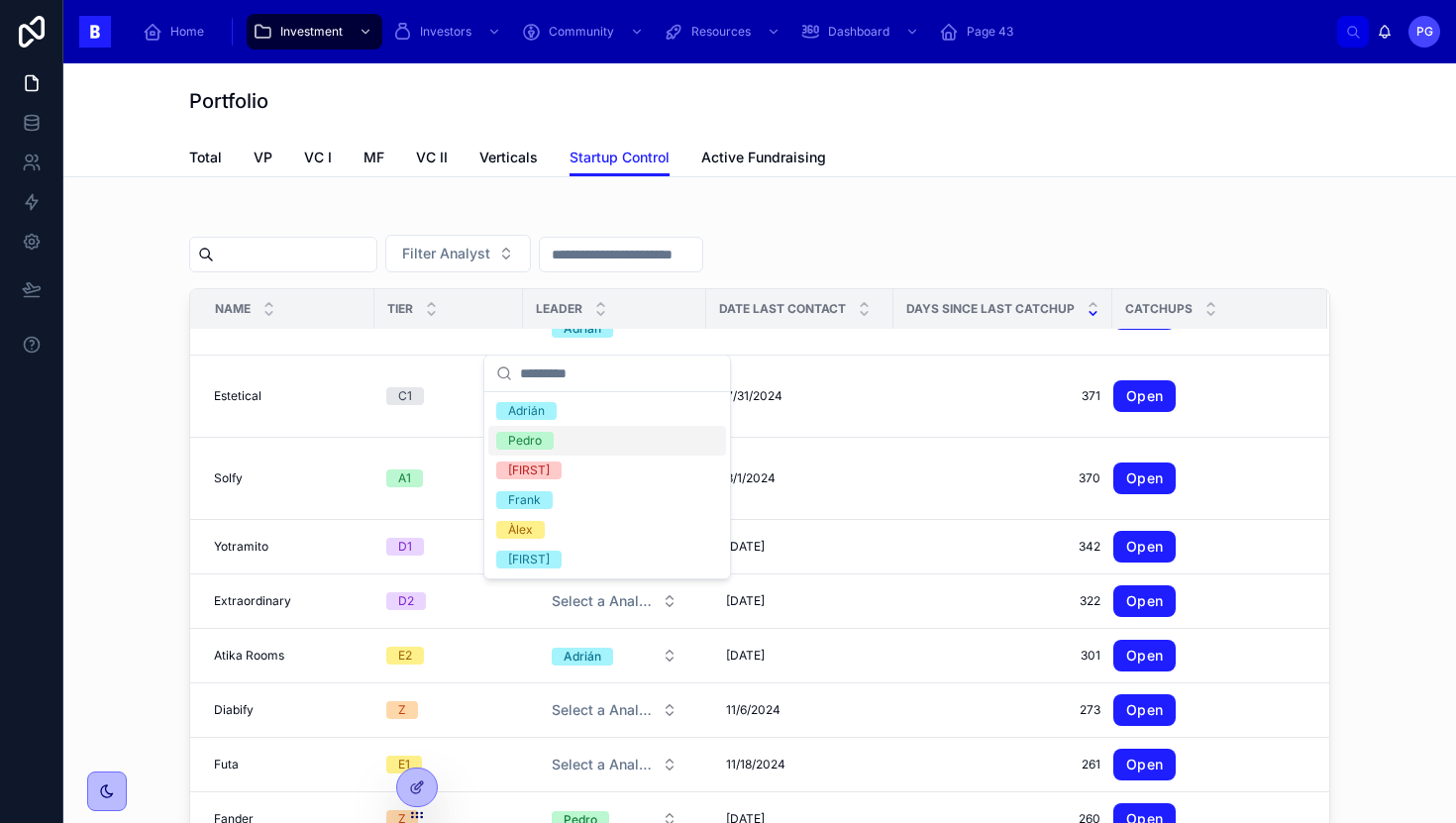 click on "Pedro" at bounding box center (607, 441) 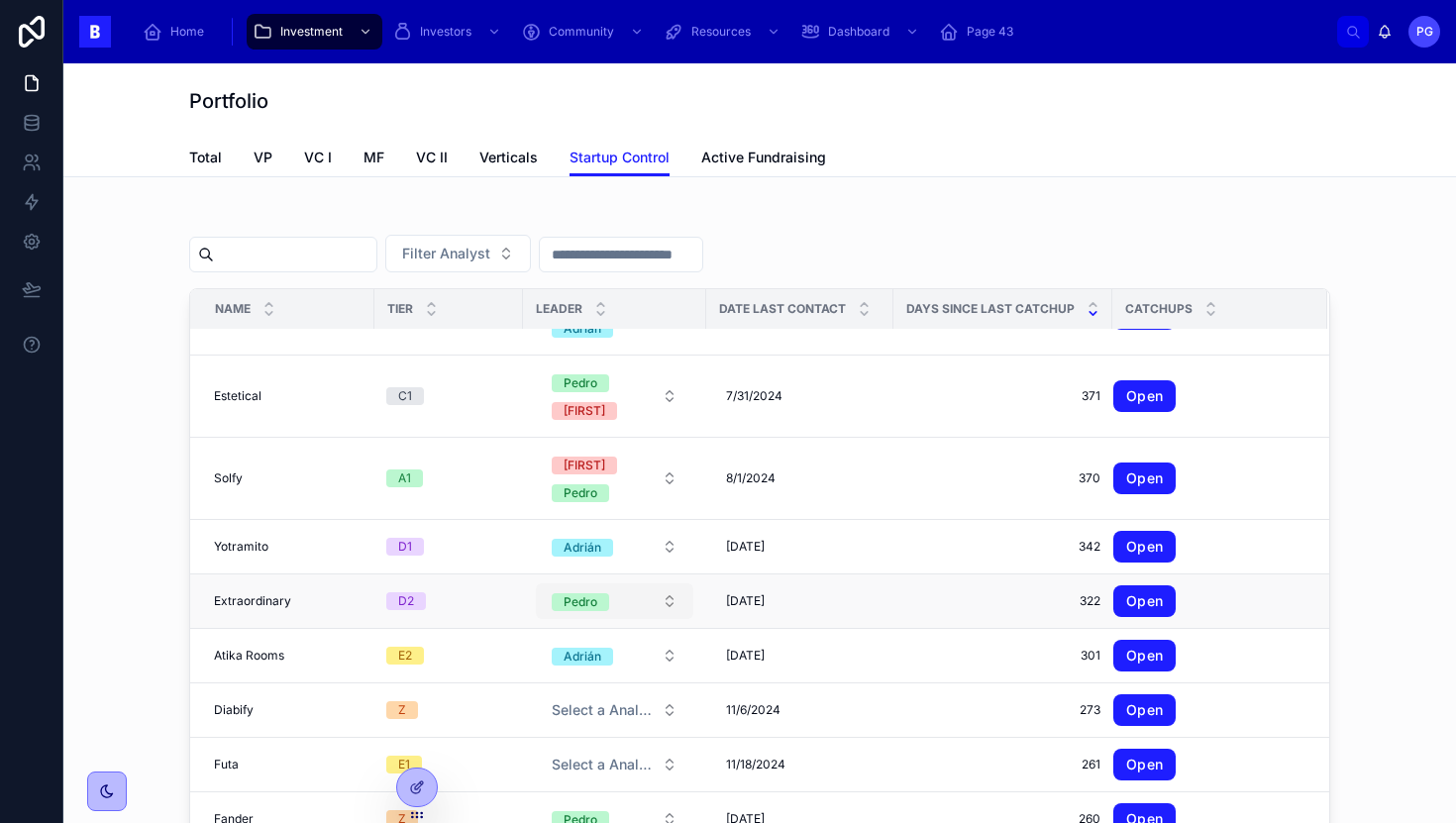 click on "Pedro" at bounding box center [614, 601] 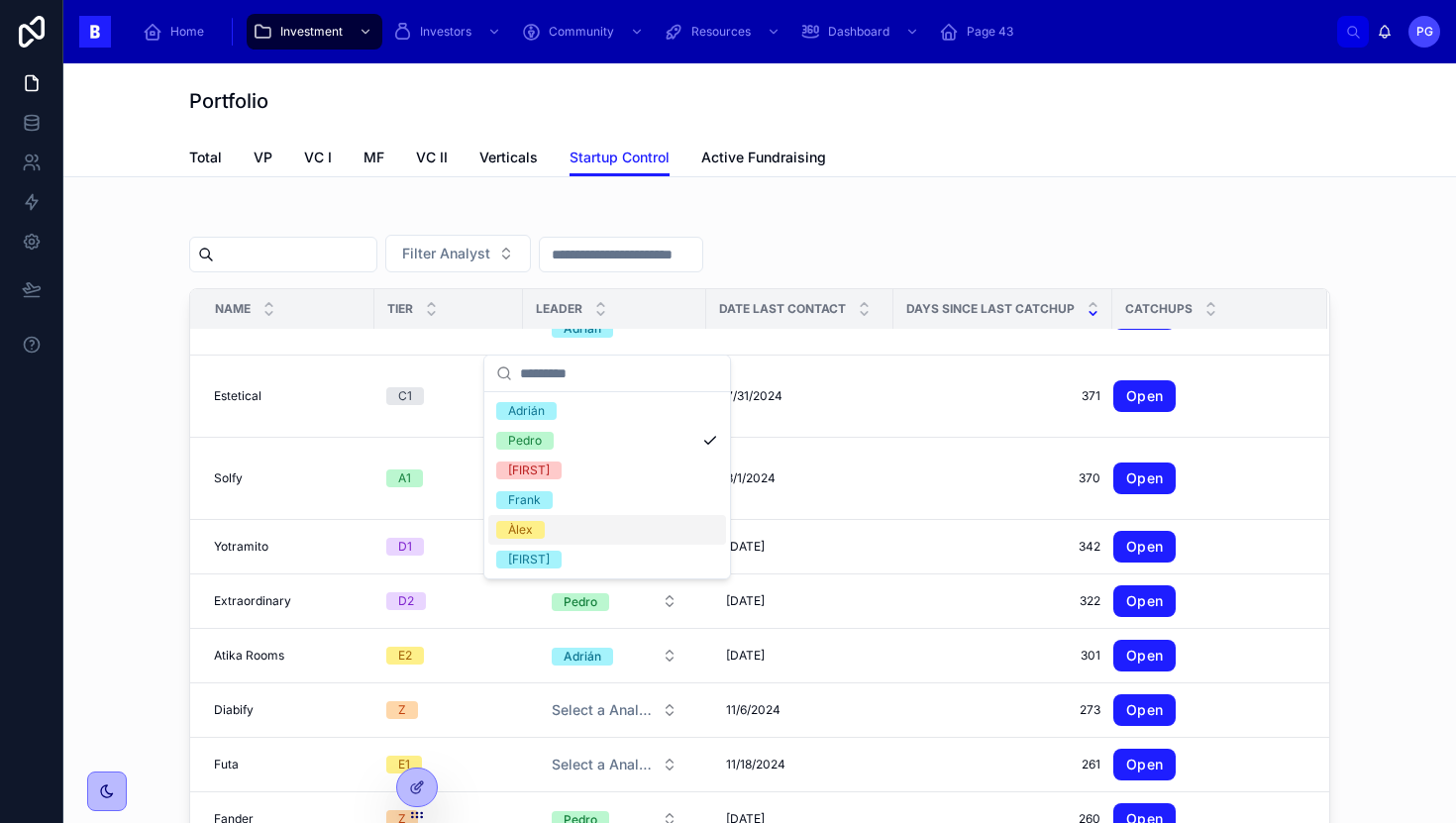 click on "Àlex" at bounding box center (607, 530) 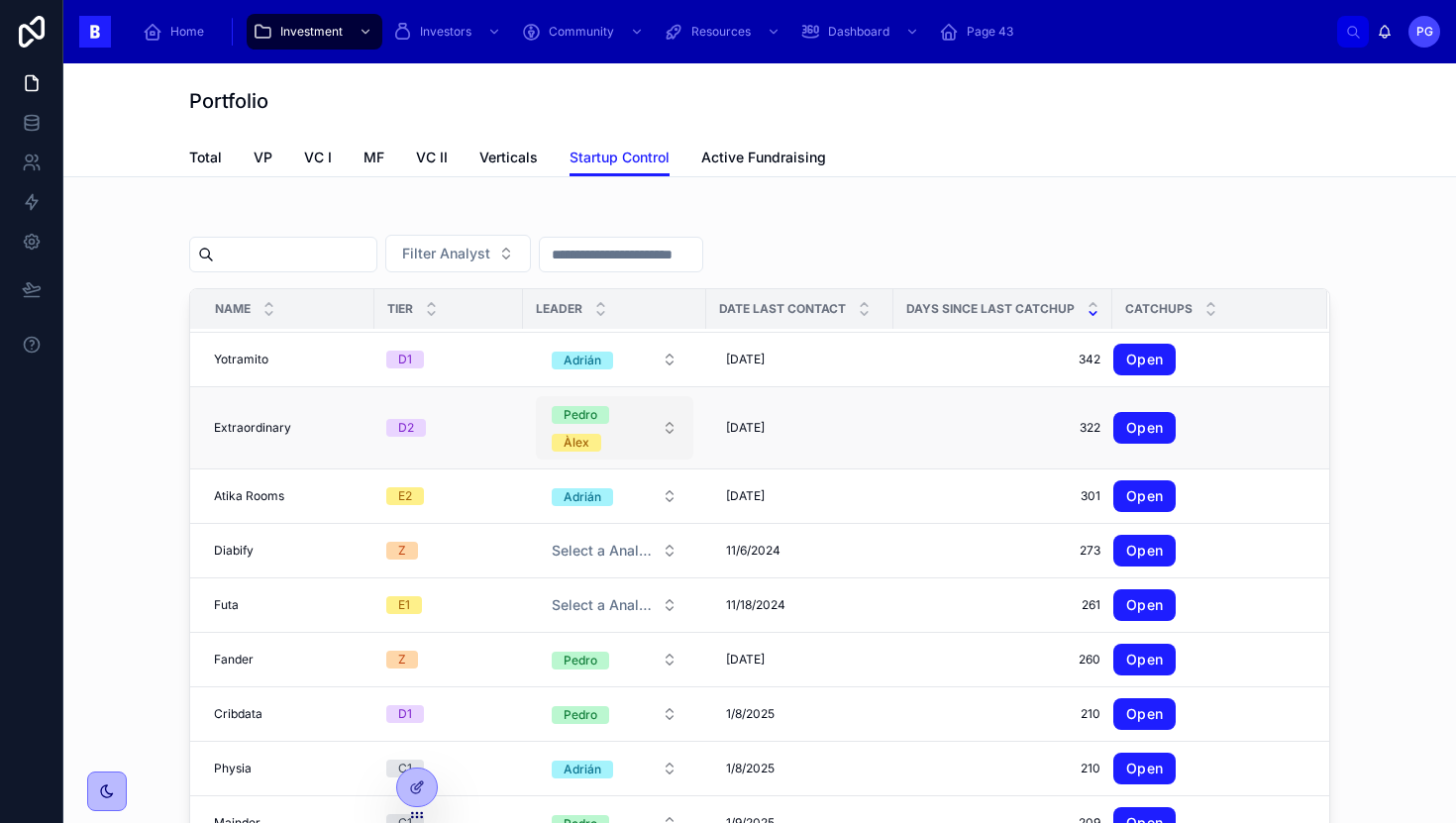 scroll, scrollTop: 765, scrollLeft: 0, axis: vertical 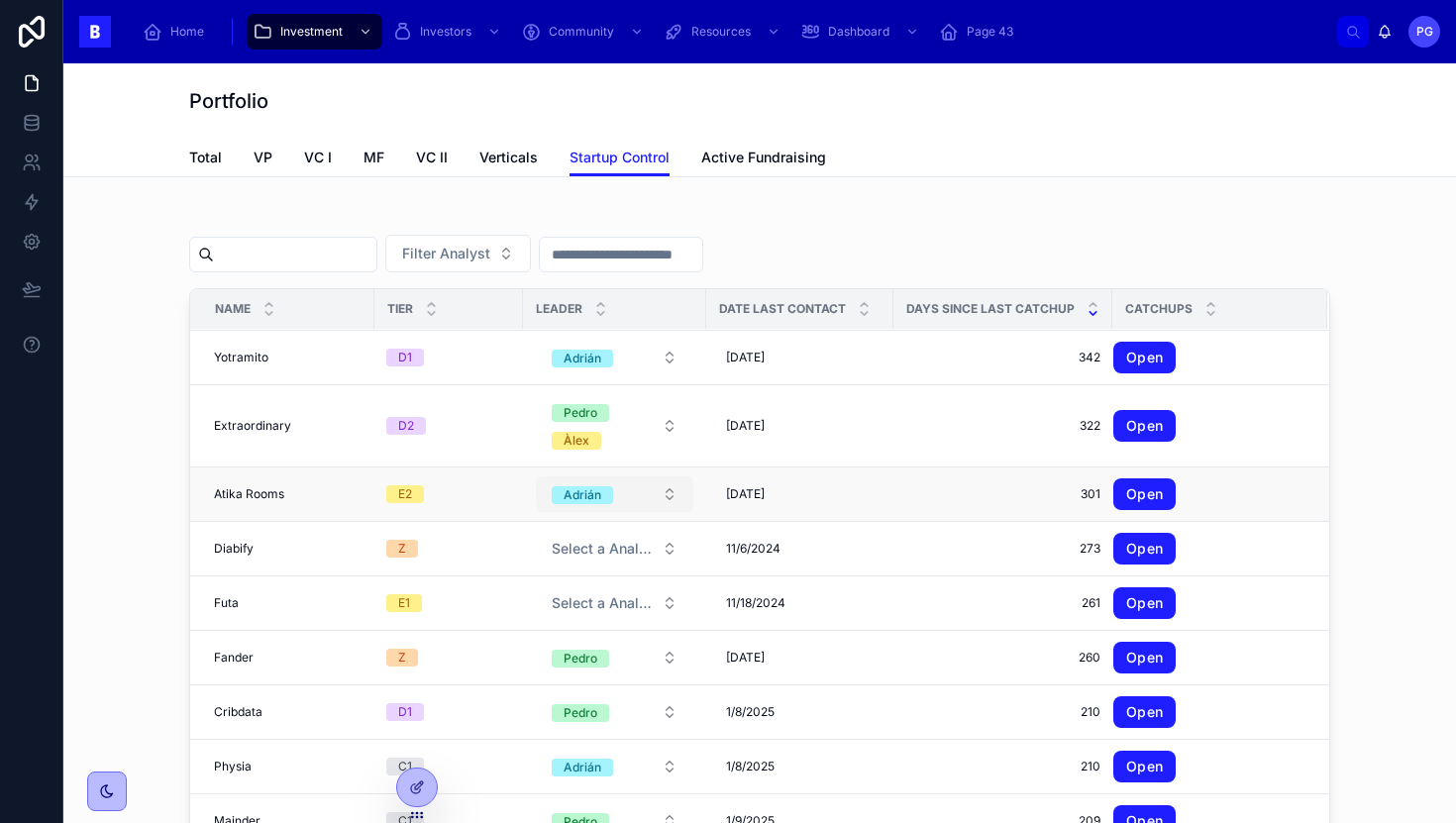 click on "Adrián" at bounding box center (614, 494) 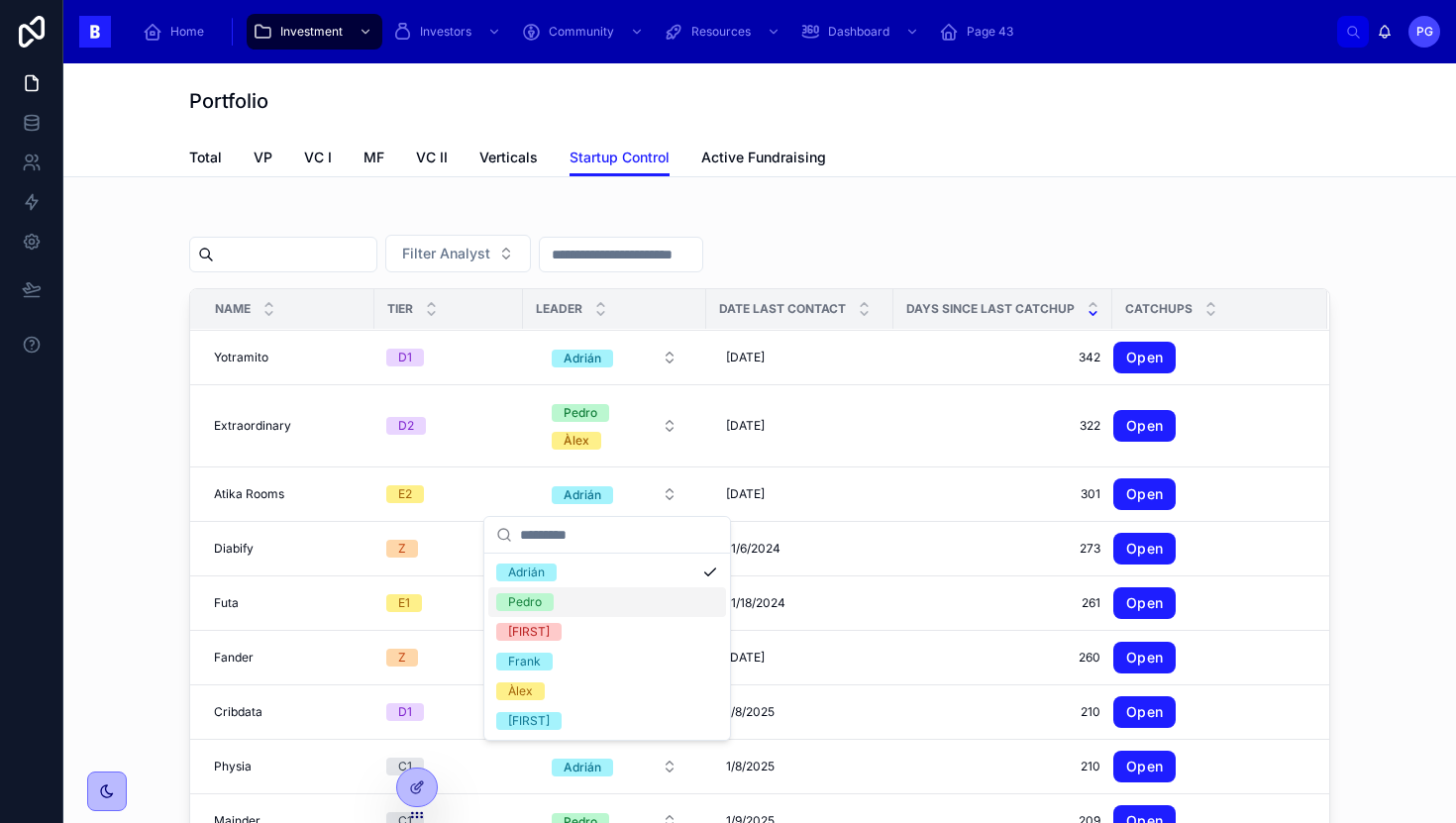 click on "Pedro" at bounding box center [607, 602] 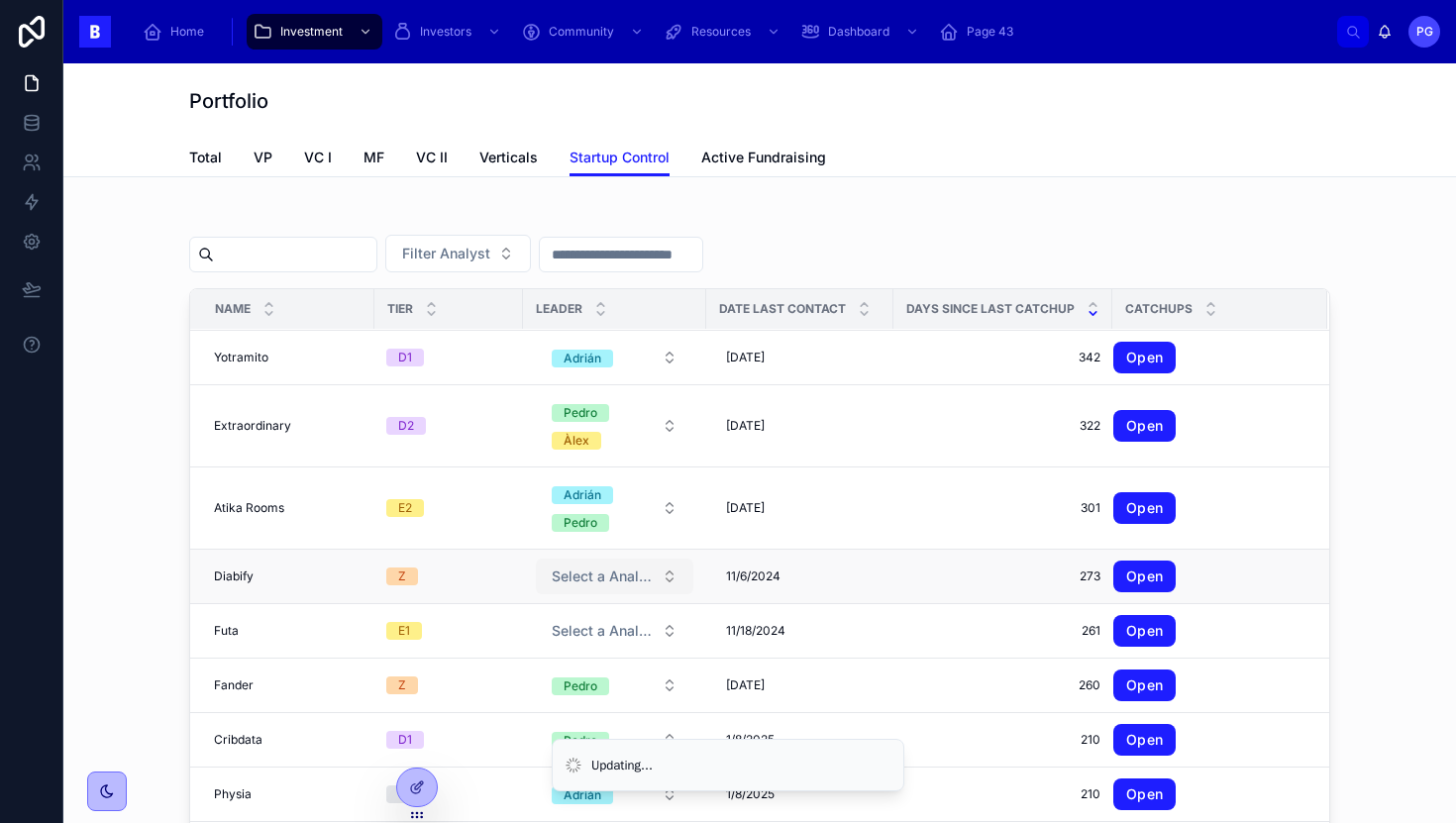 click on "Select a Analyst" at bounding box center (602, 576) 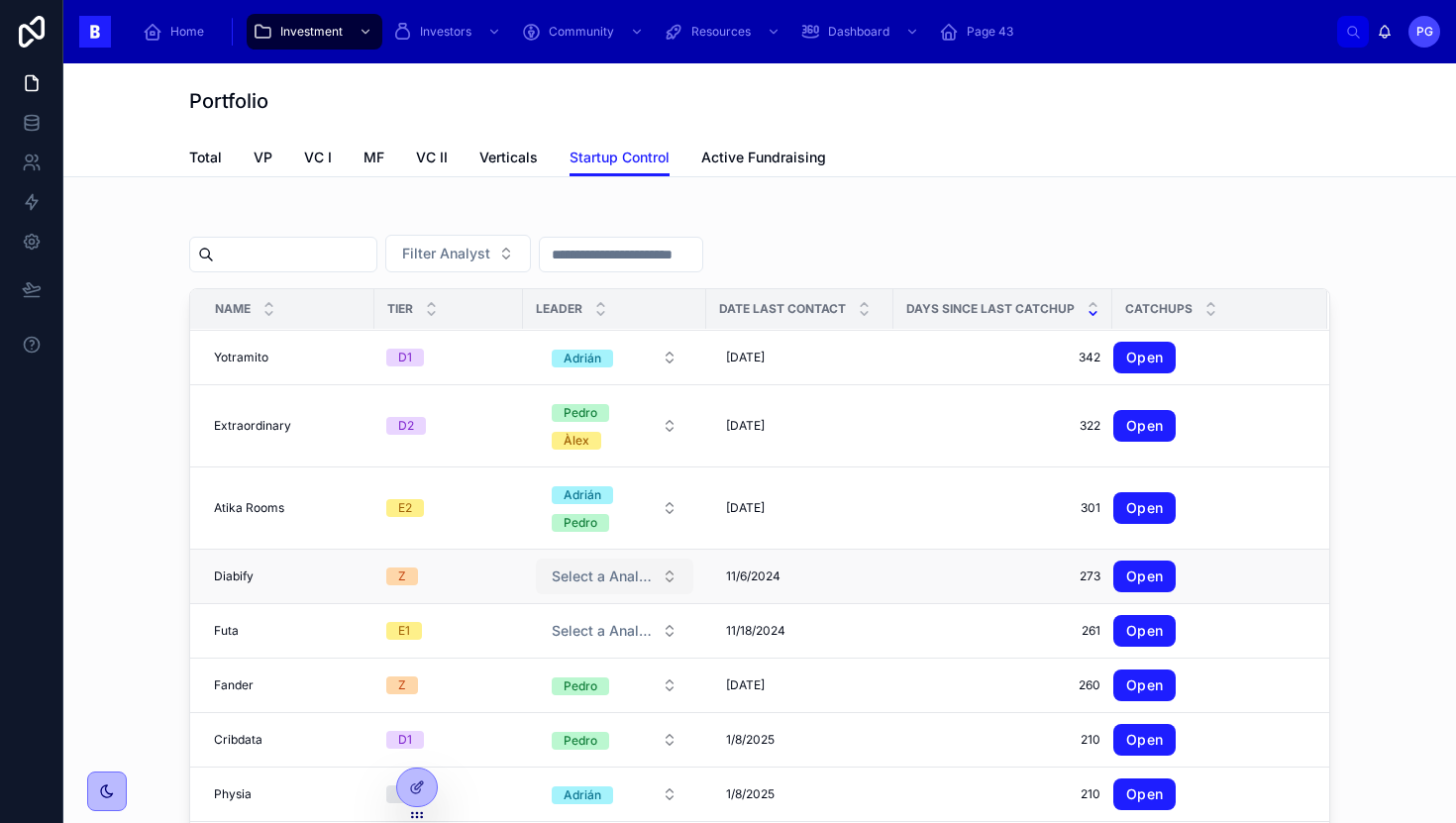 click on "Select a Analyst" at bounding box center [602, 576] 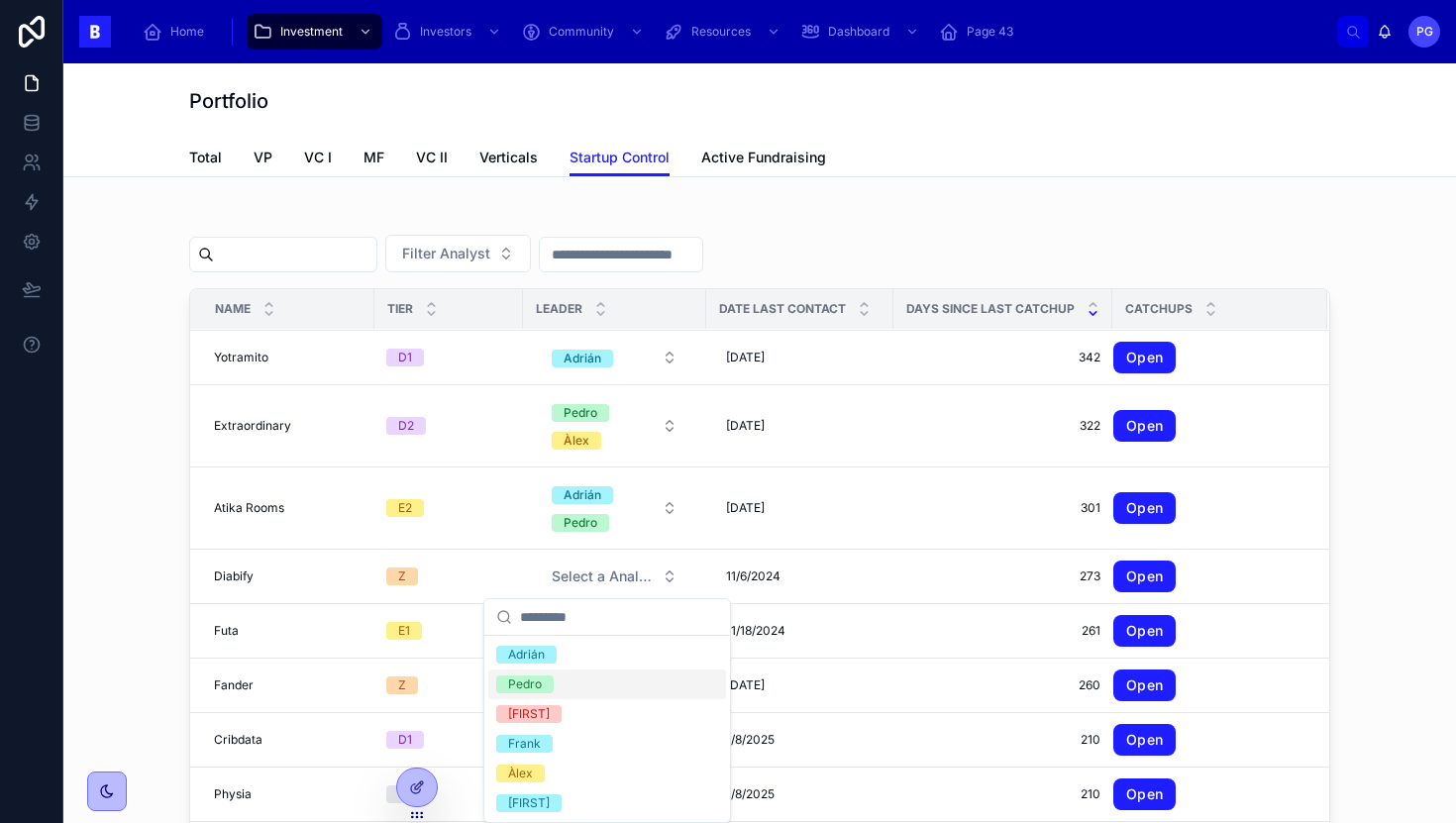 click on "Pedro" at bounding box center (607, 684) 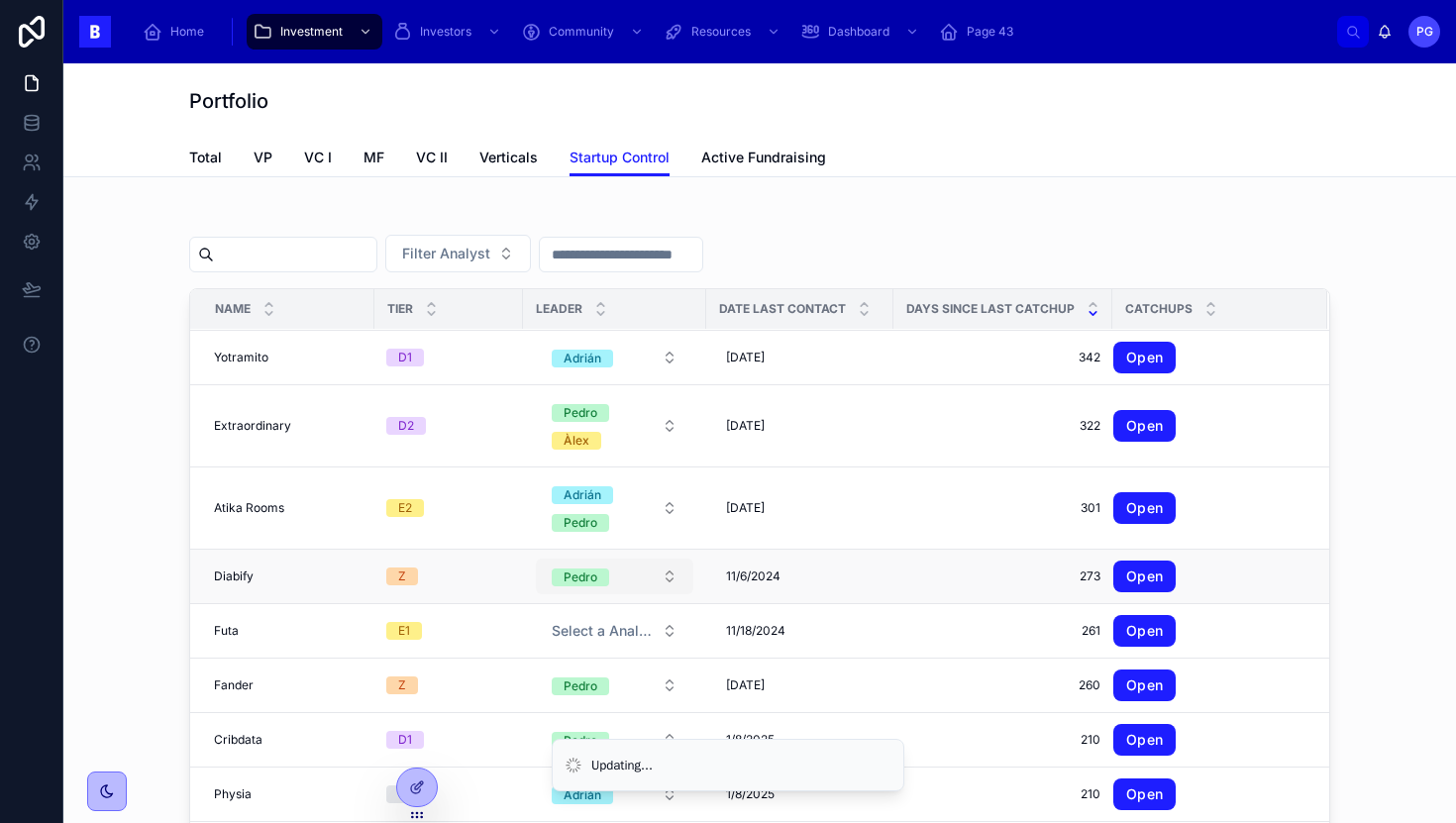 click on "Pedro" at bounding box center (614, 576) 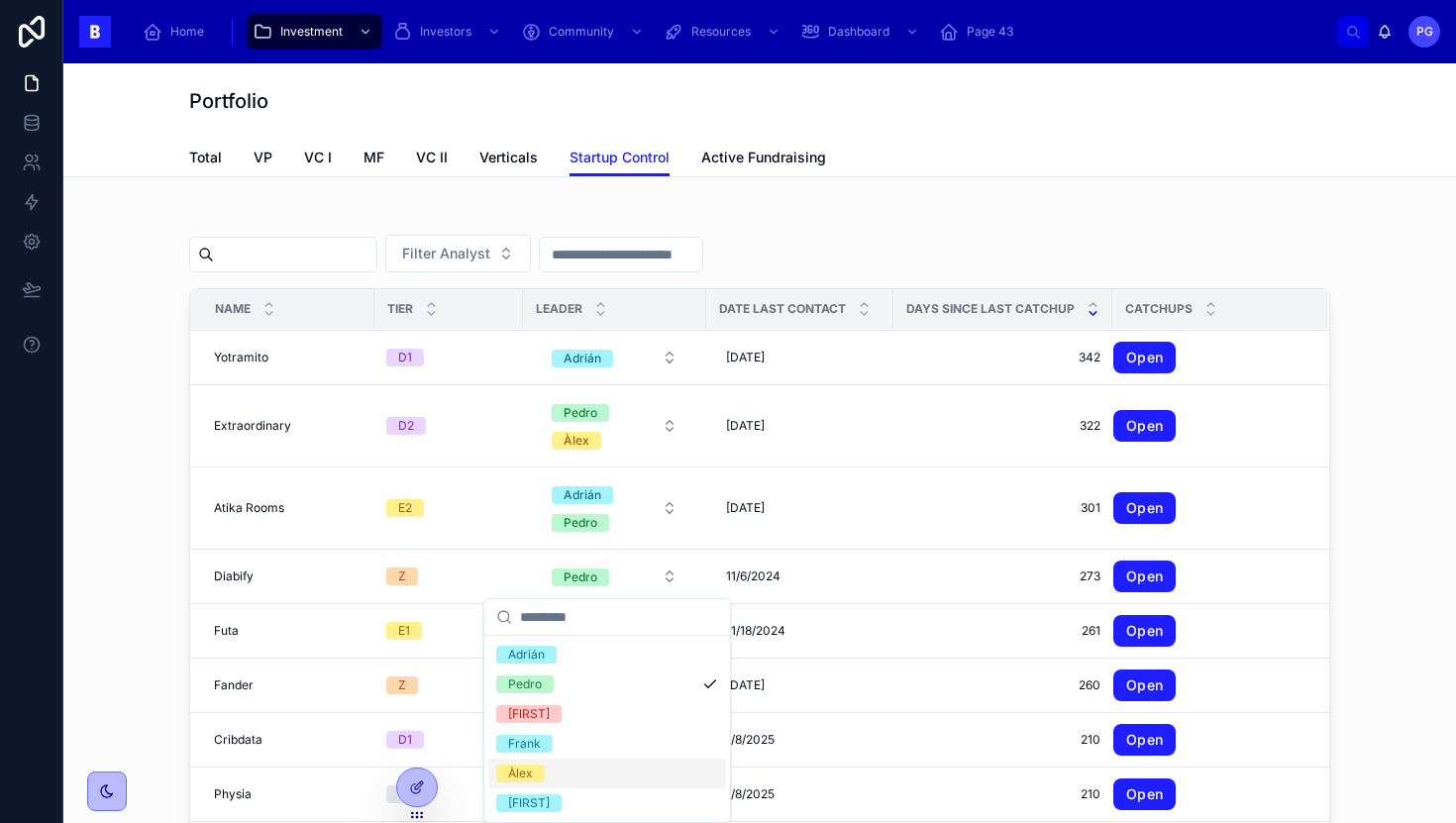 click on "Àlex" at bounding box center (607, 773) 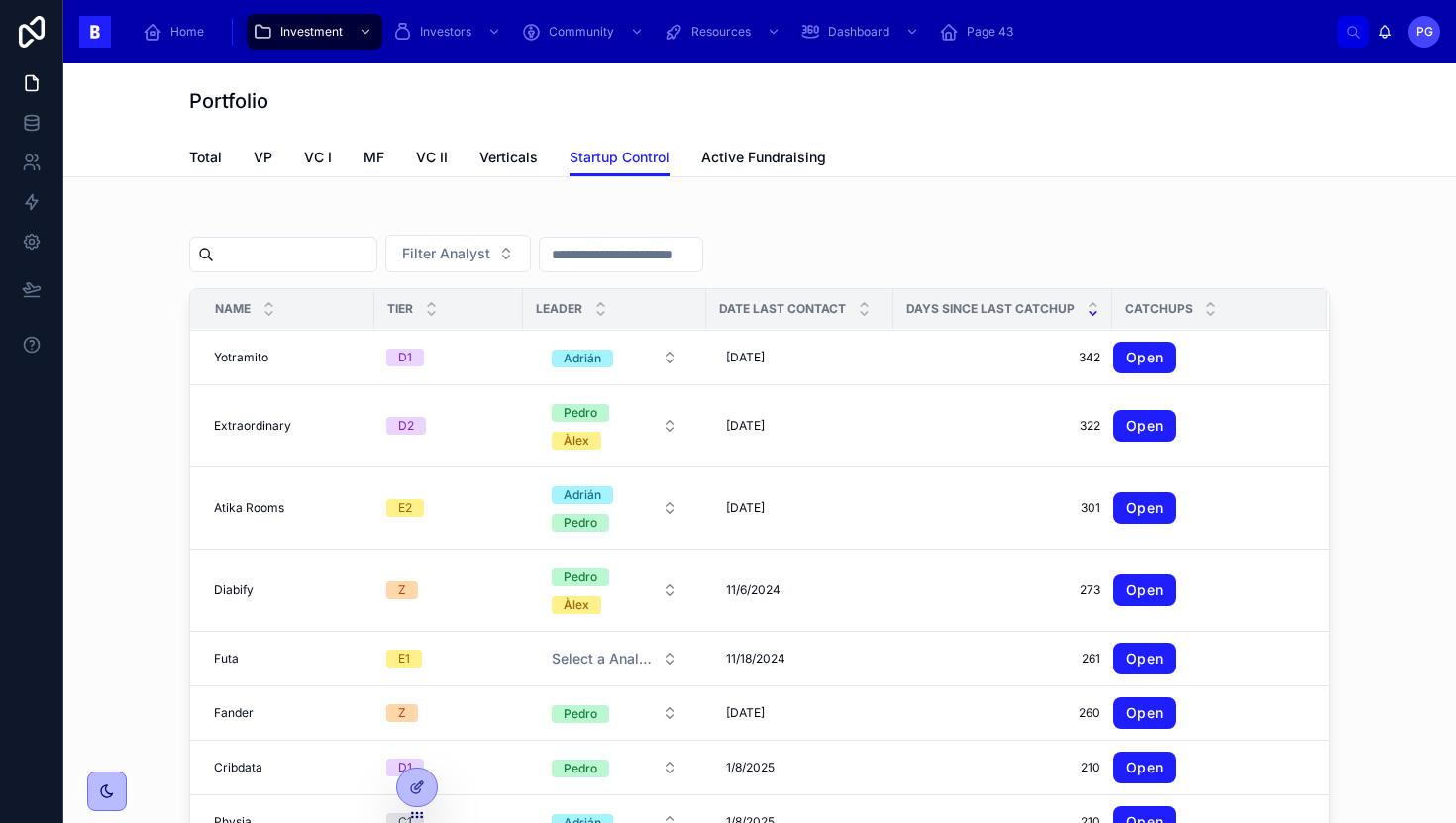 click on "Select a Analyst" at bounding box center [602, 659] 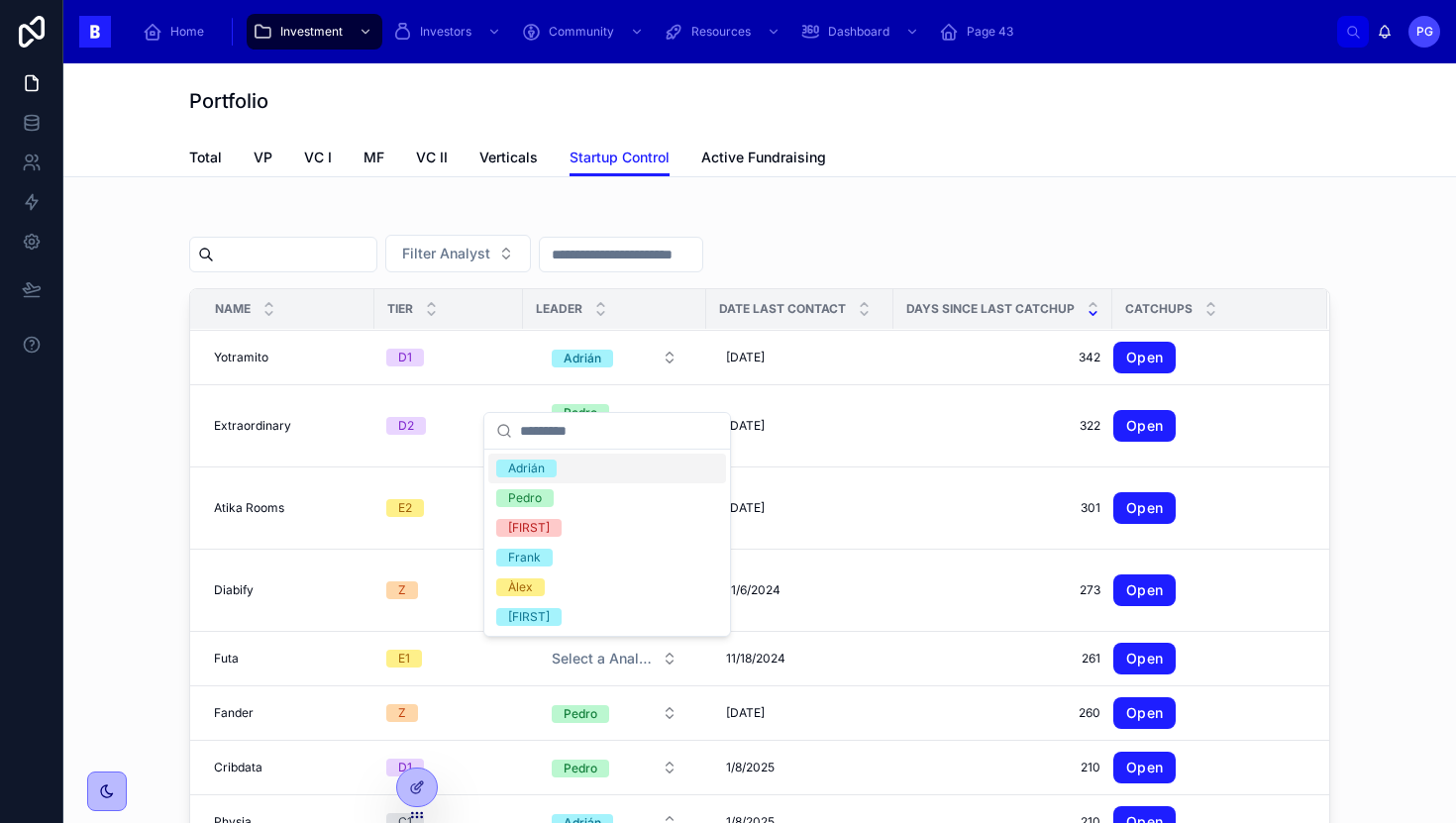 click on "Adrián" at bounding box center (607, 468) 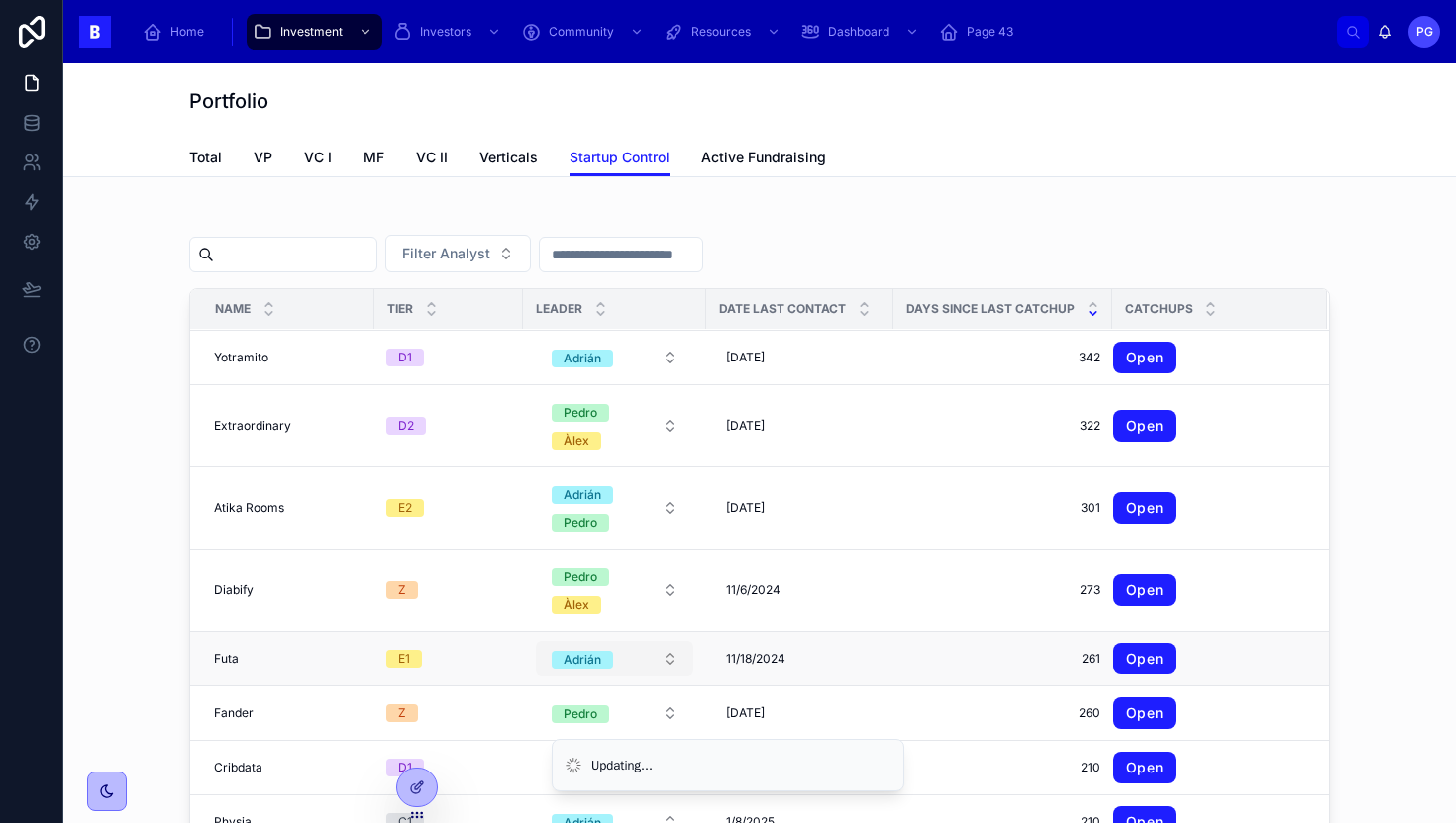 click on "Adrián" at bounding box center [614, 659] 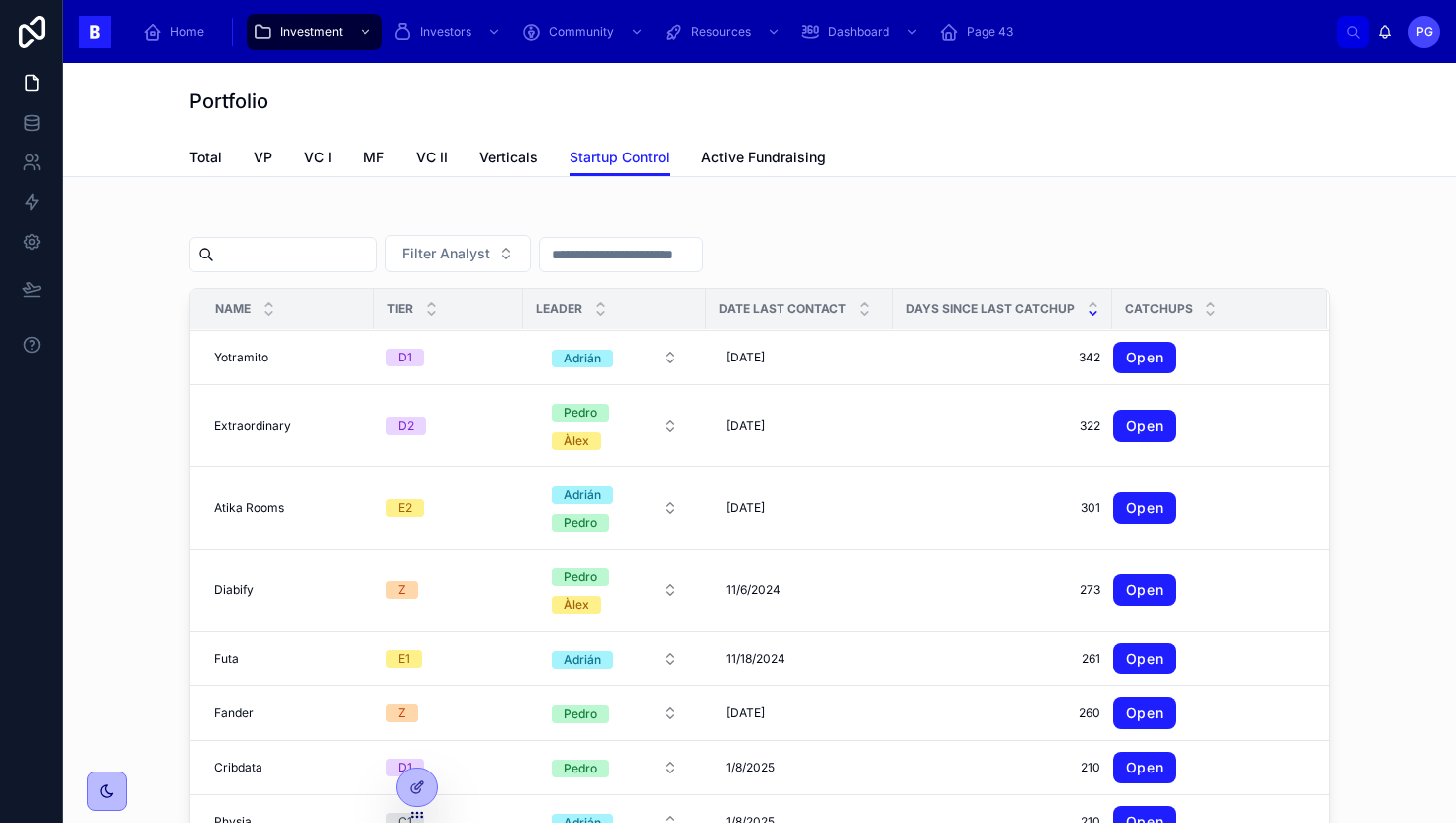 click on "[FIRST] [FIRST]" at bounding box center [602, 508] 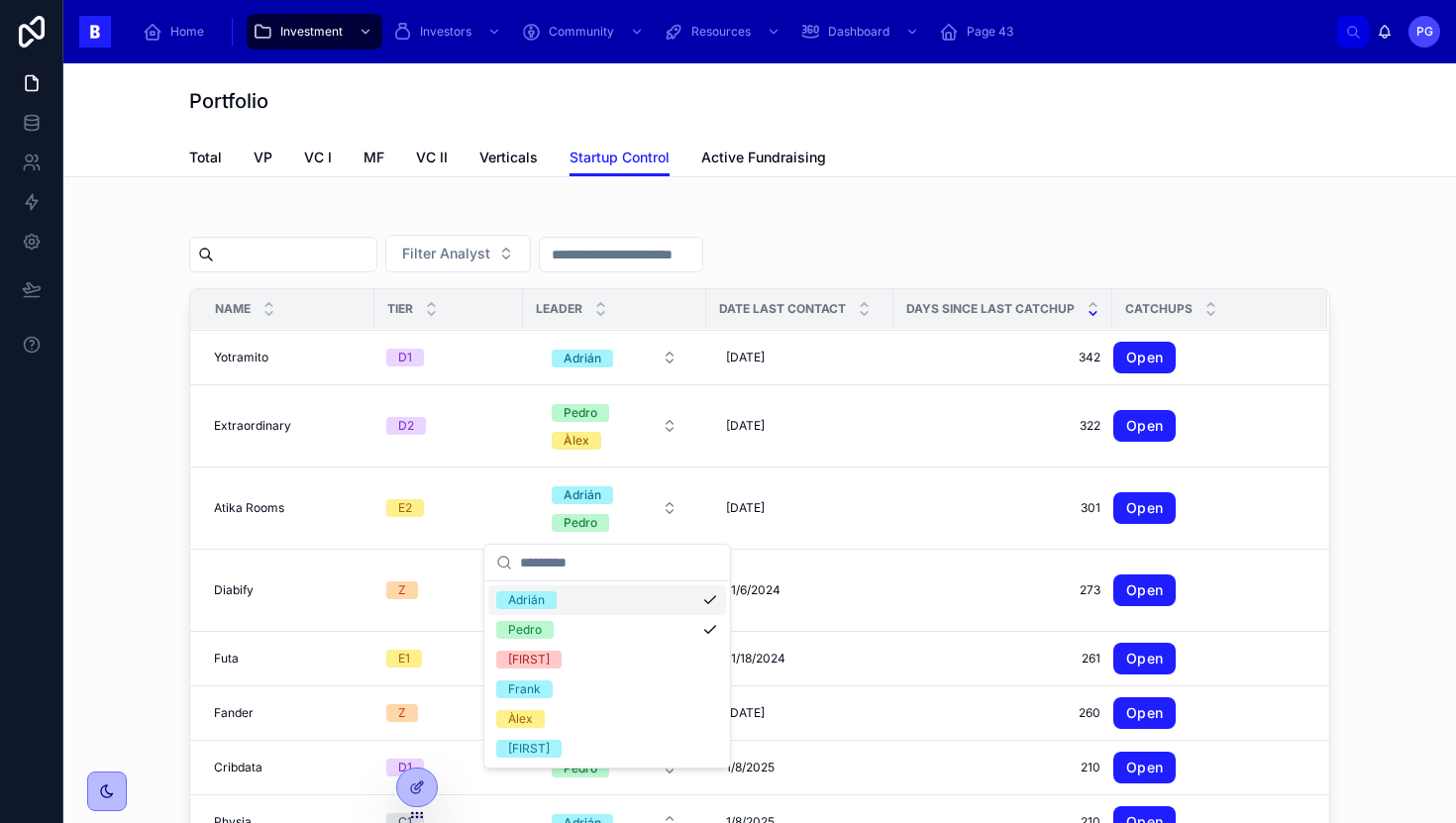 click on "Filter Analyst Name Tier Leader Date Last Contact Days since Last CatchUp CatchUps Jolders Jolders Z [FIRST] [DATE] [DATE] 651 651 Open Flammes Flammes Z [FIRST] [DATE] [DATE] 629 629 Open Dedomena Dedomena B1 [FIRST] [INITIAL] 4/[DATE] 4/[DATE] 476 476 Open FluxForce FluxForce E2 [FIRST] [INITIAL] 4/[DATE] 4/[DATE] 470 470 Open Hello.app Hello.app Z [FIRST] 5/[DATE] 5/[DATE] 462 462 Open Emocional Emocional Z [FIRST] 5/[DATE] 5/[DATE] 453 453 Open Feeder Feeder Z [FIRST] 6/[DATE] 6/[DATE] 404 404 Open Rebaila Rebaila Z [INITIAL] [FIRST] 7/[DATE] 7/[DATE] 386 386 Open Wemon Wemon D1 [FIRST] [INITIAL] 7/[DATE] 7/[DATE] 385 385 Open Estetical Estetical C1 [FIRST] [FIRST] 7/[DATE] 7/[DATE] 371 371 Open Solfy Solfy A1 [FIRST] [FIRST] 8/[DATE] 8/[DATE] 370 370 Open Yotramito Yotramito D1 [INITIAL] 8/[DATE] 8/[DATE] 342 342 Open Extraordinary Extraordinary D2 [FIRST] [INITIAL] 9/[DATE] 9/[DATE] 322 322 Open Atika Rooms Atika Rooms E2 [INITIAL] [FIRST] 10/[DATE] 10/[DATE] 301 301 Open Diabify Diabify Z [FIRST] [INITIAL] 11/[DATE] 11/[DATE]" at bounding box center [760, 558] 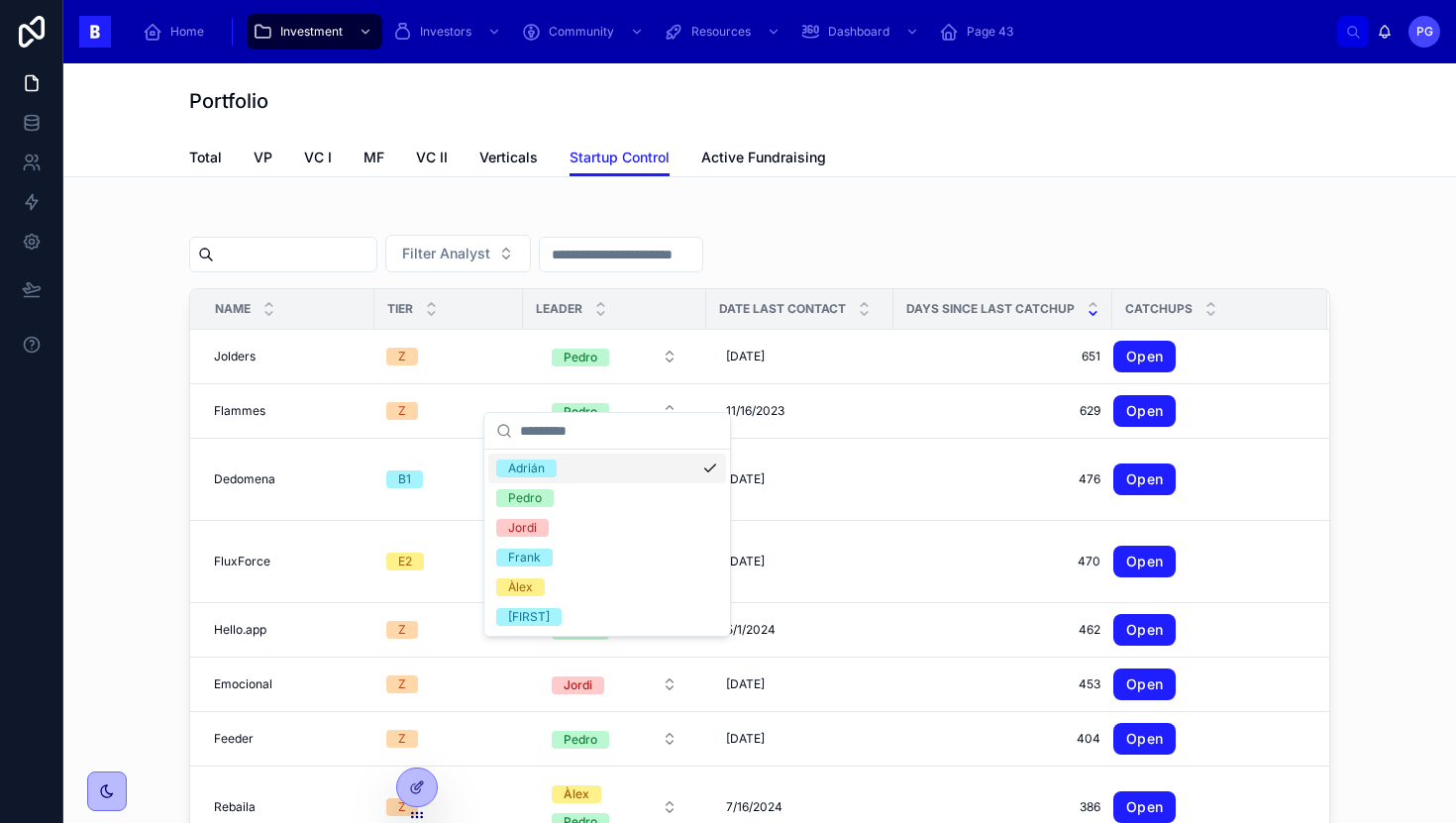 scroll, scrollTop: 0, scrollLeft: 0, axis: both 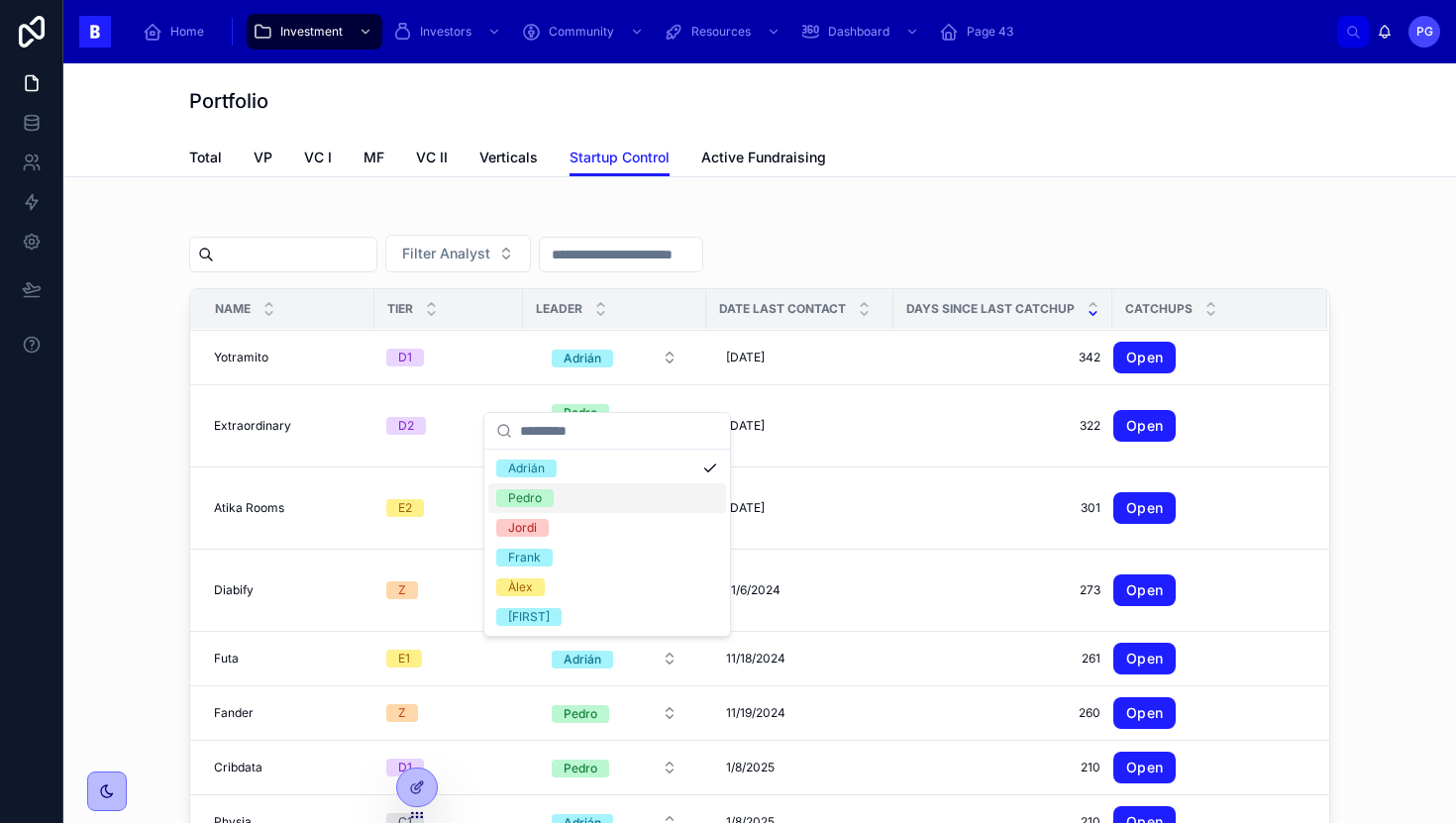 click on "Pedro" at bounding box center (607, 498) 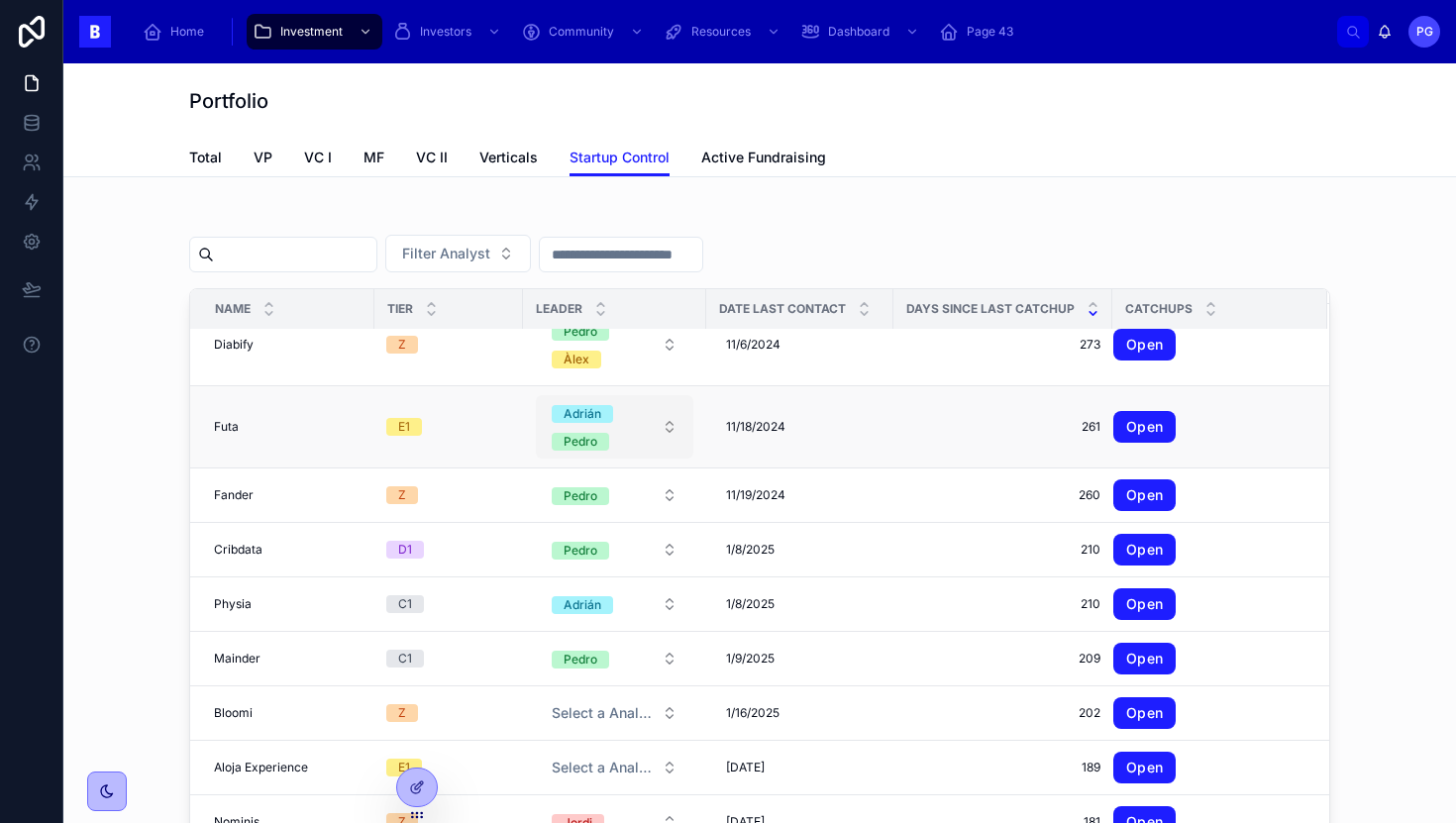 scroll, scrollTop: 1011, scrollLeft: 0, axis: vertical 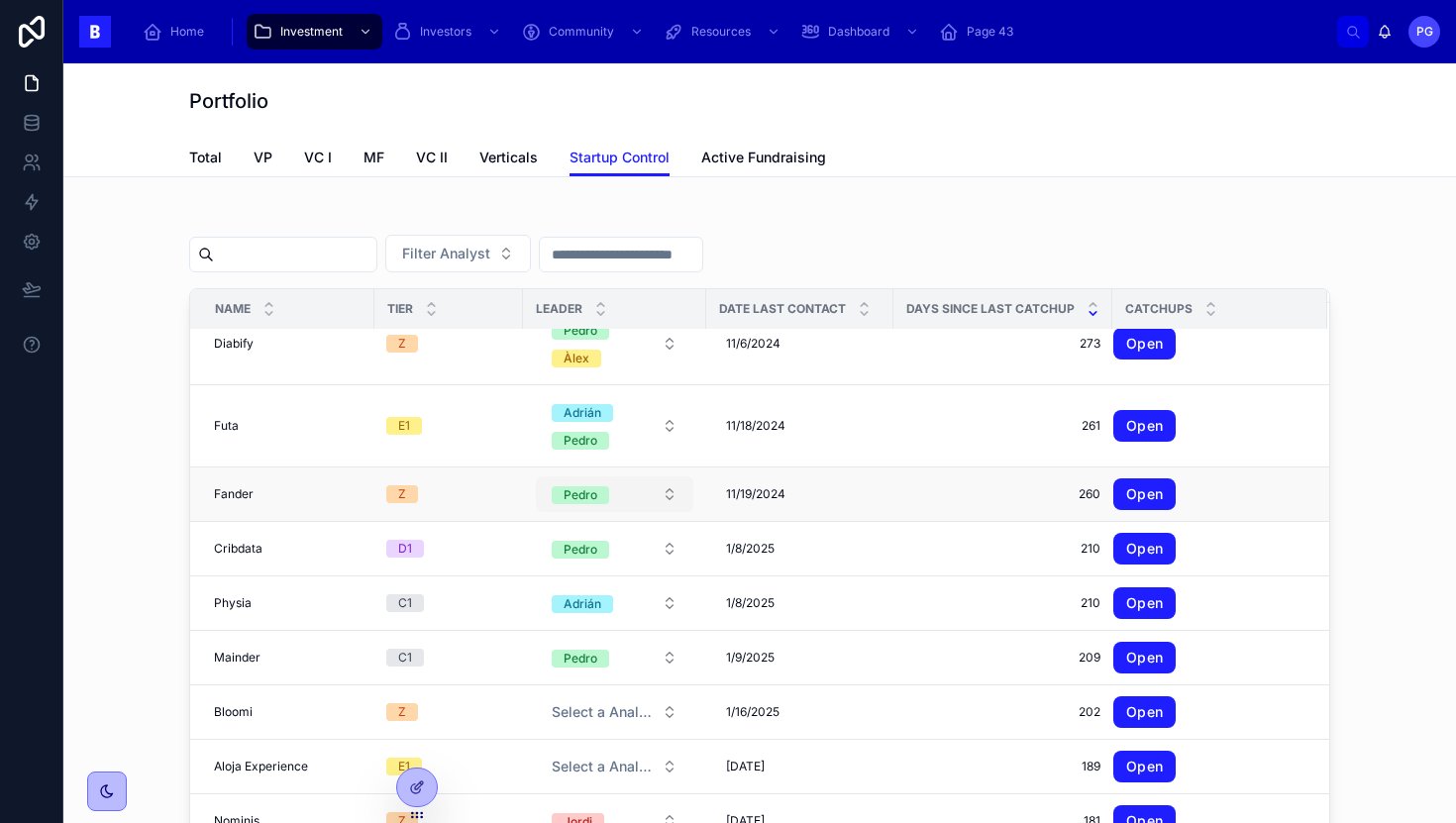 click on "Pedro" at bounding box center [614, 494] 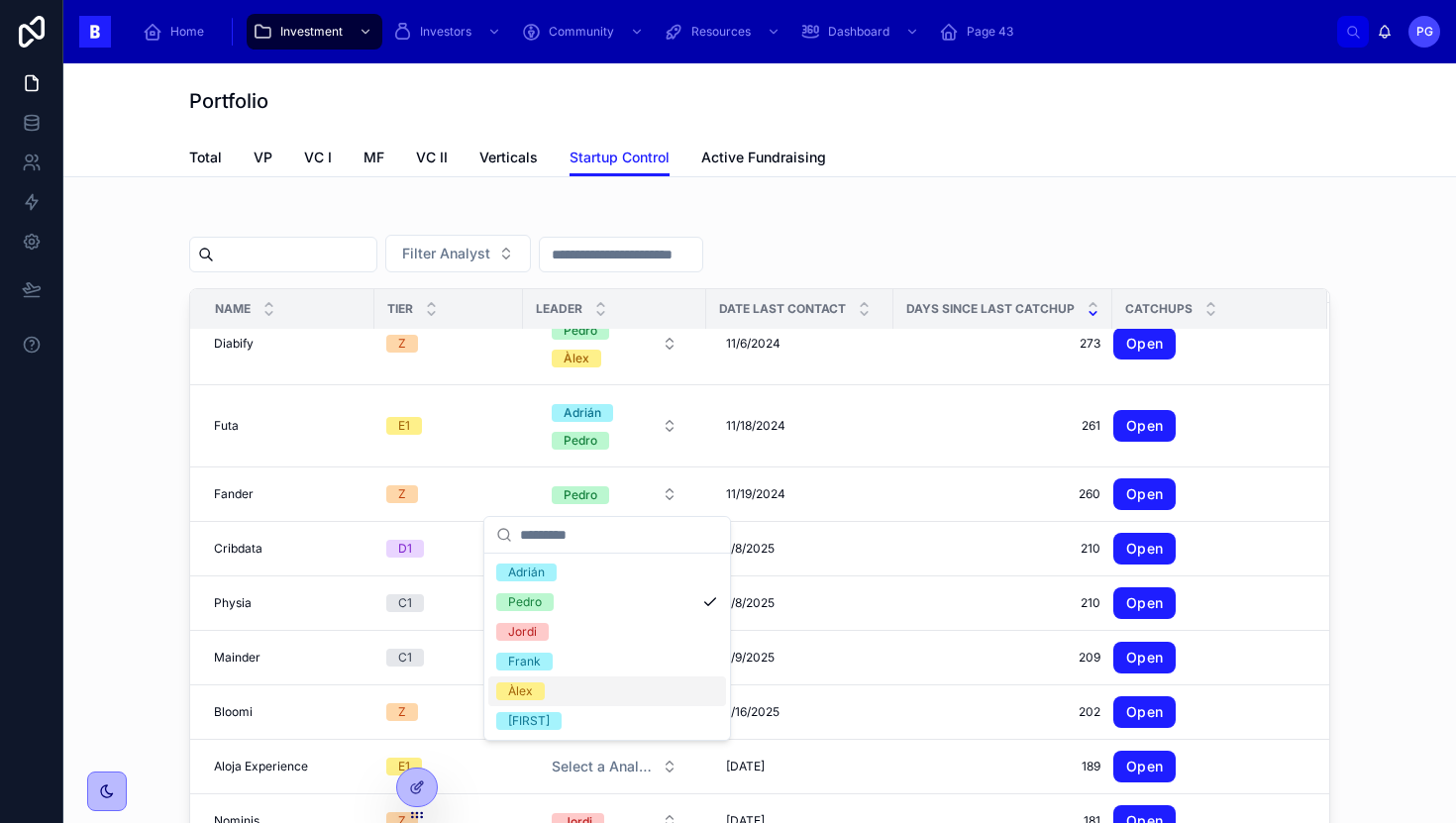 click on "Àlex" at bounding box center [607, 691] 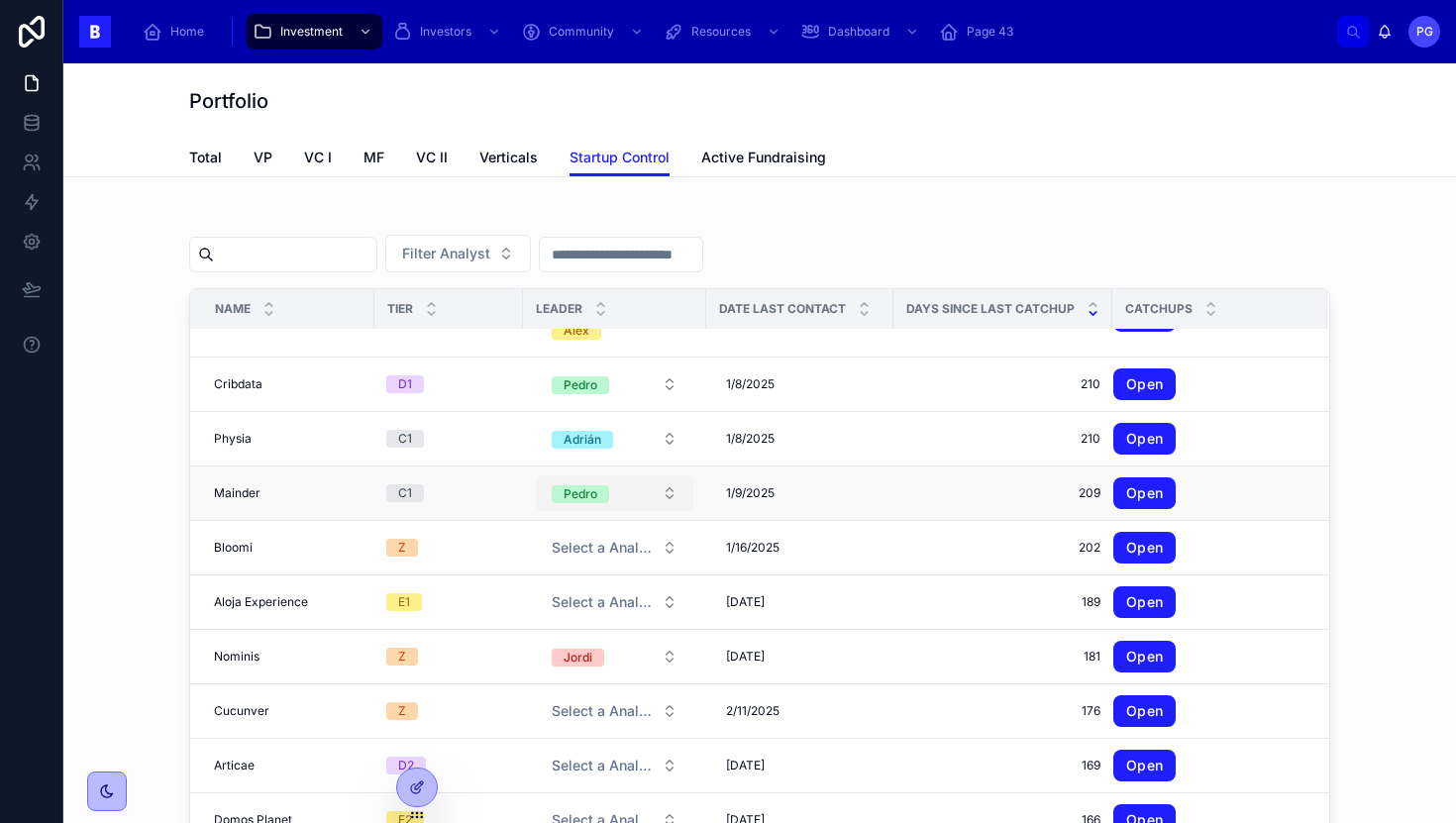 scroll, scrollTop: 1206, scrollLeft: 0, axis: vertical 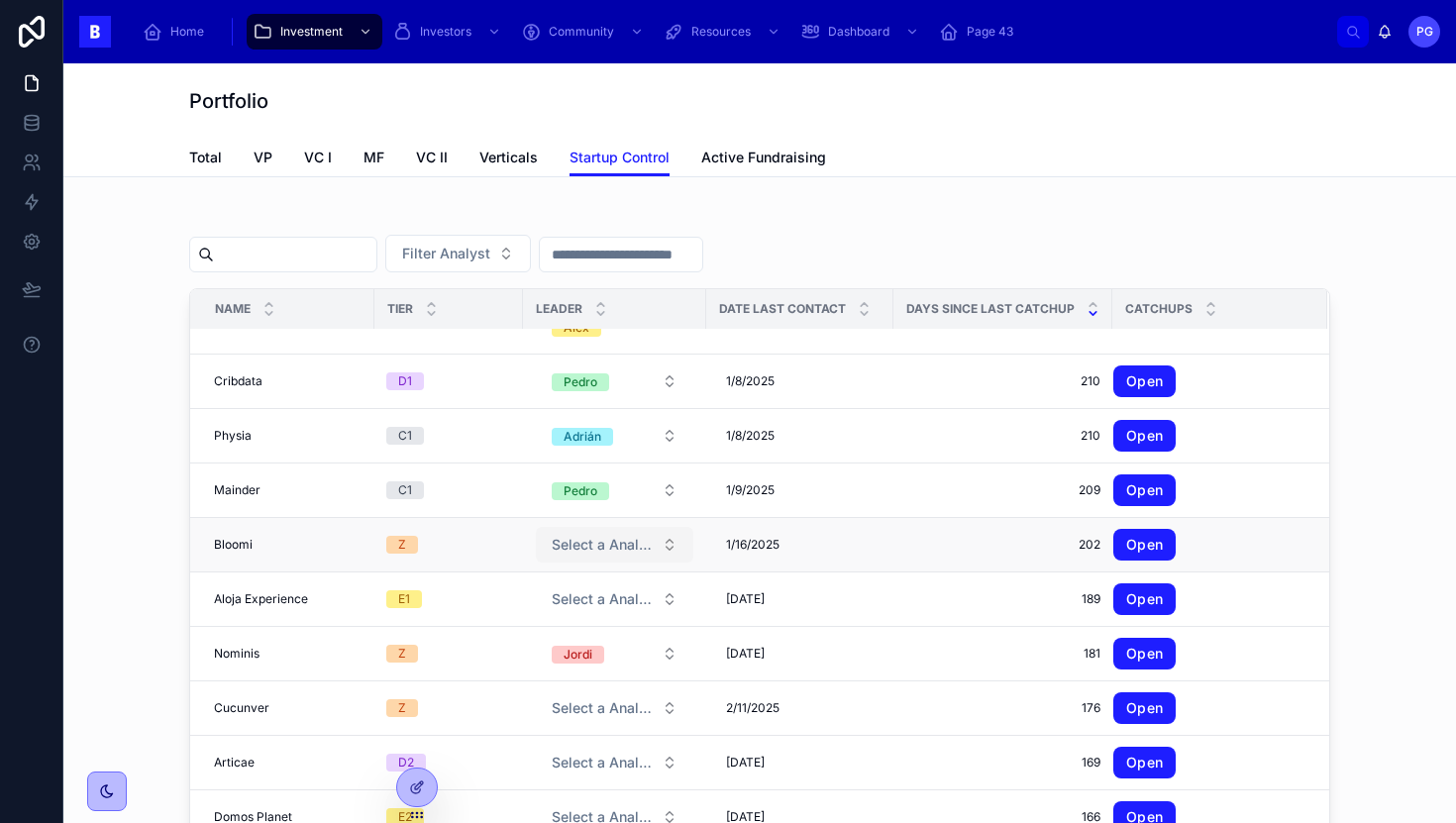 click on "Select a Analyst" at bounding box center (602, 545) 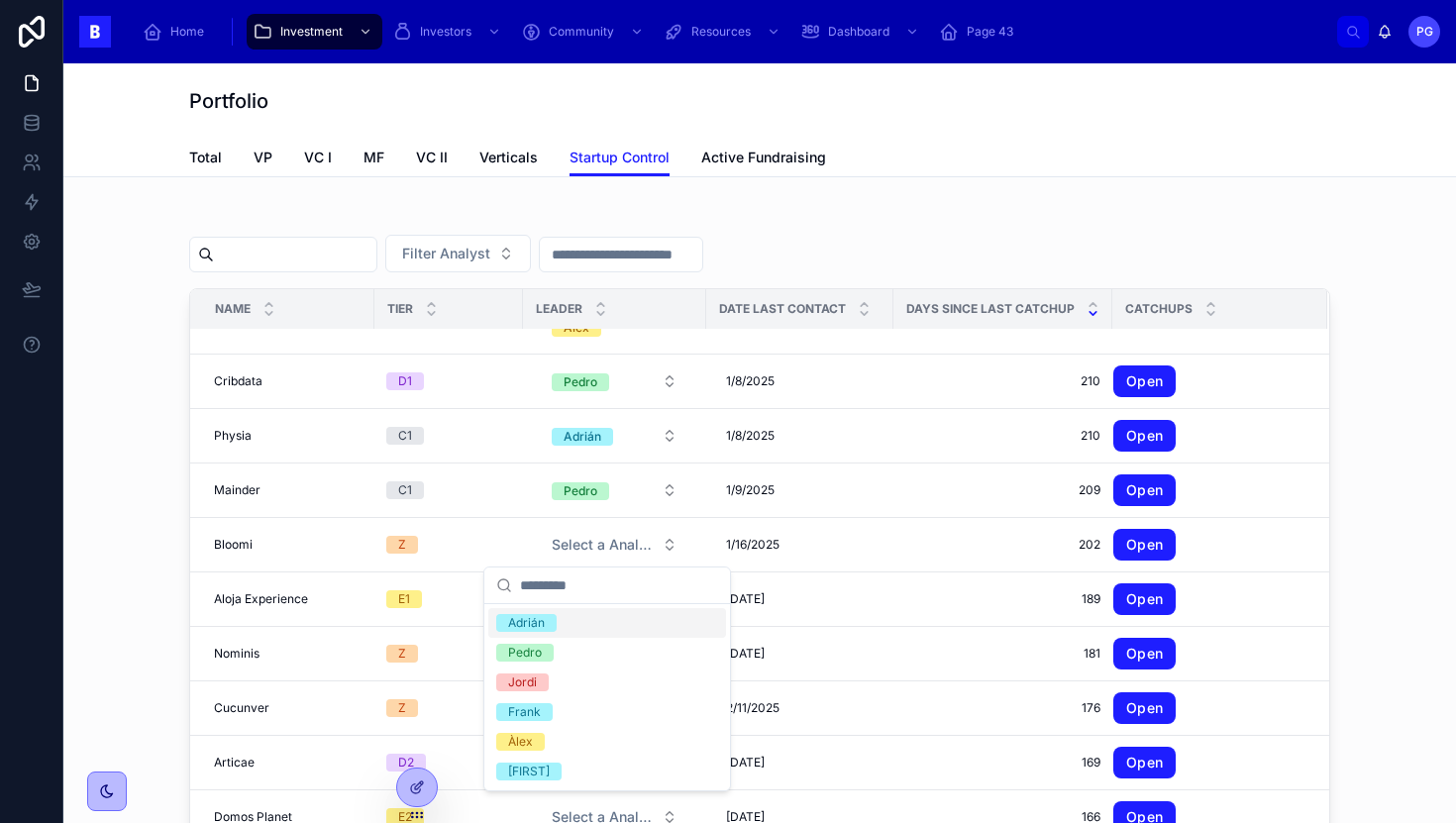 click on "Adrián" at bounding box center [607, 623] 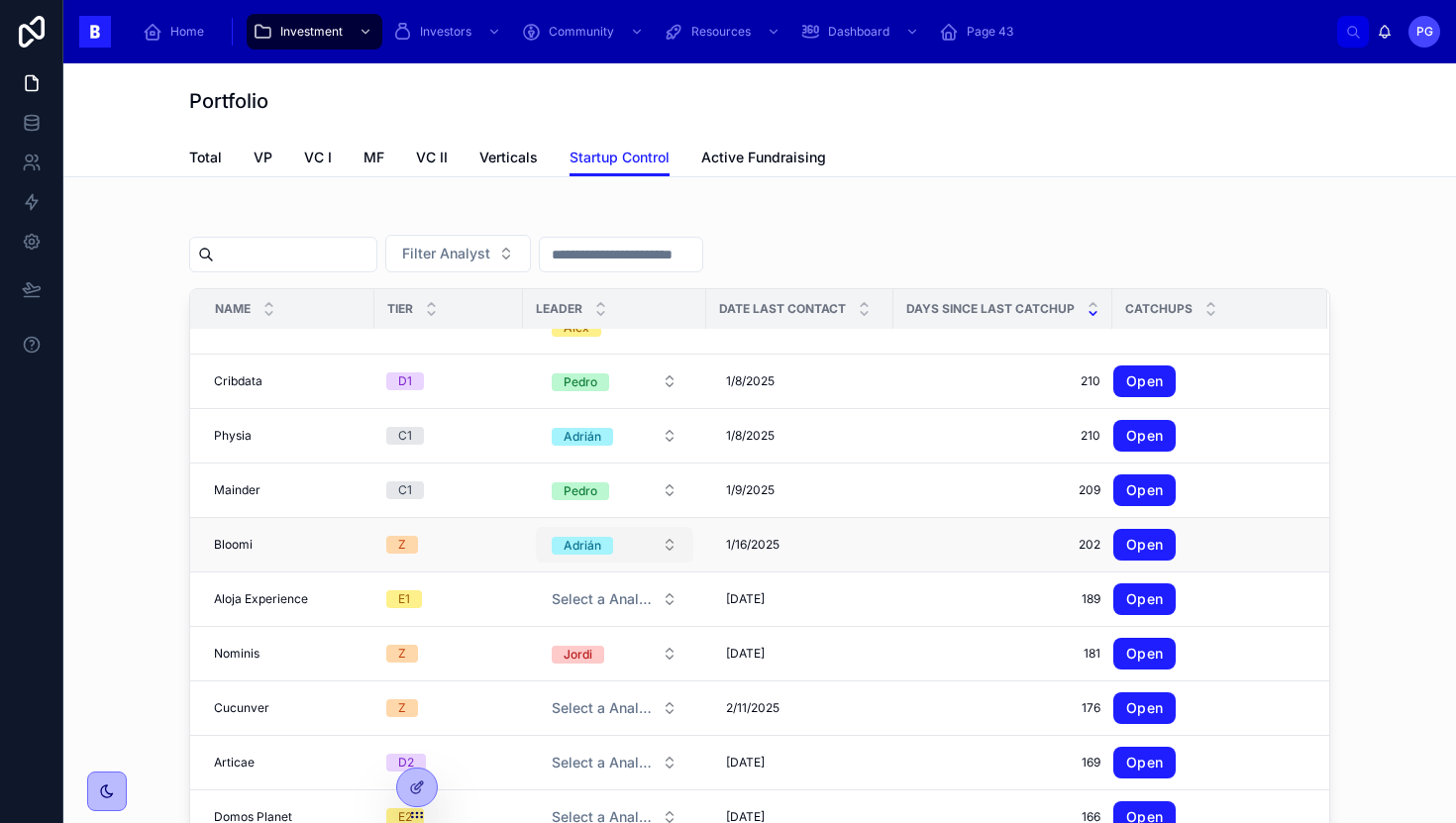 click on "Adrián" at bounding box center (614, 545) 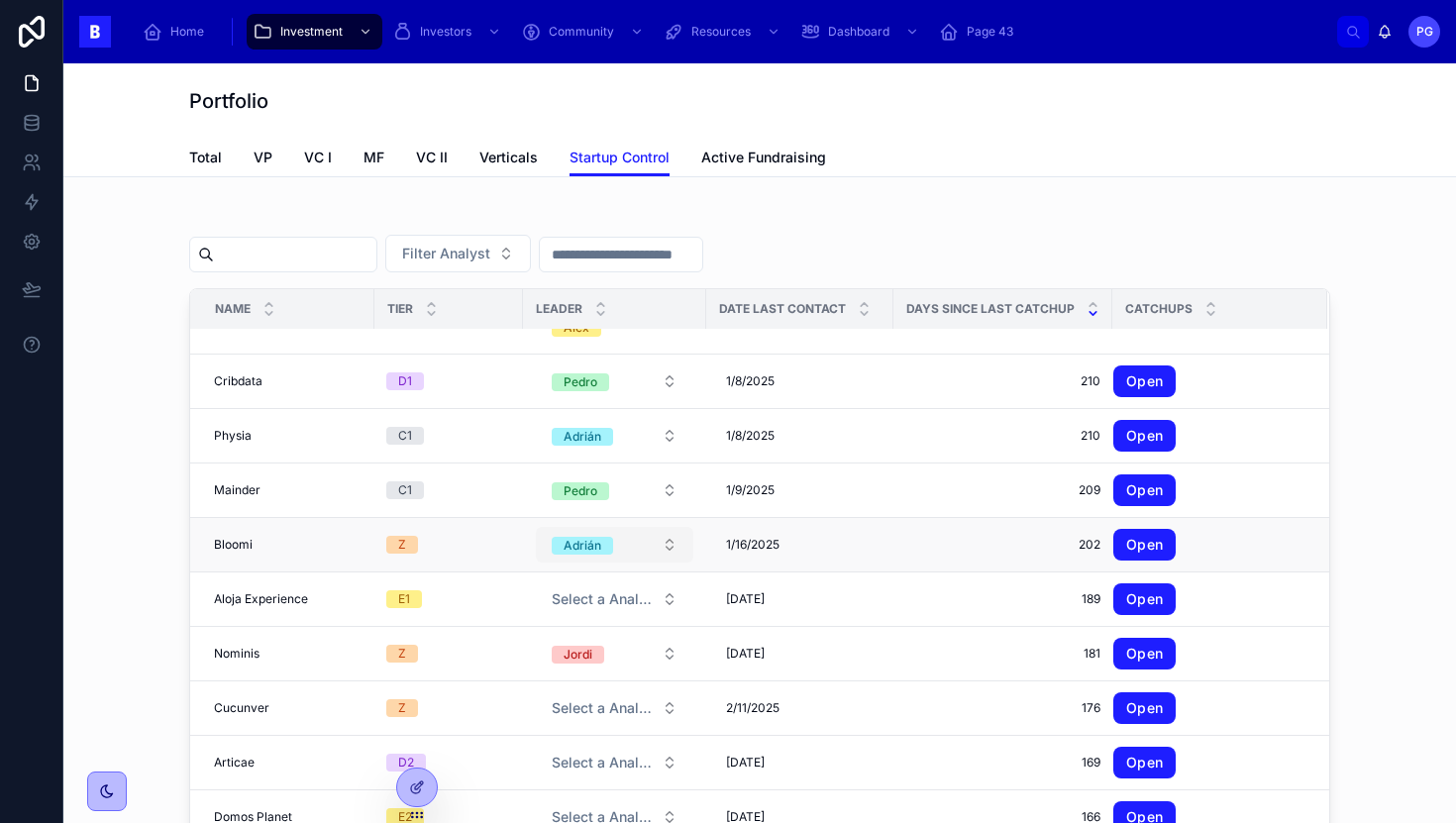 click on "Adrián" at bounding box center [614, 545] 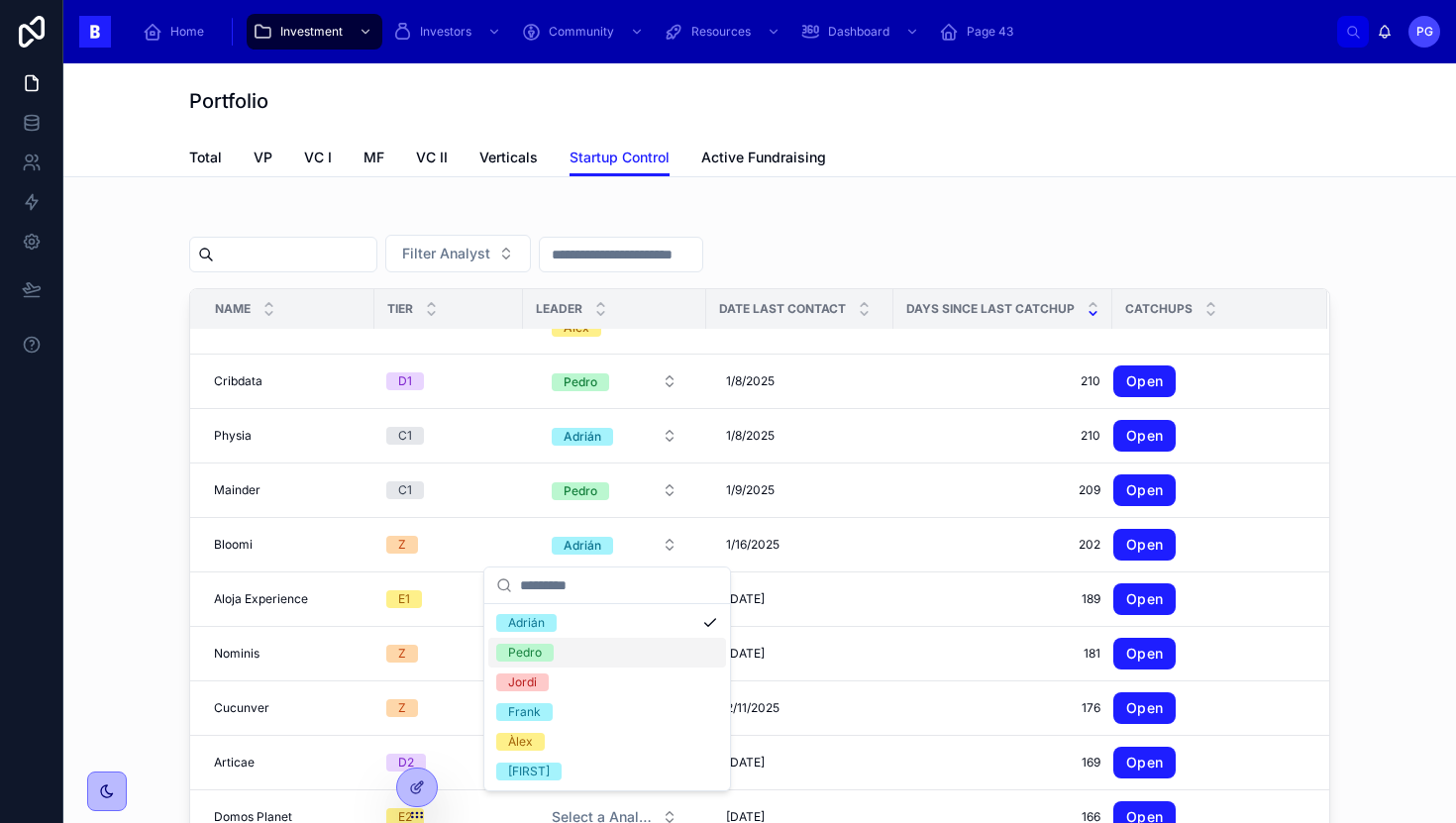 click on "Pedro" at bounding box center [607, 653] 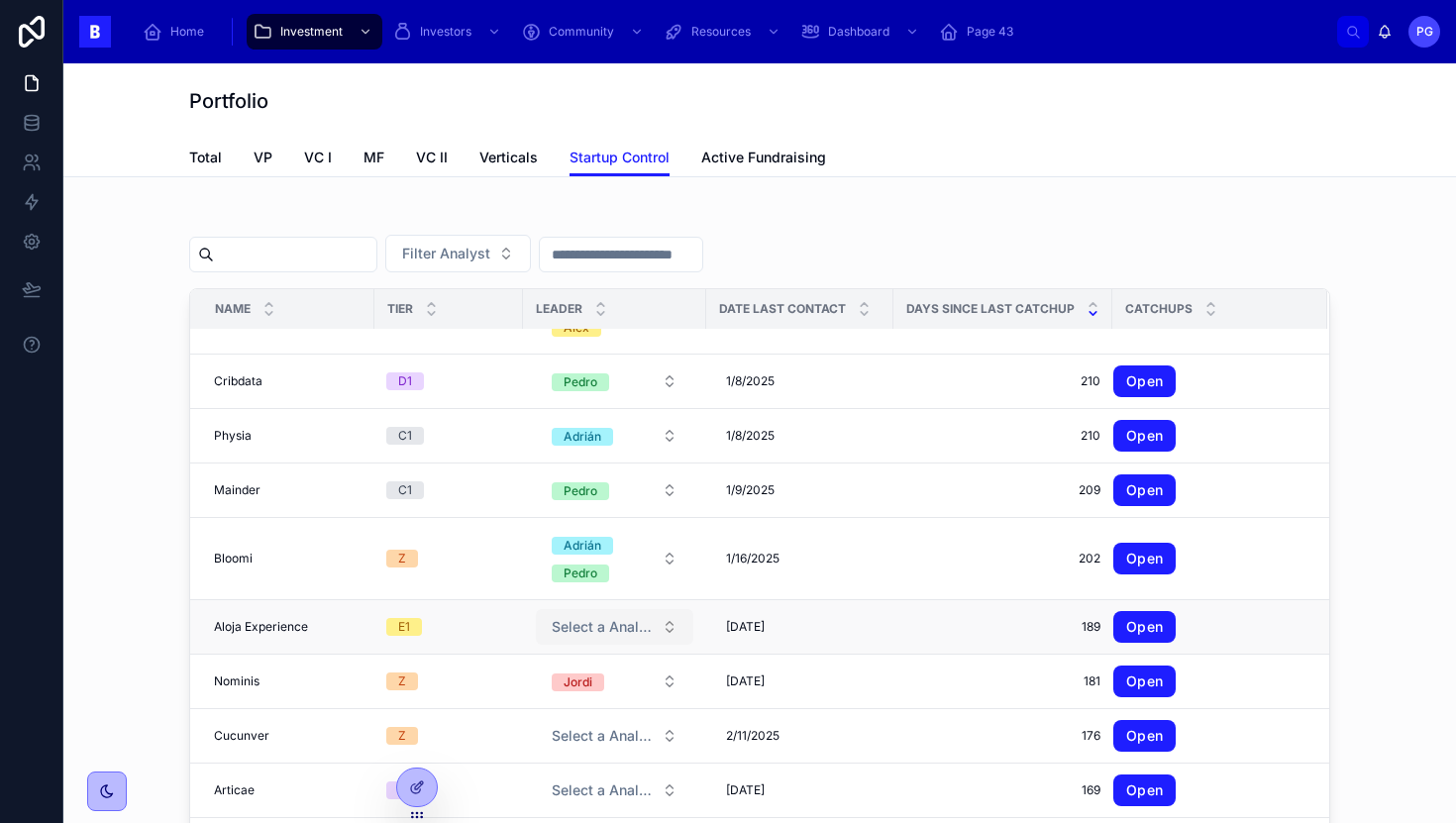 click on "Select a Analyst" at bounding box center (602, 627) 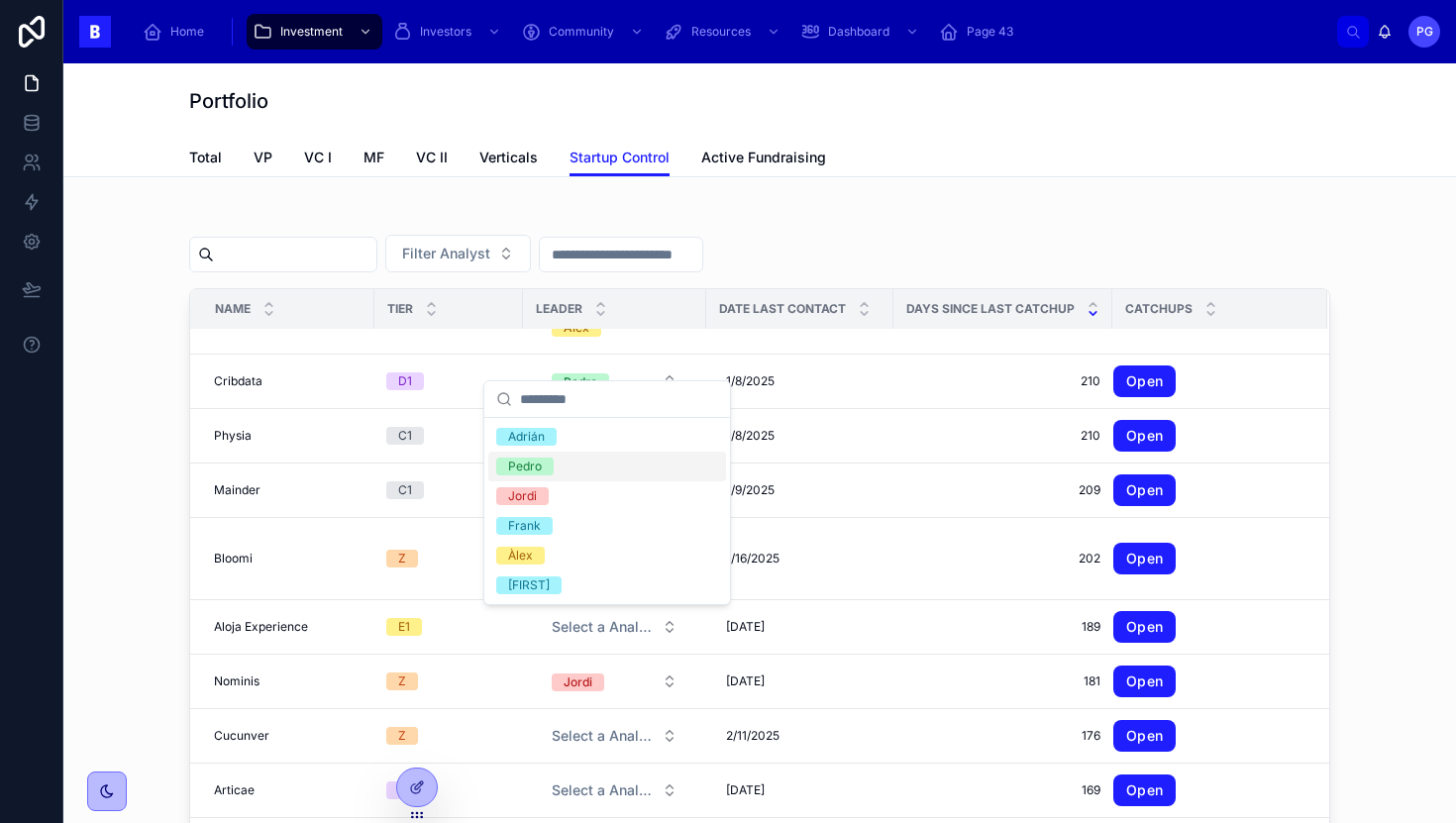 click on "Pedro" at bounding box center (607, 466) 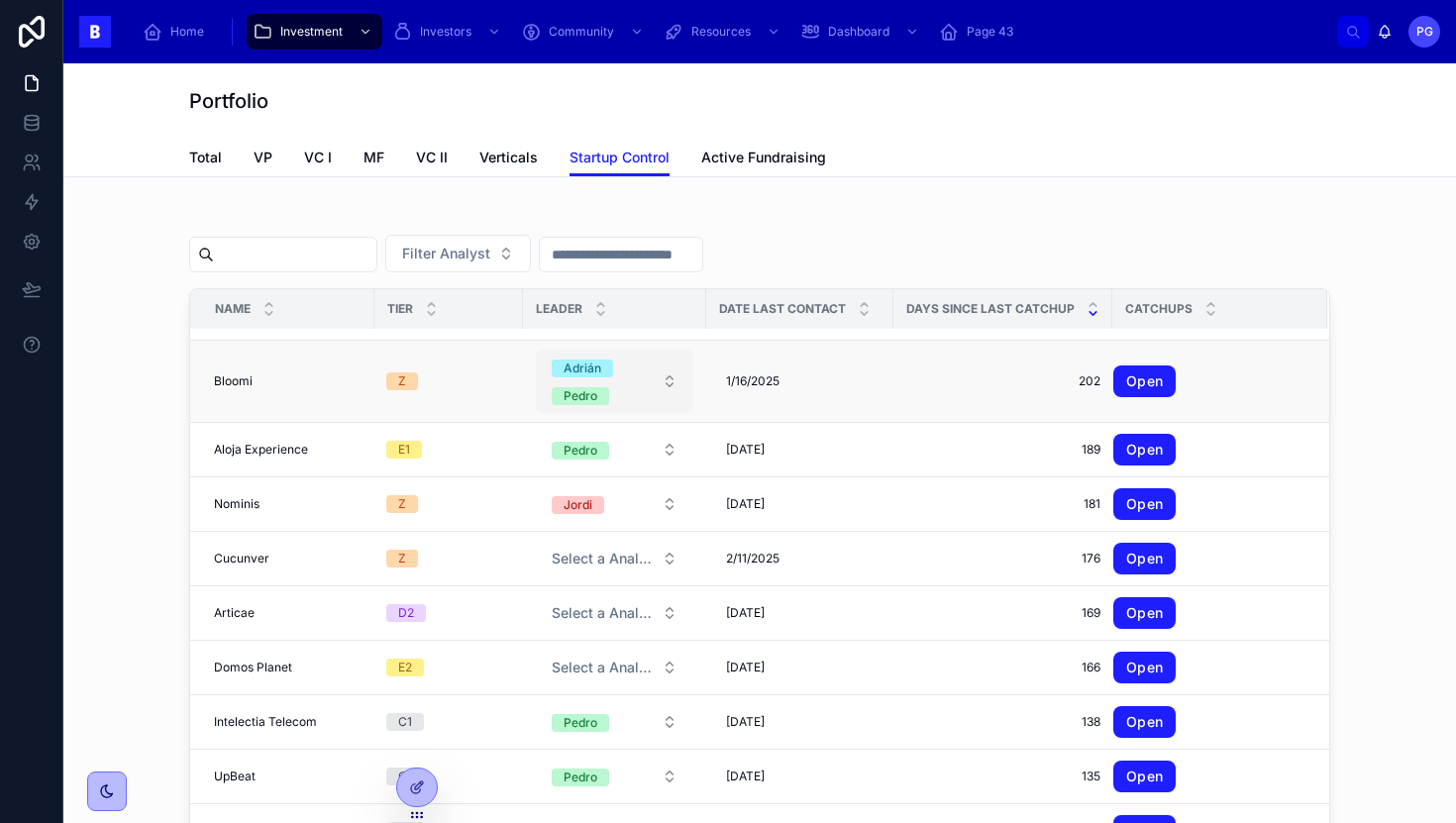 scroll, scrollTop: 1390, scrollLeft: 0, axis: vertical 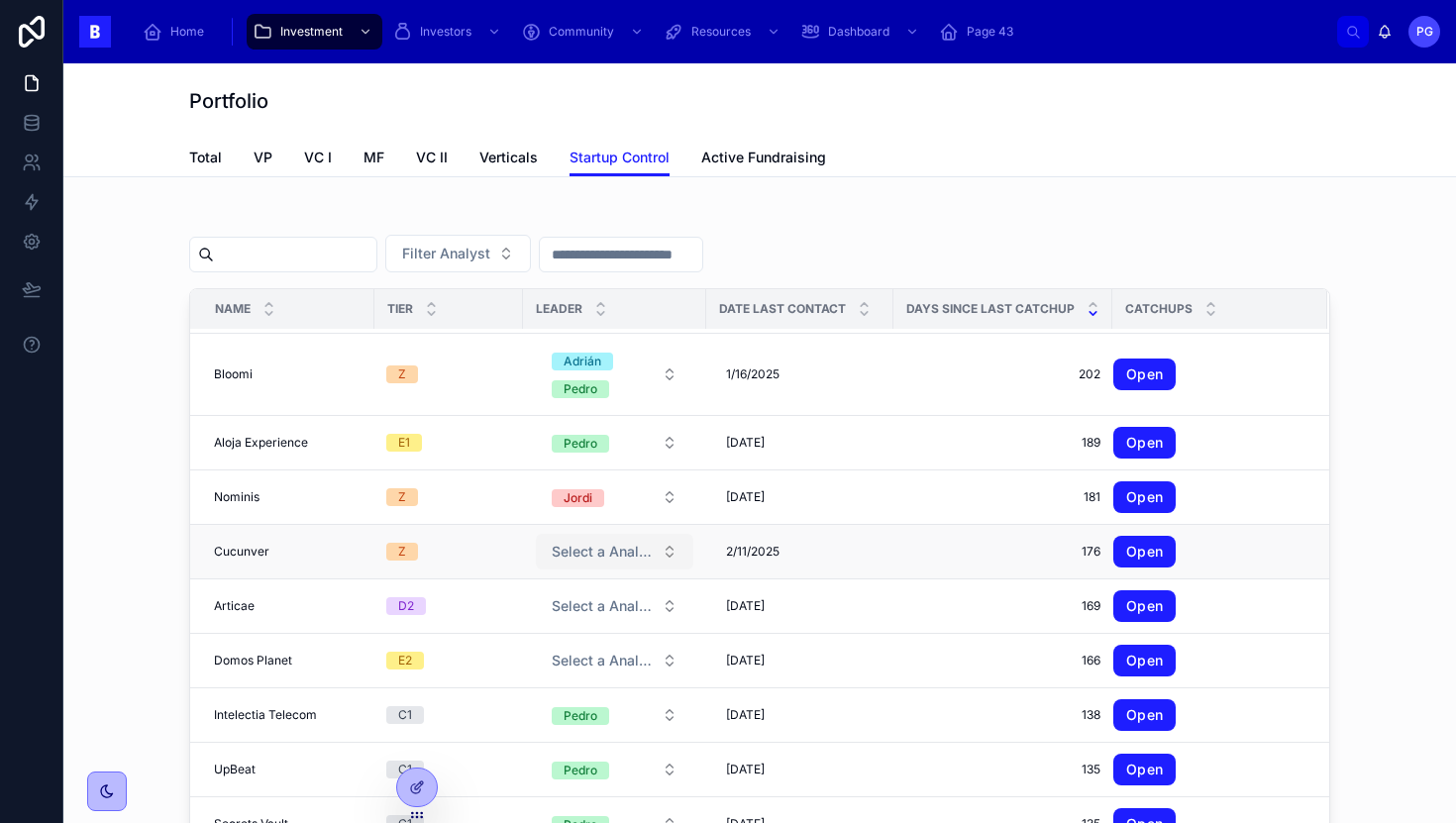 click on "Select a Analyst" at bounding box center (602, 552) 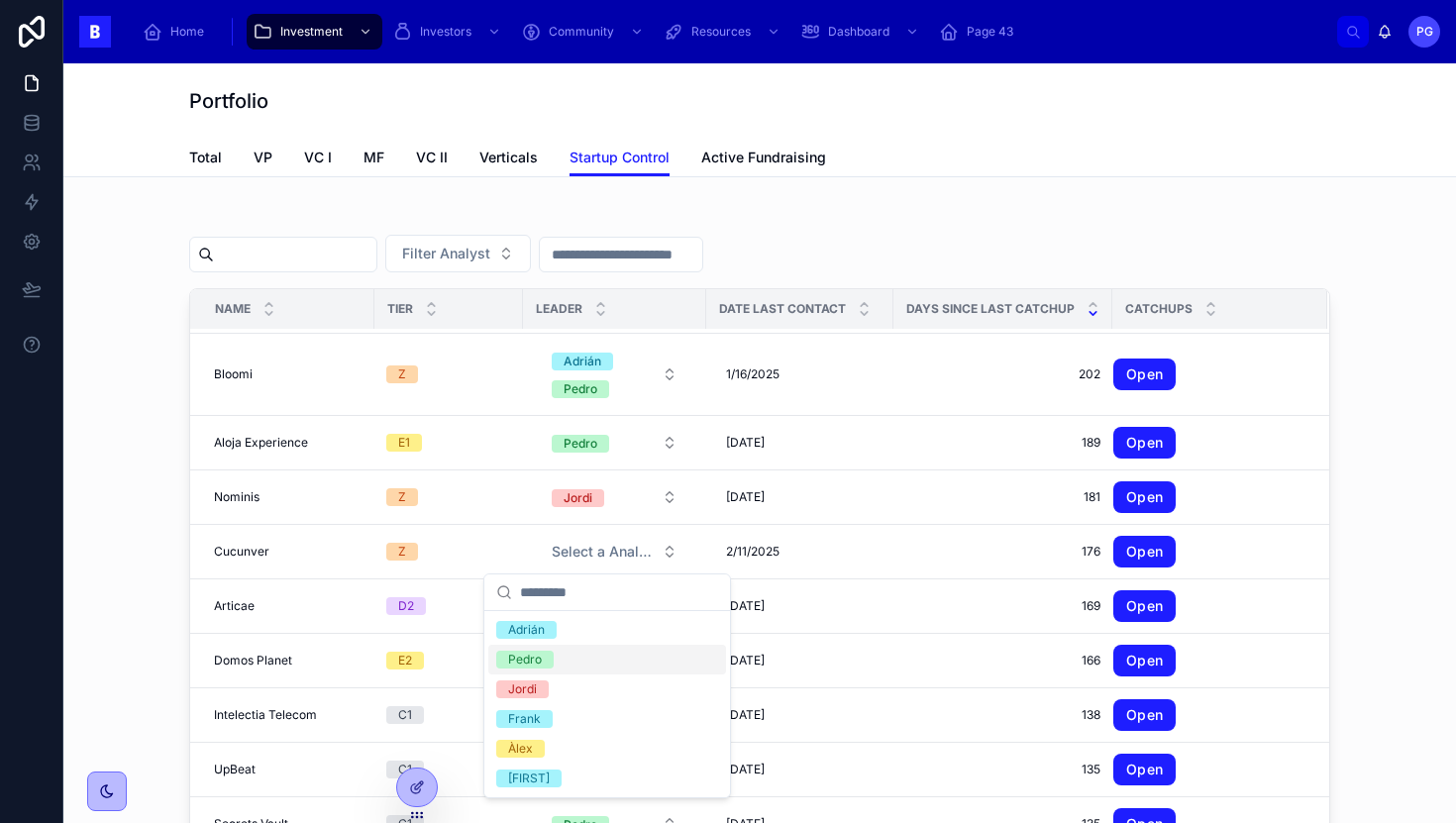 click on "Pedro" at bounding box center (607, 660) 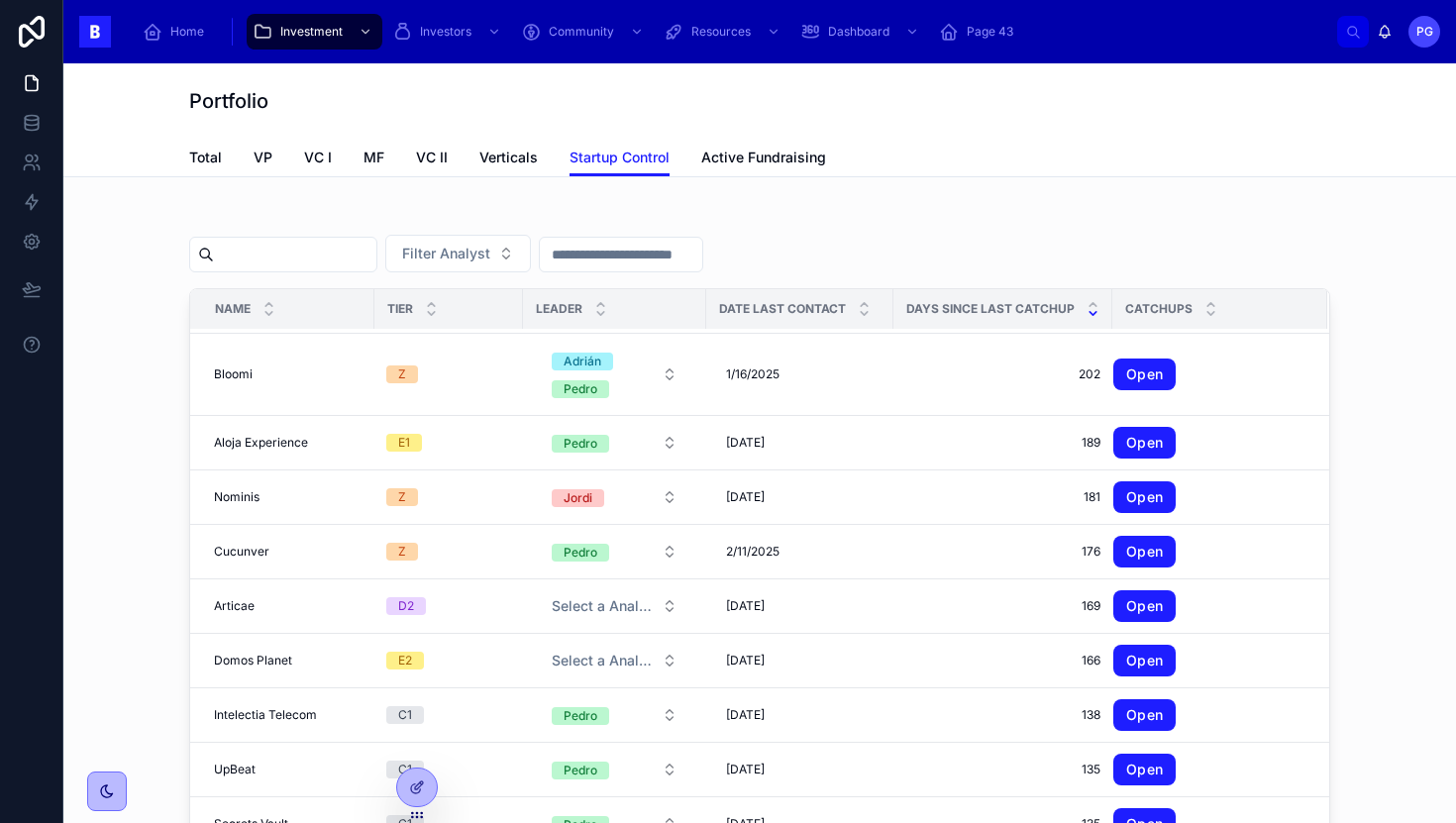 click on "Select a Analyst" at bounding box center [602, 606] 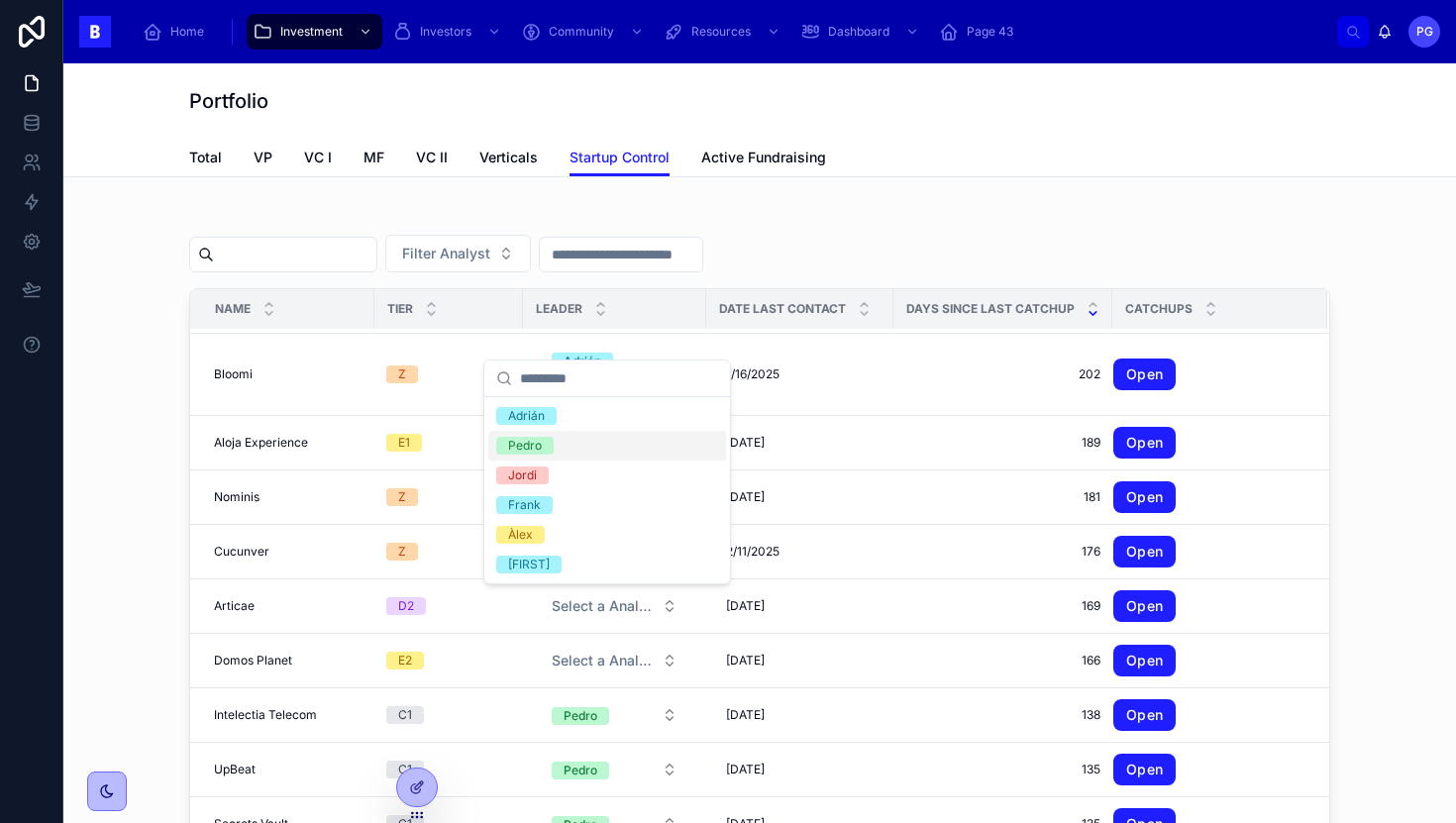 click on "Pedro" at bounding box center (607, 446) 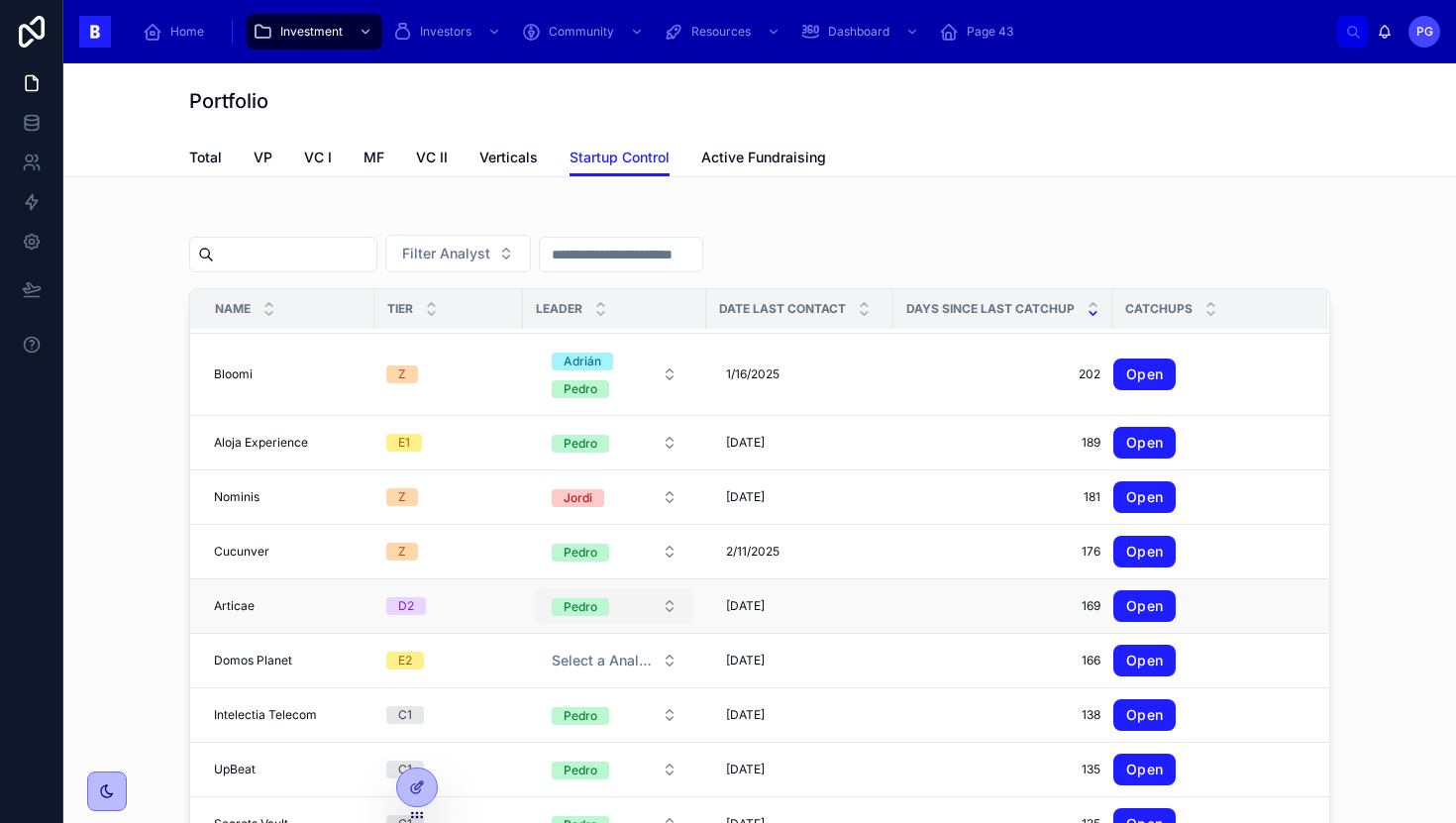 click on "Pedro" at bounding box center [614, 606] 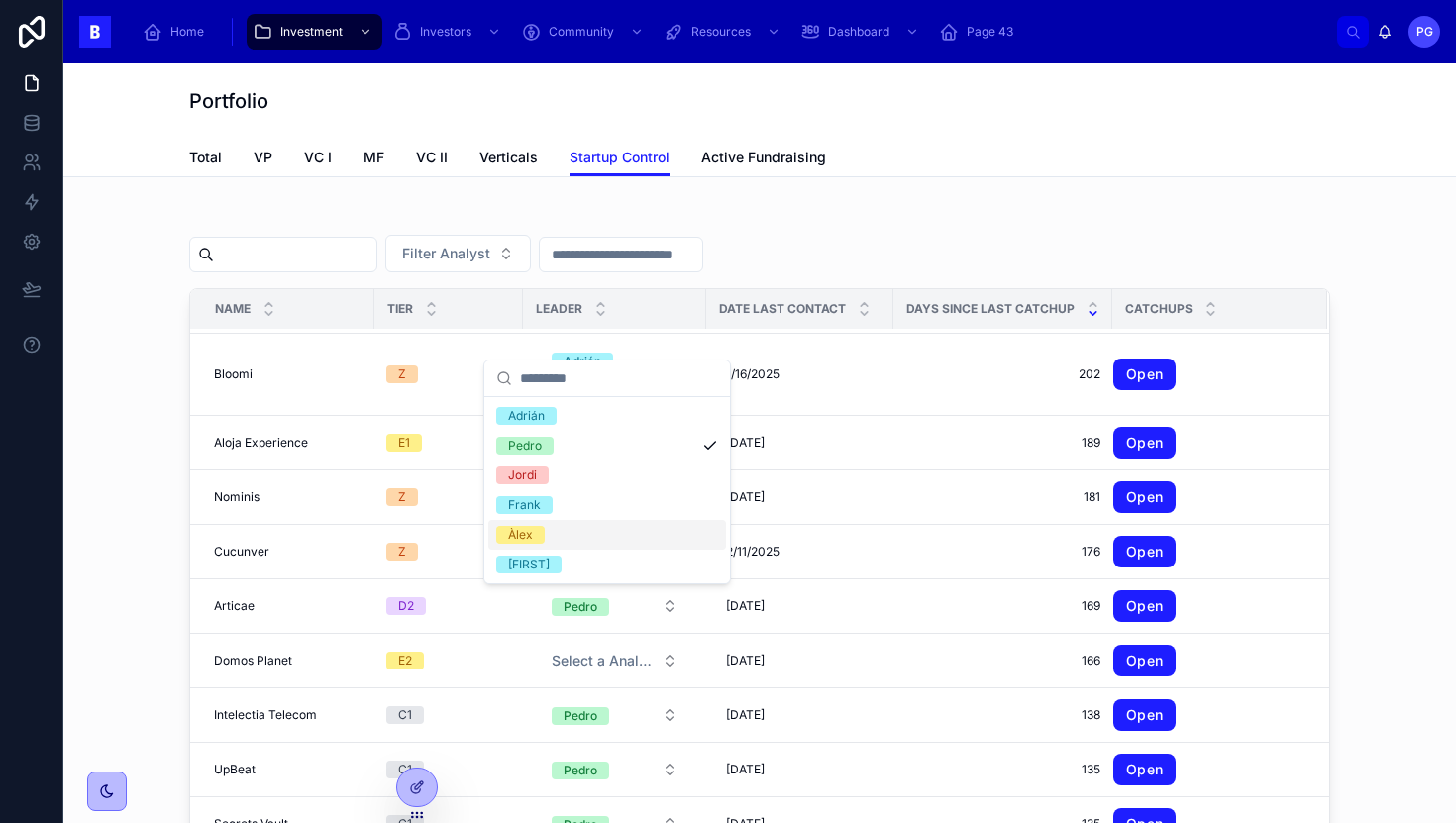 click on "Àlex" at bounding box center [607, 535] 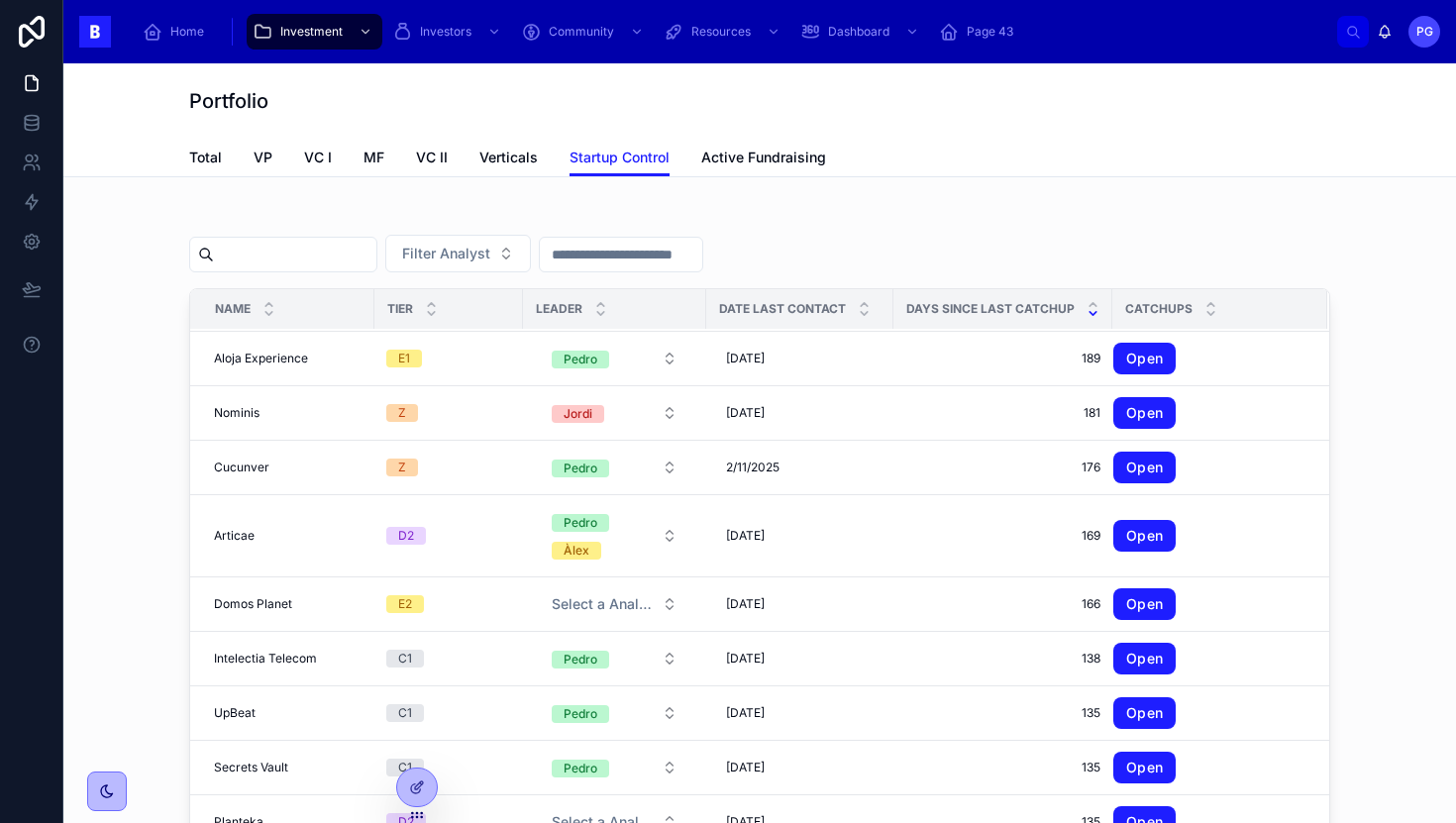 scroll, scrollTop: 1498, scrollLeft: 0, axis: vertical 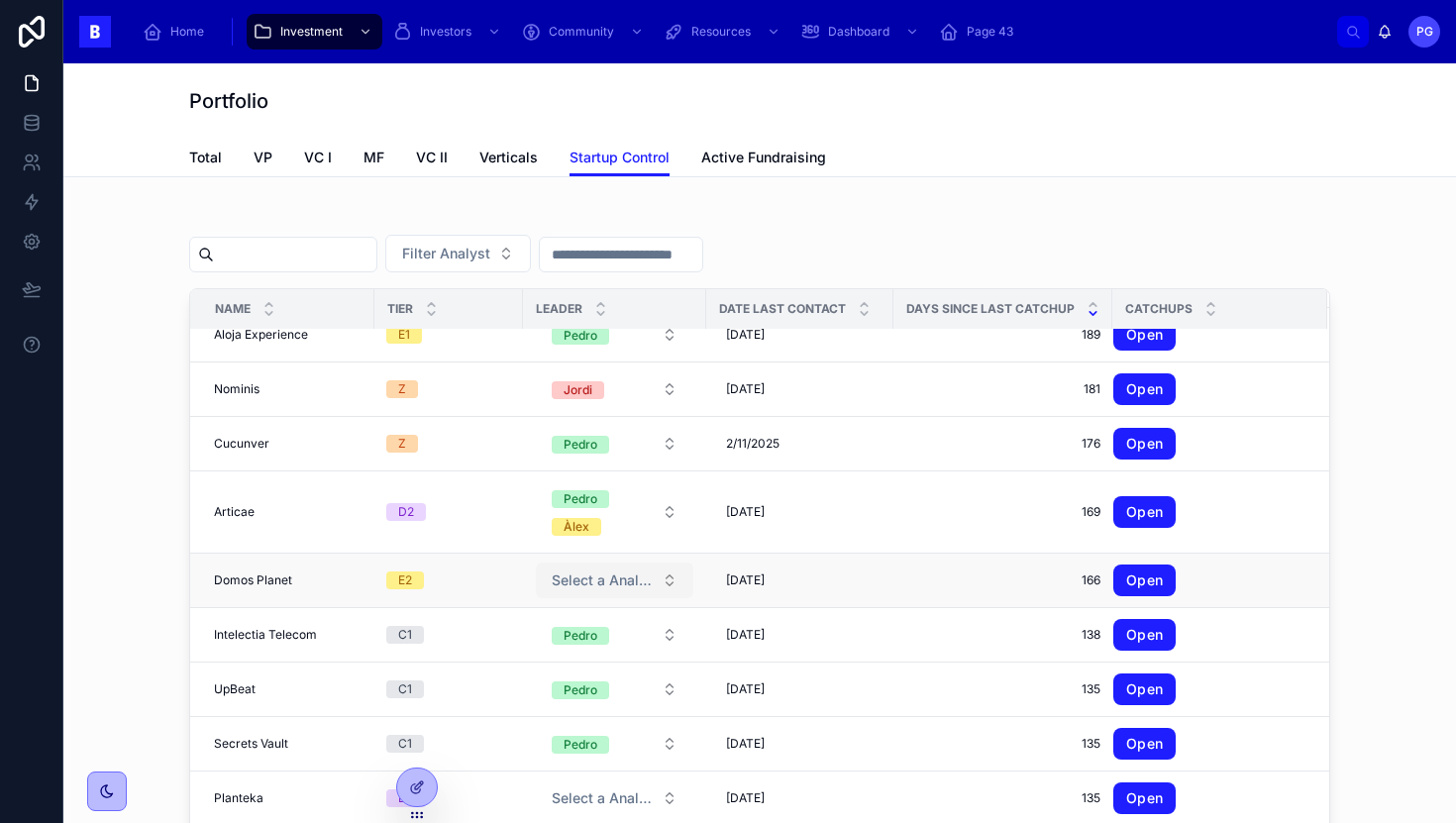 click on "Select a Analyst" at bounding box center (602, 580) 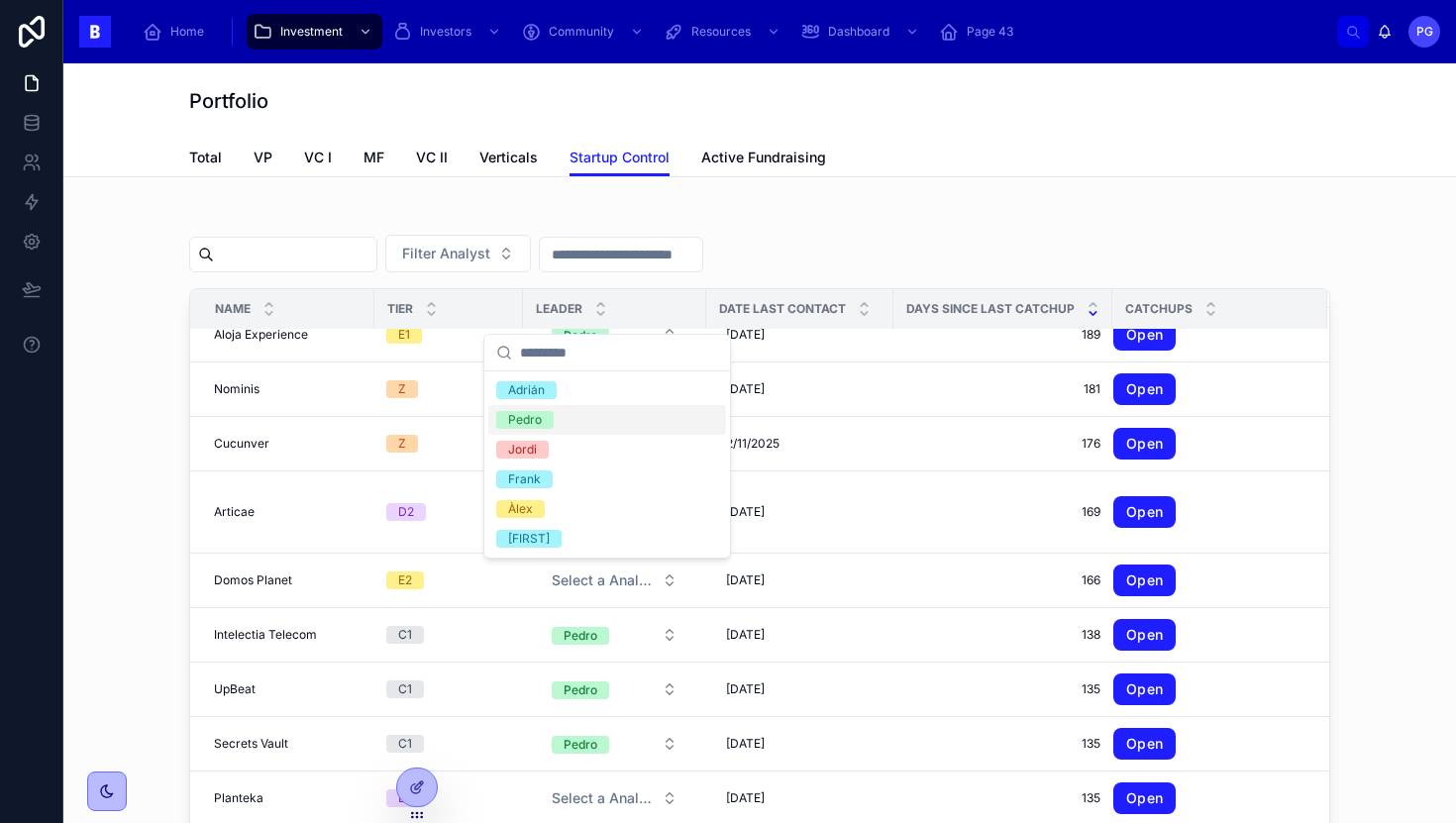 click on "Pedro" at bounding box center (607, 420) 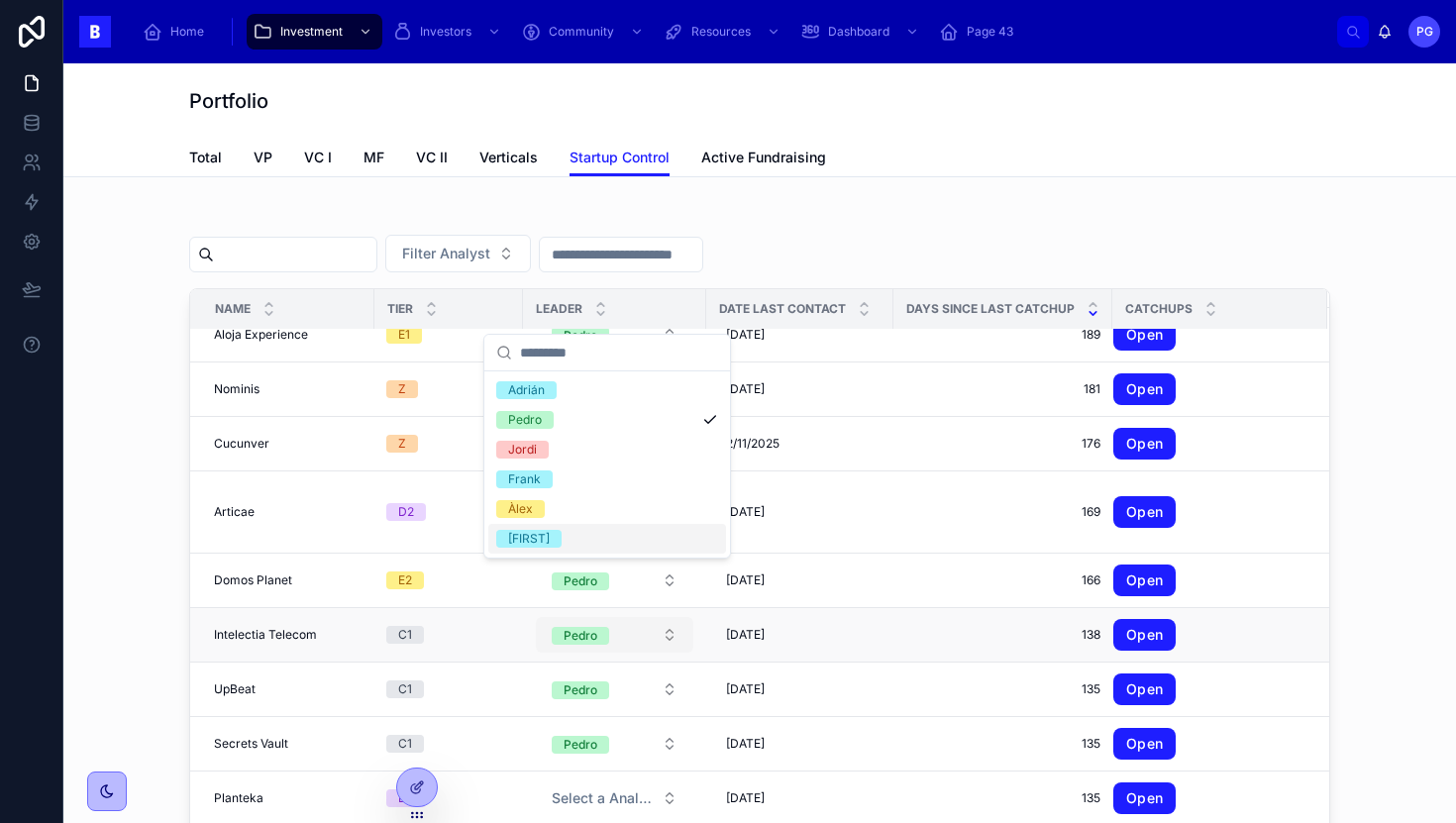 click on "Pedro" at bounding box center (614, 635) 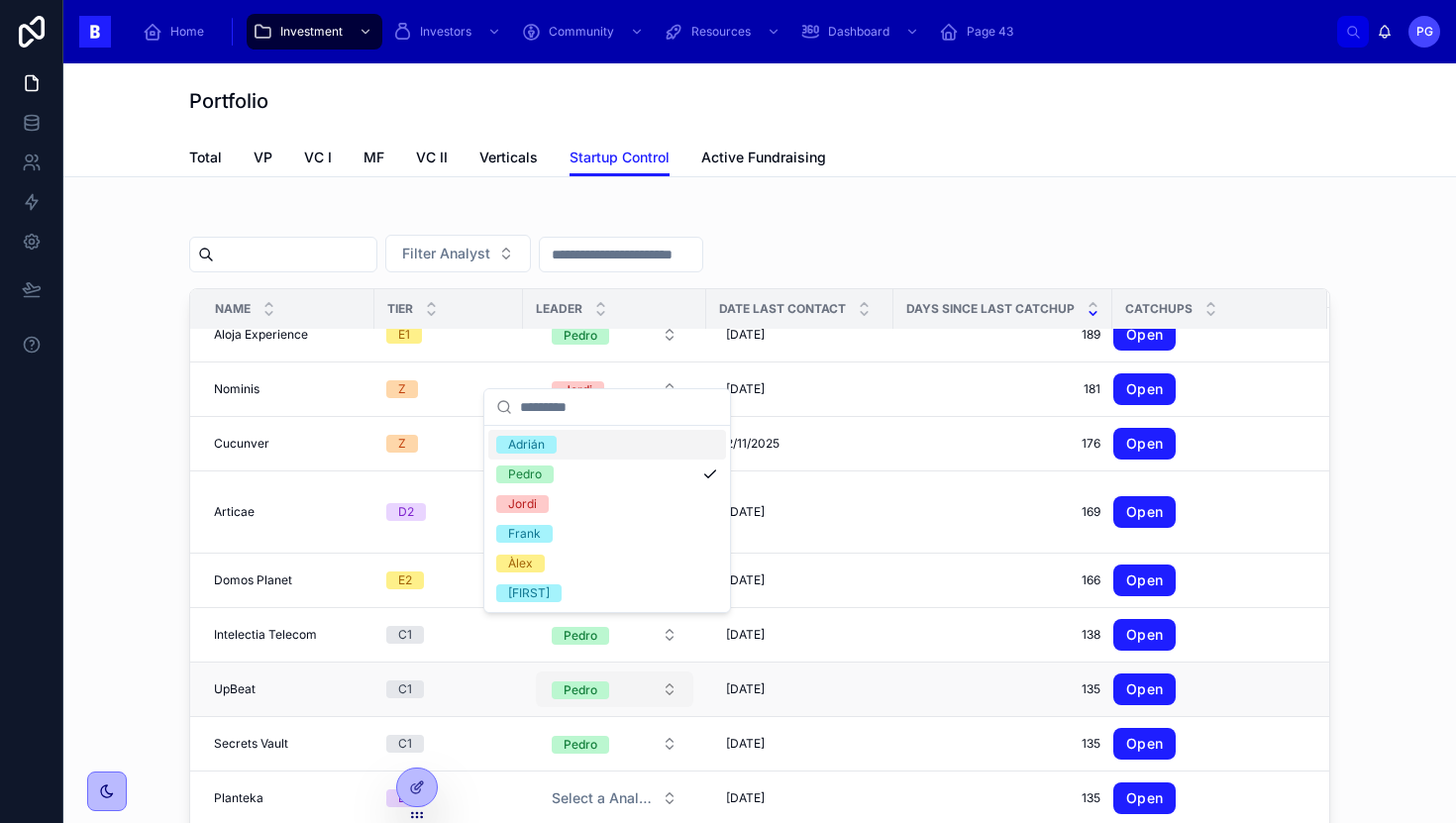 click on "Pedro" at bounding box center [614, 689] 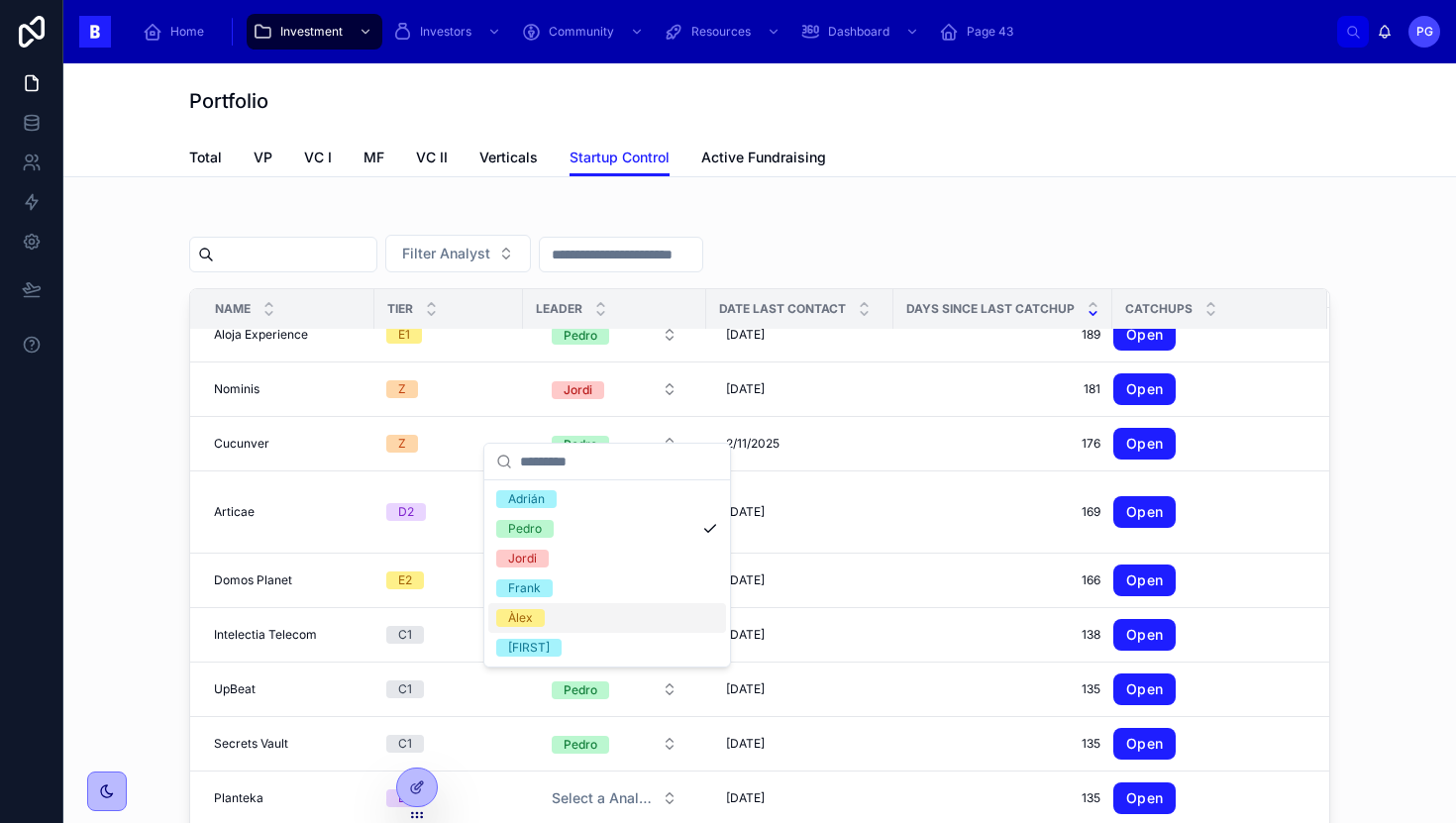 click on "Àlex" at bounding box center (607, 618) 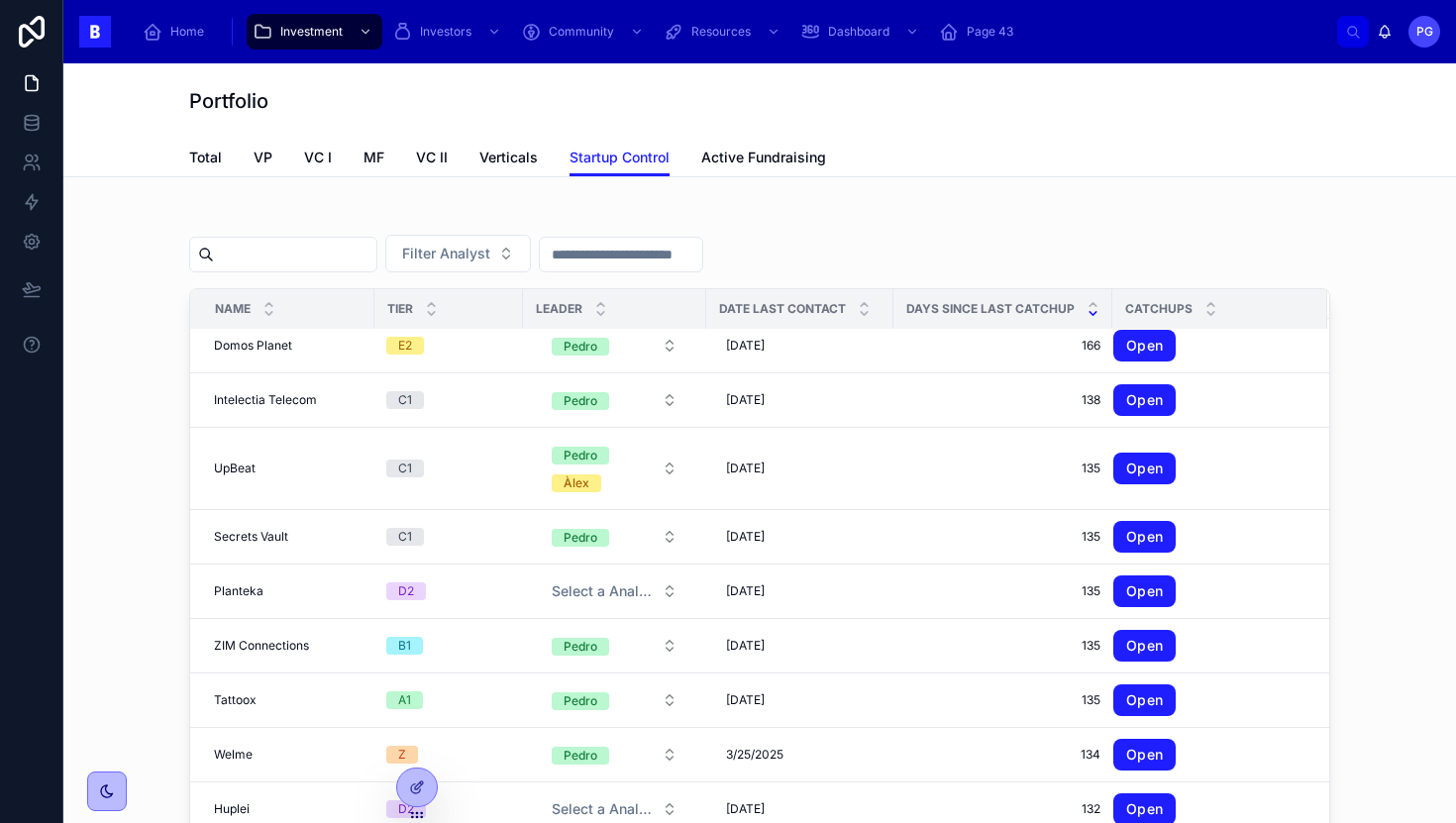 scroll, scrollTop: 1736, scrollLeft: 0, axis: vertical 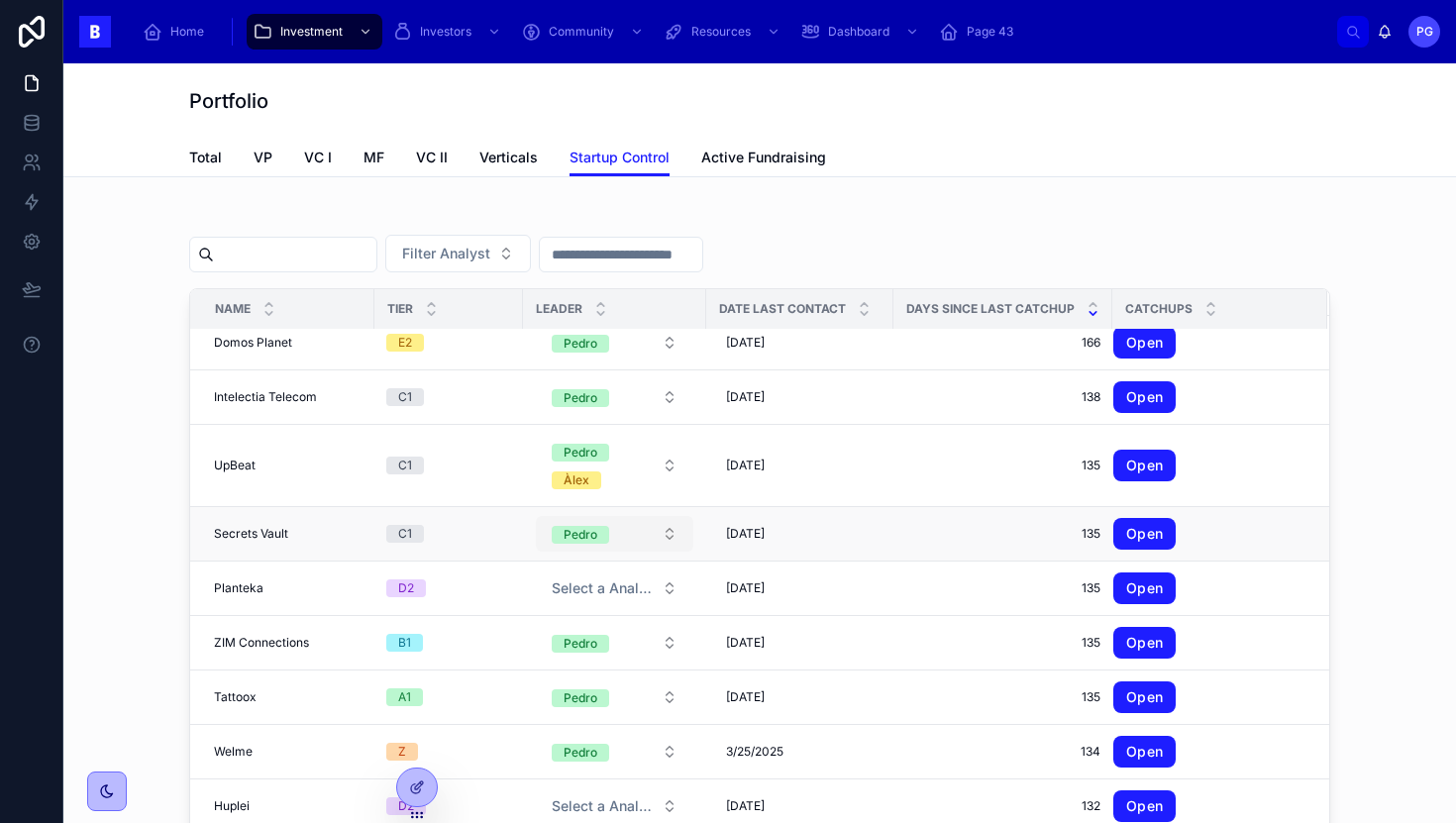 click on "Pedro" at bounding box center [614, 534] 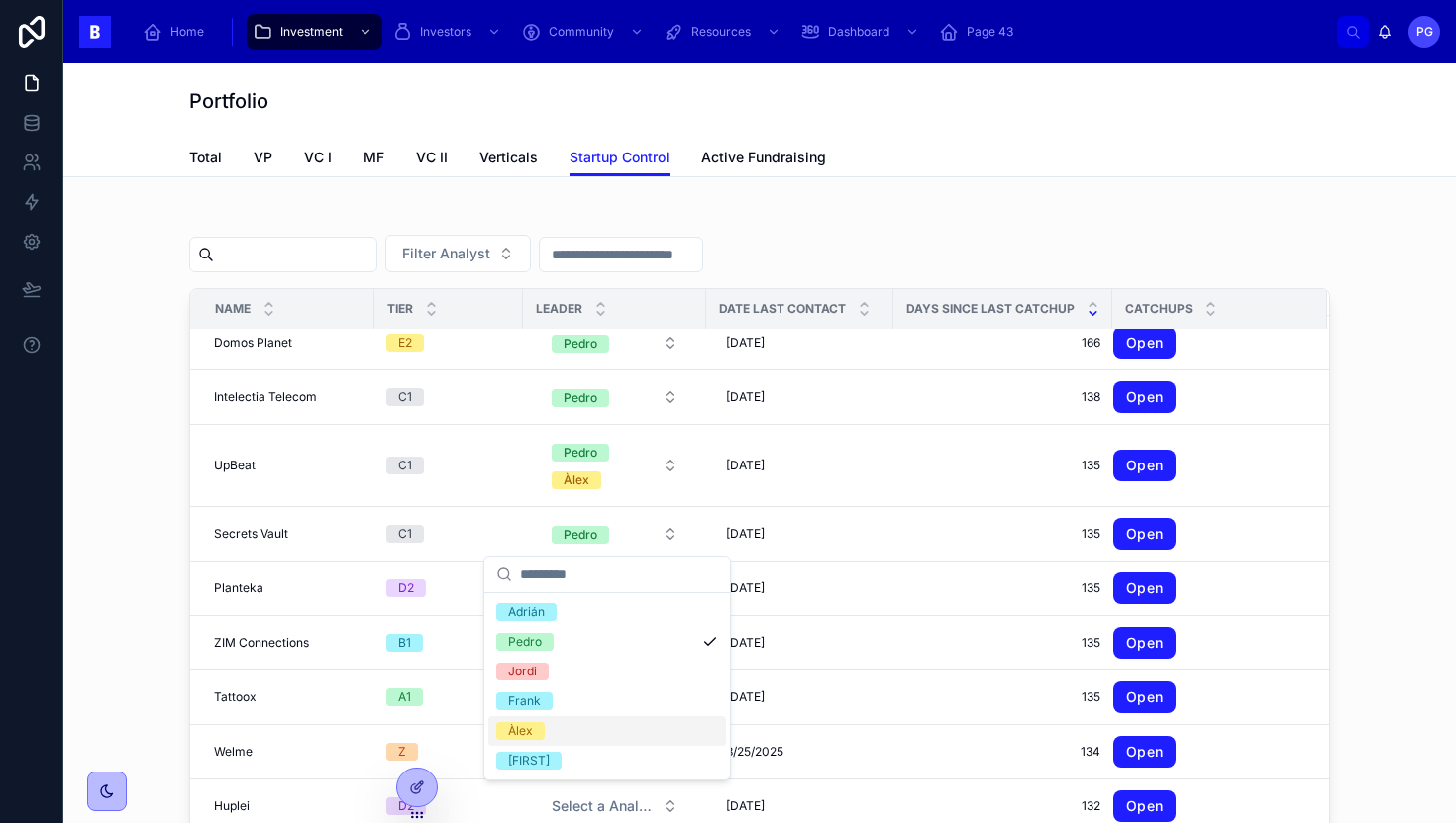 click on "Àlex" at bounding box center [607, 731] 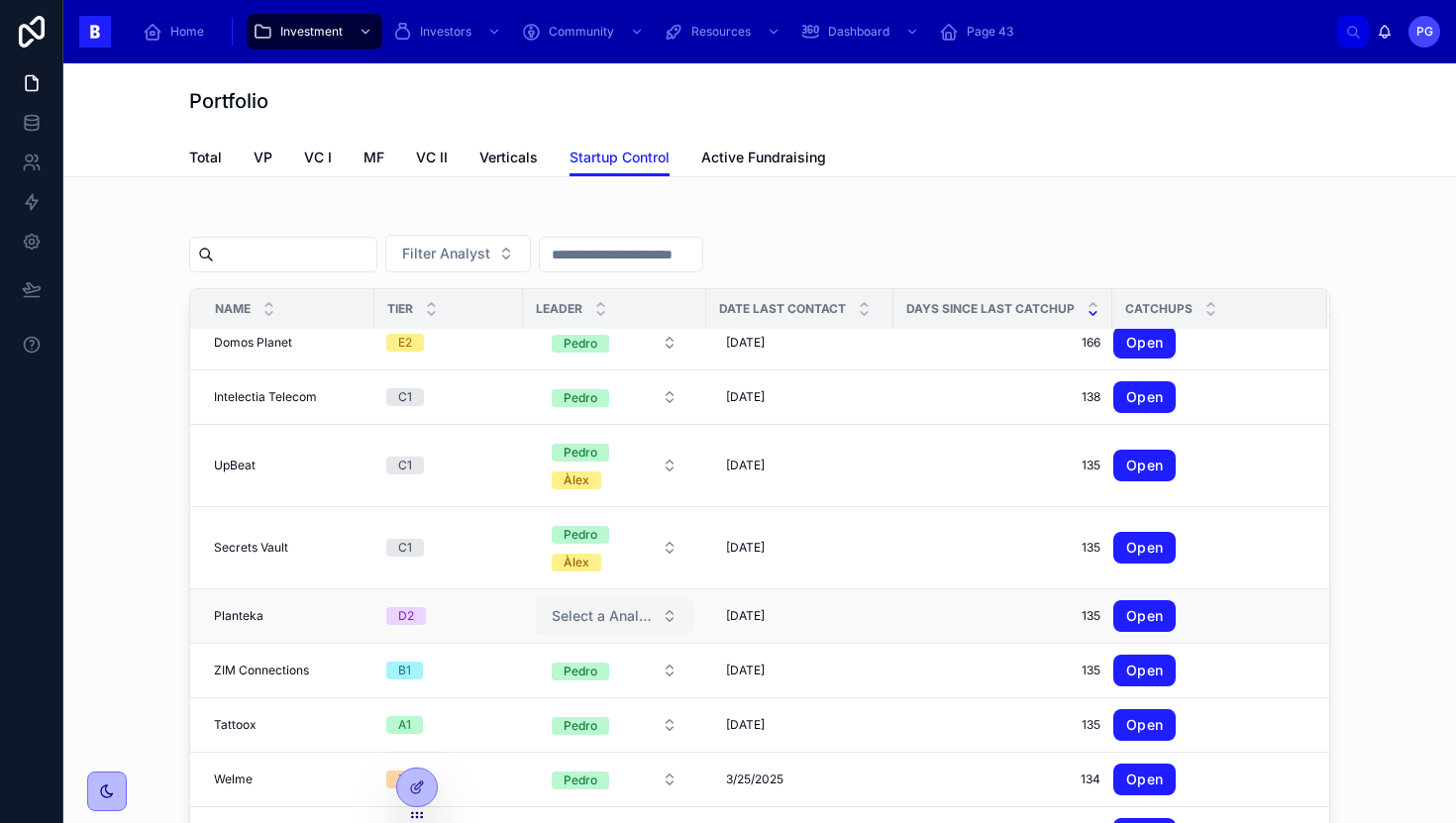 click on "Select a Analyst" at bounding box center (602, 616) 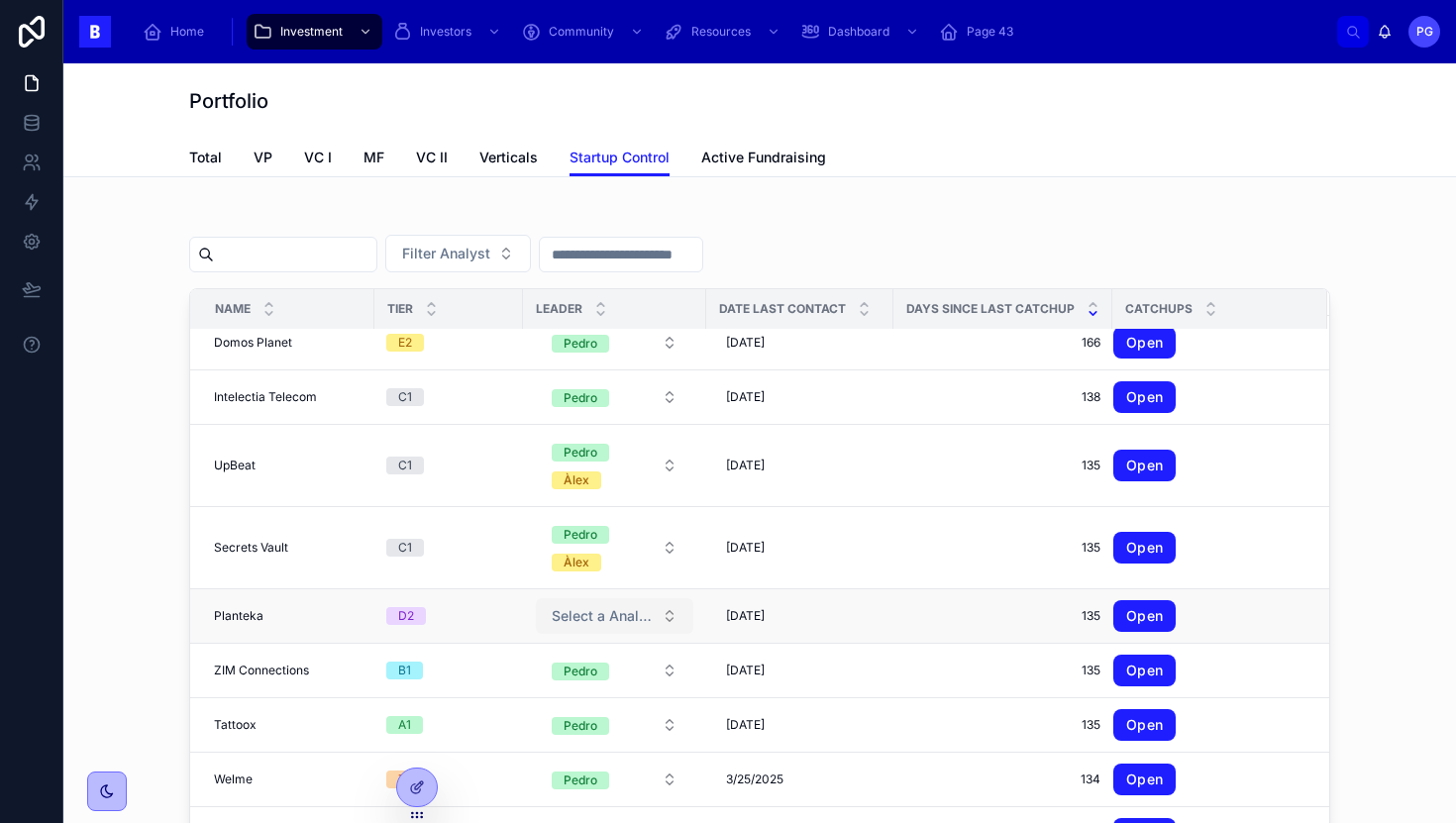 click on "Select a Analyst" at bounding box center (602, 616) 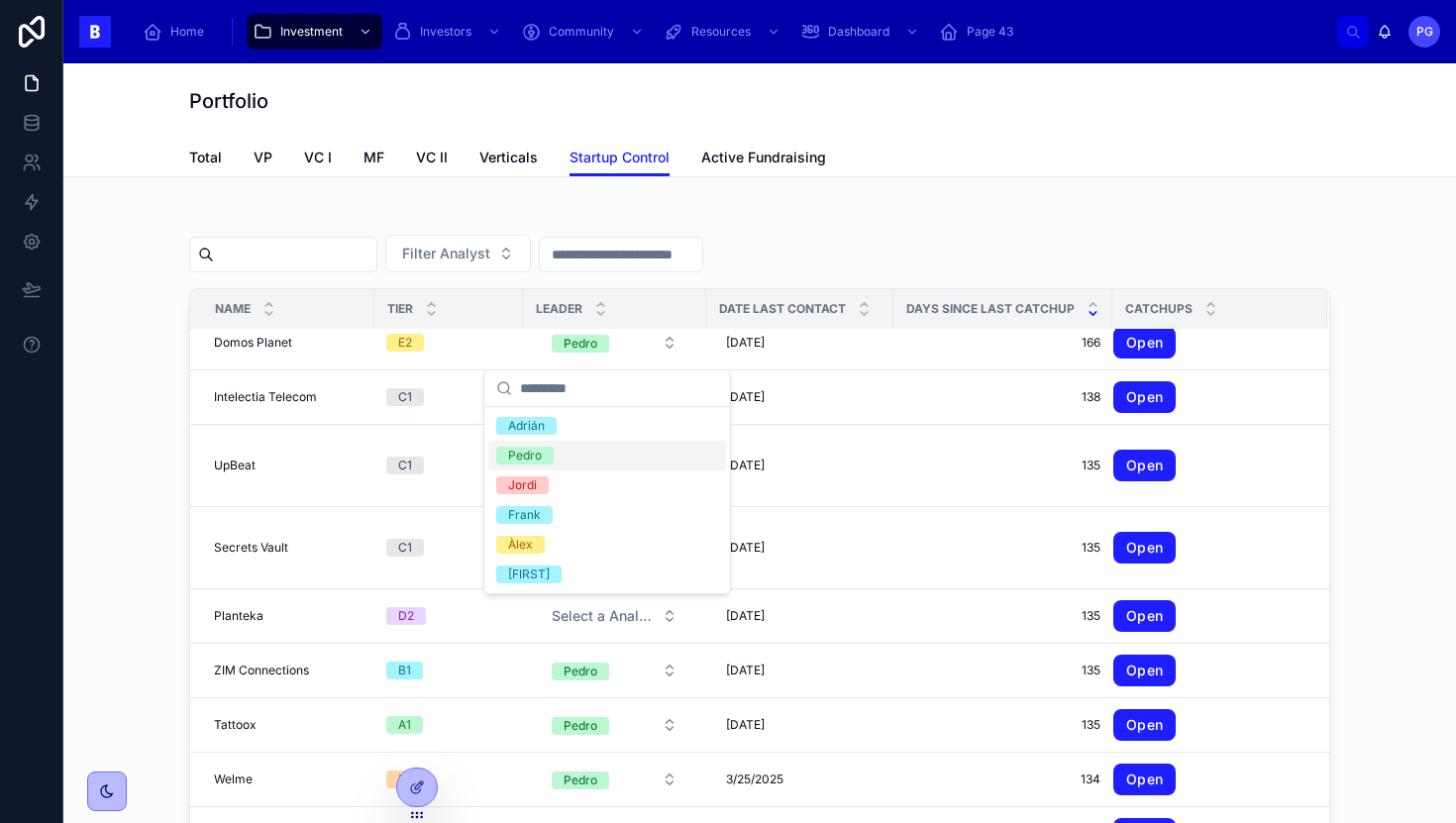 click on "Pedro" at bounding box center (607, 456) 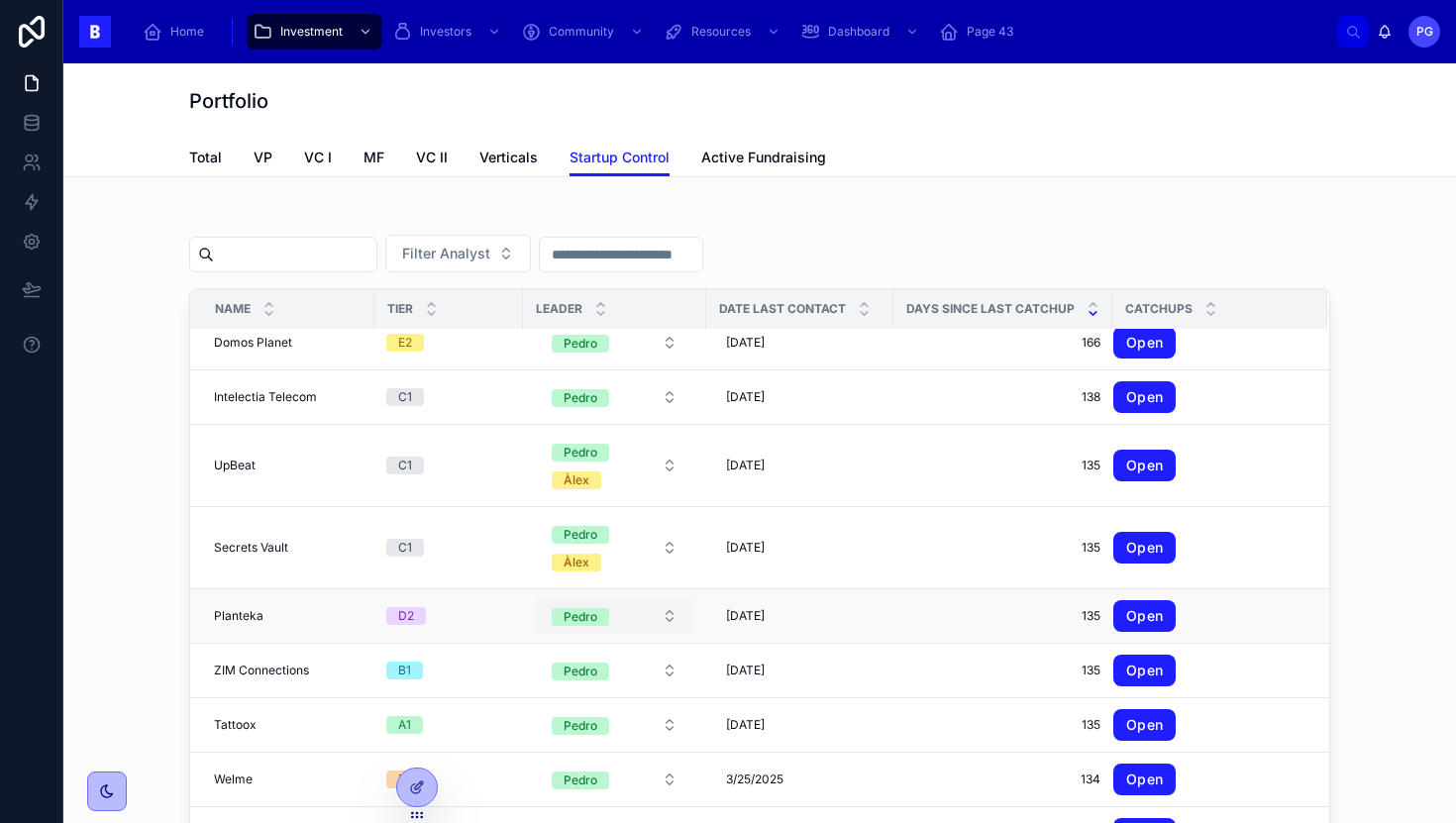 click on "Pedro" at bounding box center (614, 616) 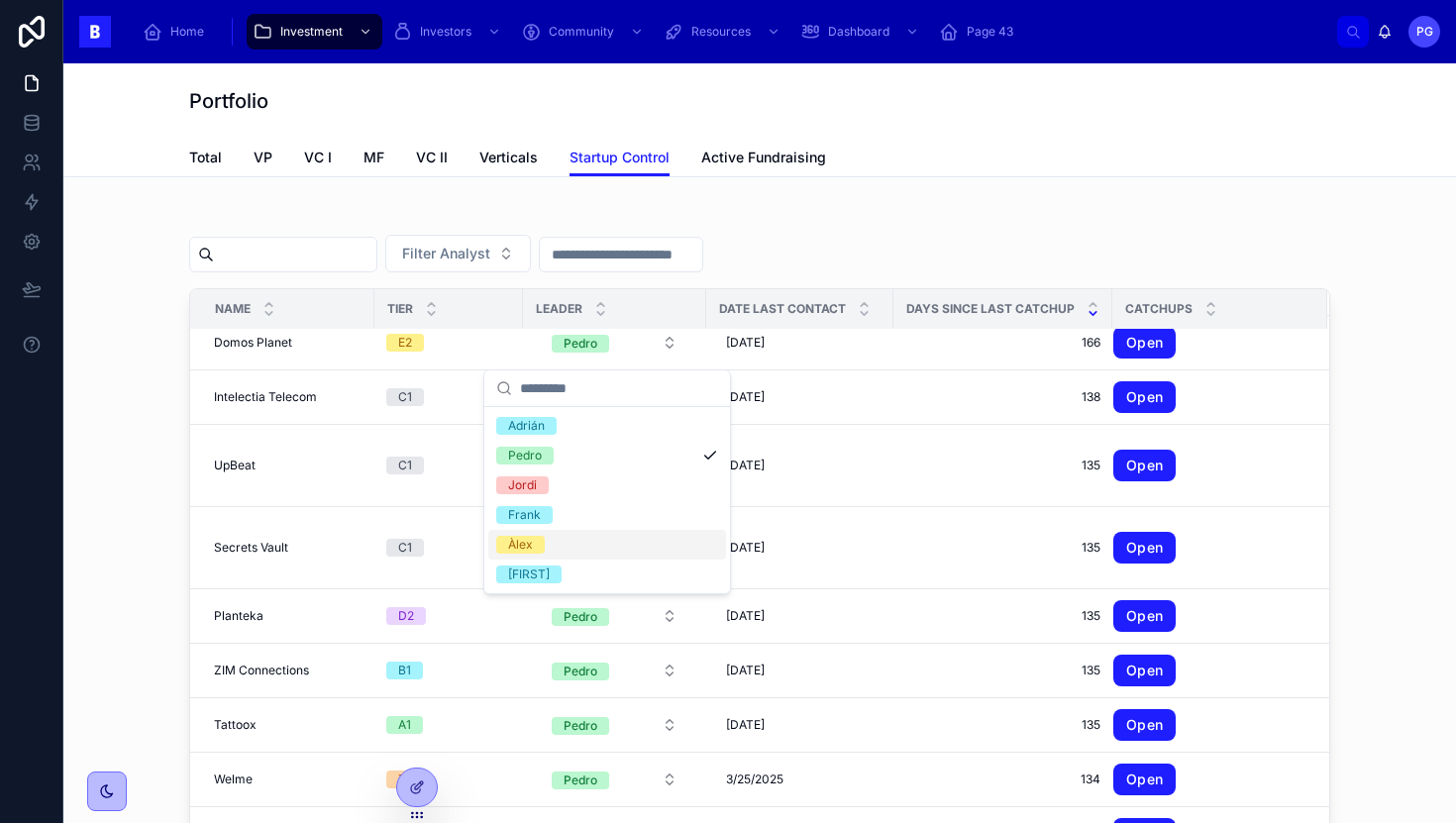 click on "Àlex" at bounding box center [607, 545] 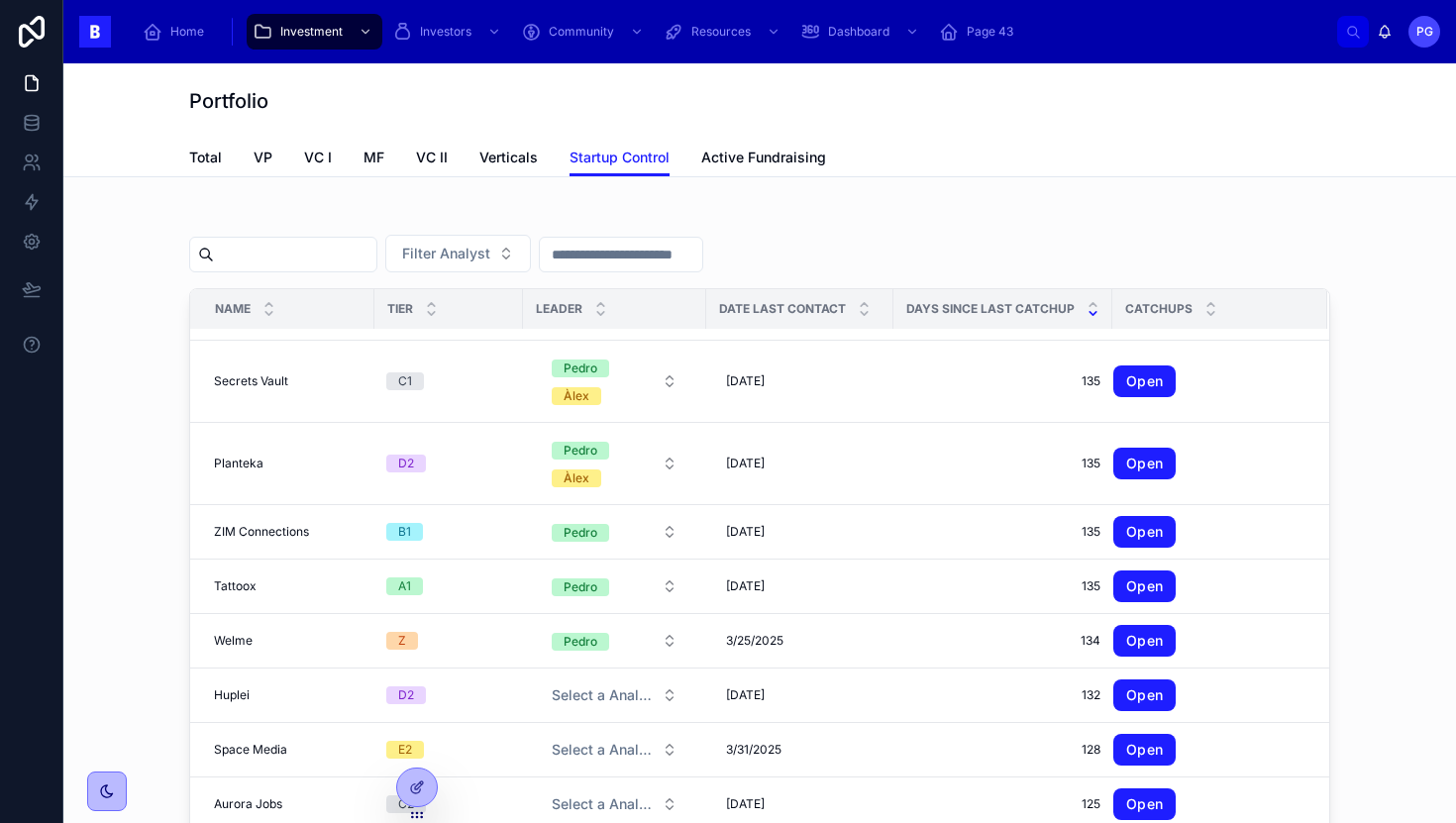 scroll, scrollTop: 1924, scrollLeft: 0, axis: vertical 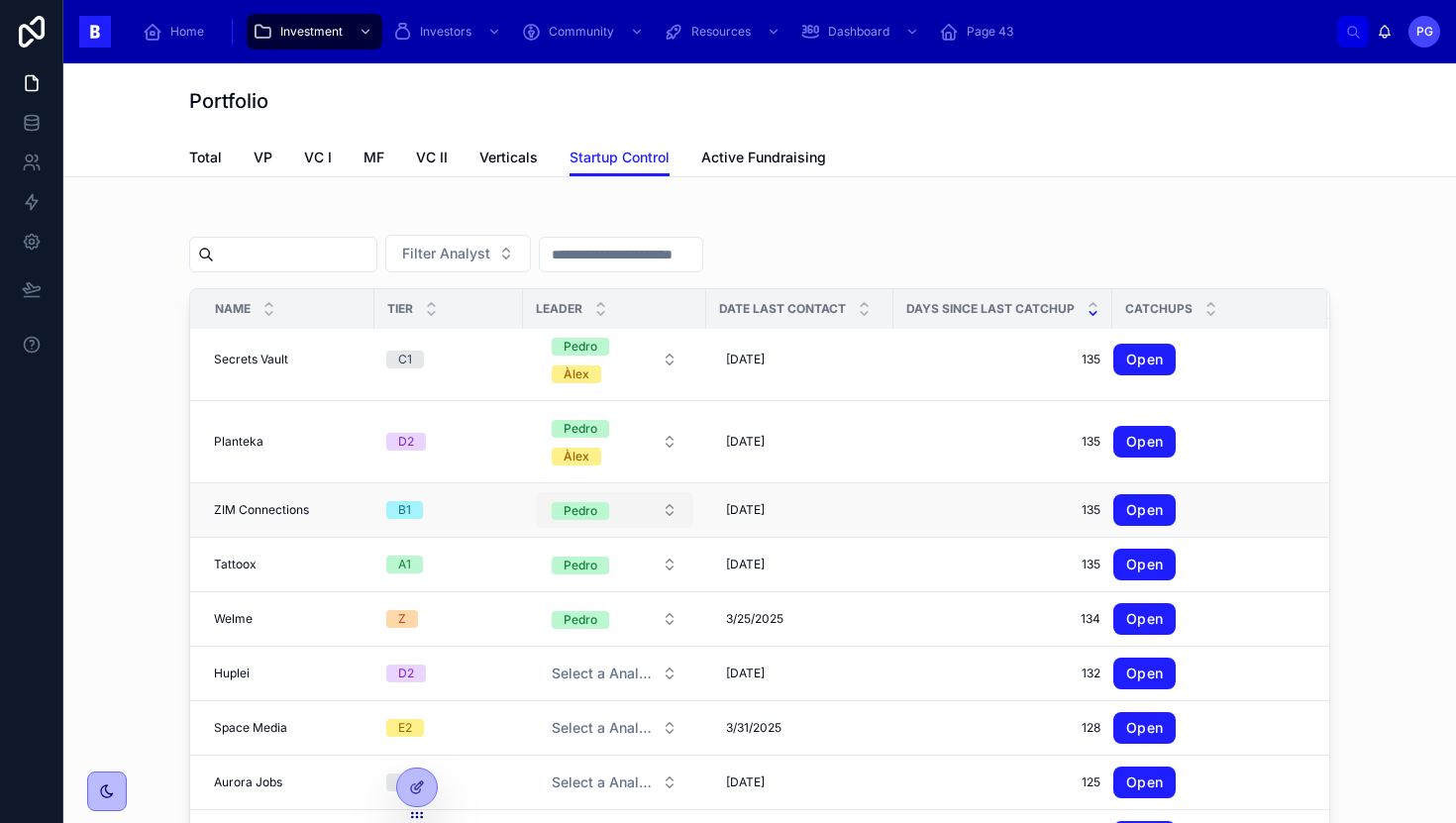 click on "Pedro" at bounding box center [614, 510] 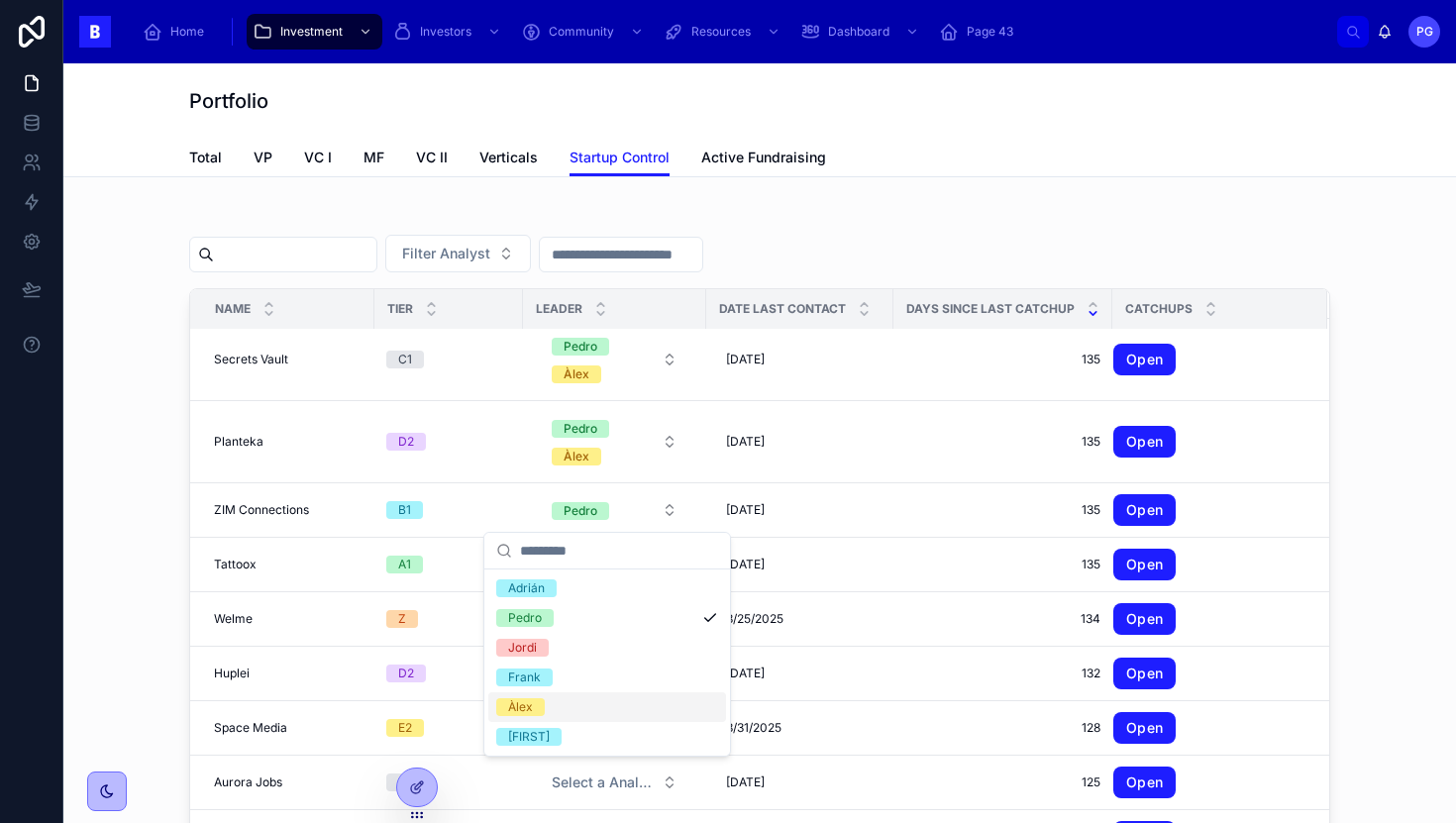 click on "Àlex" at bounding box center [607, 707] 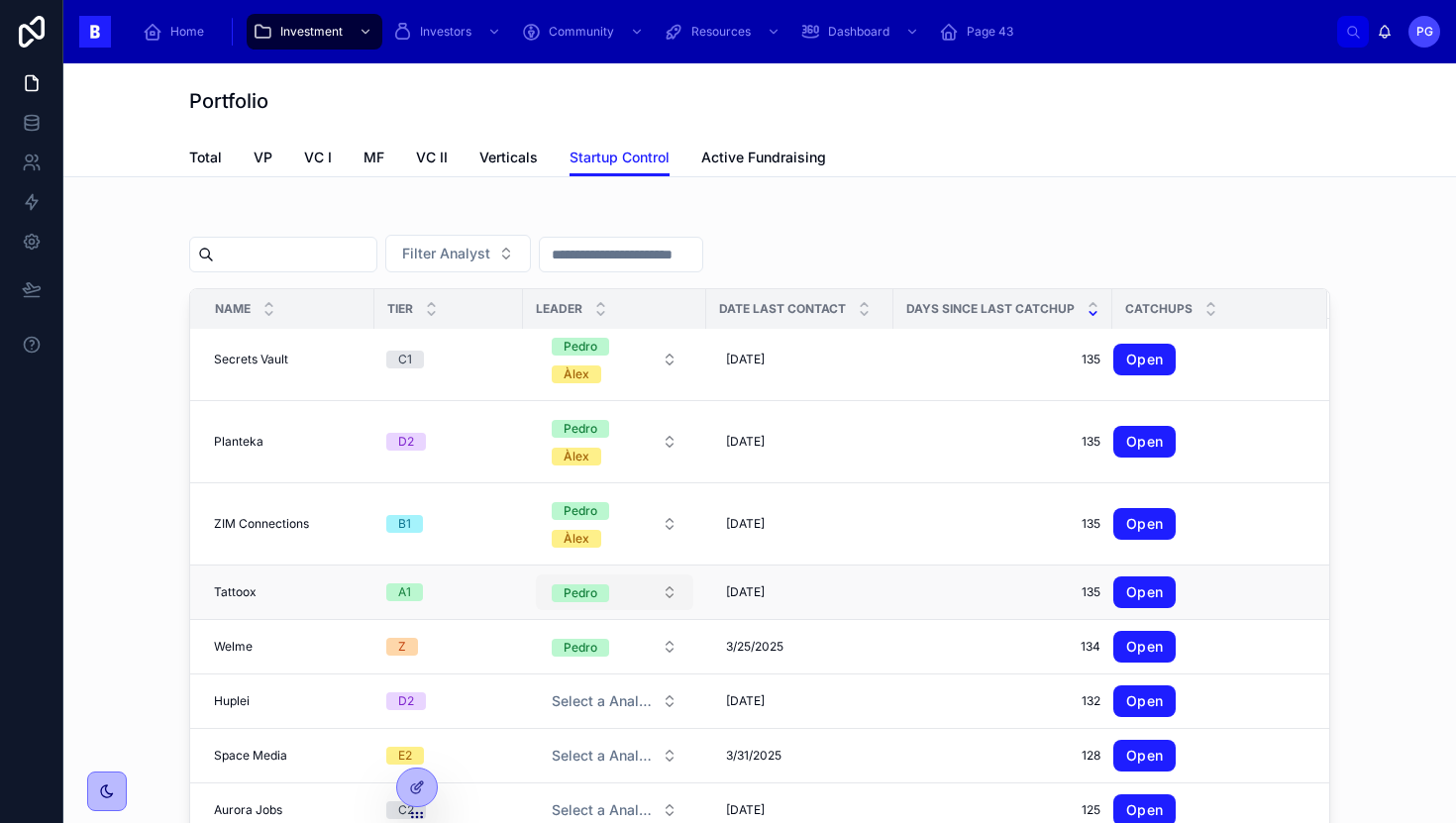 click on "Pedro" at bounding box center (614, 592) 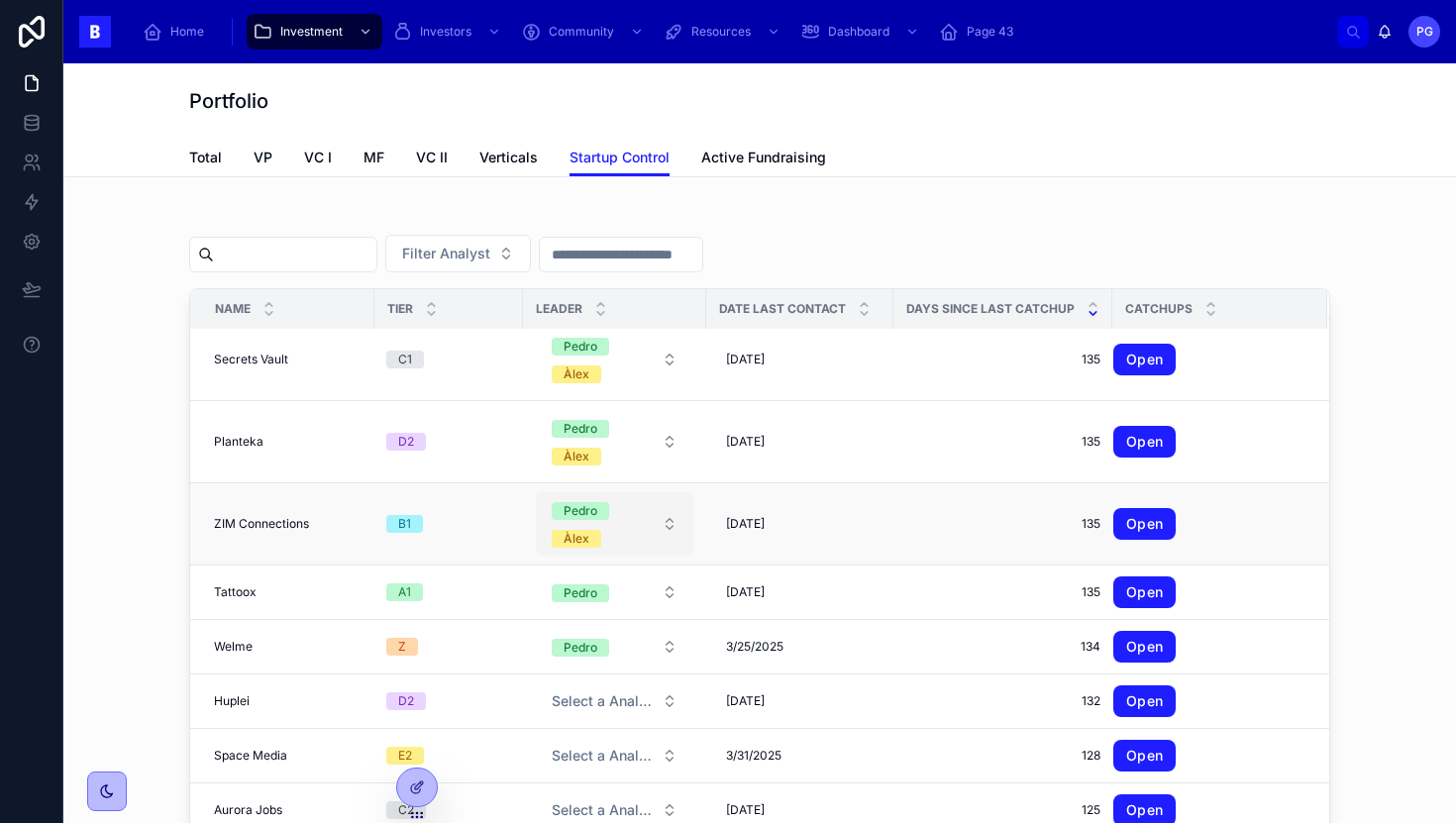 click on "Pedro Àlex" at bounding box center (602, 524) 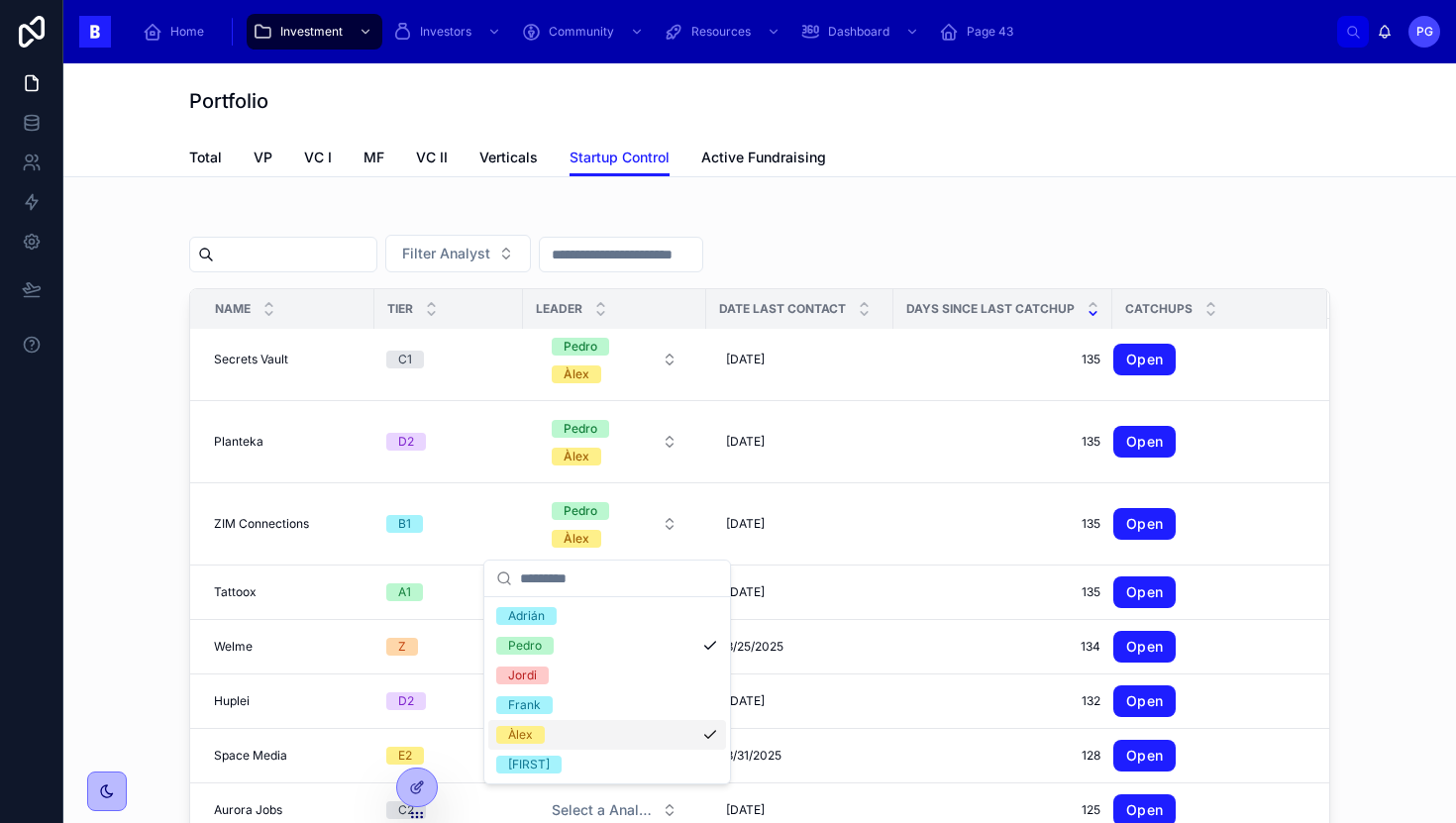 click on "Àlex" at bounding box center [607, 735] 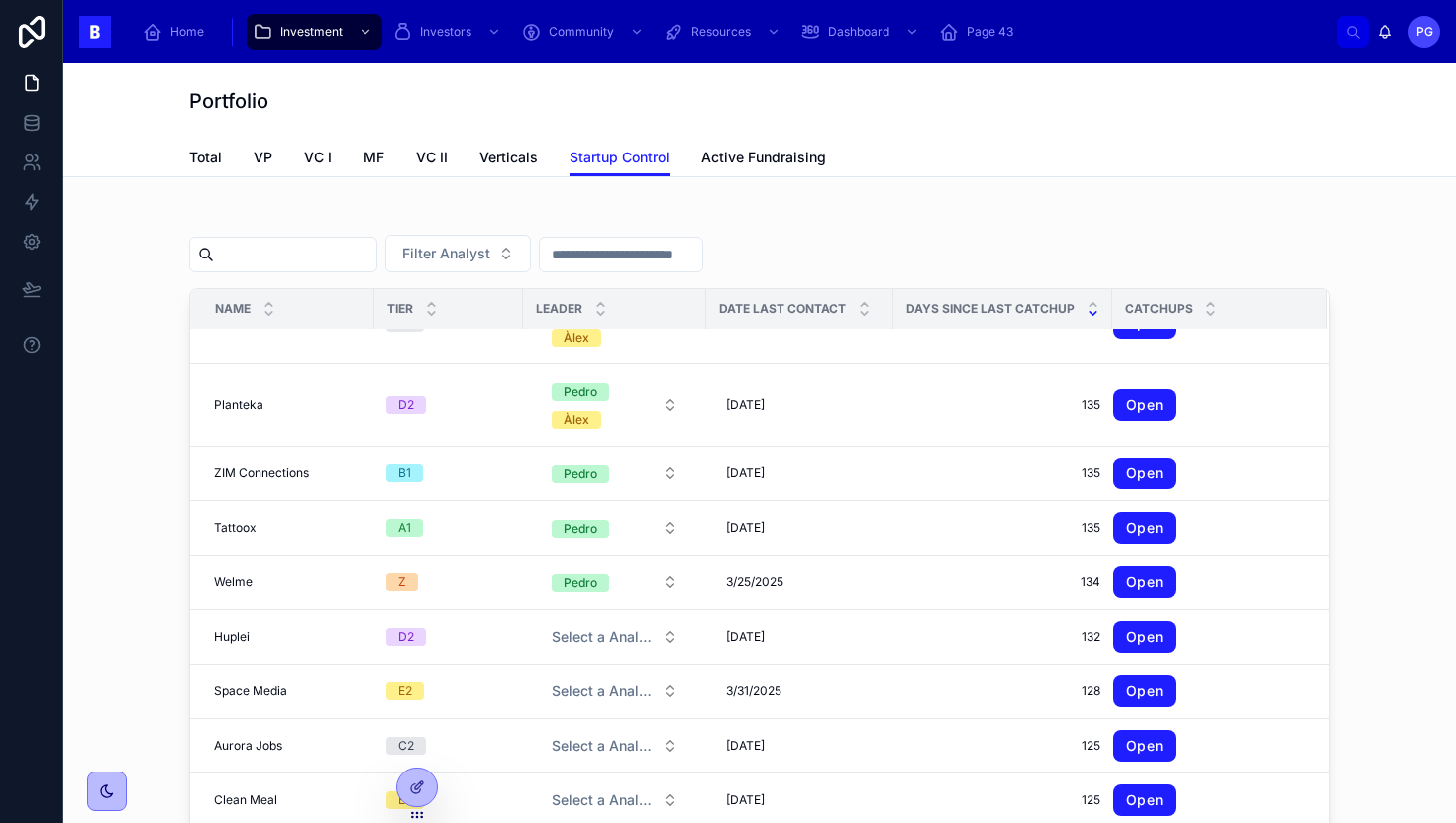 scroll, scrollTop: 1981, scrollLeft: 0, axis: vertical 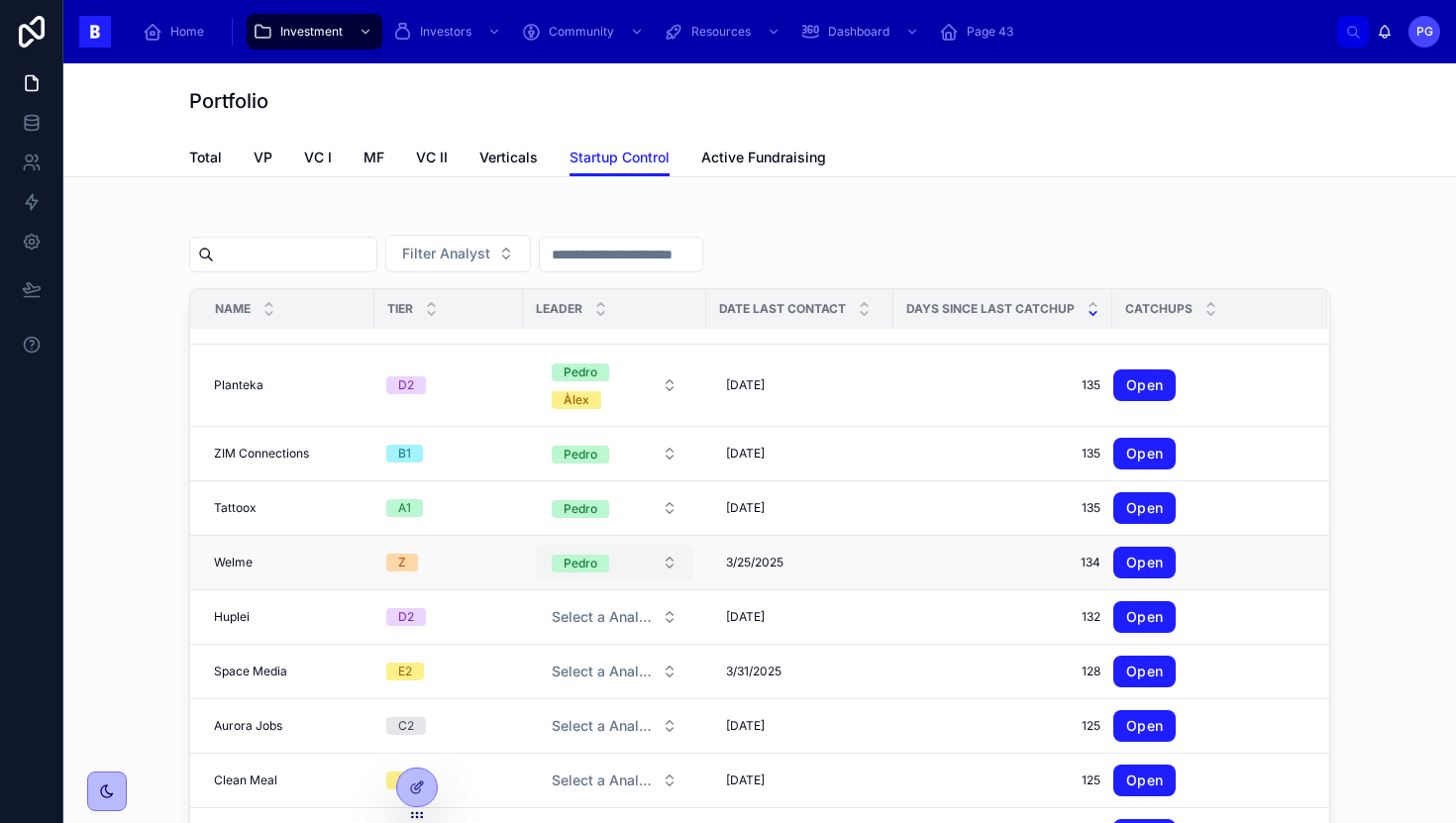 click on "Pedro" at bounding box center (614, 563) 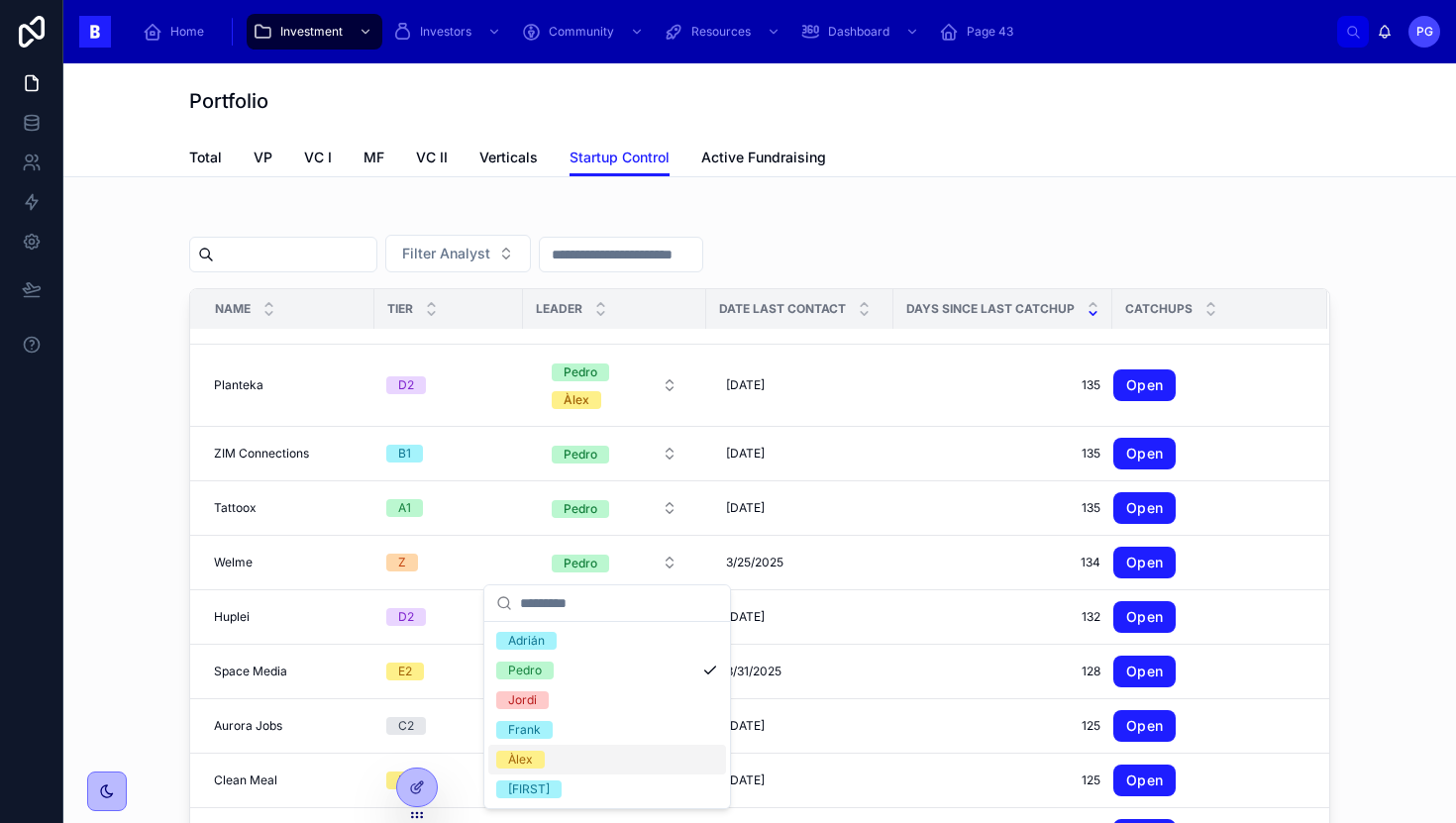 click on "Àlex" at bounding box center [607, 760] 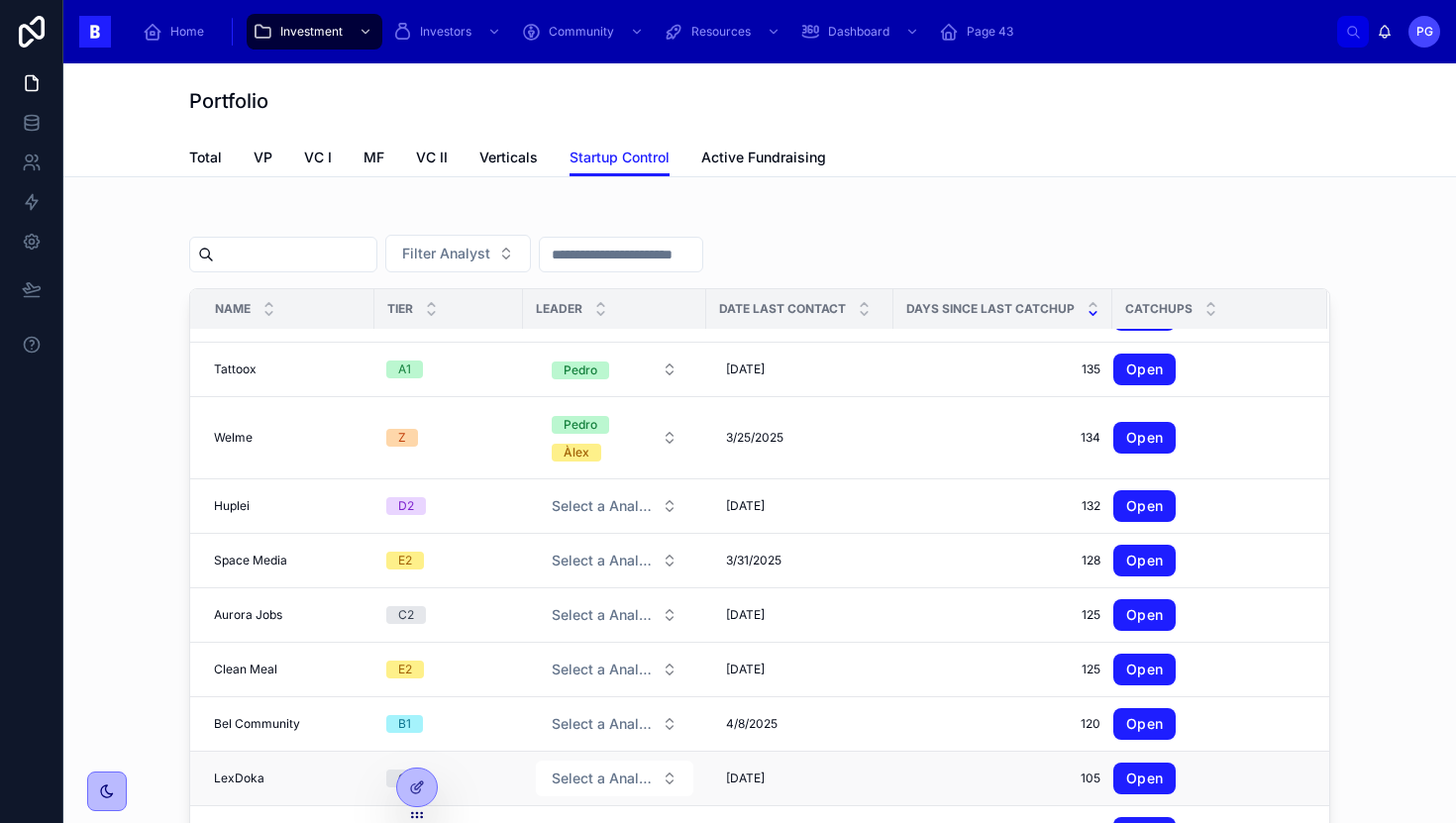 scroll, scrollTop: 2116, scrollLeft: 0, axis: vertical 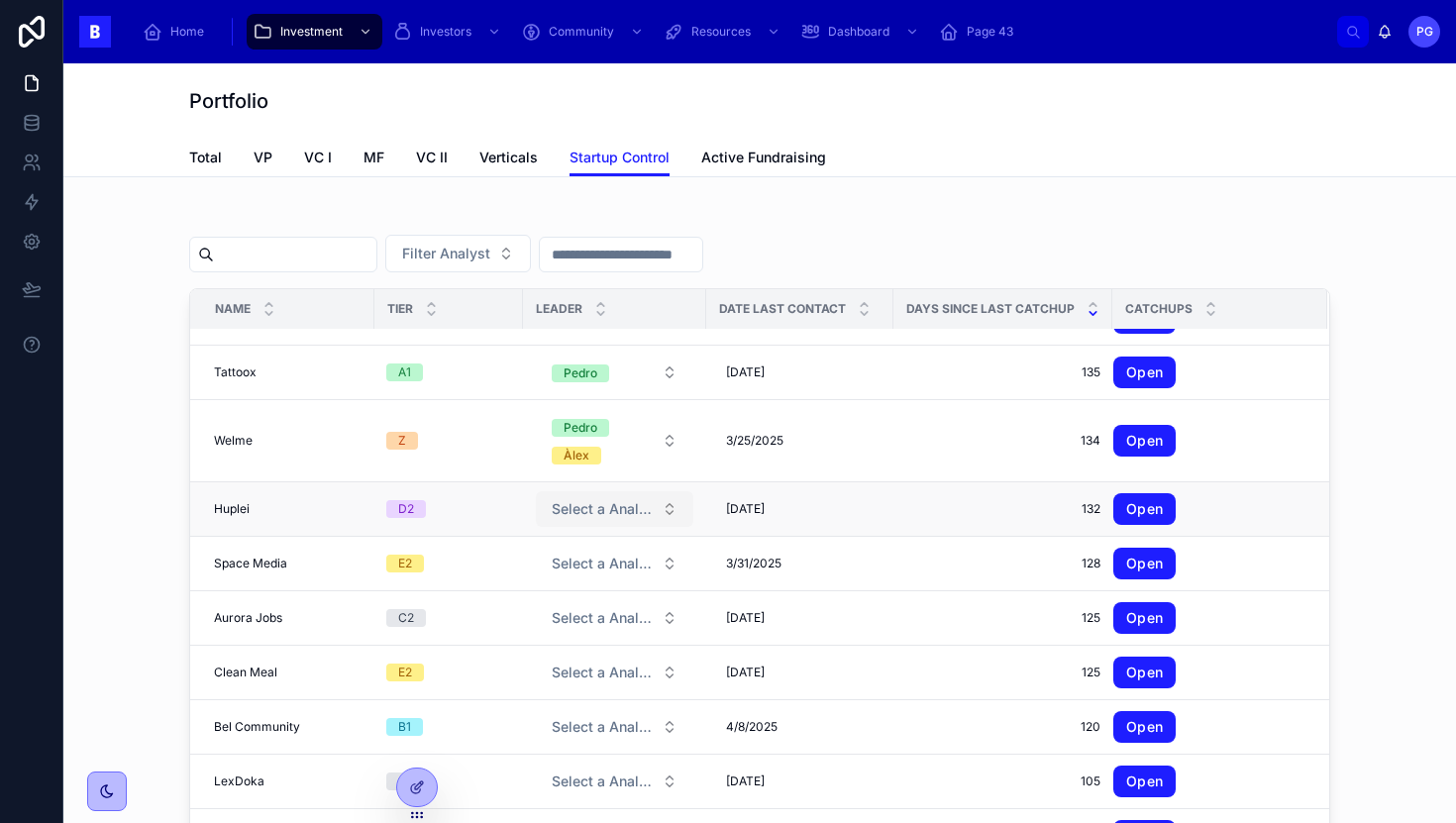 click on "Select a Analyst" at bounding box center [602, 509] 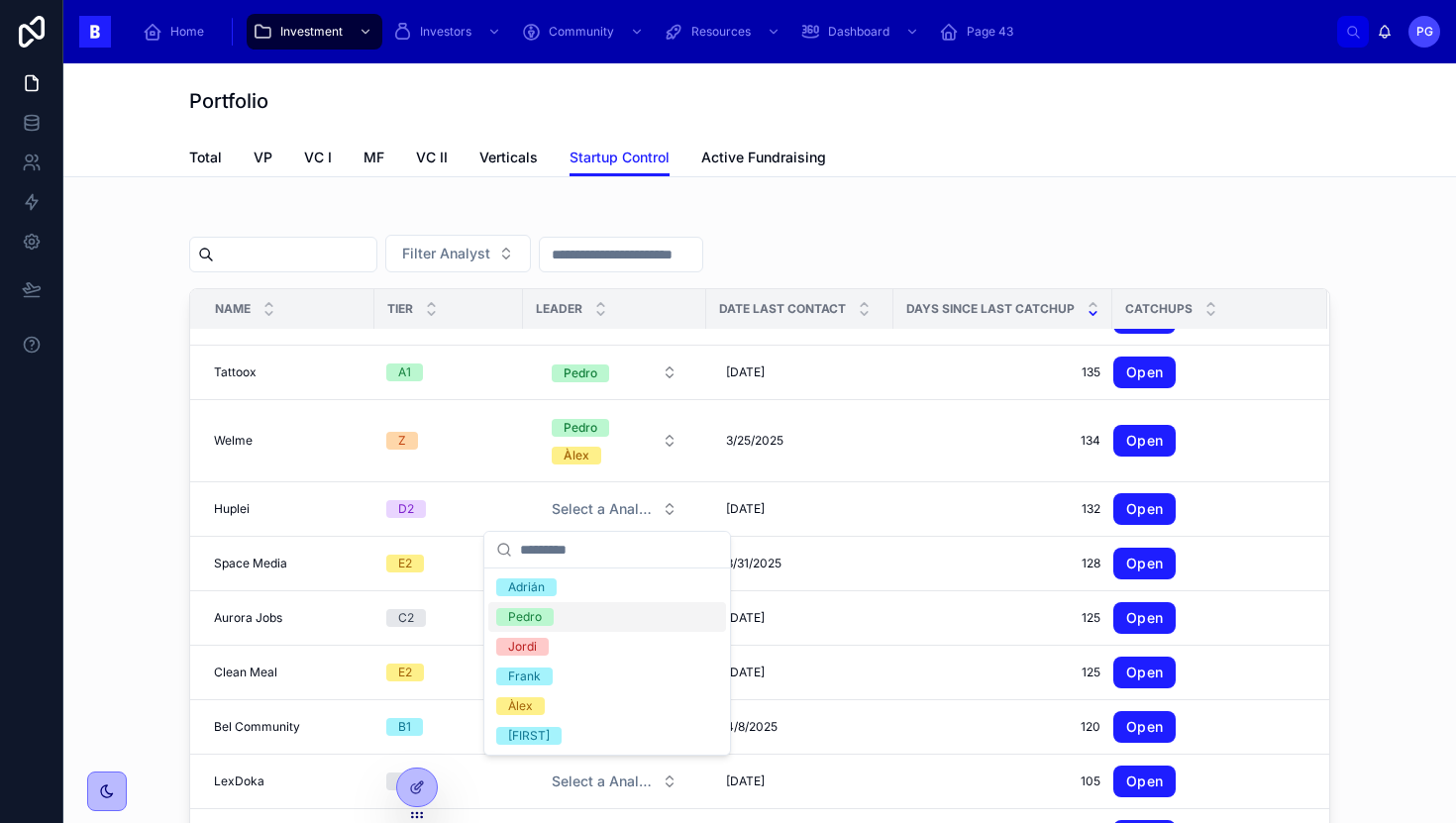 click on "Pedro" at bounding box center [607, 617] 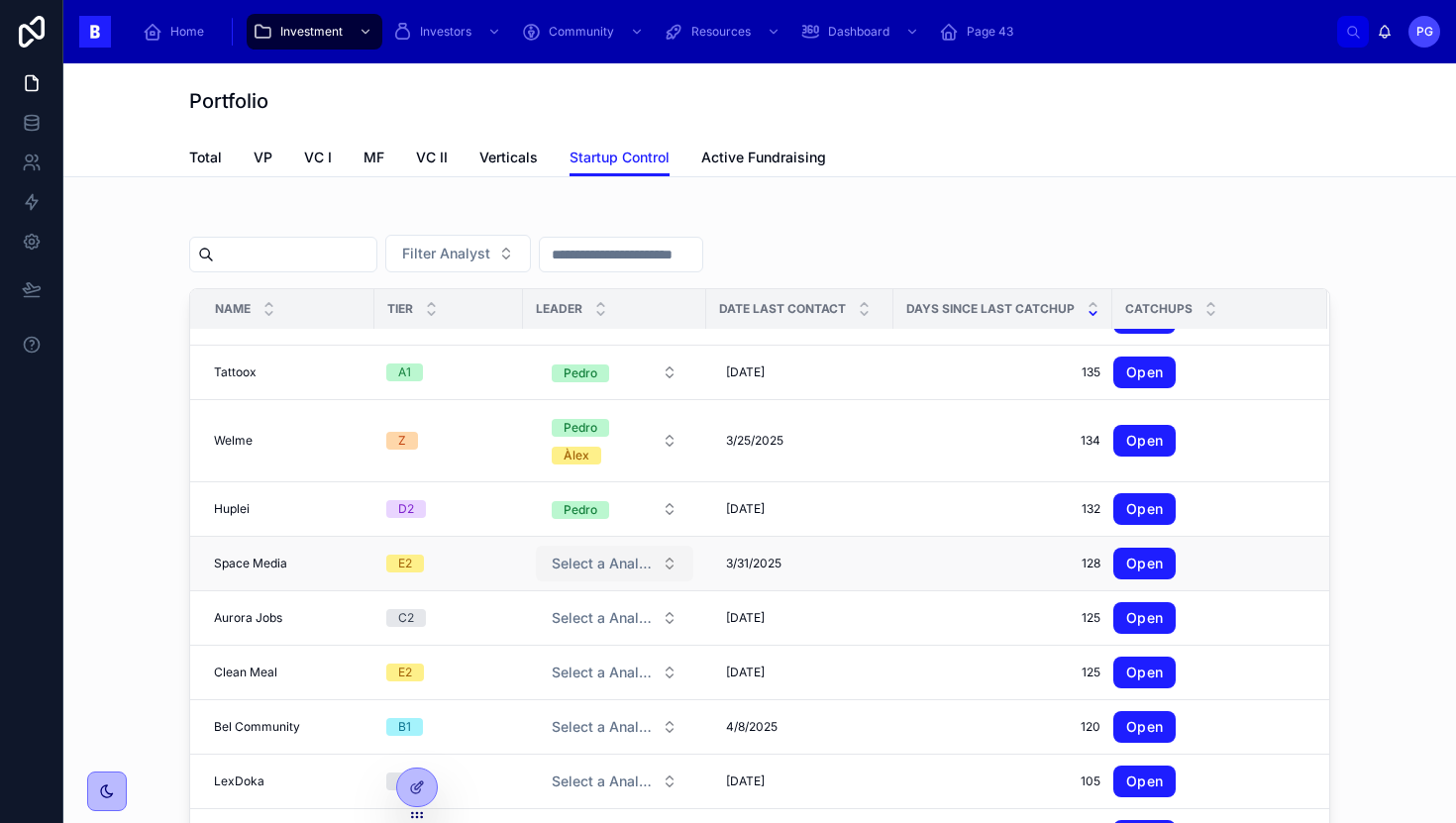 click on "Select a Analyst" at bounding box center [602, 564] 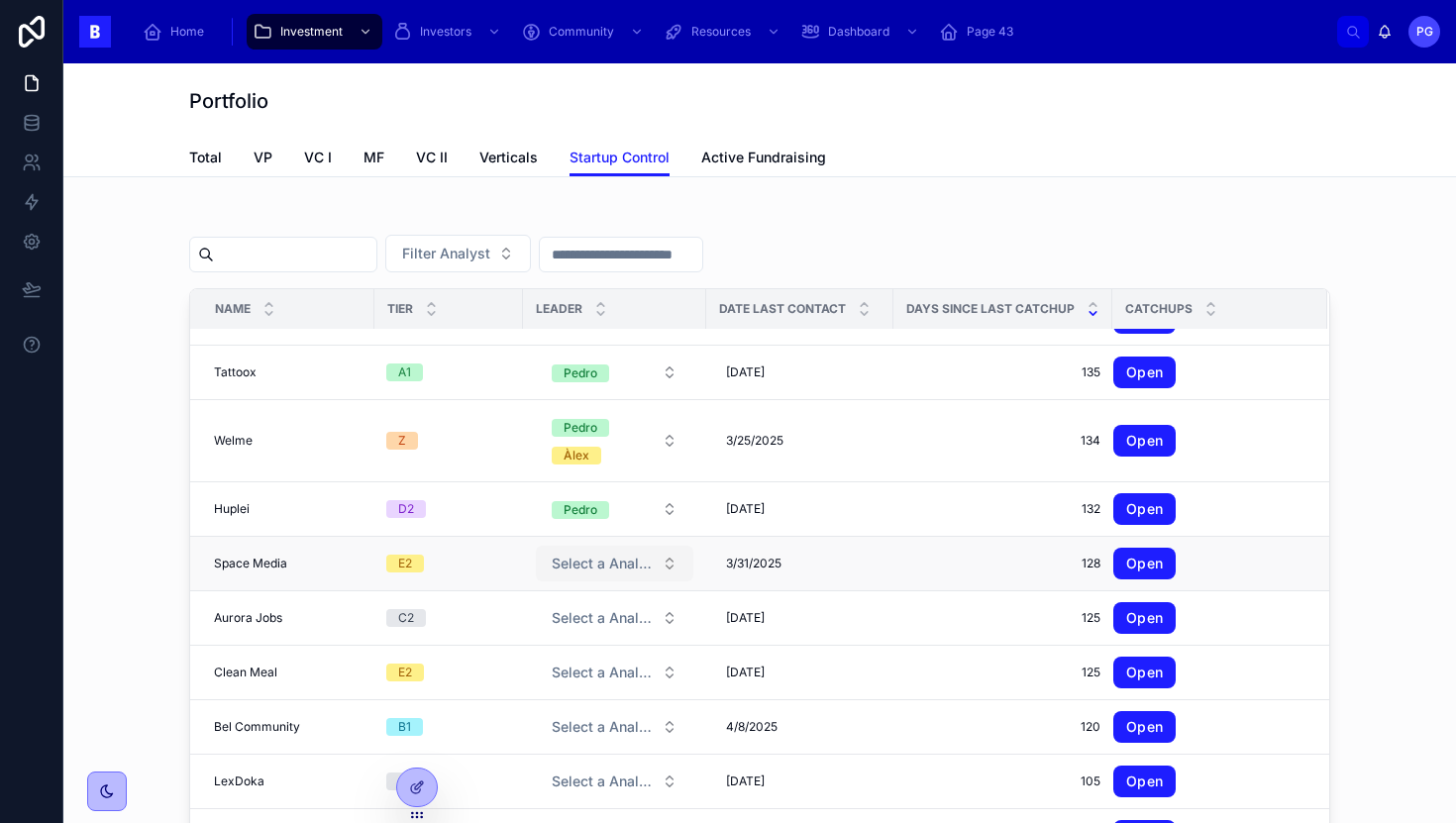 click on "Select a Analyst" at bounding box center (602, 564) 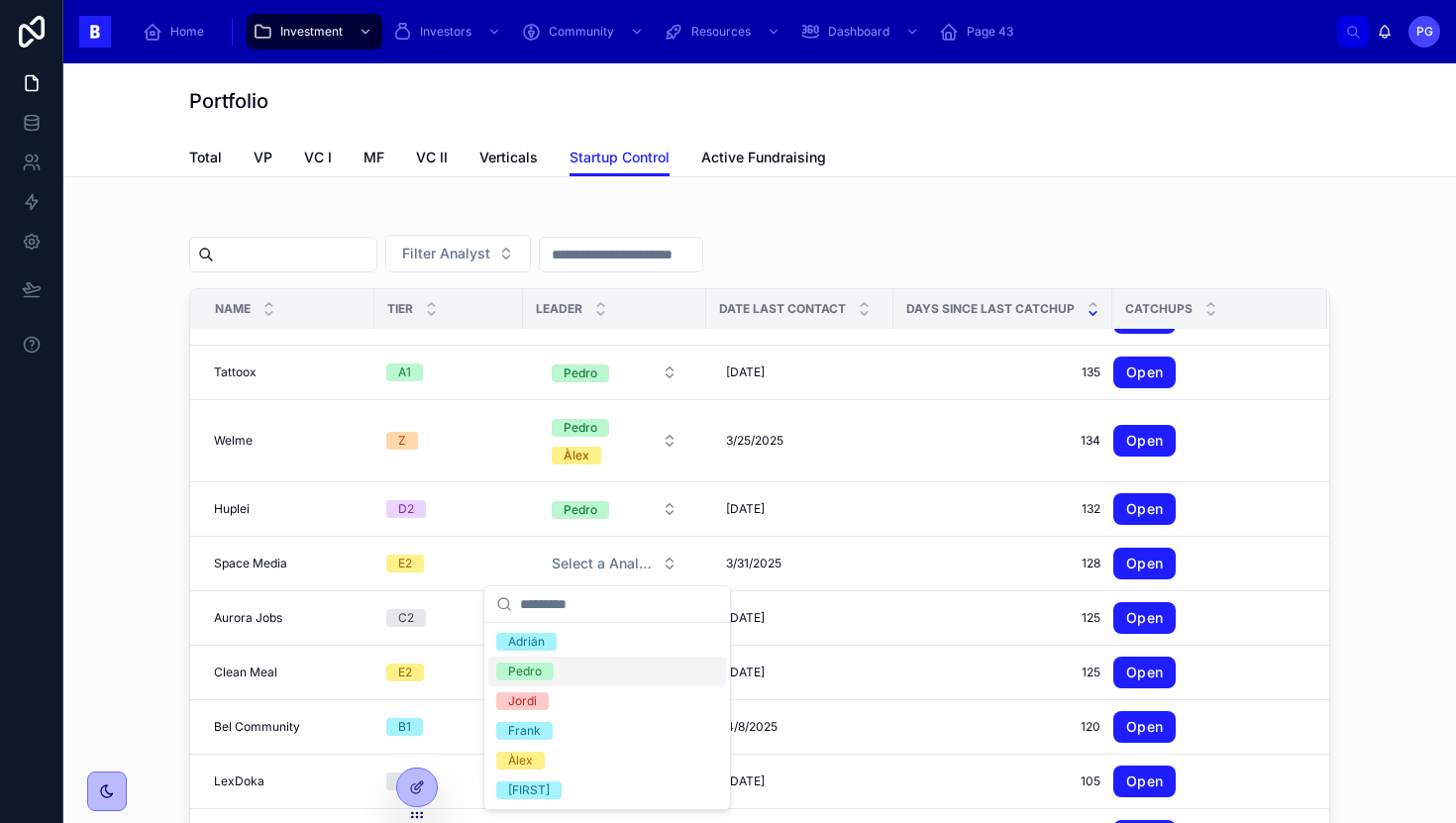 click on "Pedro" at bounding box center (607, 671) 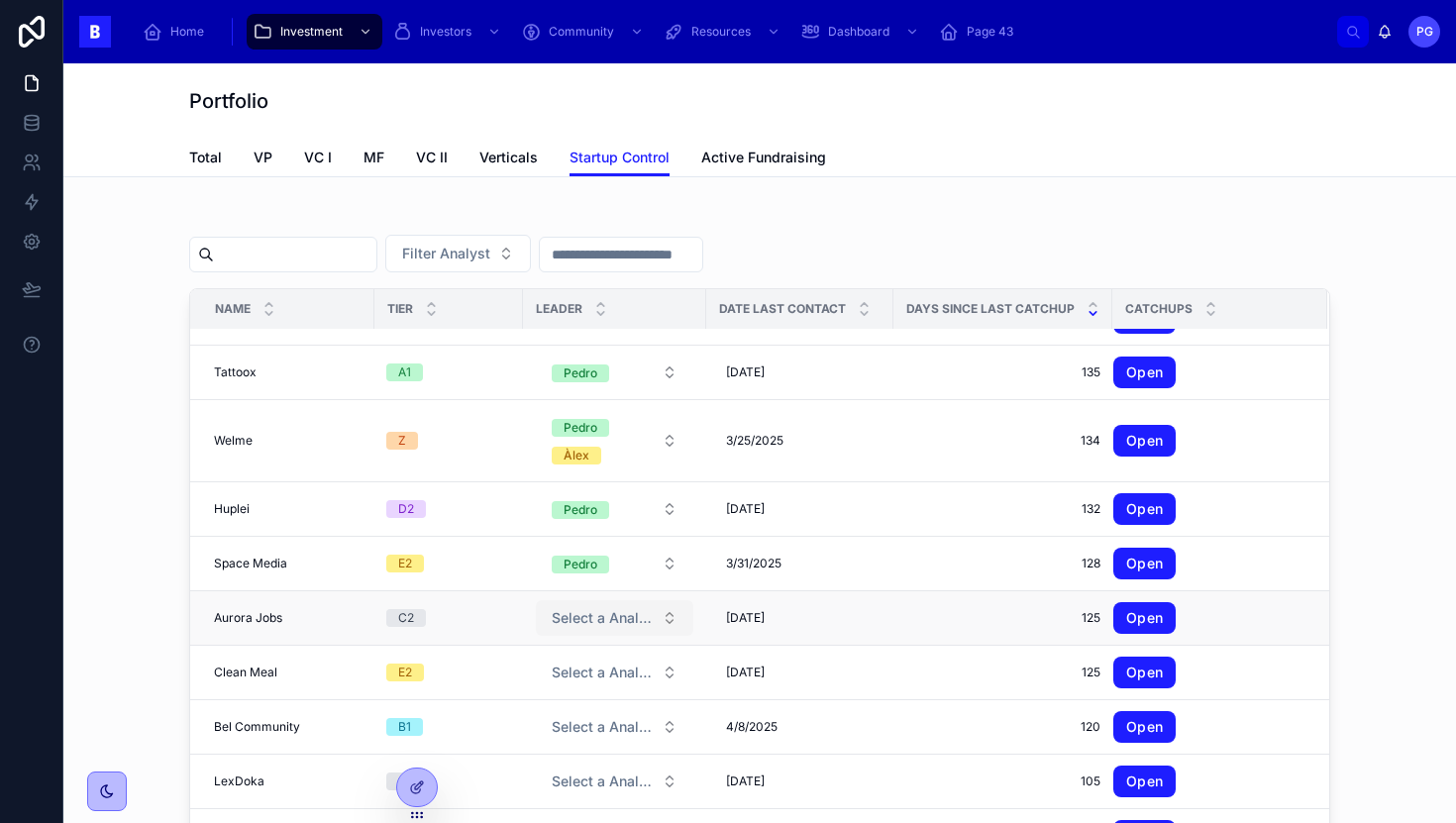 click on "Select a Analyst" at bounding box center [602, 618] 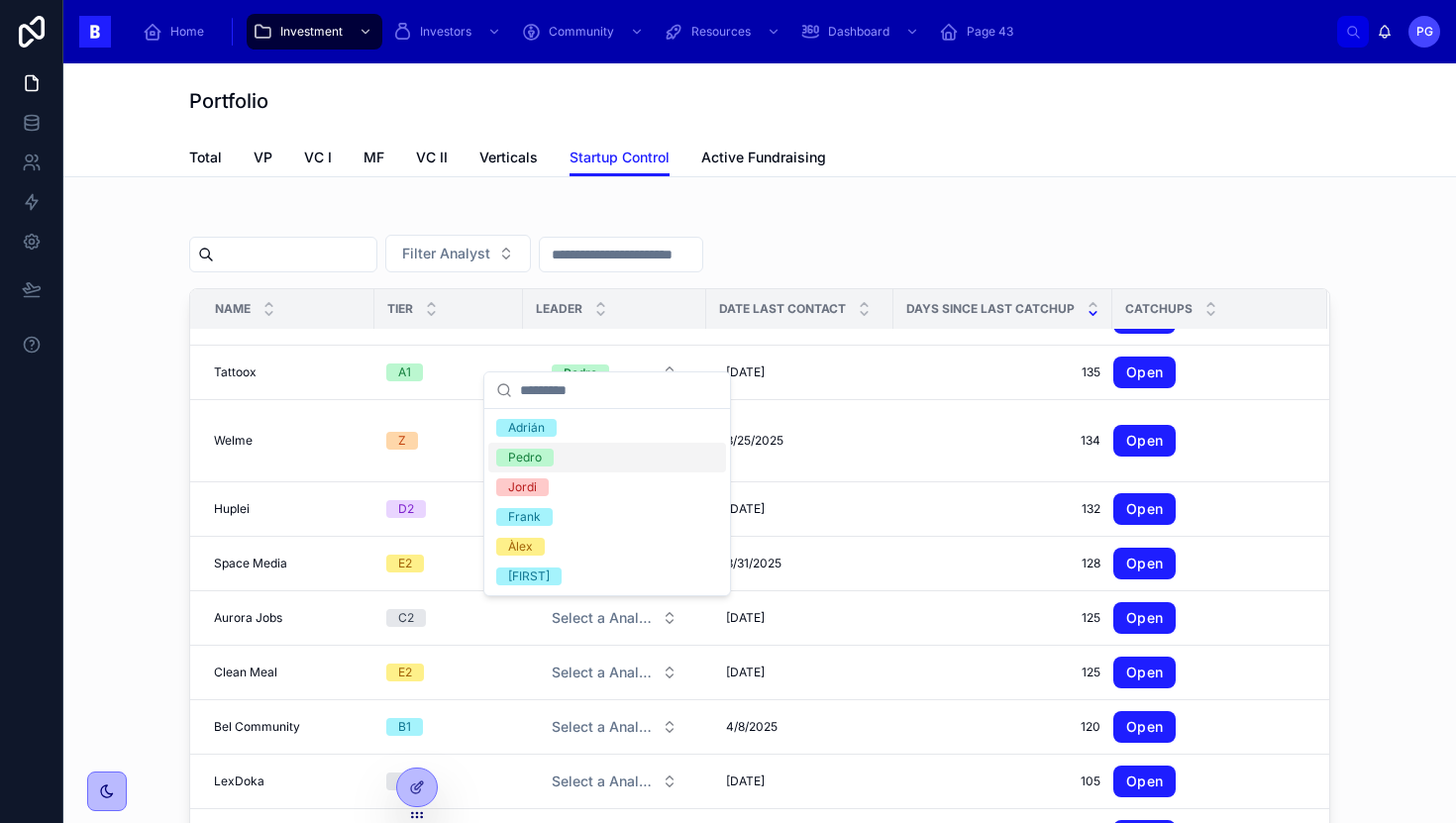 click on "Pedro" at bounding box center [607, 458] 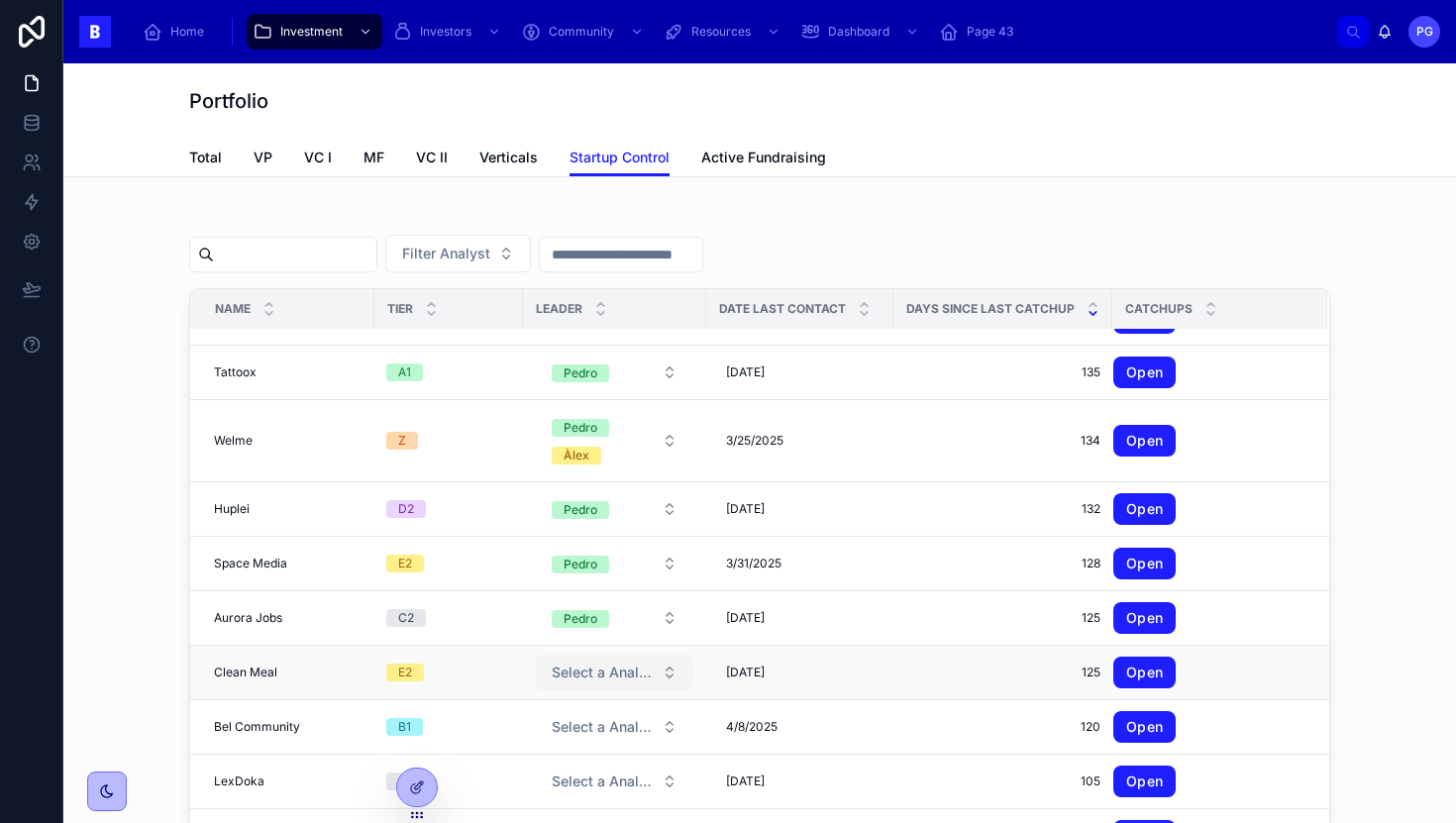 click on "Select a Analyst" at bounding box center [602, 672] 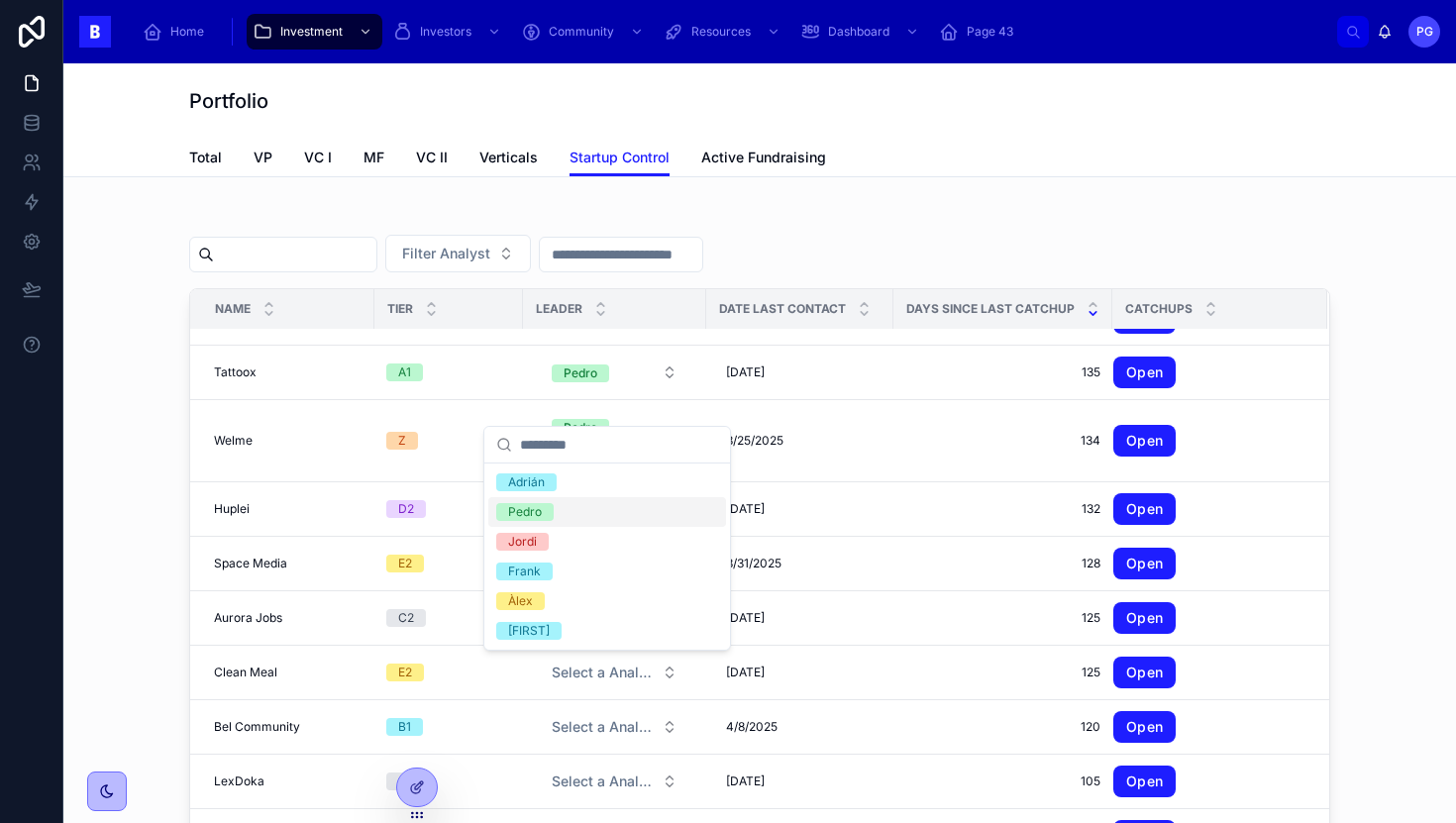 click on "Pedro" at bounding box center [607, 512] 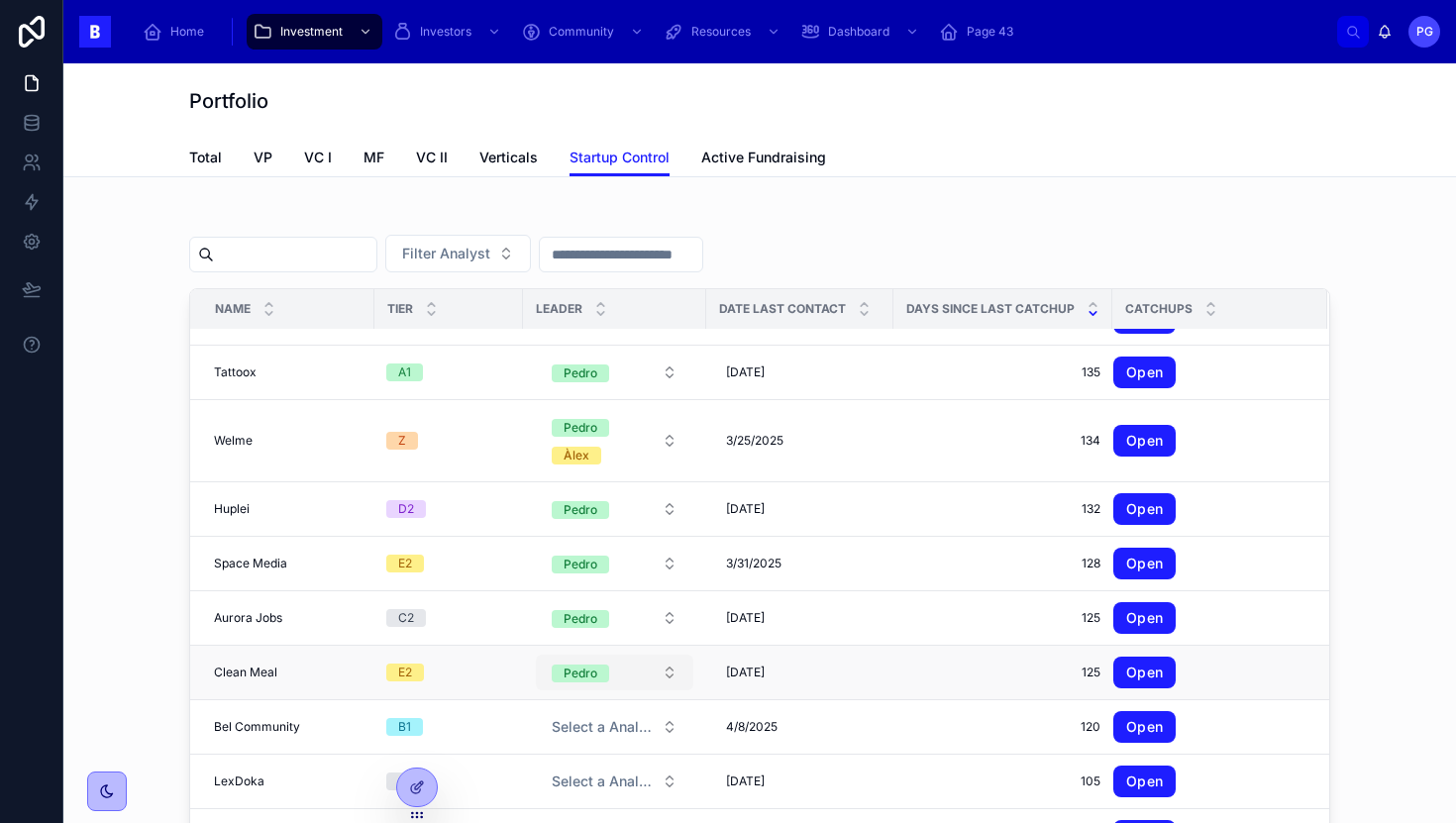 click on "Pedro" at bounding box center (614, 672) 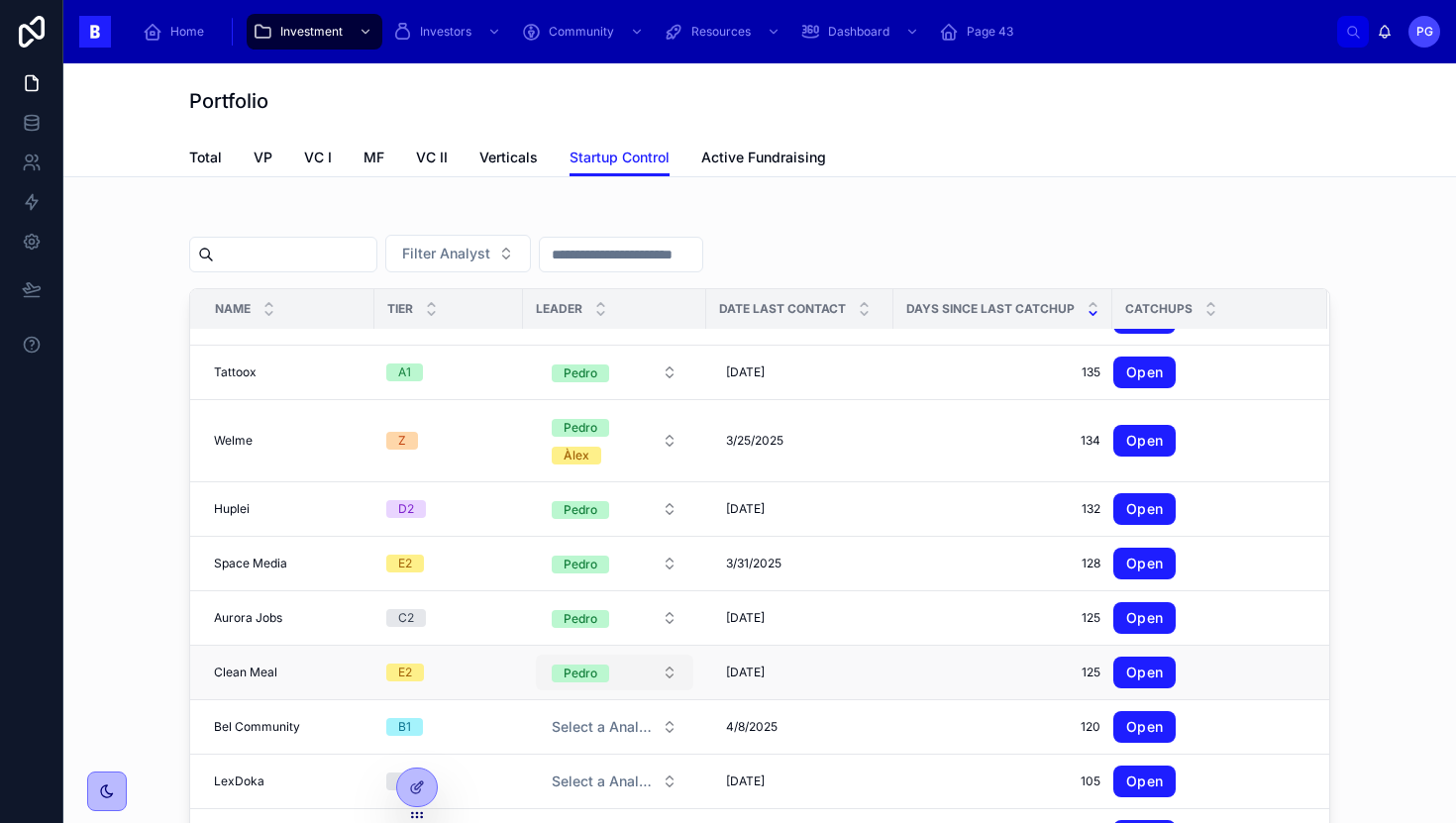 click on "Pedro" at bounding box center (614, 672) 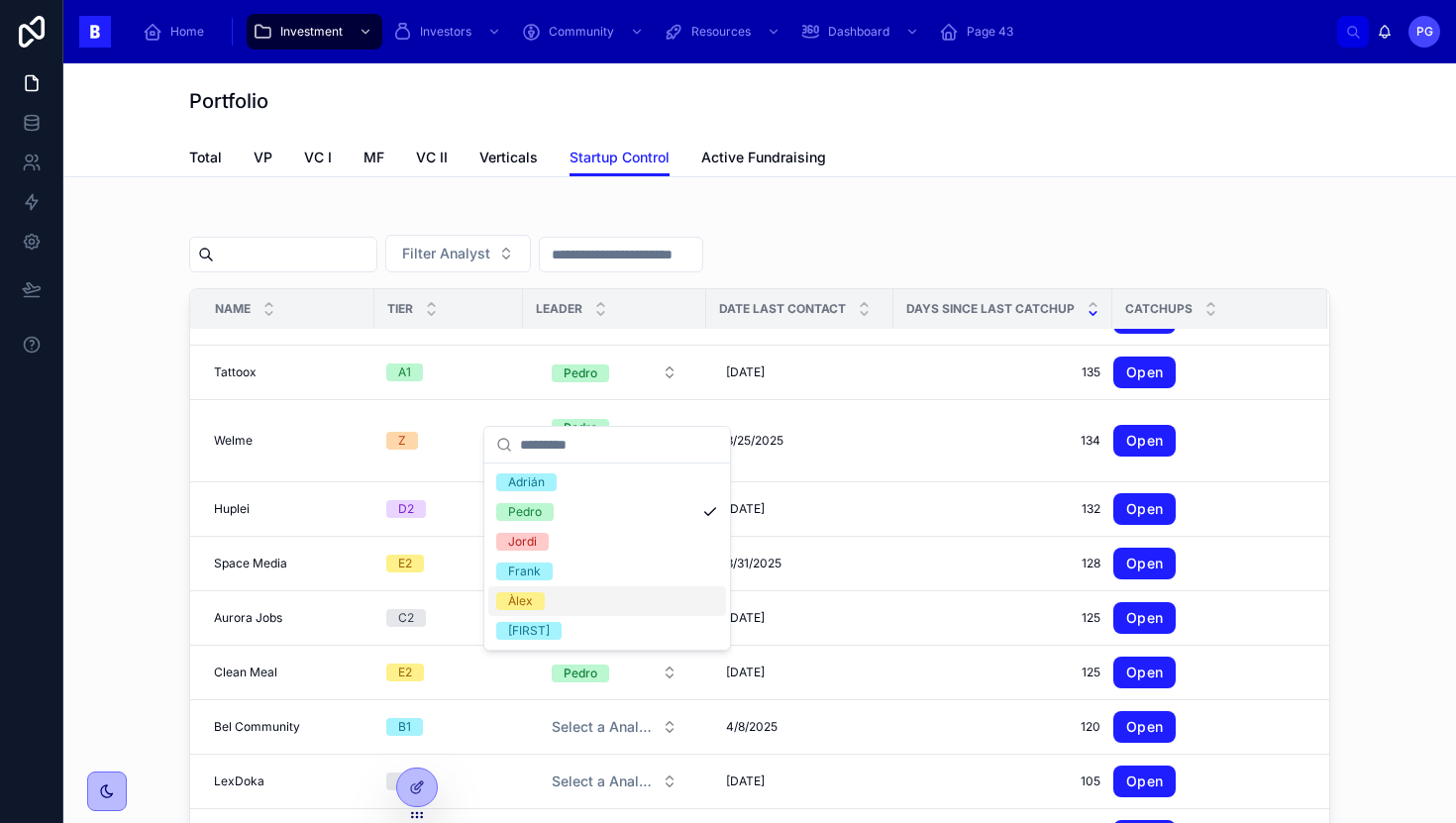 click on "Àlex" at bounding box center (607, 601) 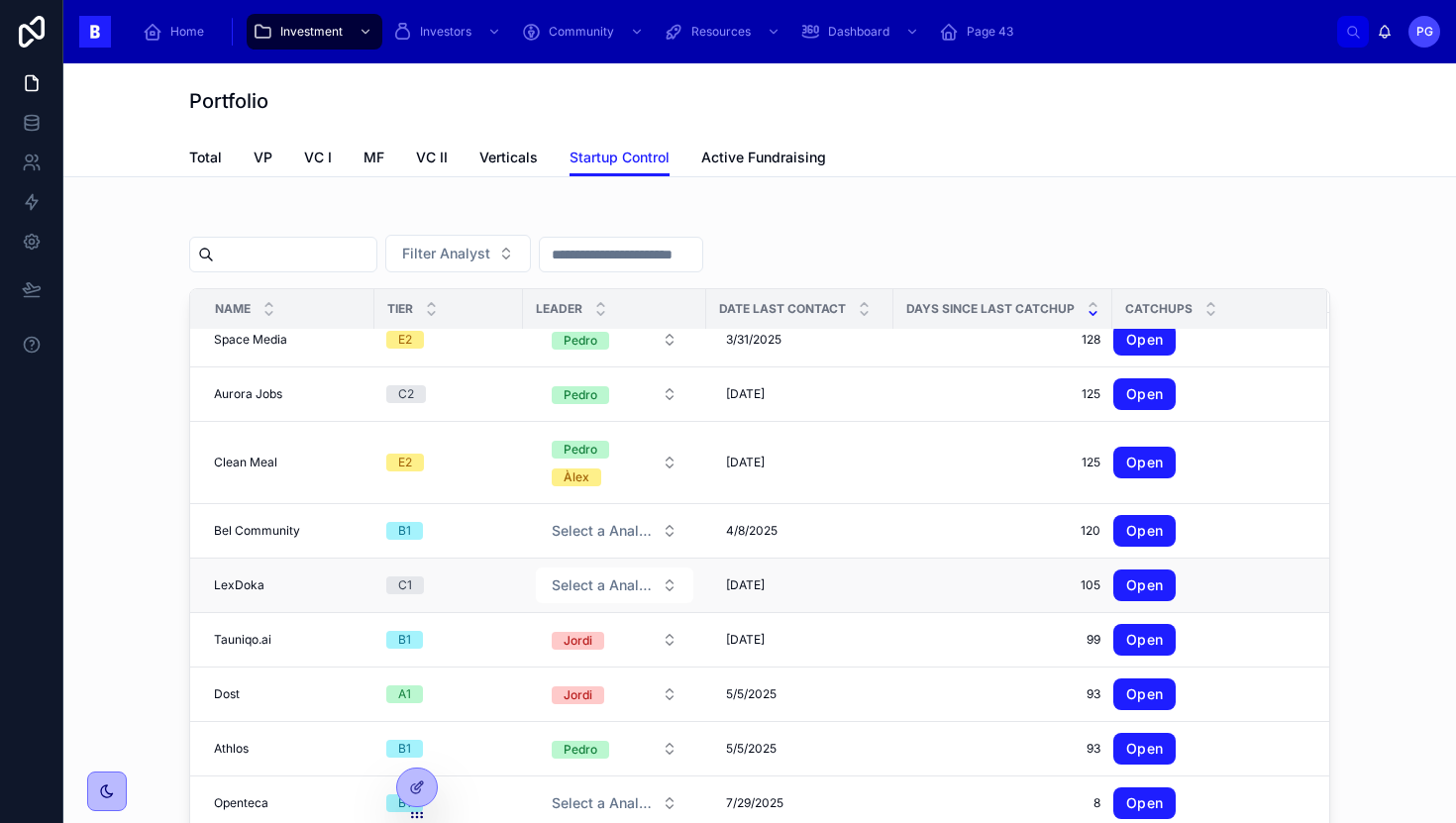 scroll, scrollTop: 2343, scrollLeft: 0, axis: vertical 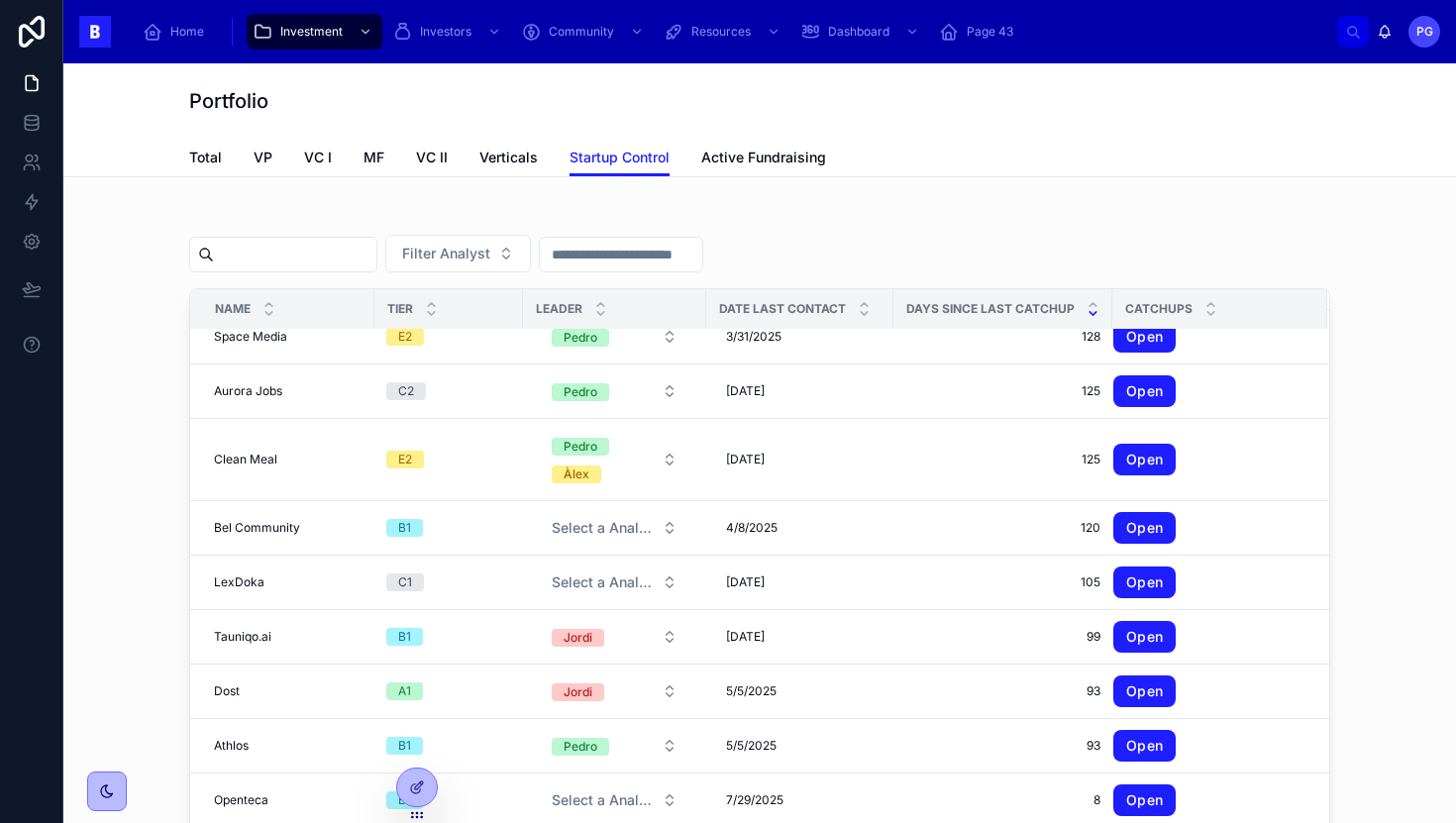 click on "Select a Analyst" at bounding box center [602, 528] 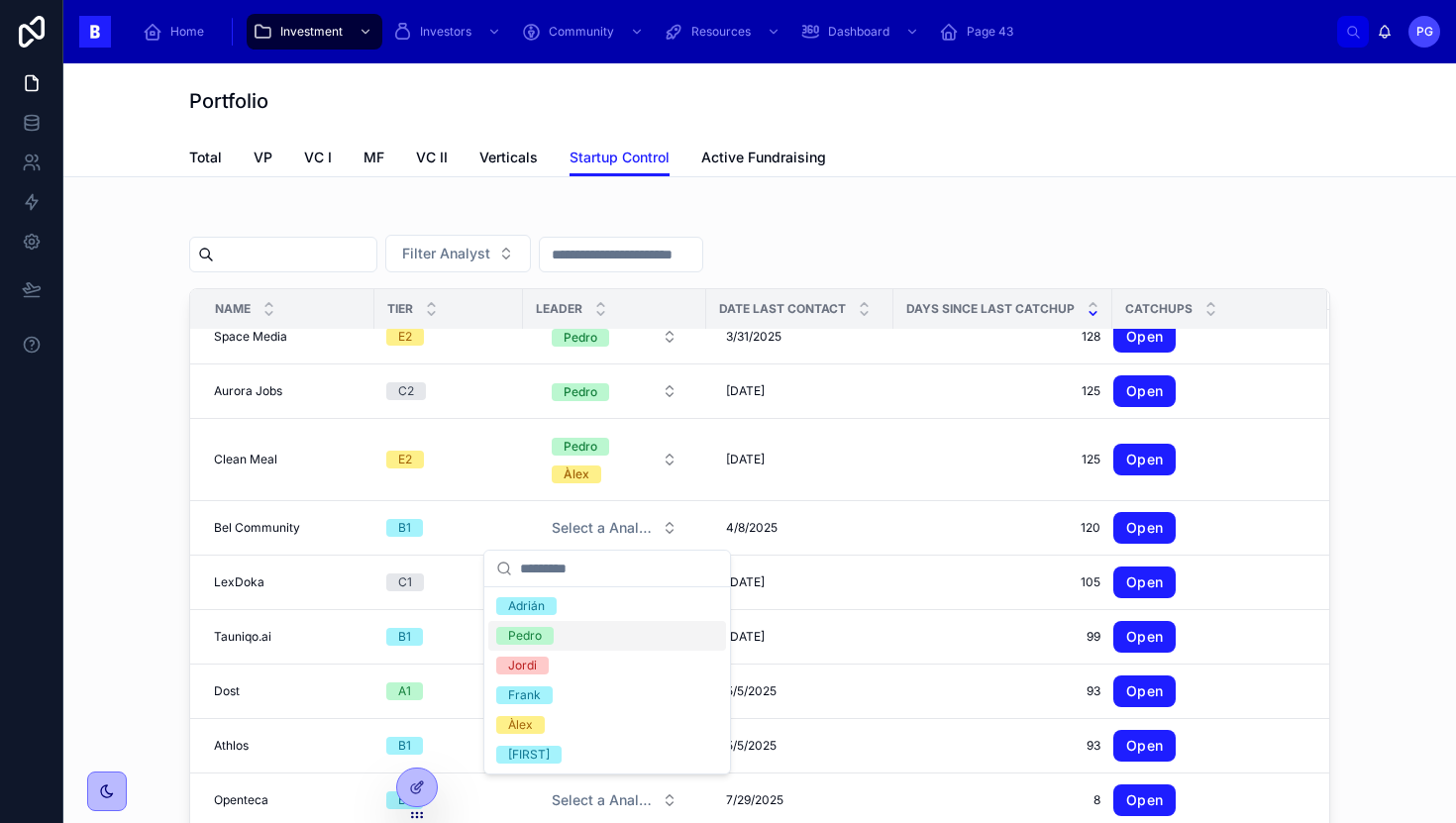 click on "Pedro" at bounding box center (607, 636) 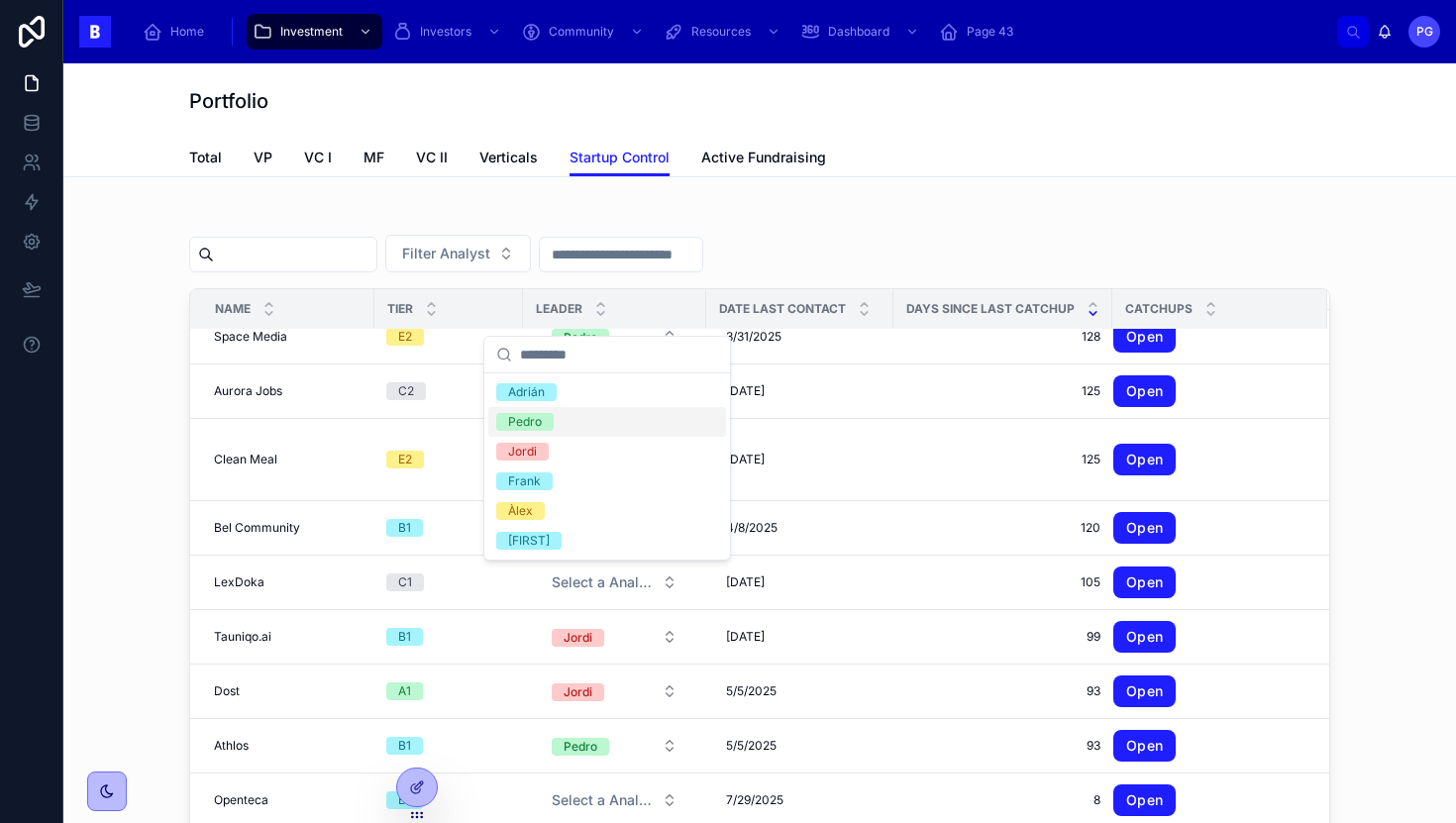 click on "Pedro" at bounding box center (607, 422) 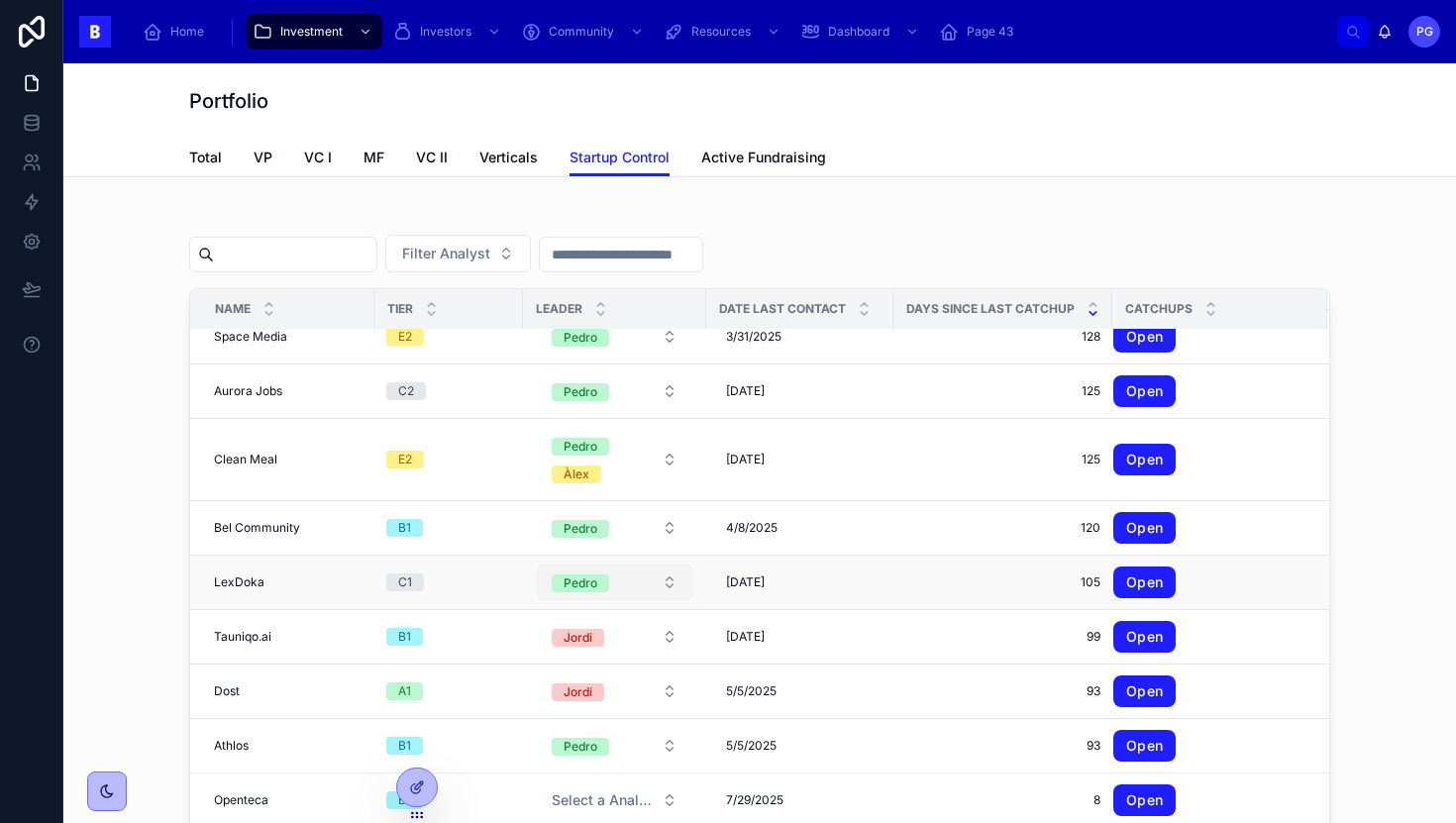 click on "Pedro" at bounding box center (614, 582) 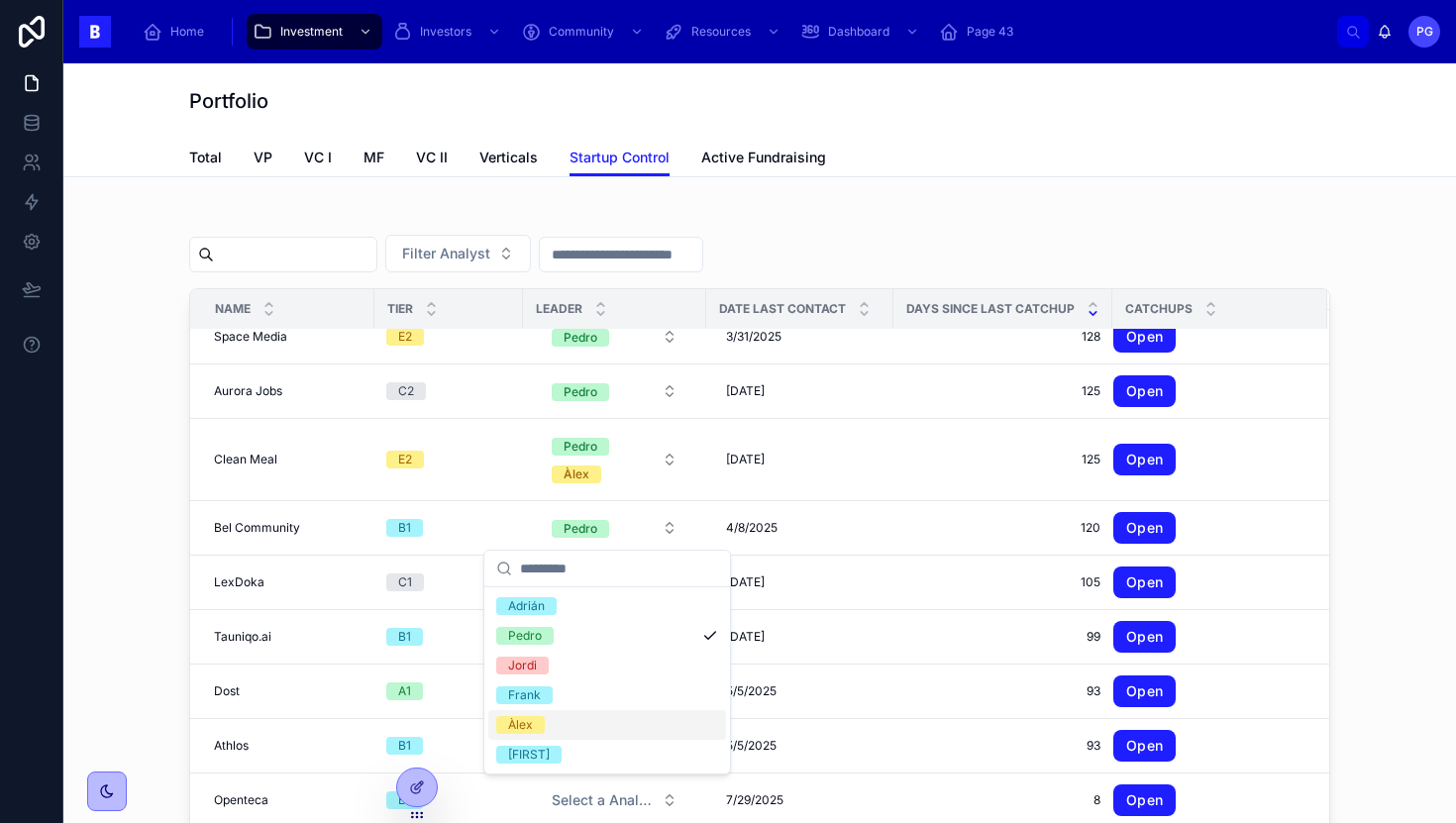 click on "Àlex" at bounding box center (607, 725) 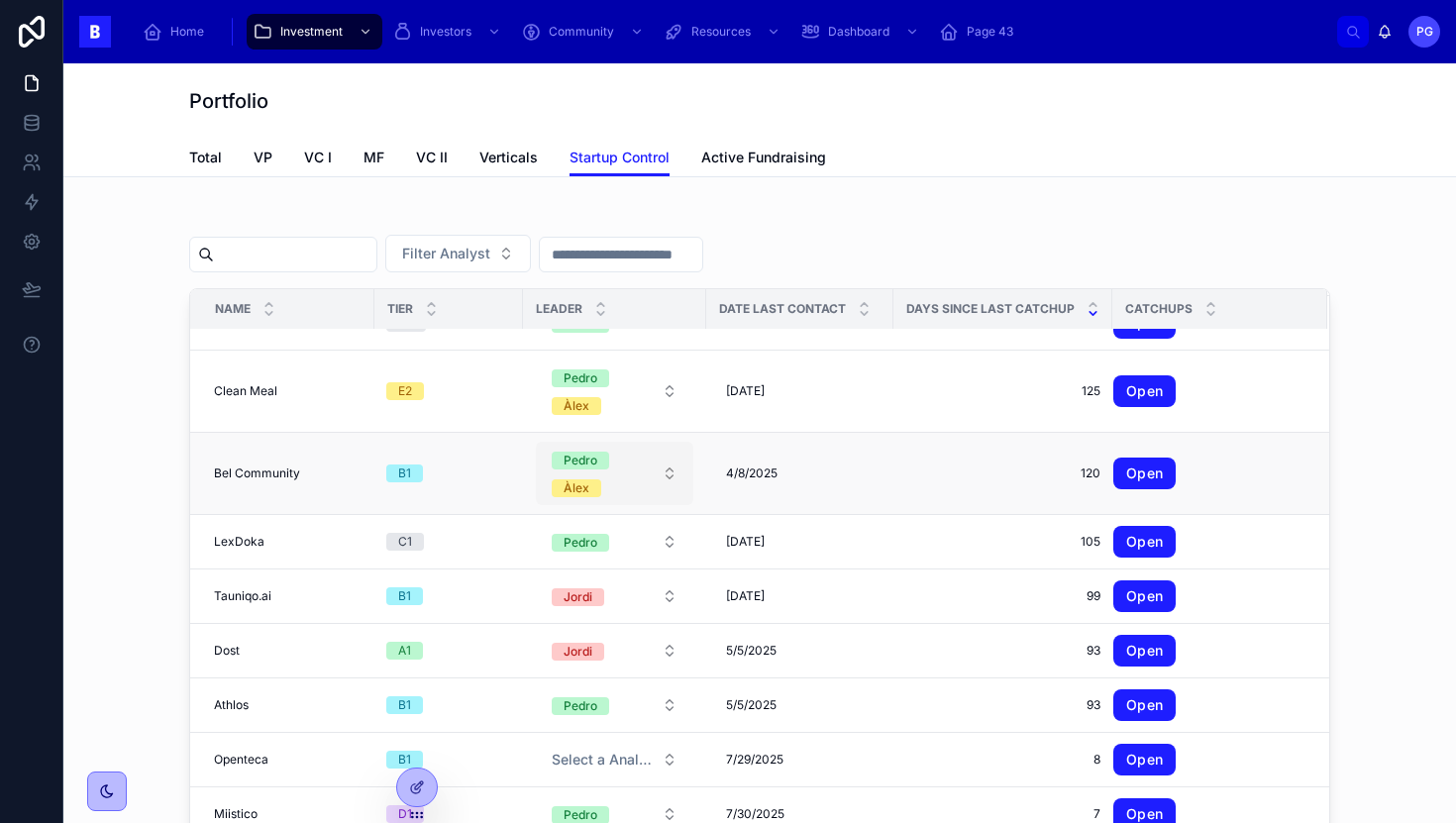 scroll, scrollTop: 2418, scrollLeft: 0, axis: vertical 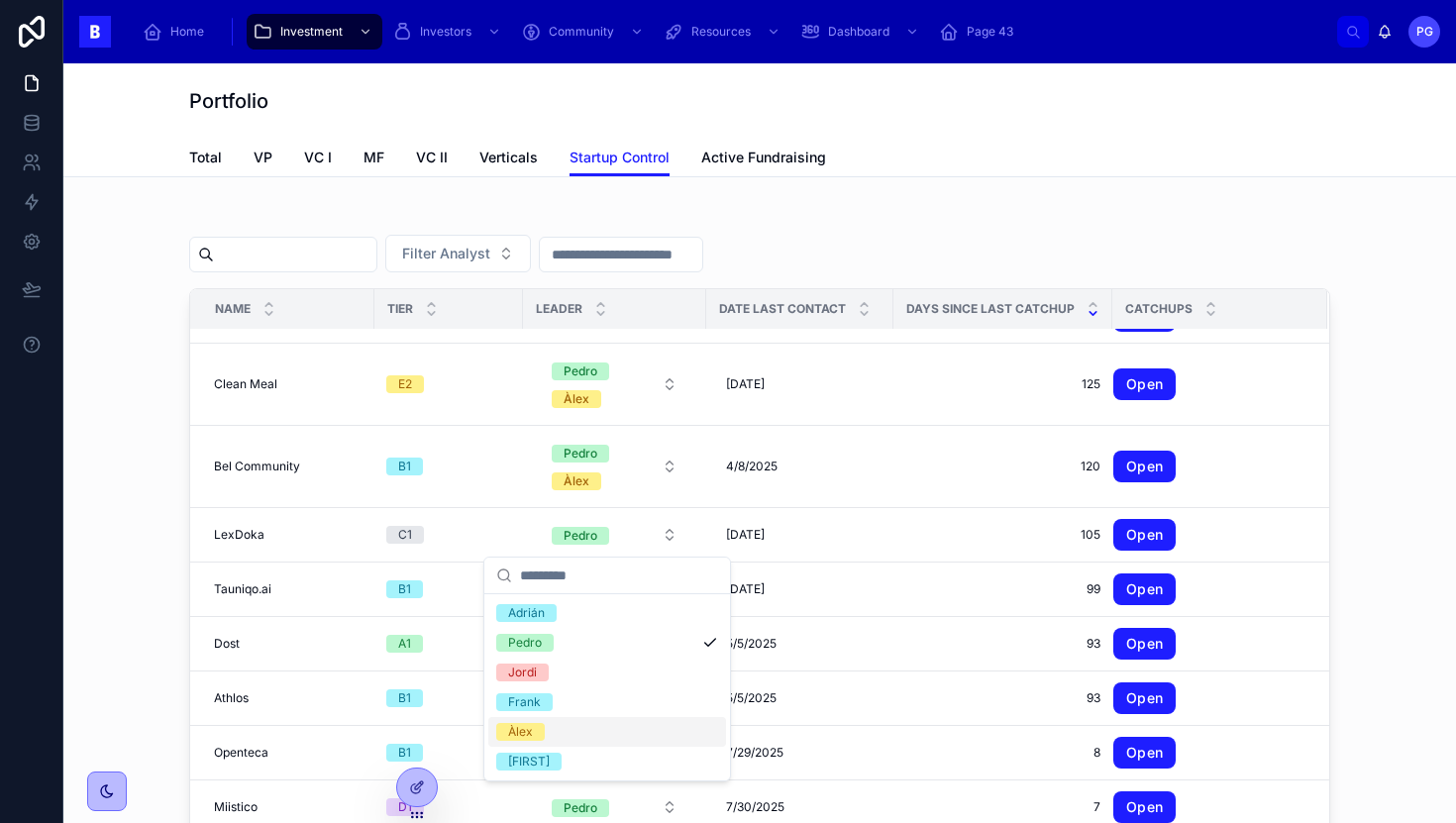 click on "Àlex" at bounding box center (607, 732) 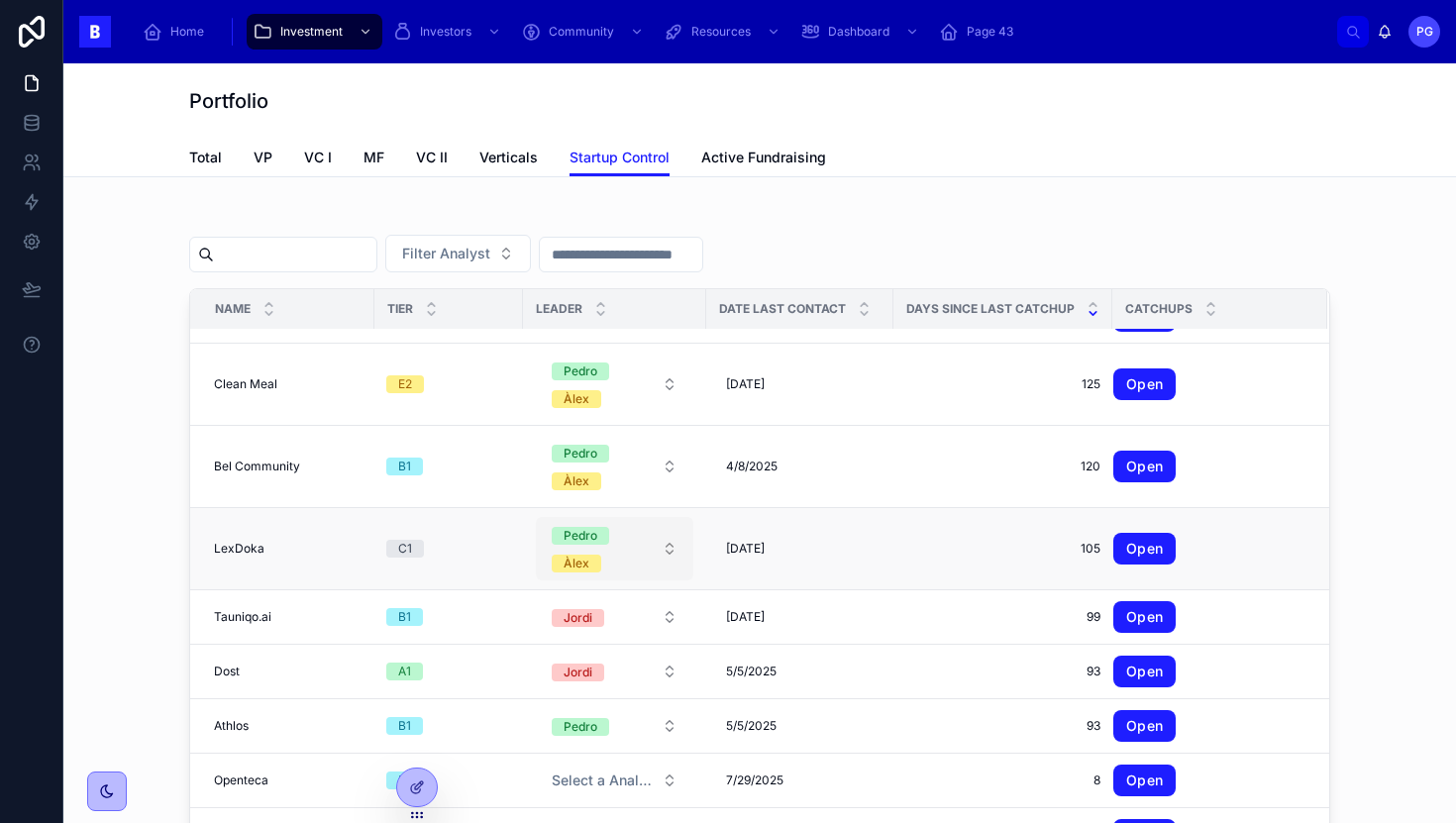 scroll, scrollTop: 2446, scrollLeft: 0, axis: vertical 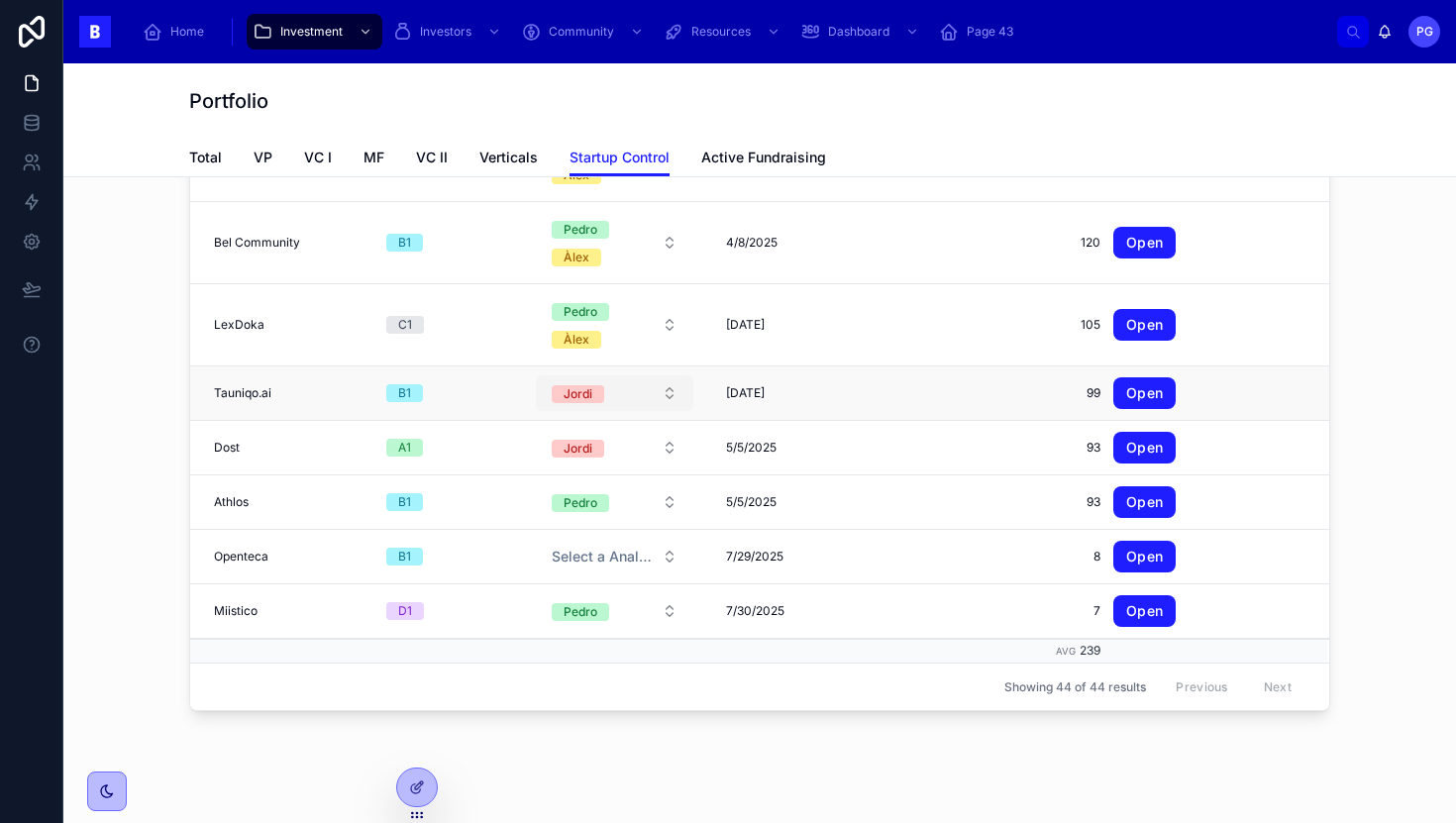 click on "[FIRST]" at bounding box center [614, 393] 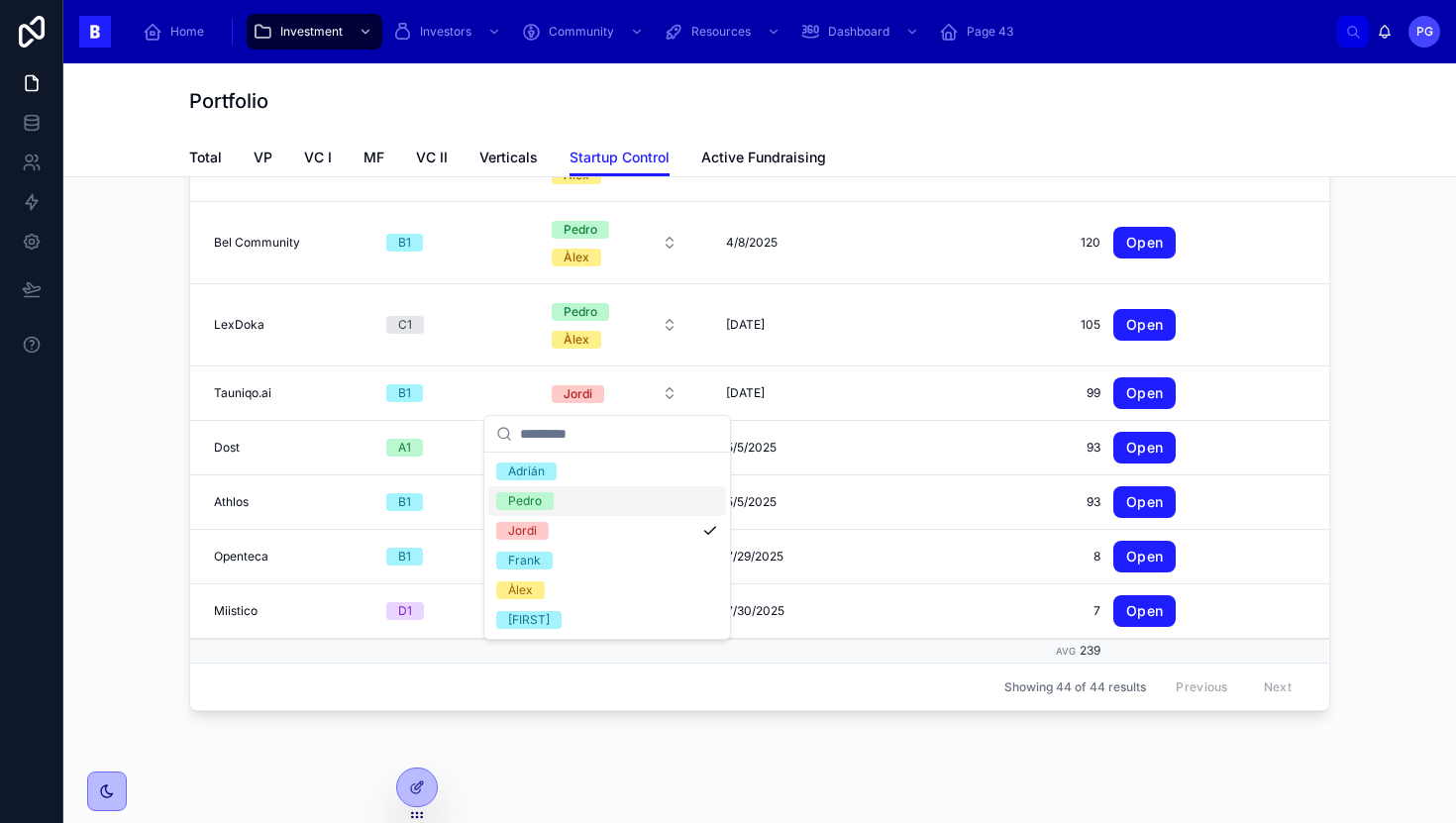 click on "Pedro" at bounding box center (607, 501) 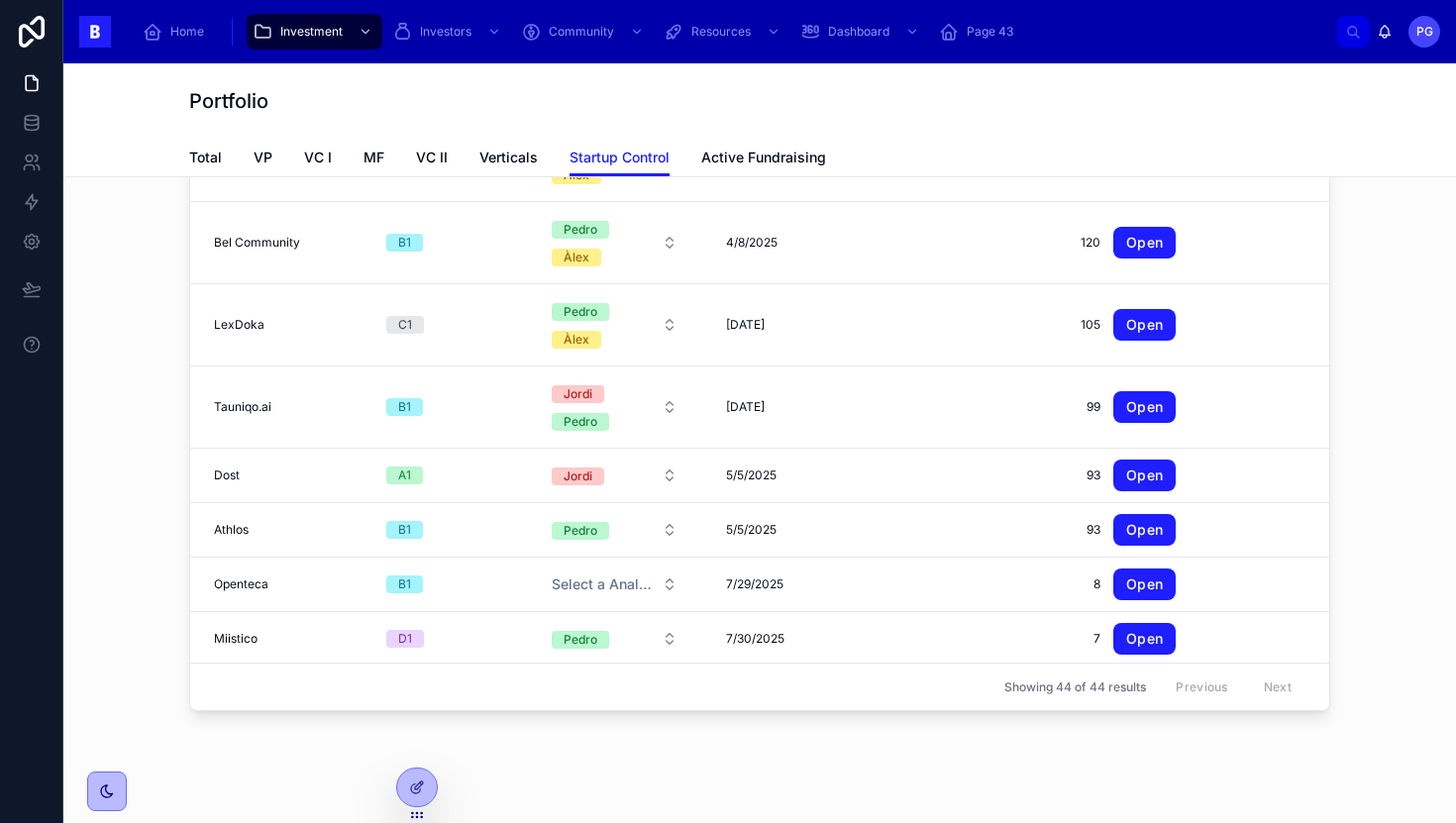 click on "[FIRST]" at bounding box center (614, 475) 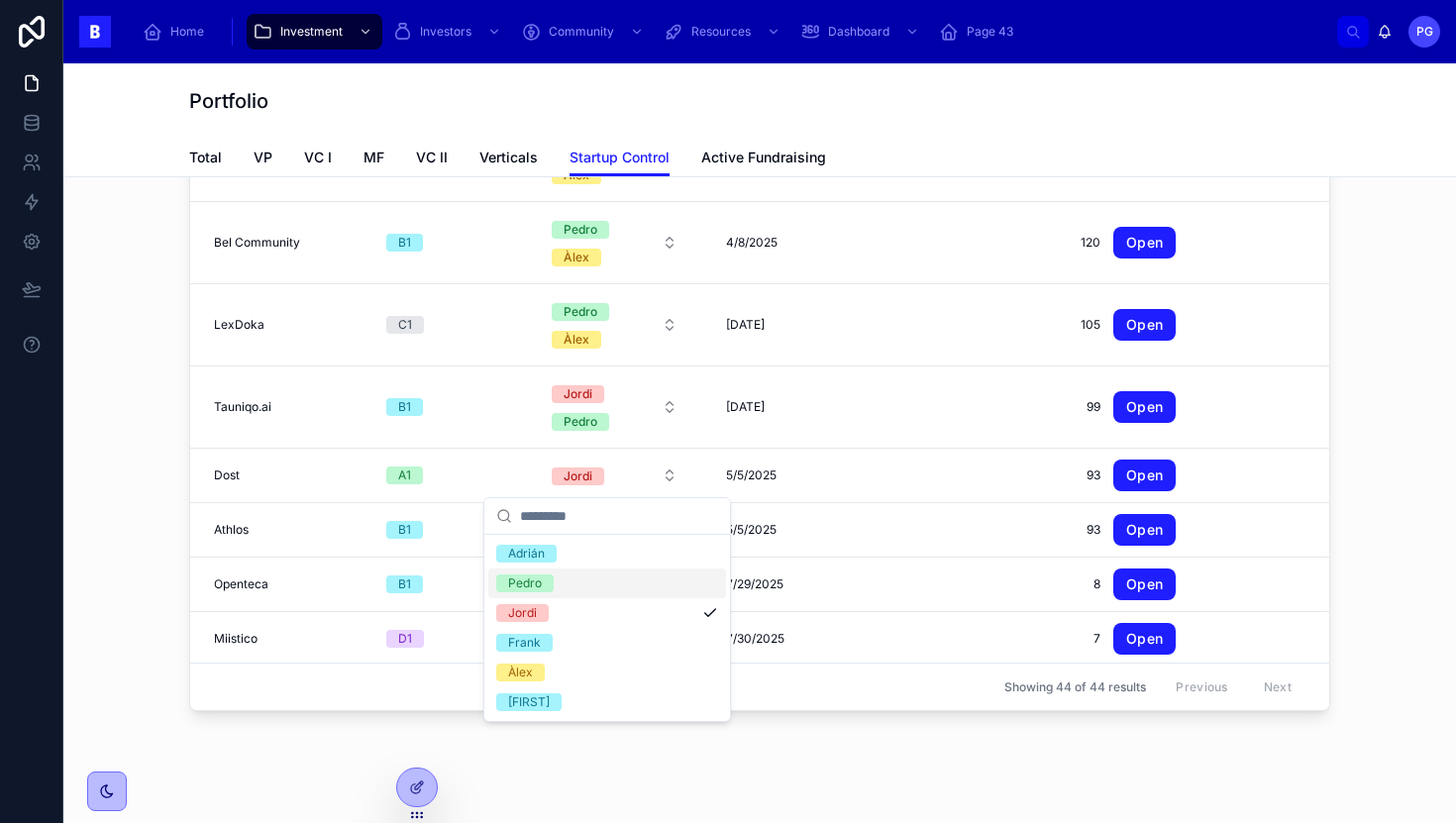 click on "Pedro" at bounding box center [607, 583] 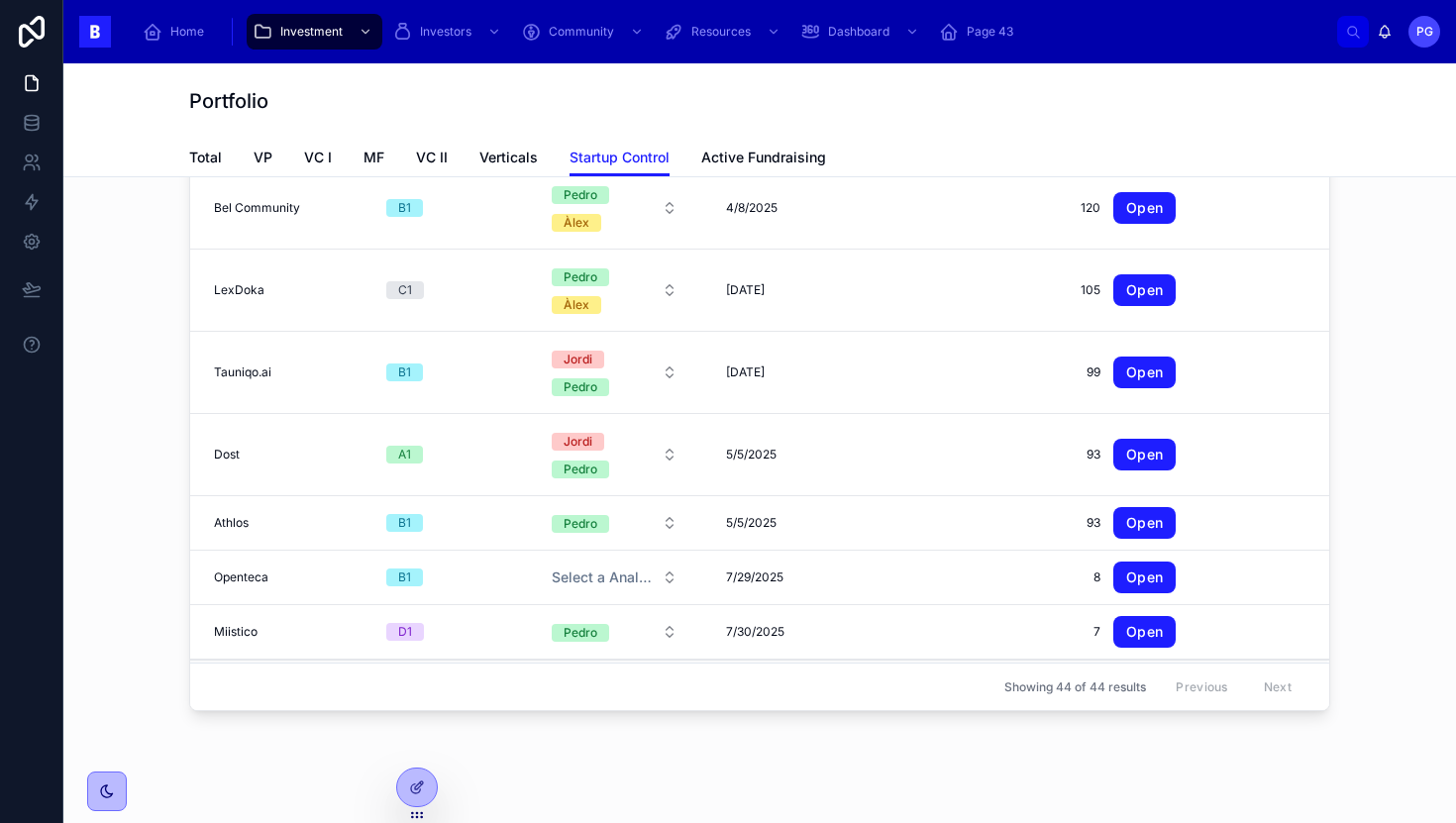 scroll, scrollTop: 2502, scrollLeft: 0, axis: vertical 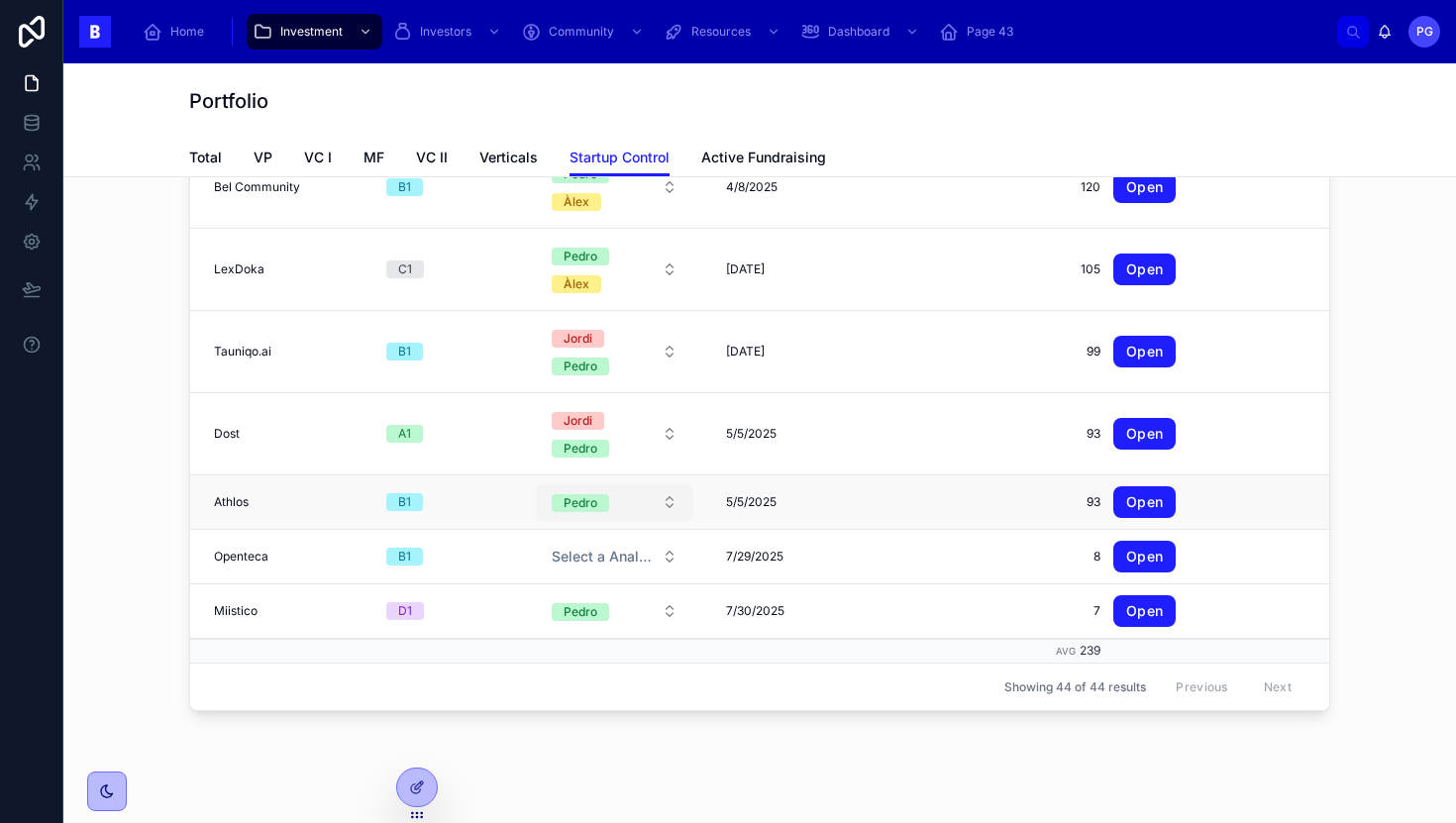 click on "Pedro" at bounding box center (614, 502) 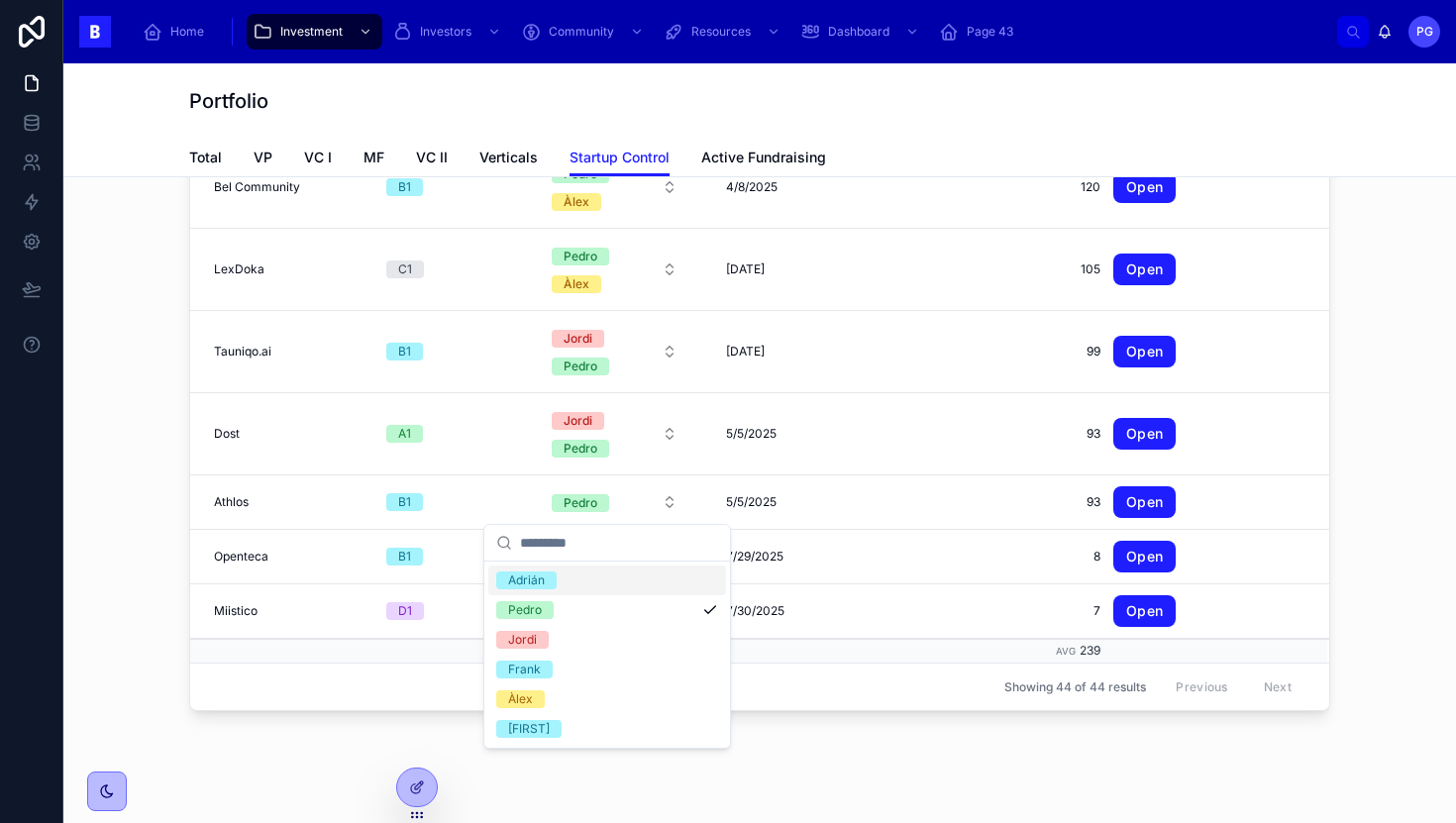 click on "Filter Analyst Name Tier Leader Date Last Contact Days since Last CatchUp CatchUps Intelectia Telecom Intelectia Telecom C1 Pedro 3/21/2025 3/21/2025 138 138 Open UpBeat UpBeat C1 Pedro Àlex 3/24/2025 3/24/2025 135 135 Open Secrets Vault Secrets Vault C1 Pedro Àlex 3/24/2025 3/24/2025 135 135 Open Planteka Planteka D2 Pedro Àlex 3/24/2025 3/24/2025 135 135 Open ZIM Connections ZIM Connections B1 Pedro 3/24/2025 3/24/2025 135 135 Open Tattoox Tattoox A1 Pedro 3/24/2025 3/24/2025 135 135 Open Welme Welme Z Pedro Àlex 3/25/2025 3/25/2025 134 134 Open Huplei Huplei D2 Pedro 3/27/2025 3/27/2025 132 132 Open Space Media Space Media E2 Pedro 3/31/2025 3/31/2025 128 128 Open Aurora Jobs Aurora Jobs C2 Pedro 4/3/2025 4/3/2025 125 125 Open Clean Meal Clean Meal E2 Pedro Àlex 4/3/2025 4/3/2025 125 125 Open Bel Community Bel Community B1 Pedro Àlex 4/8/2025 4/8/2025 120 120 Open LexDoka LexDoka C1 Pedro Àlex 4/23/2025 4/23/2025 105 105 Open Tauniqo.ai Tauniqo.ai B1 Jordi Pedro 4/29/2025 4/29/2025 99 99 Open Dost 8" at bounding box center [760, 361] 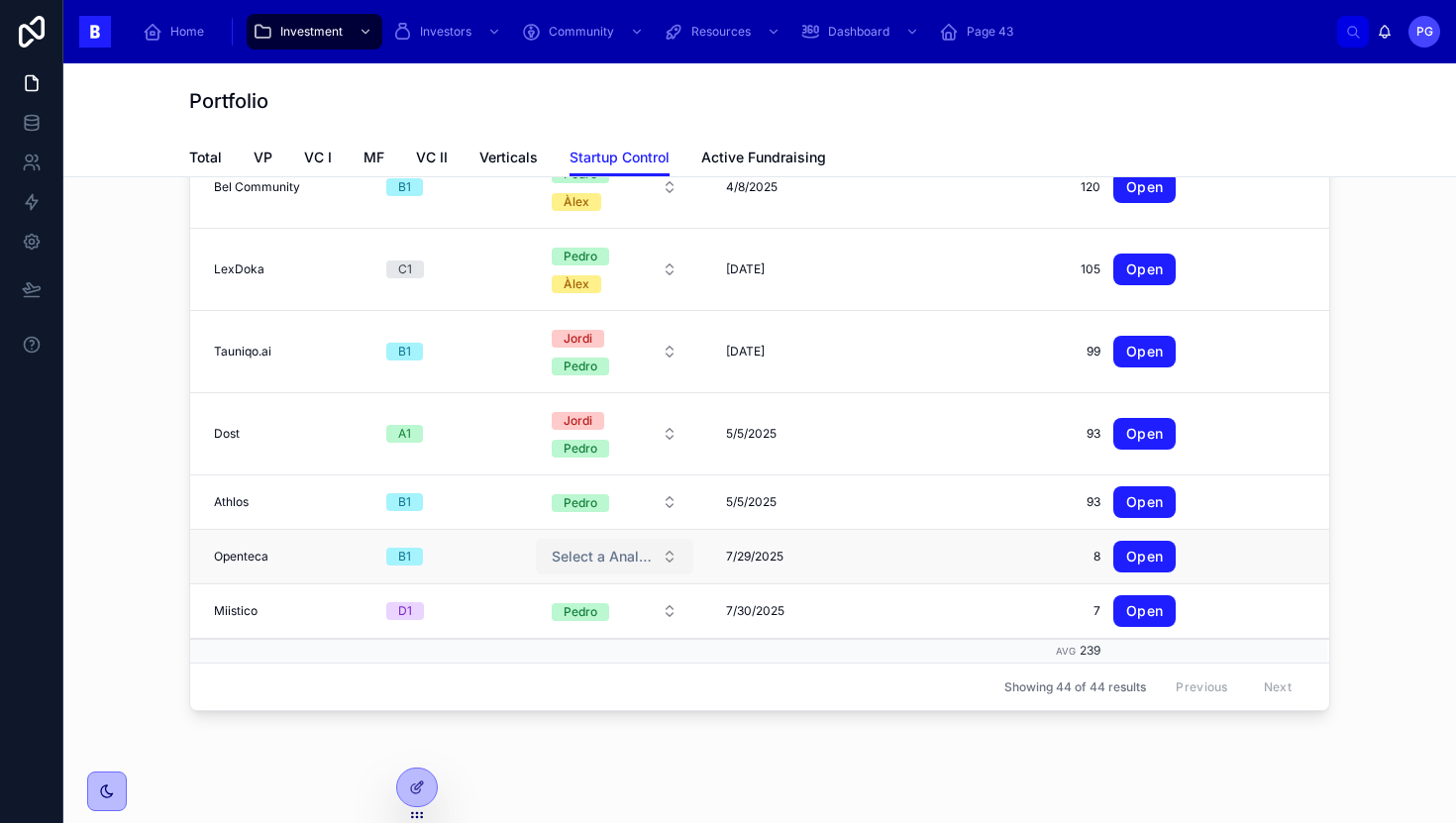 click on "Select a Analyst" at bounding box center (602, 557) 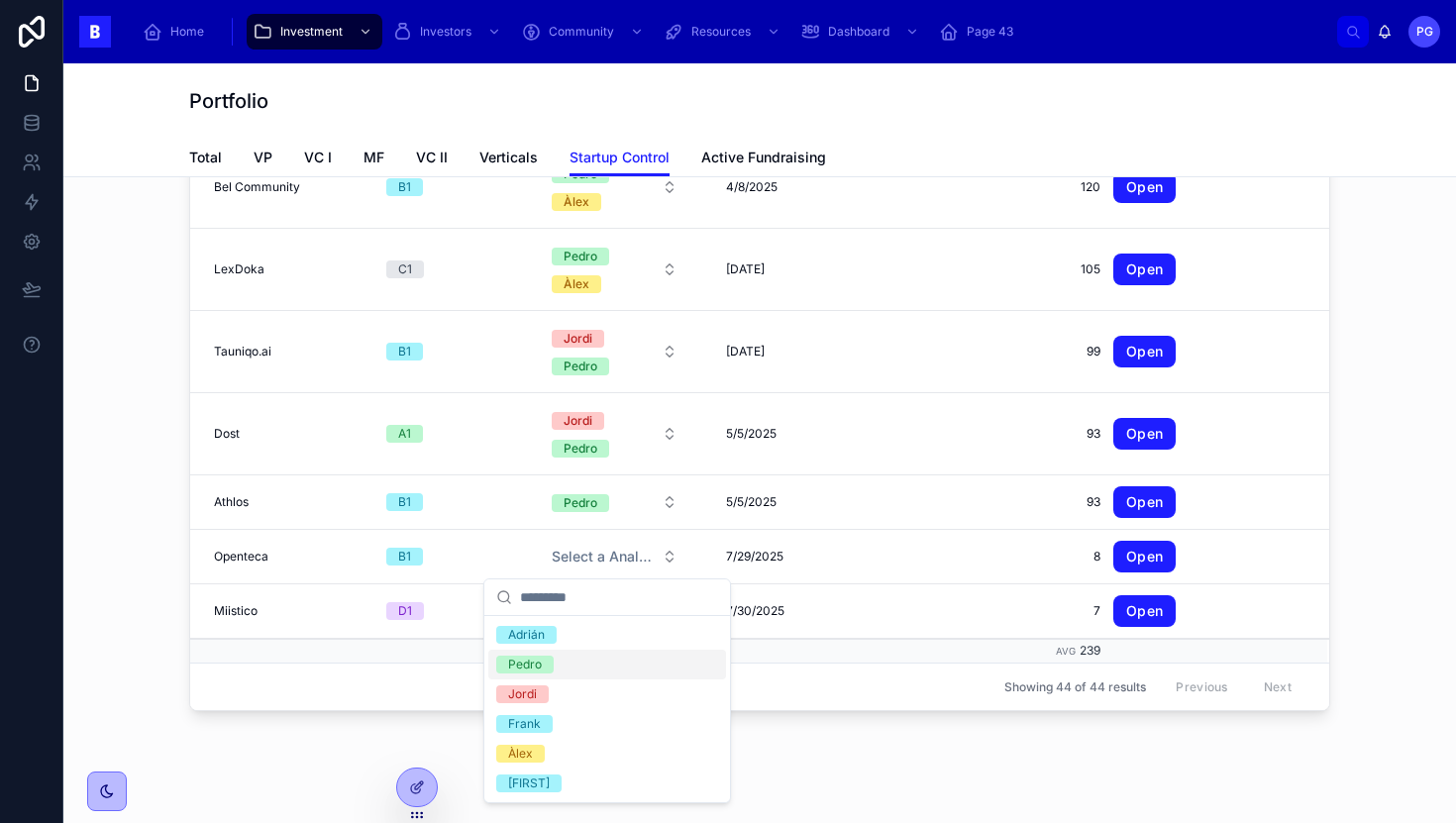 click on "Pedro" at bounding box center (607, 665) 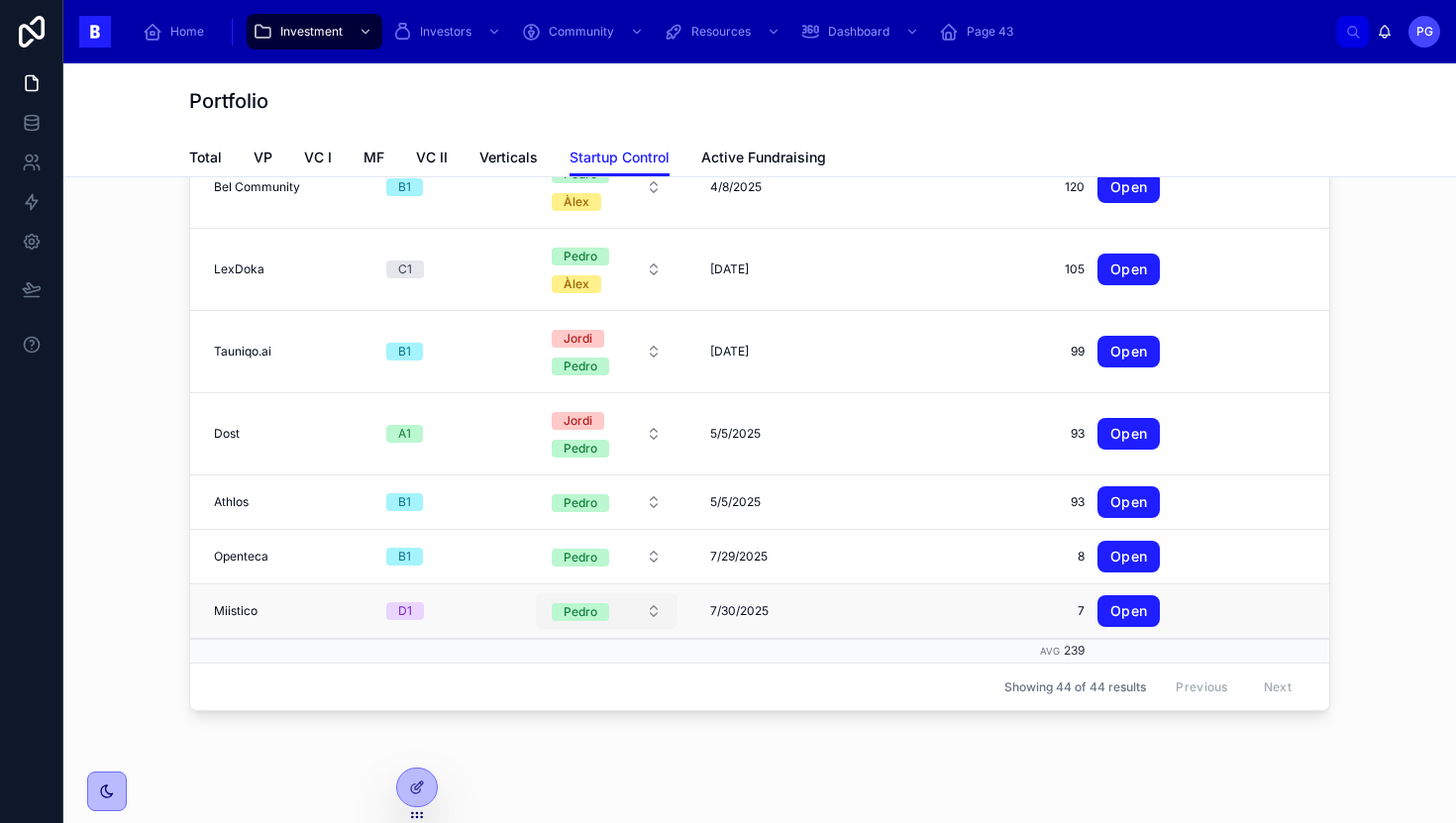 click on "Pedro" at bounding box center [606, 611] 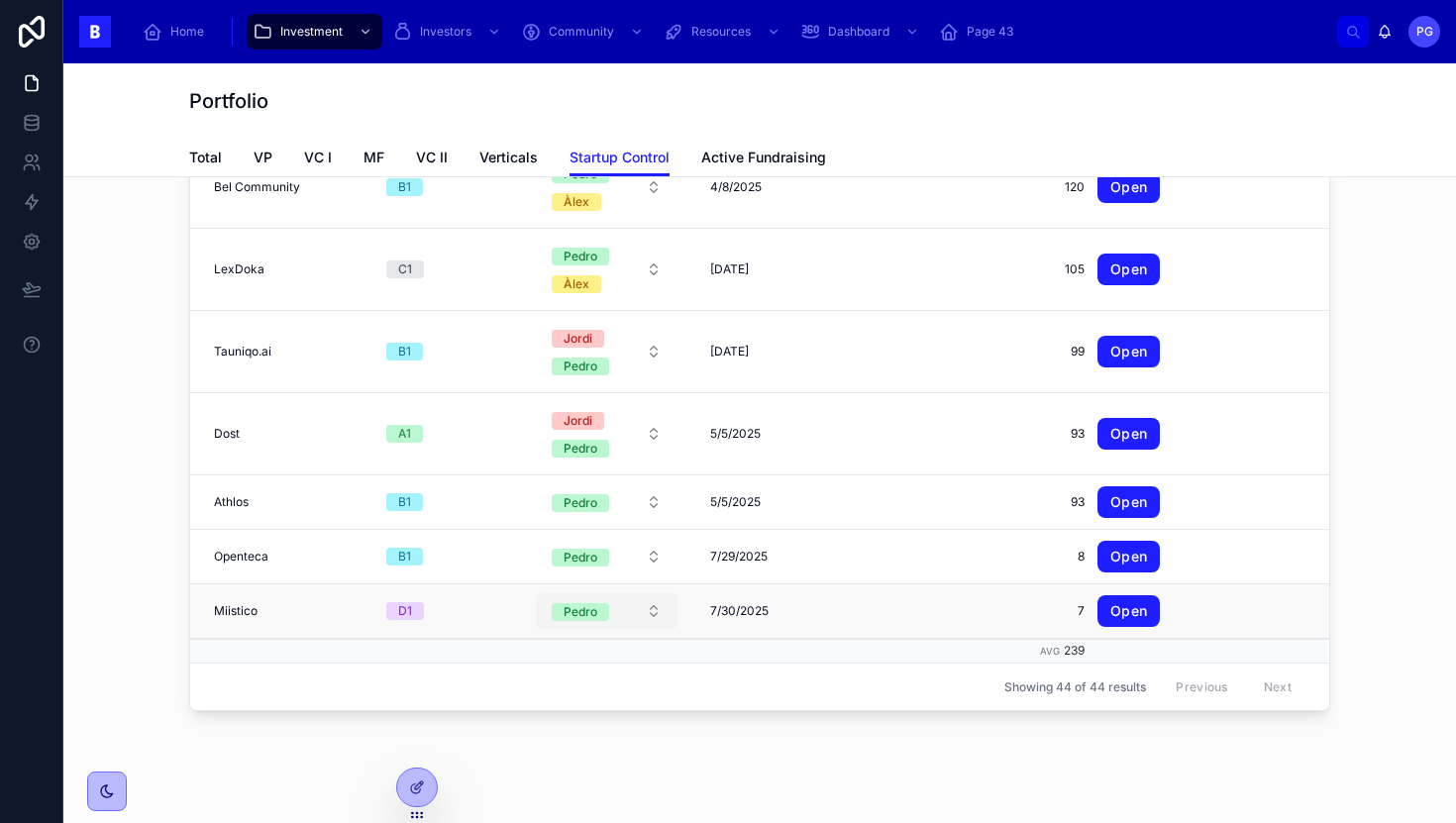 click on "Pedro" at bounding box center (606, 611) 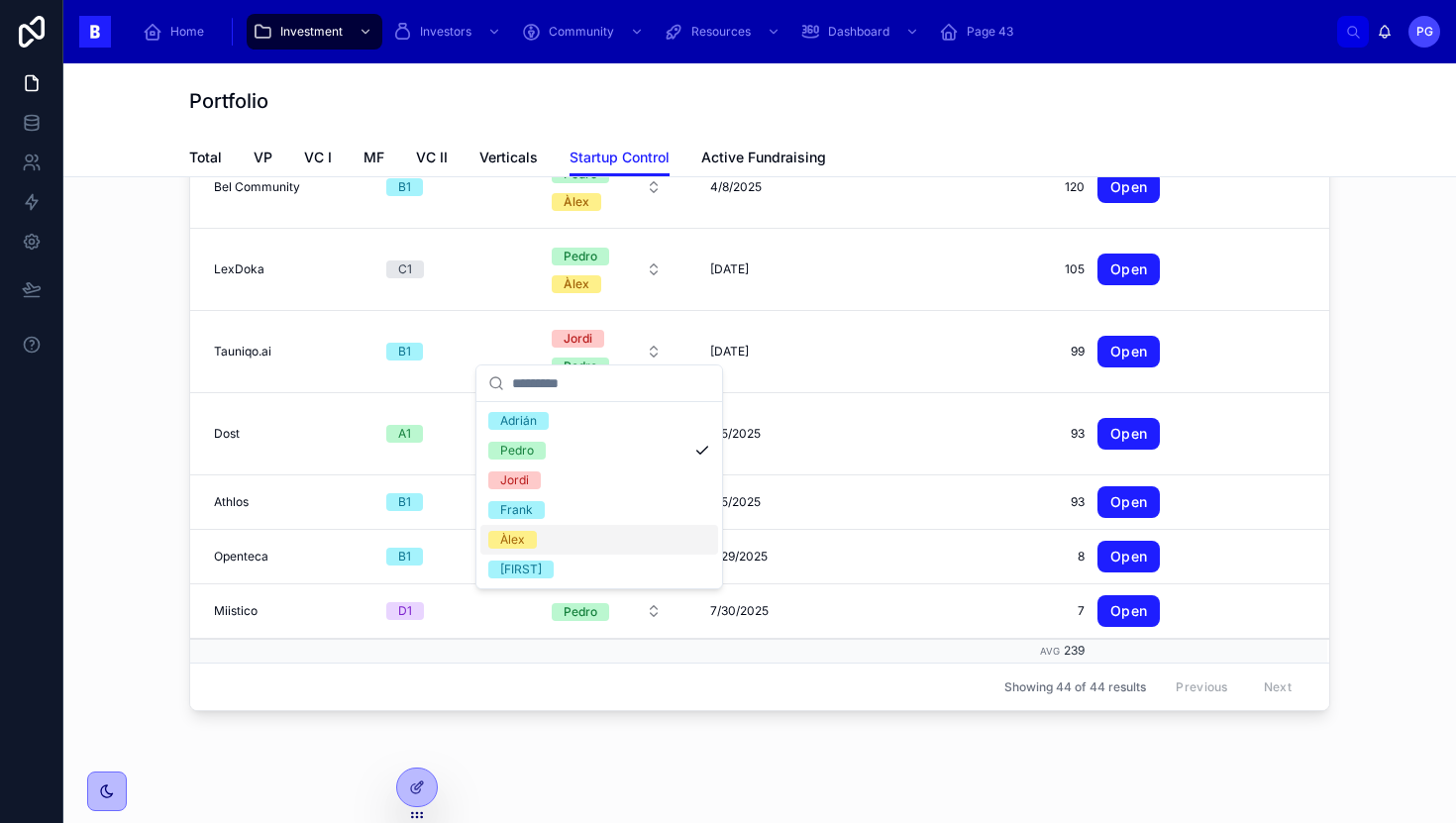 click on "Àlex" at bounding box center (599, 540) 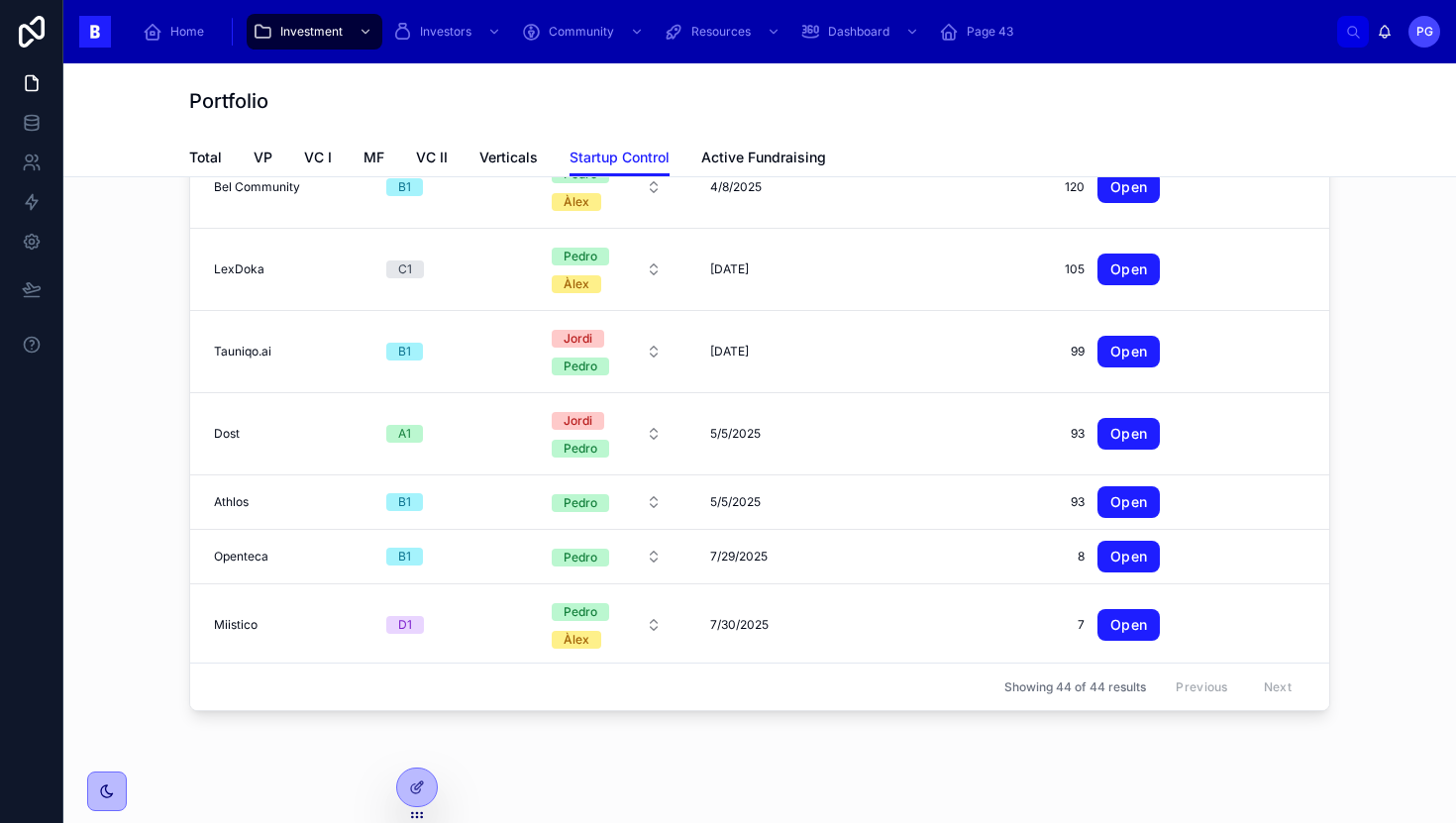 scroll, scrollTop: 0, scrollLeft: 0, axis: both 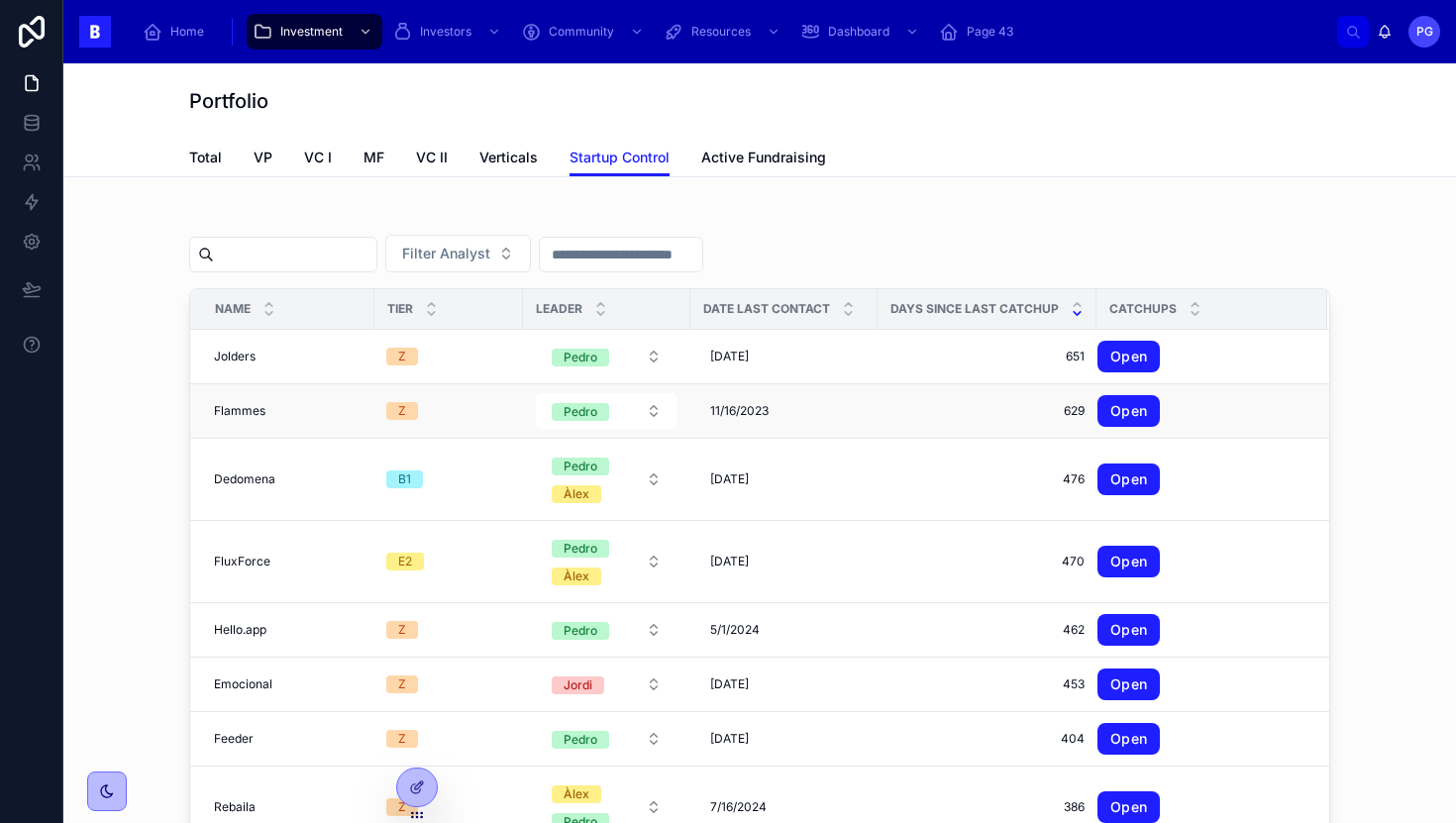 click on "Flammes Flammes" at bounding box center [288, 411] 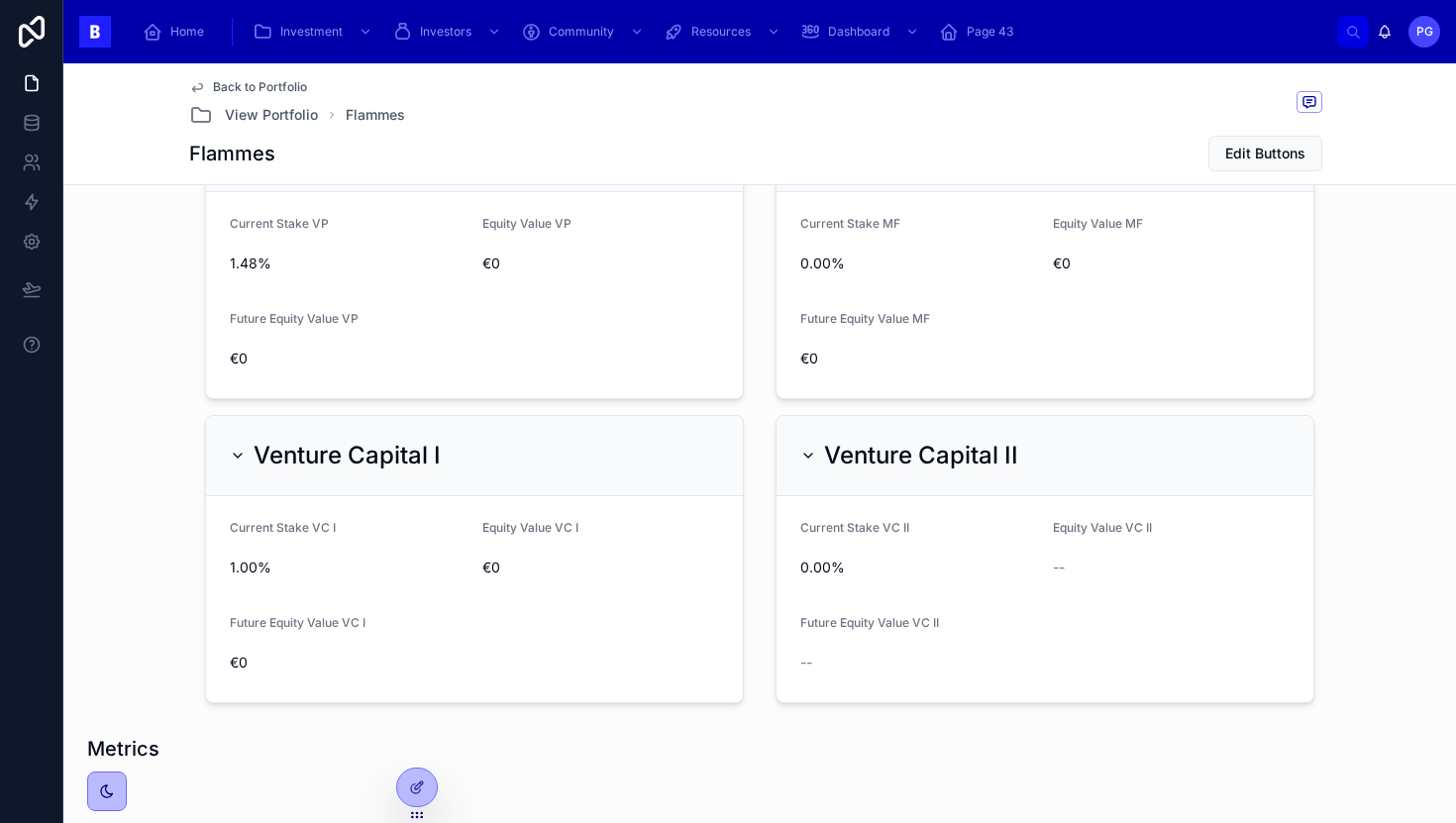 scroll, scrollTop: 1034, scrollLeft: 0, axis: vertical 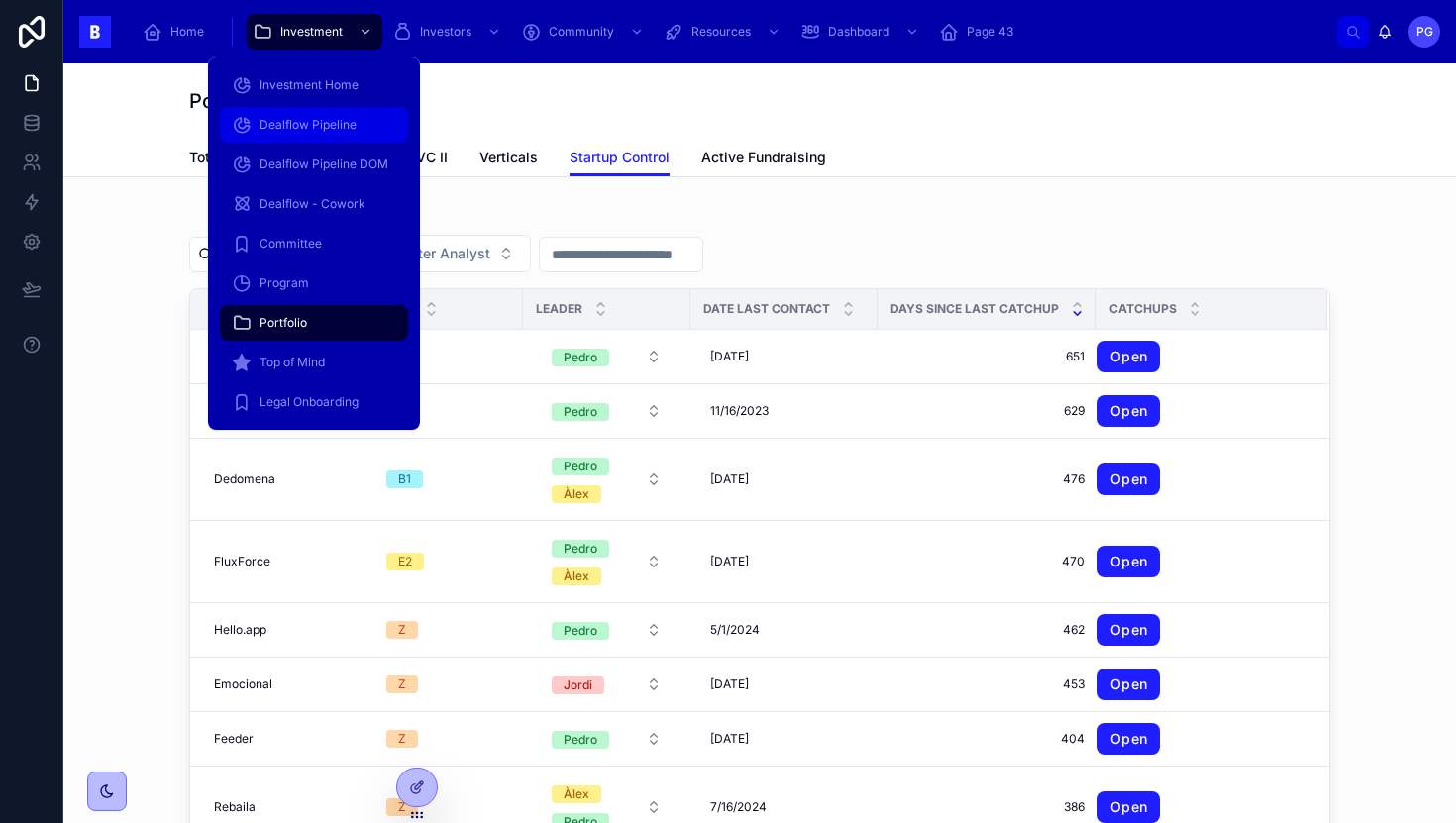 click on "Dealflow Pipeline" at bounding box center (308, 125) 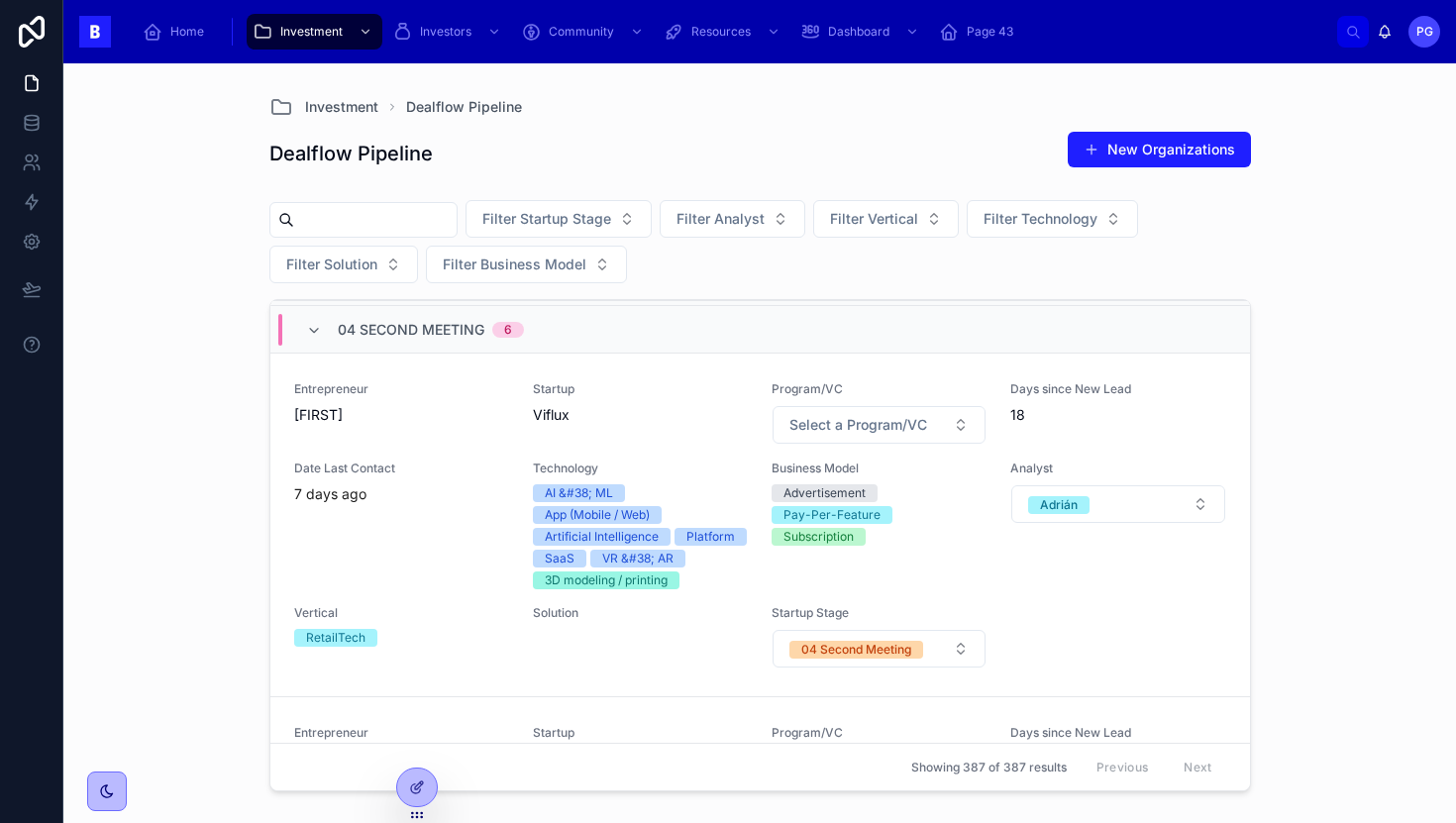 scroll, scrollTop: 286, scrollLeft: 0, axis: vertical 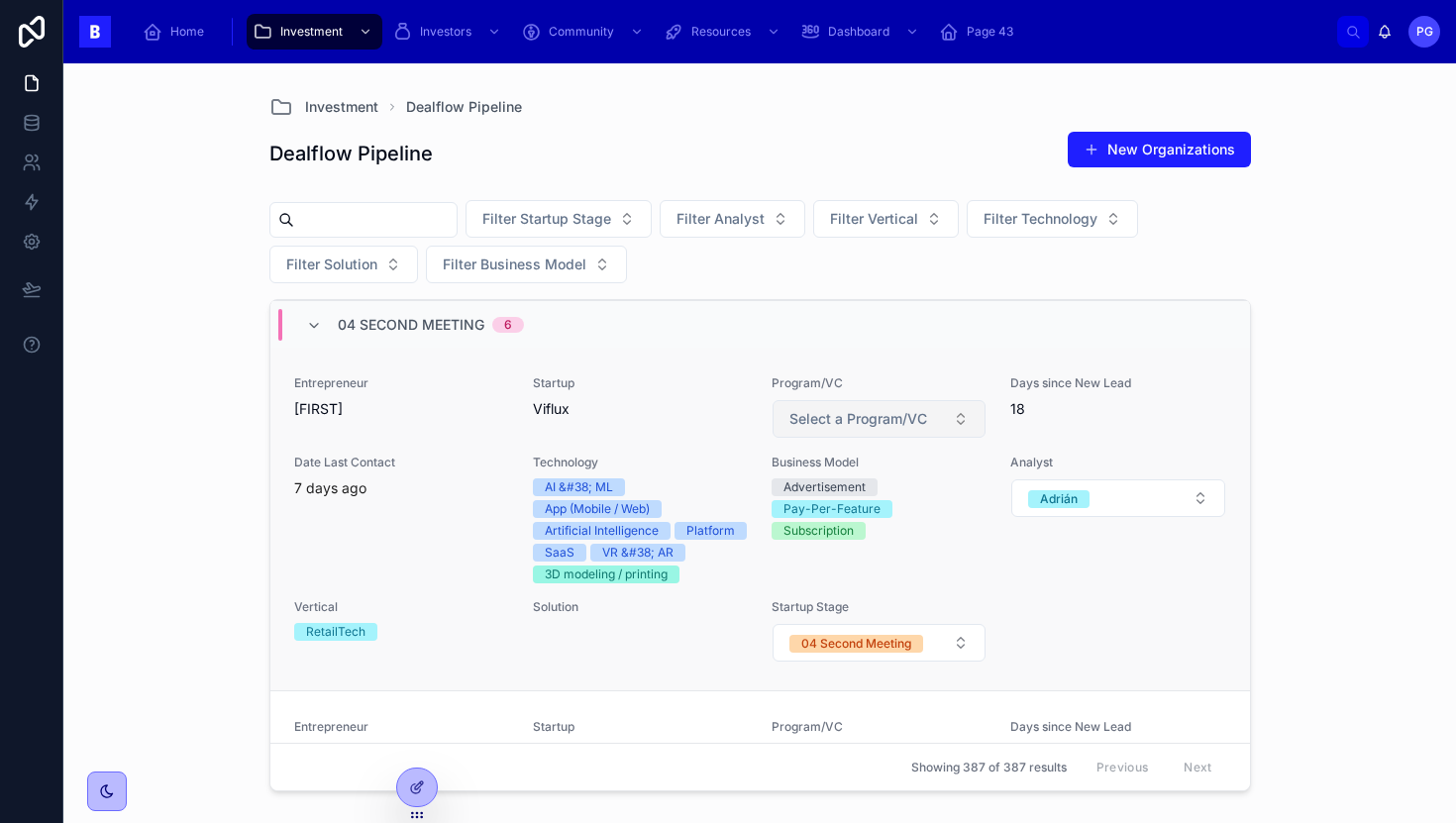 click on "Select a Program/VC" at bounding box center [858, 419] 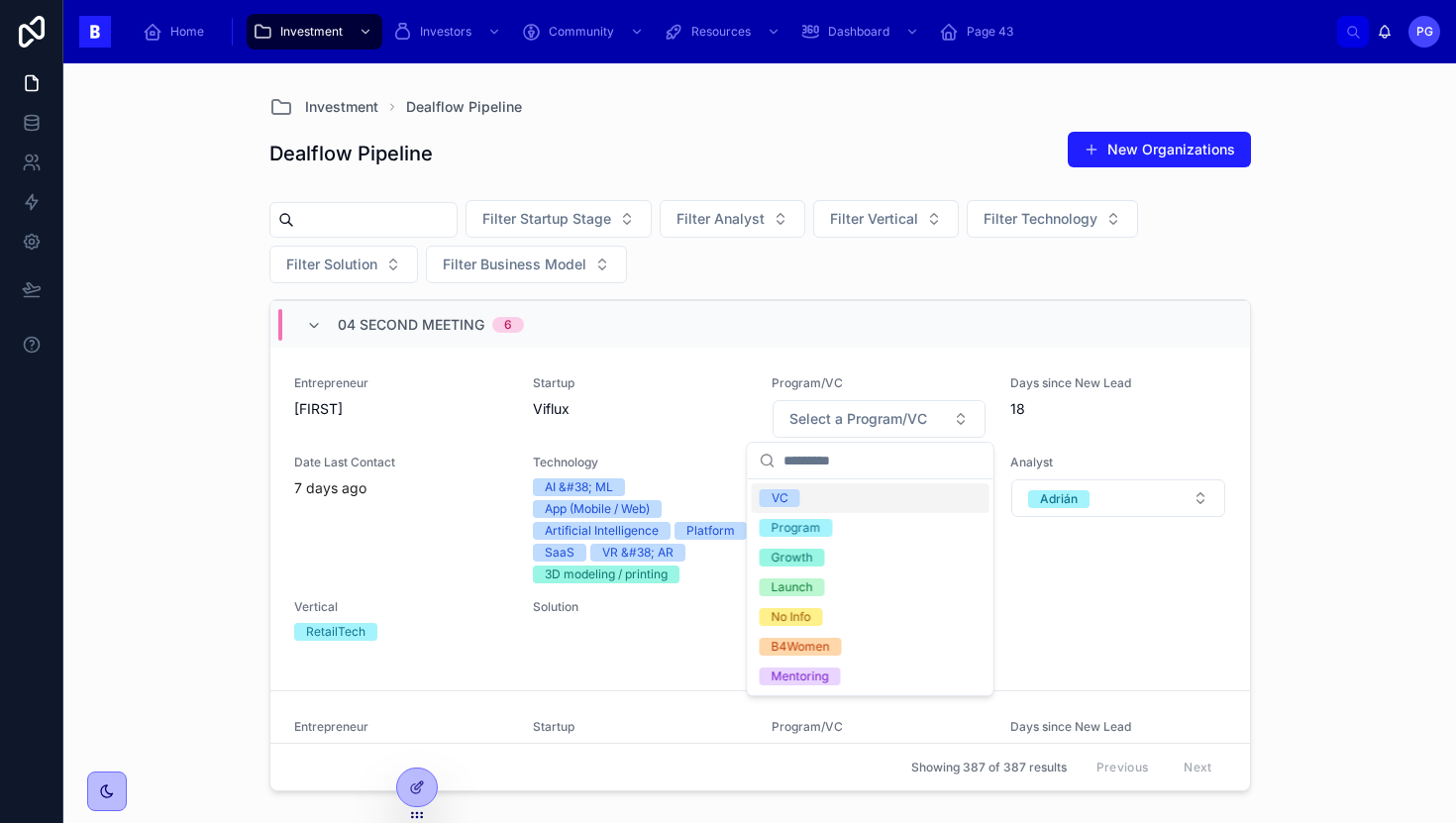 click on "Investment Dealflow Pipeline Dealflow Pipeline New Organizations Filter Startup Stage Filter Analyst Filter Vertical Filter Technology Filter Solution Filter Business Model 01 New Lead 1 01.1 Reminder 2 02 Summary Arrived 4 02.1 Arrange Meeting 1 03 First Meeting 9 03.1 Arrange Second Meeting 2 04 Second Meeting 6 Entrepreneur SebastianFirtman Startup Viflux Program/VC Select a Program/VC Days since New Lead 18 Date Last Contact 7 days ago Technology AI &#38; ML App (Mobile / Web) Artificial Intelligence Platform SaaS VR &#38; AR 3D modeling / printing Business Model Advertisement Pay-Per-Feature Subscription Analyst Adrián Vertical RetailTech Solution Startup Stage 04 Second Meeting Entrepreneur Jordi Casabella Startup Placenet Program/VC Select a Program/VC Days since New Lead 28 Date Last Contact in 19 days Technology Business Model Analyst Pedro Vertical Solution Startup Stage 04 Second Meeting Entrepreneur PaulaRodríguez Startup Sembrando Salud Program/VC Program Days since New Lead 35 23 days ago SaaS" at bounding box center (760, 443) 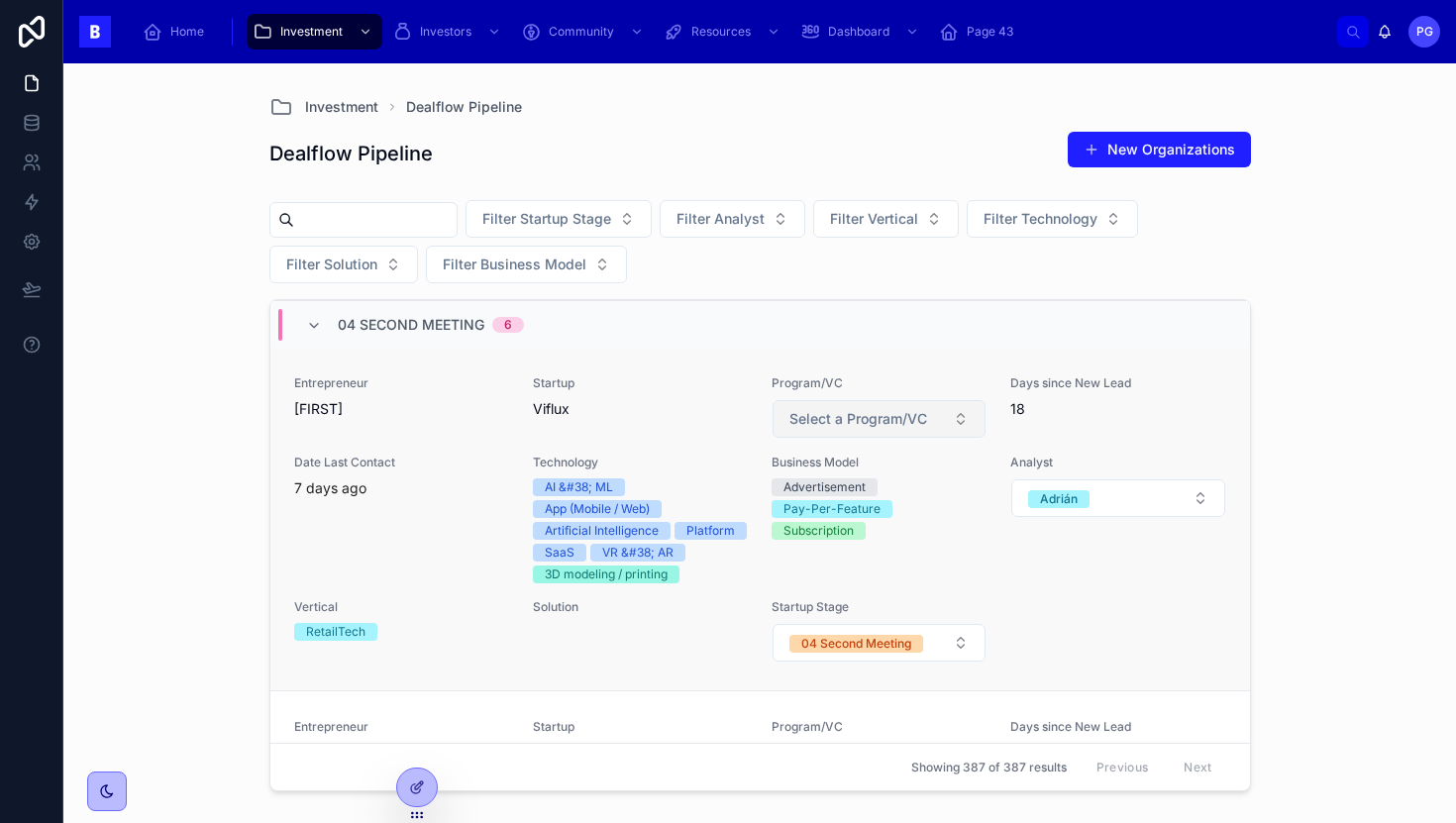 click on "Select a Program/VC" at bounding box center (879, 419) 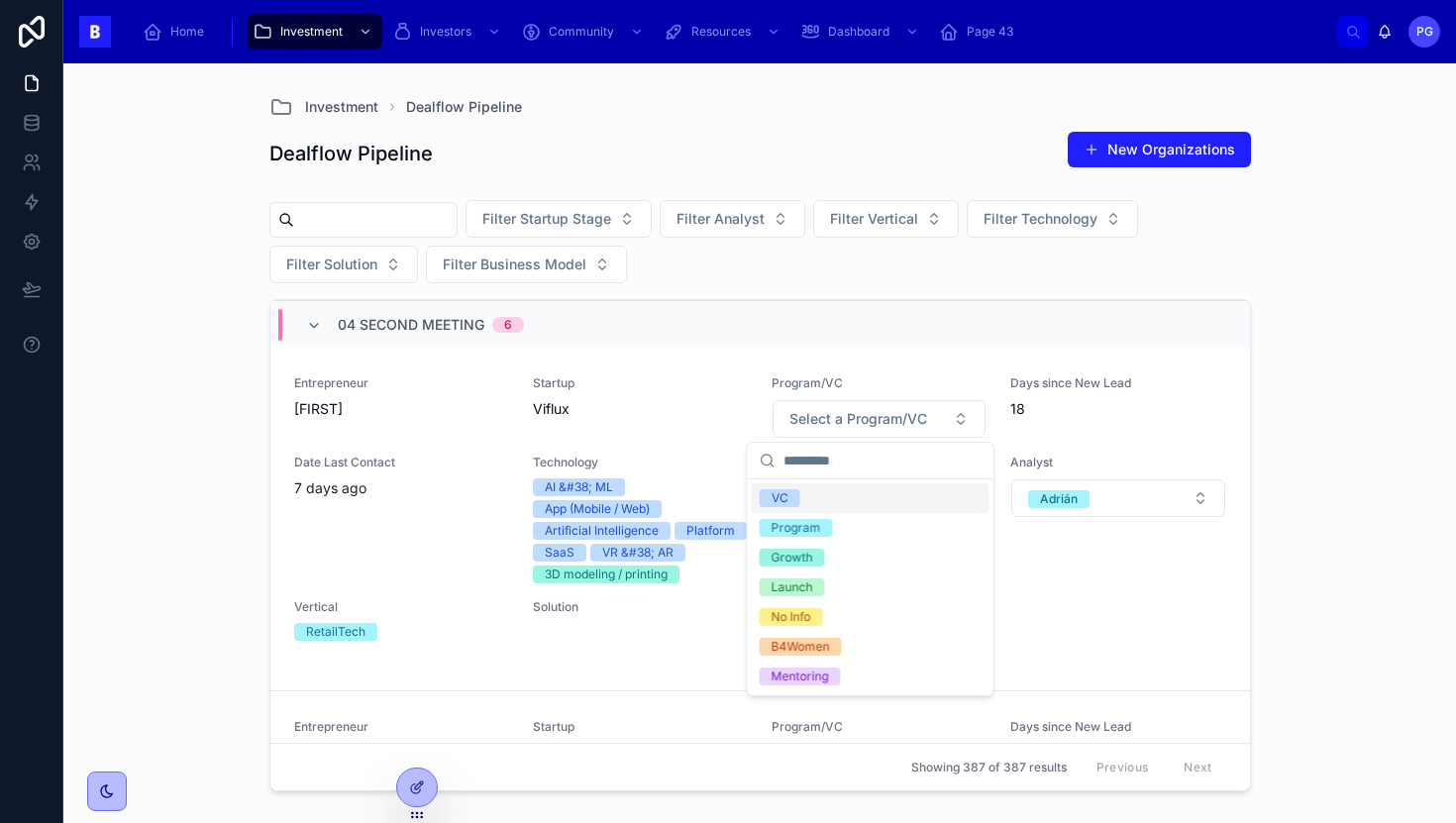 click on "Investment Dealflow Pipeline Dealflow Pipeline New Organizations Filter Startup Stage Filter Analyst Filter Vertical Filter Technology Filter Solution Filter Business Model 01 New Lead 1 01.1 Reminder 2 02 Summary Arrived 4 02.1 Arrange Meeting 1 03 First Meeting 9 03.1 Arrange Second Meeting 2 04 Second Meeting 6 Entrepreneur SebastianFirtman Startup Viflux Program/VC Select a Program/VC Days since New Lead 18 Date Last Contact 7 days ago Technology AI &#38; ML App (Mobile / Web) Artificial Intelligence Platform SaaS VR &#38; AR 3D modeling / printing Business Model Advertisement Pay-Per-Feature Subscription Analyst Adrián Vertical RetailTech Solution Startup Stage 04 Second Meeting Entrepreneur Jordi Casabella Startup Placenet Program/VC Select a Program/VC Days since New Lead 28 Date Last Contact in 19 days Technology Business Model Analyst Pedro Vertical Solution Startup Stage 04 Second Meeting Entrepreneur PaulaRodríguez Startup Sembrando Salud Program/VC Program Days since New Lead 35 23 days ago SaaS" at bounding box center [760, 443] 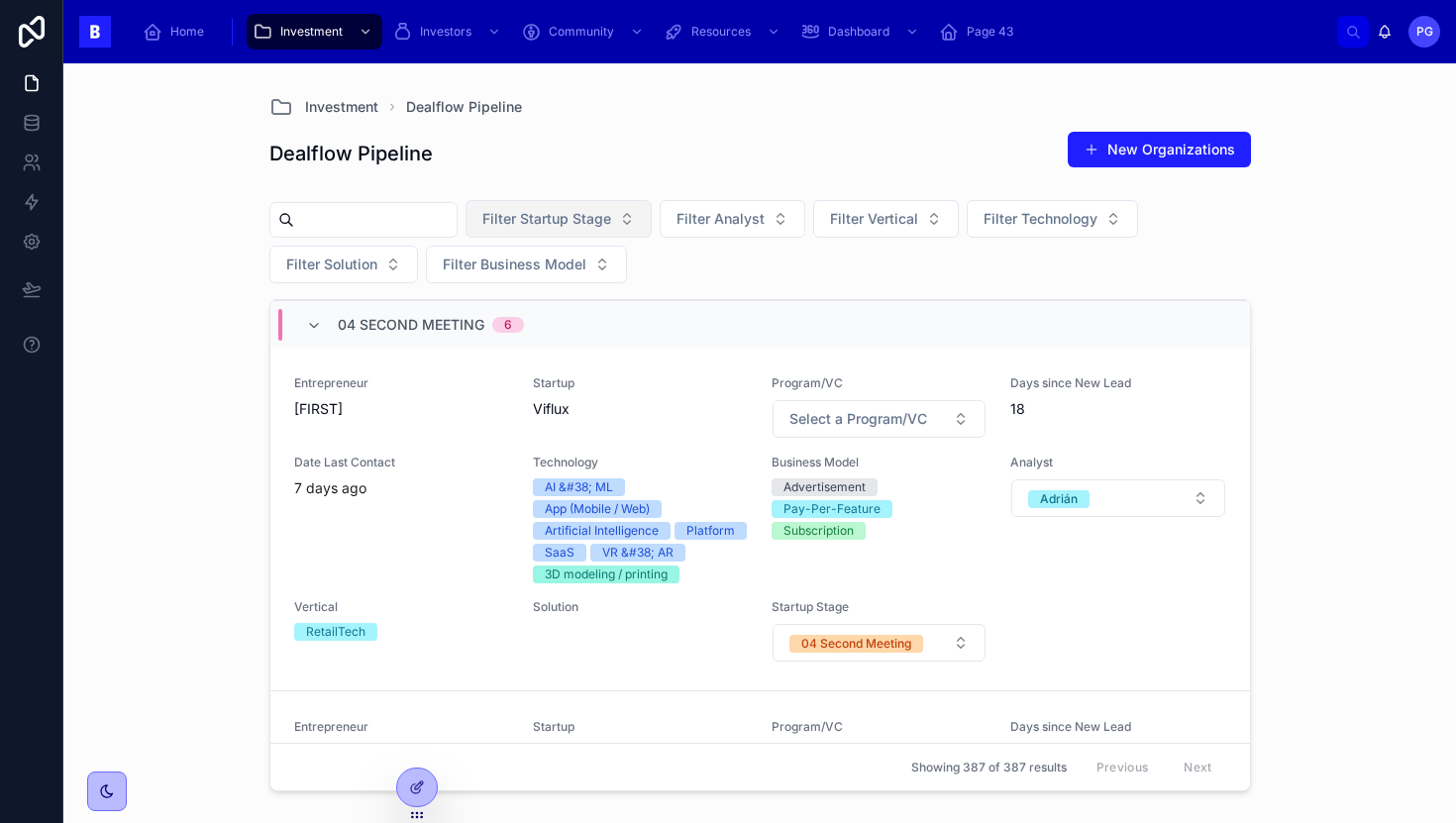 click on "Filter Startup Stage" at bounding box center (559, 219) 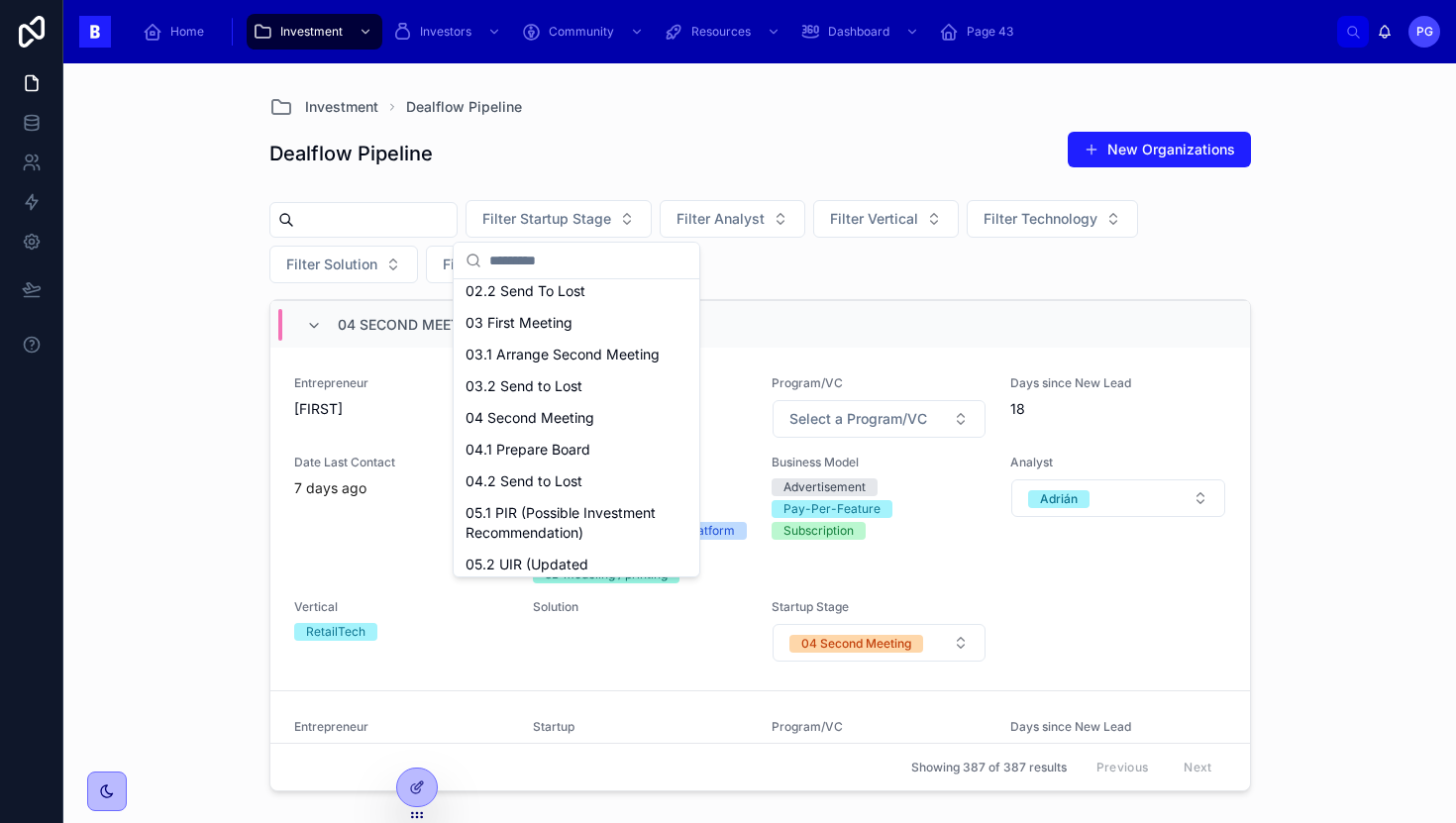 scroll, scrollTop: 178, scrollLeft: 0, axis: vertical 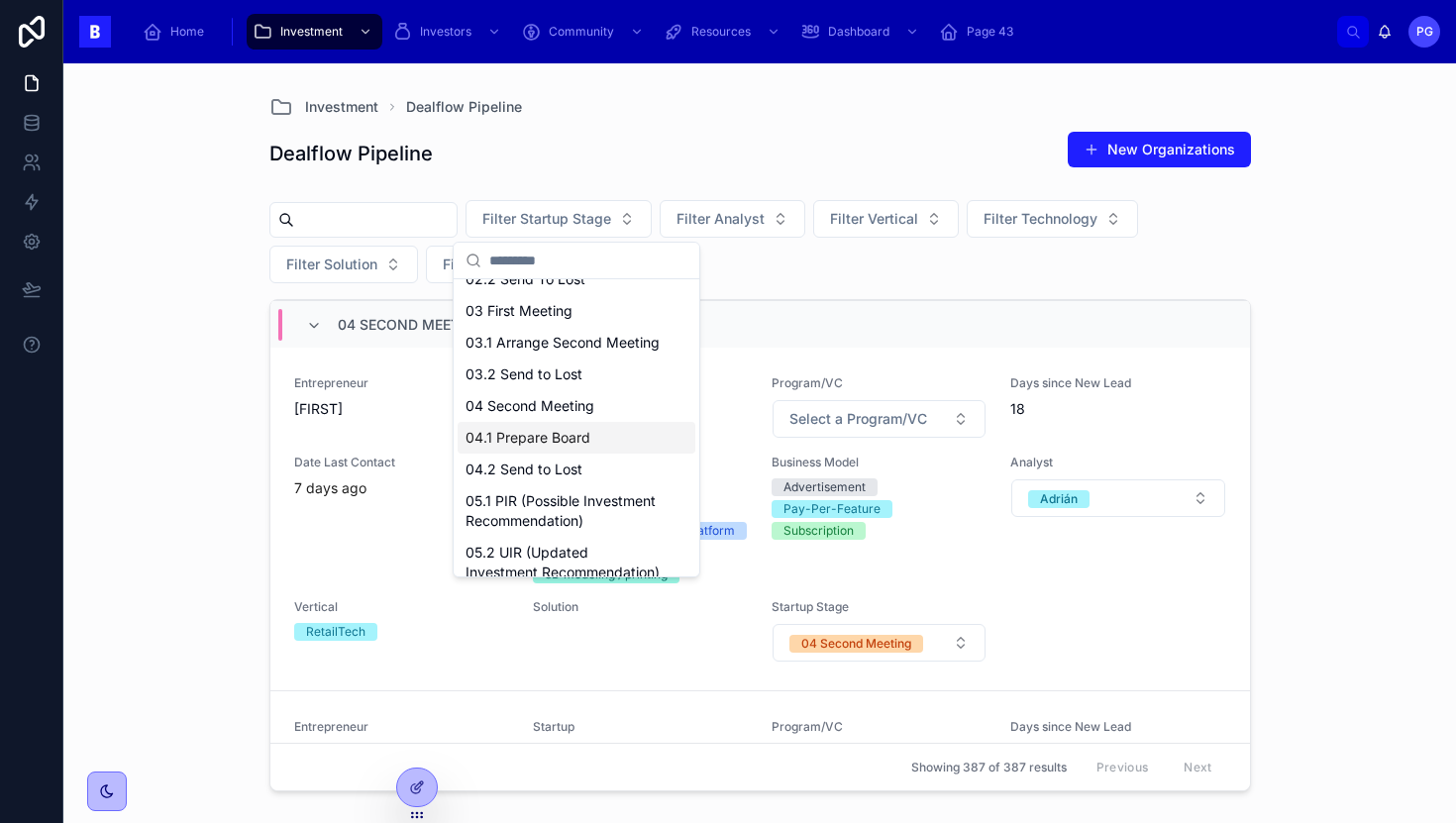 click on "04.1 Prepare Board" at bounding box center [576, 438] 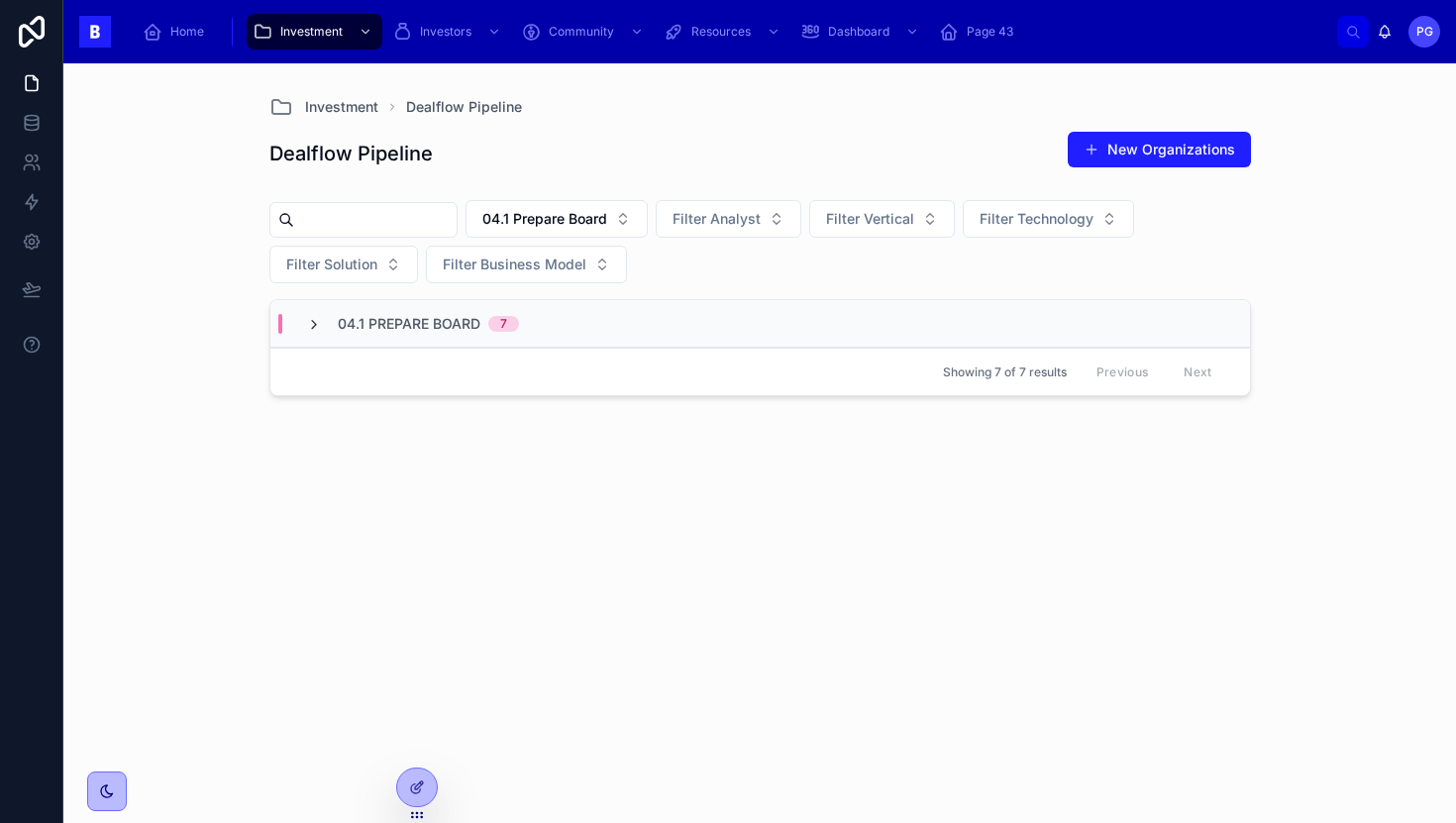 click at bounding box center [314, 325] 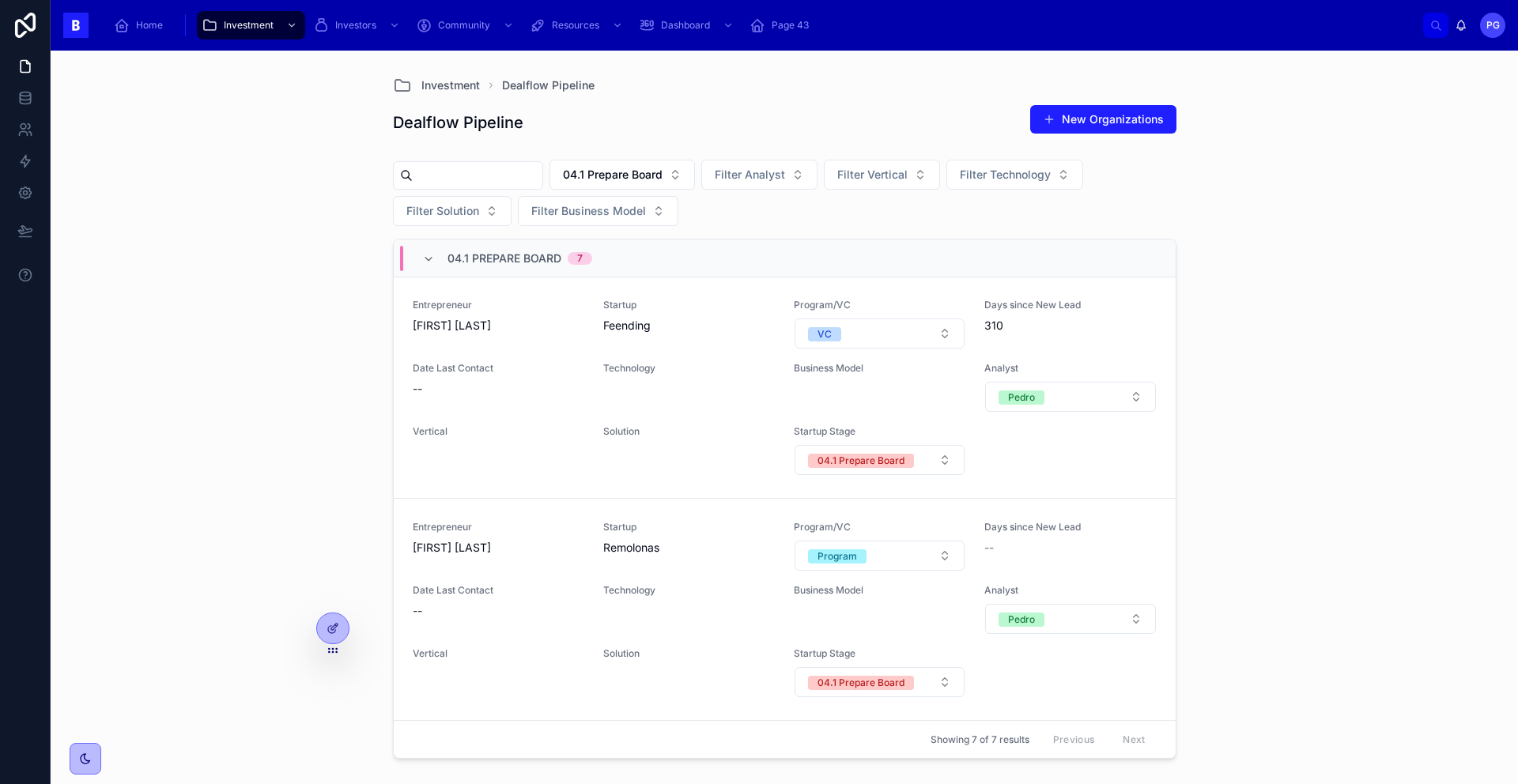 scroll, scrollTop: 1129, scrollLeft: 0, axis: vertical 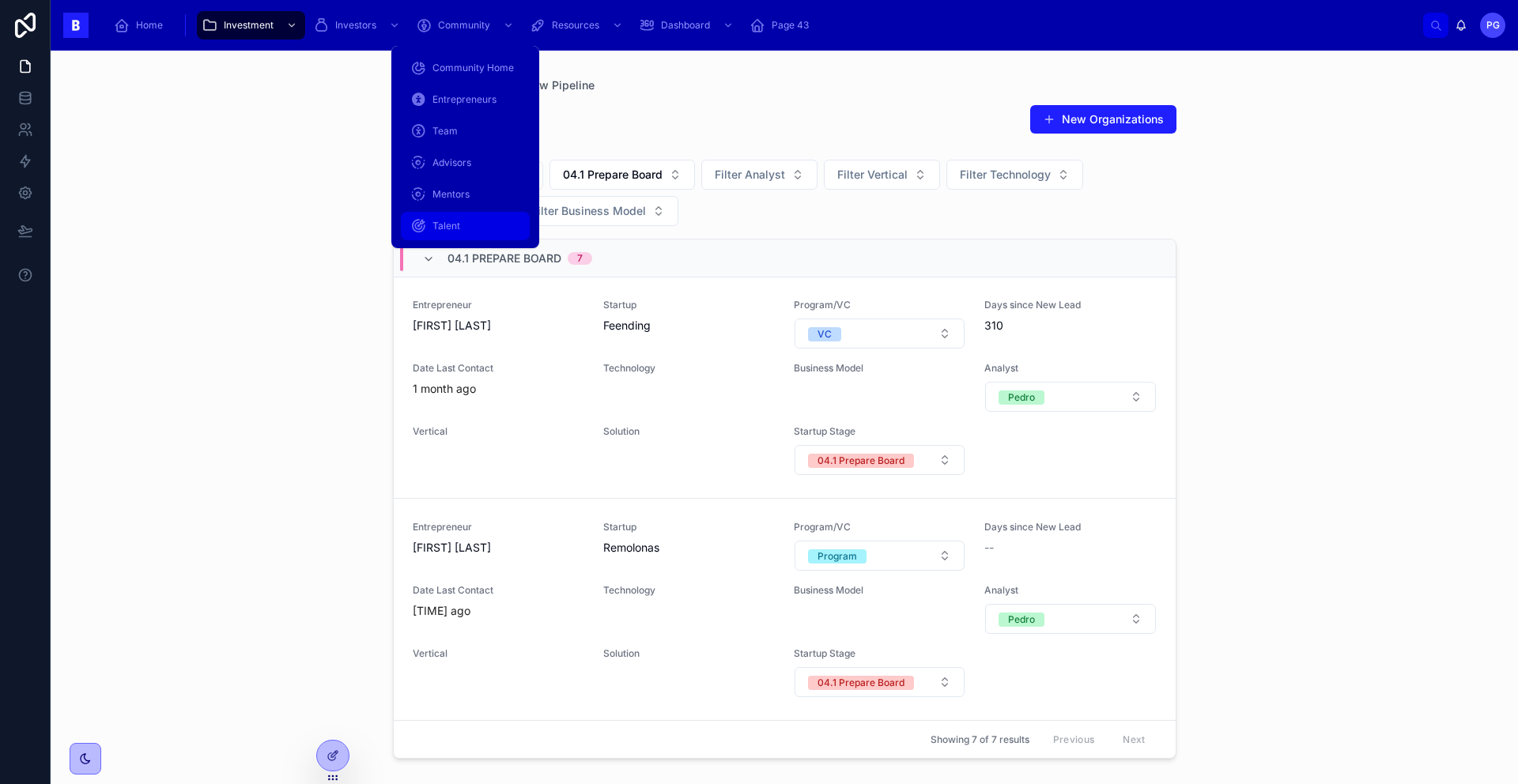 click on "Talent" at bounding box center [465, 226] 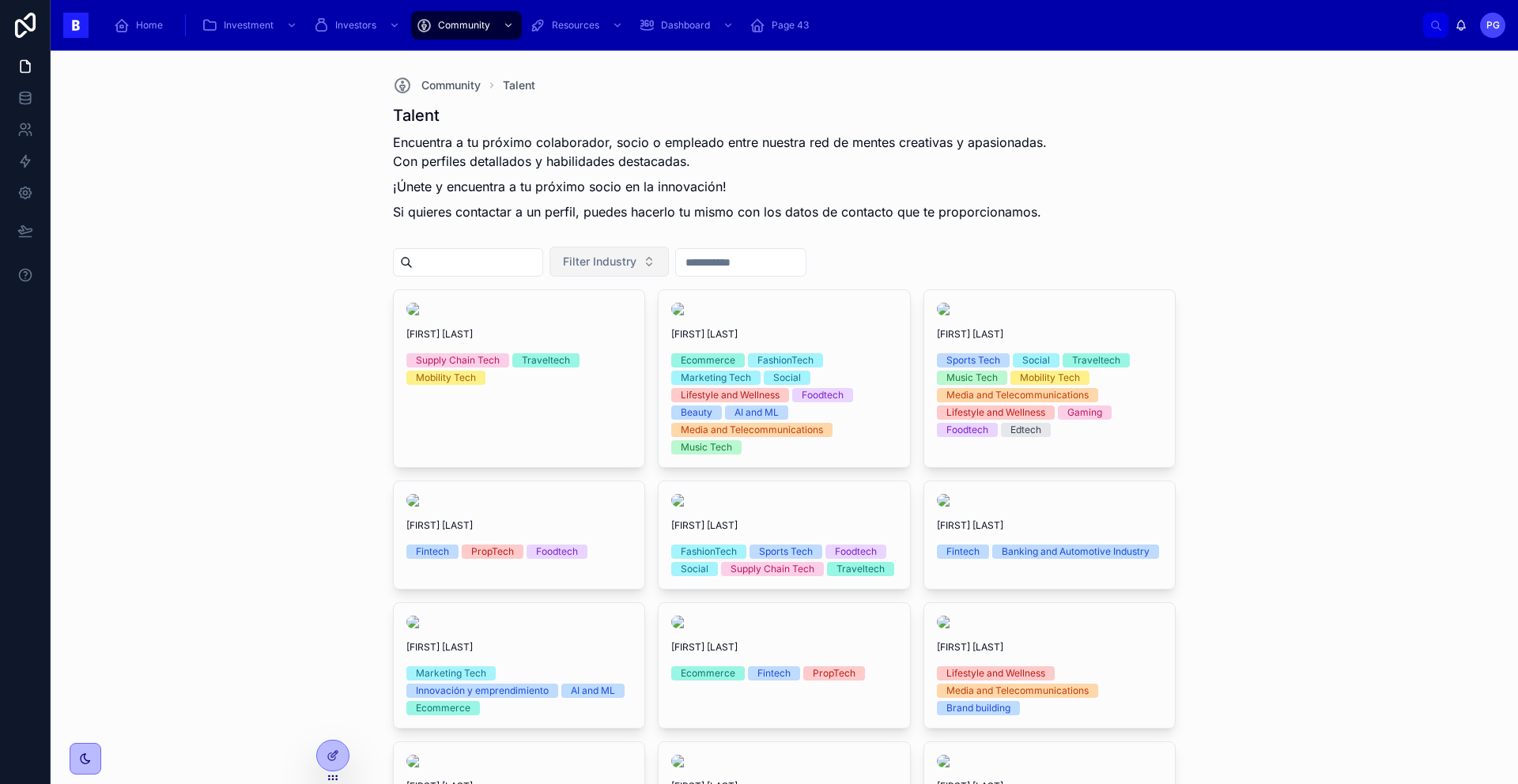 click on "Filter Industry" at bounding box center [609, 262] 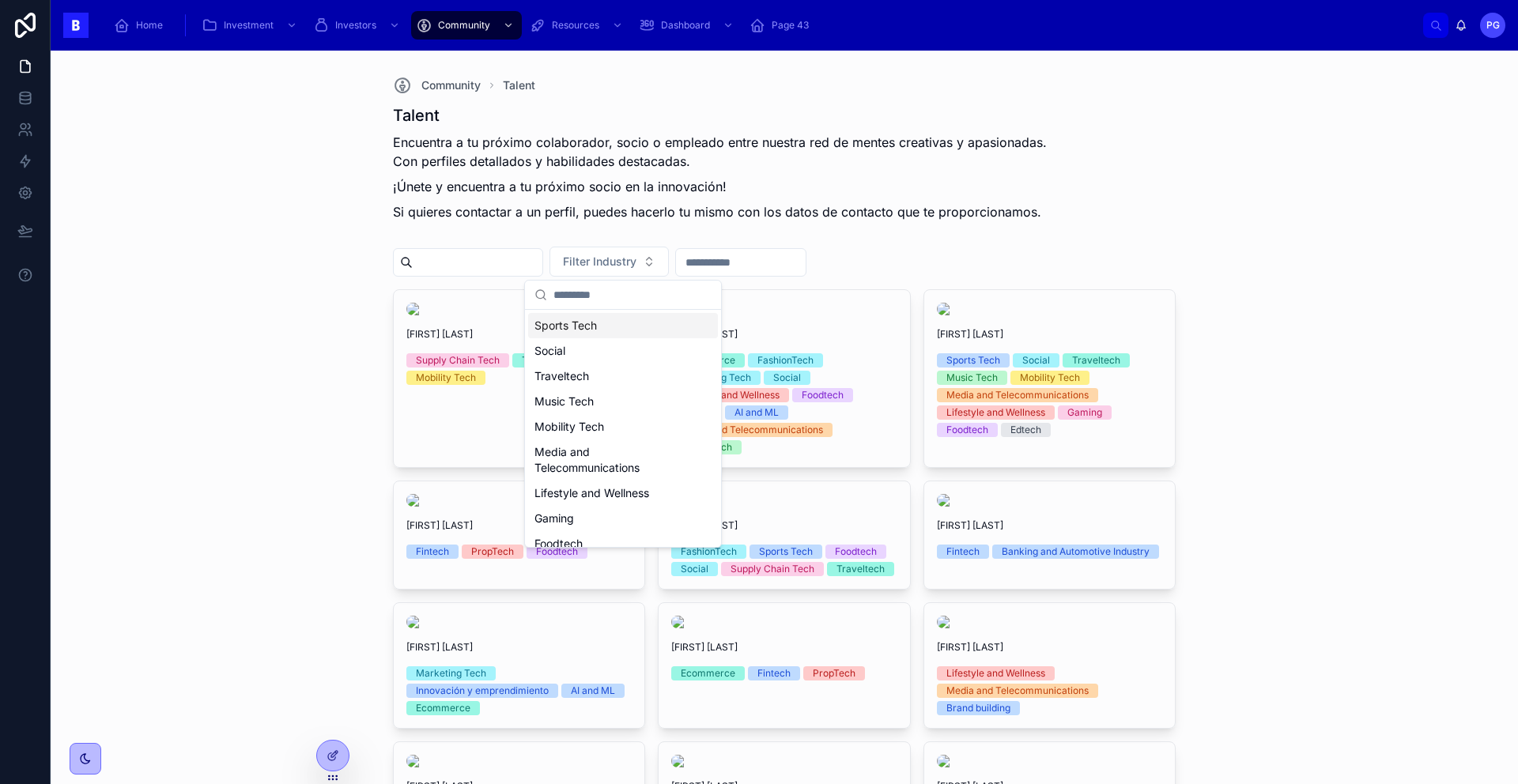 click at bounding box center [632, 295] 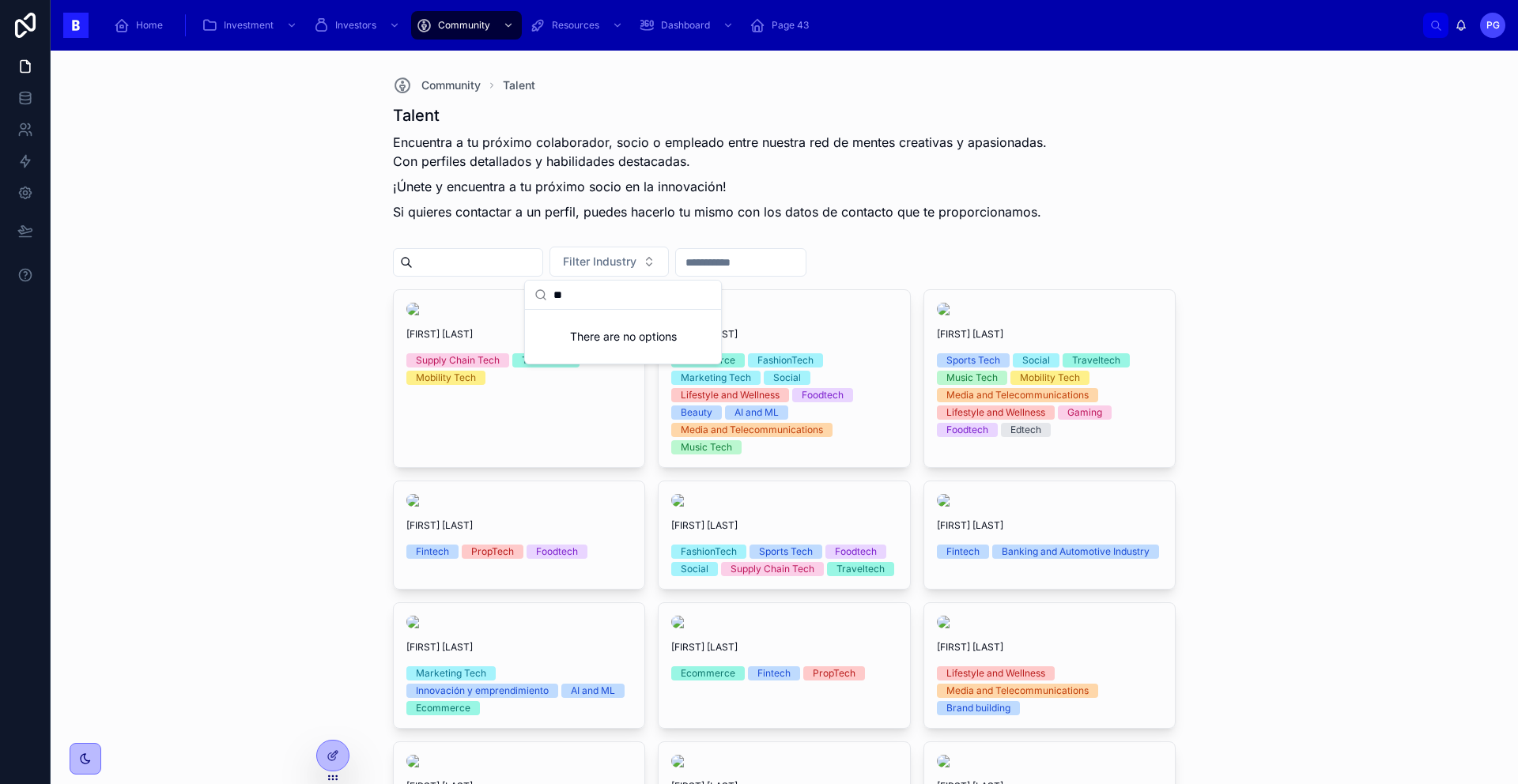 type on "*" 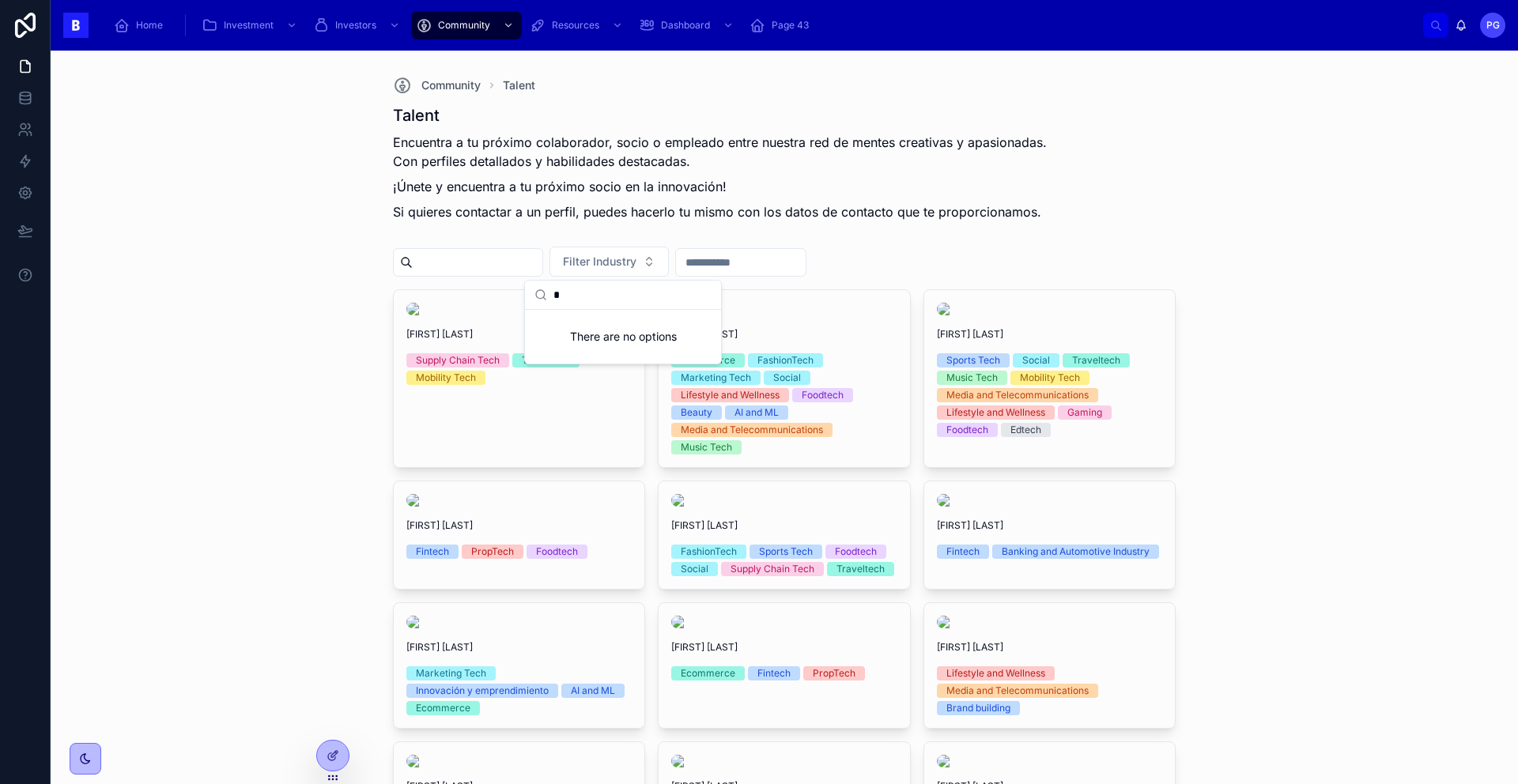 type 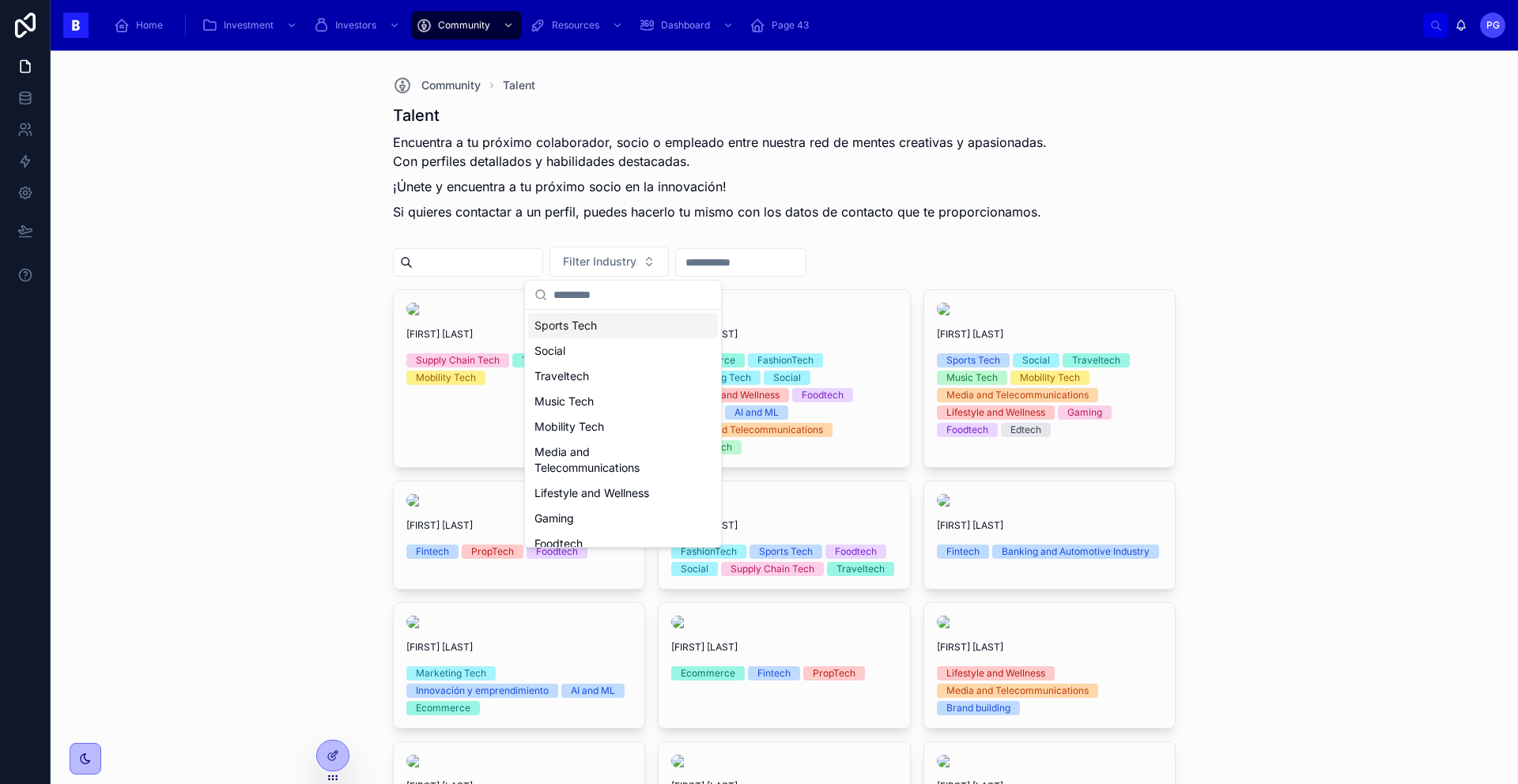 drag, startPoint x: 1342, startPoint y: 337, endPoint x: 1337, endPoint y: 349, distance: 13 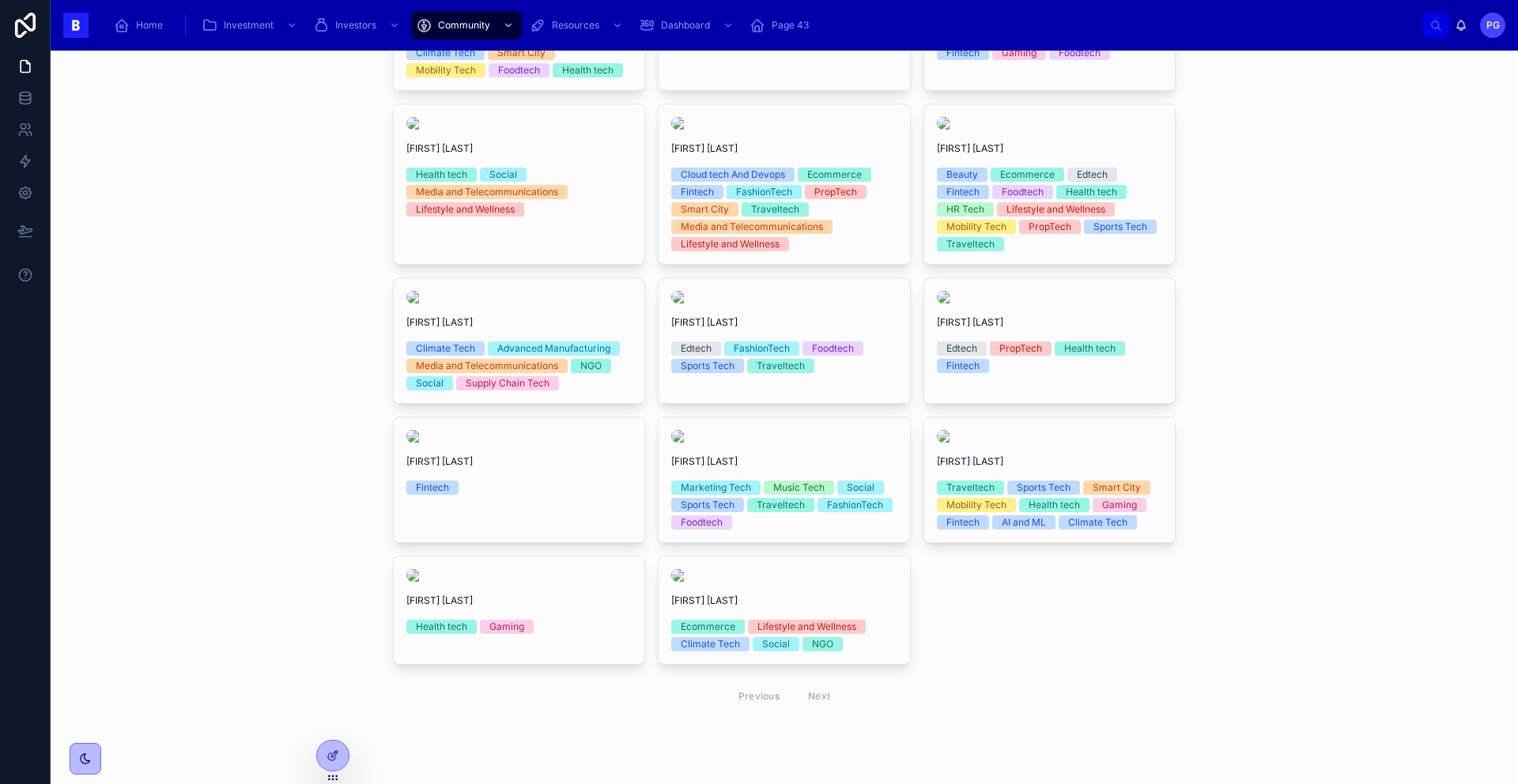 scroll, scrollTop: 5110, scrollLeft: 0, axis: vertical 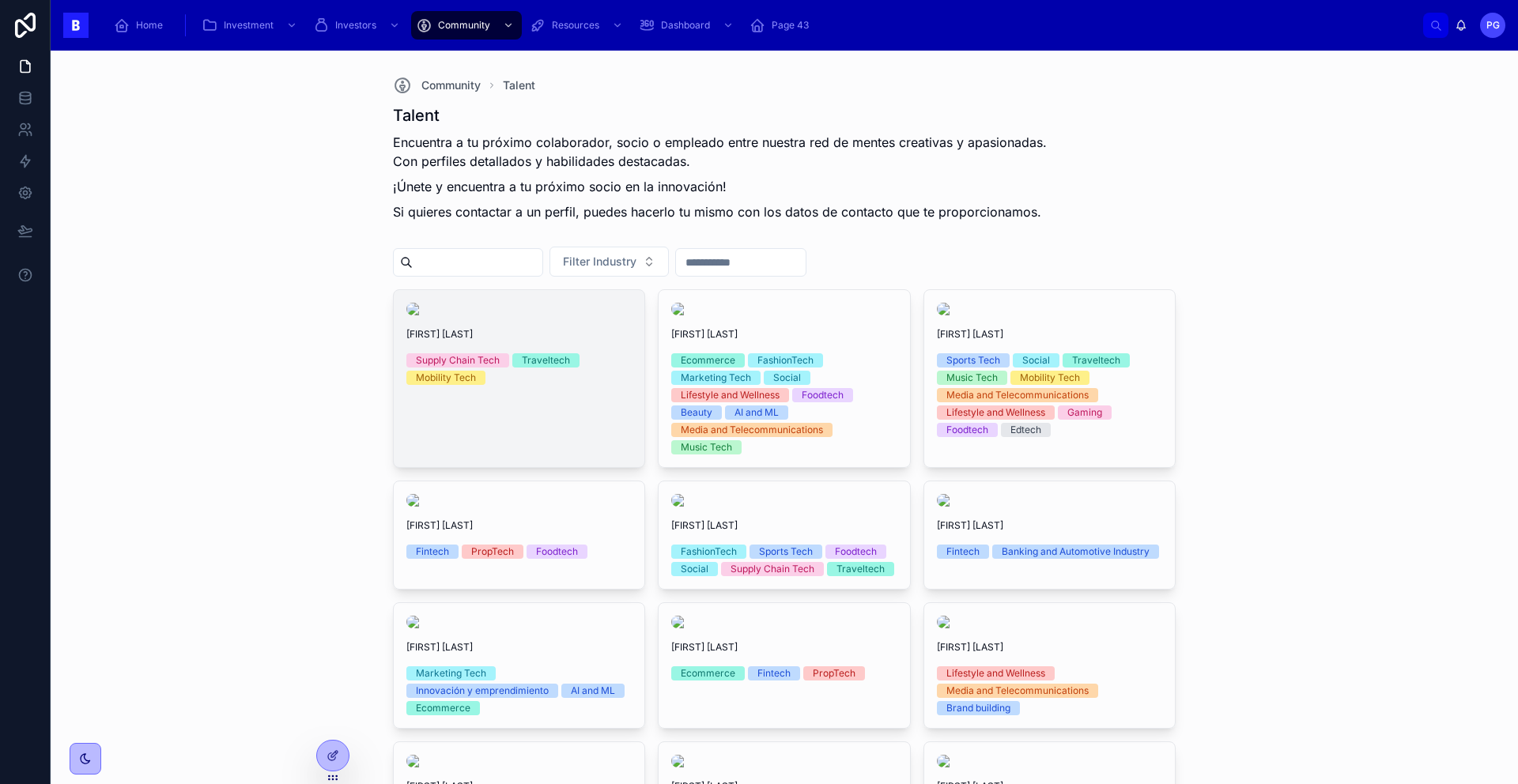 drag, startPoint x: 327, startPoint y: 760, endPoint x: 599, endPoint y: 650, distance: 293.40075 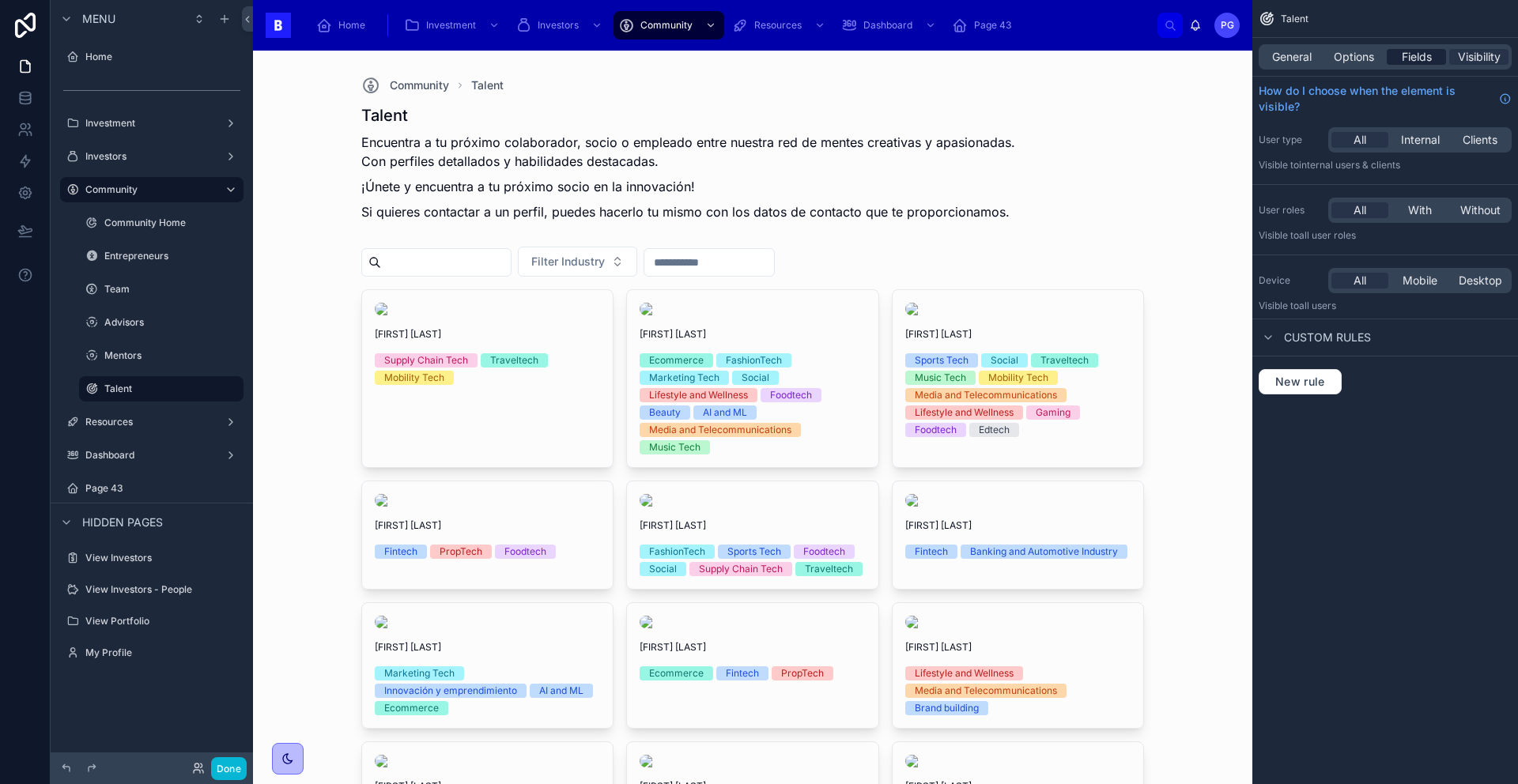 click on "Fields" at bounding box center [1417, 57] 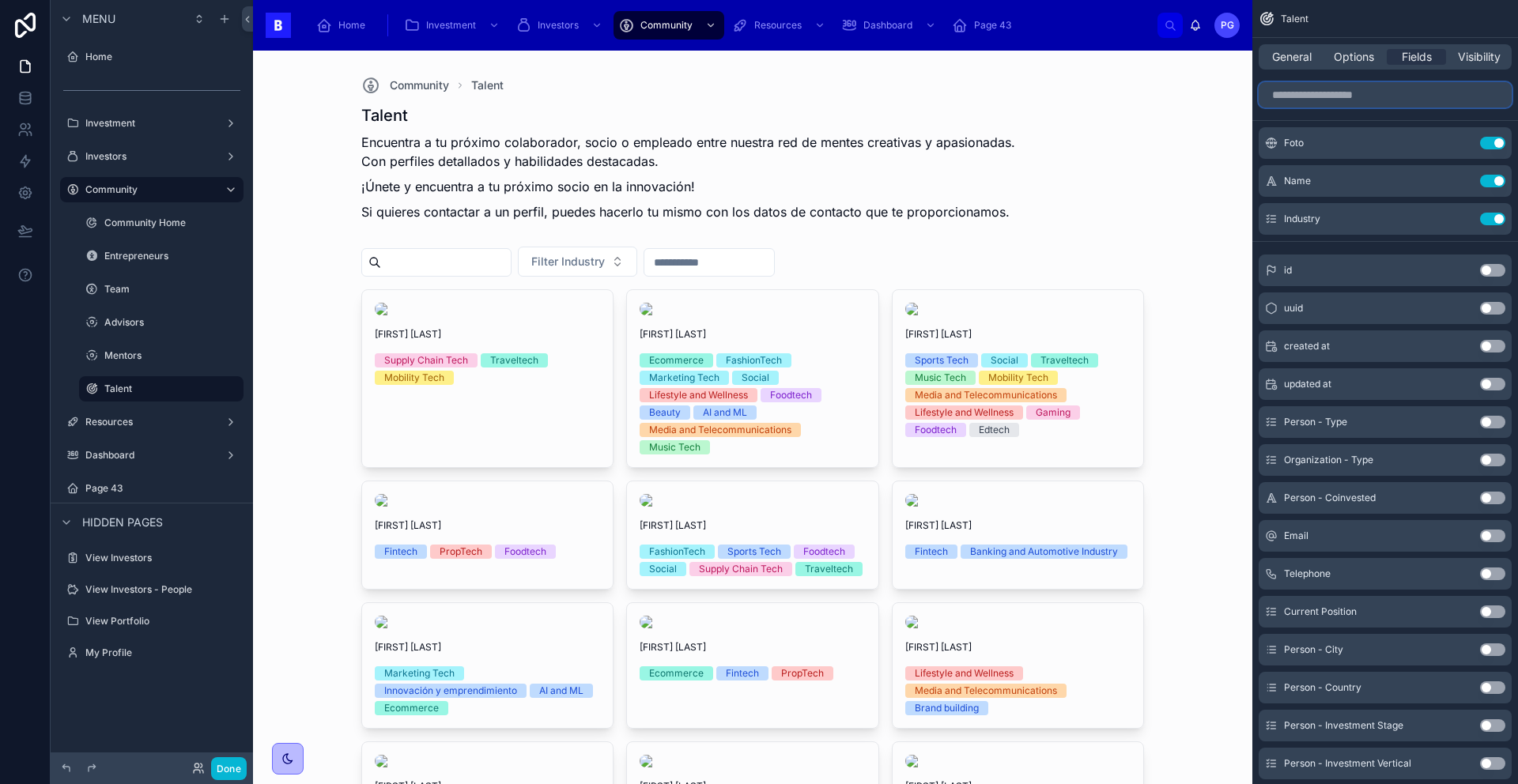click at bounding box center (1385, 95) 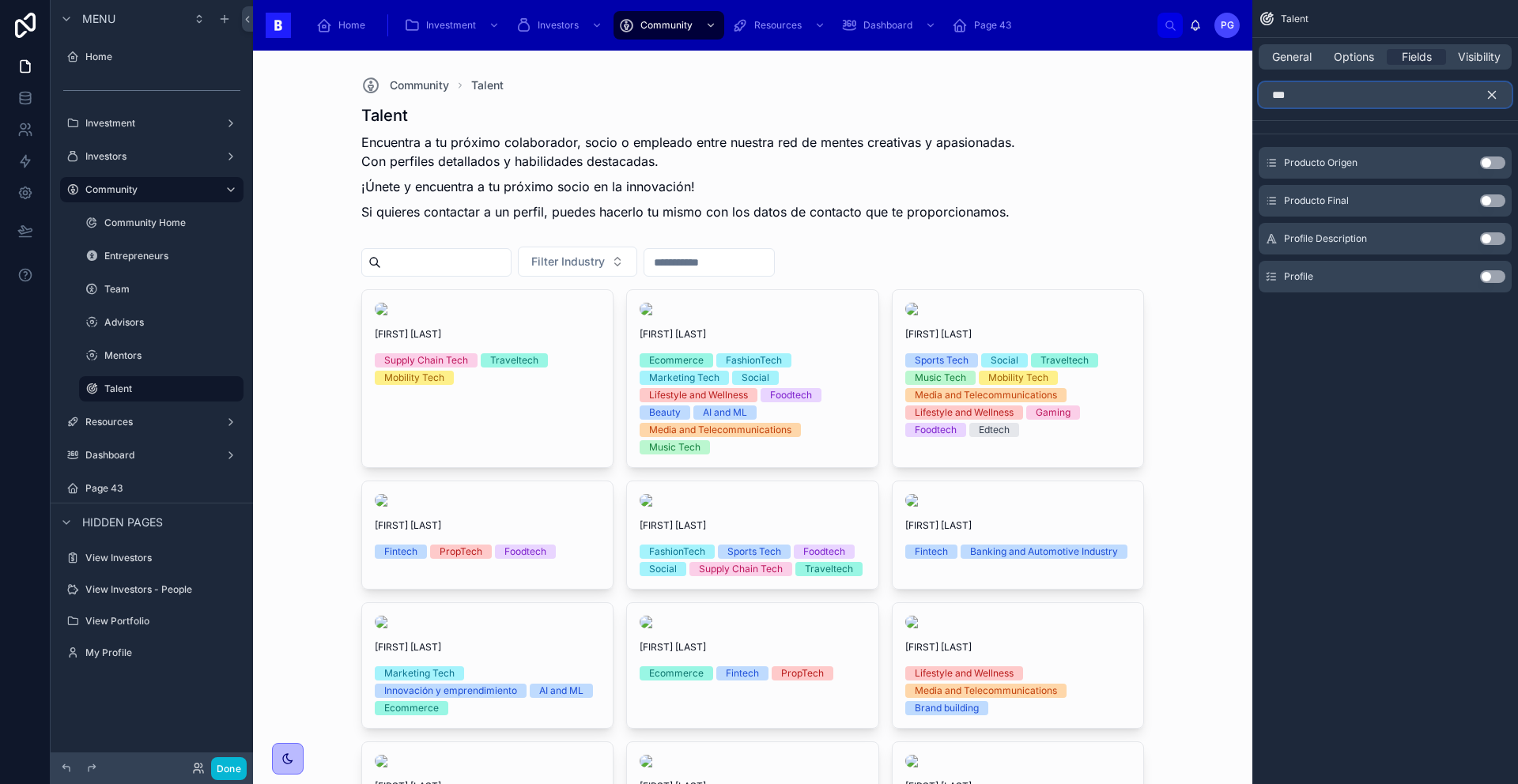 type on "***" 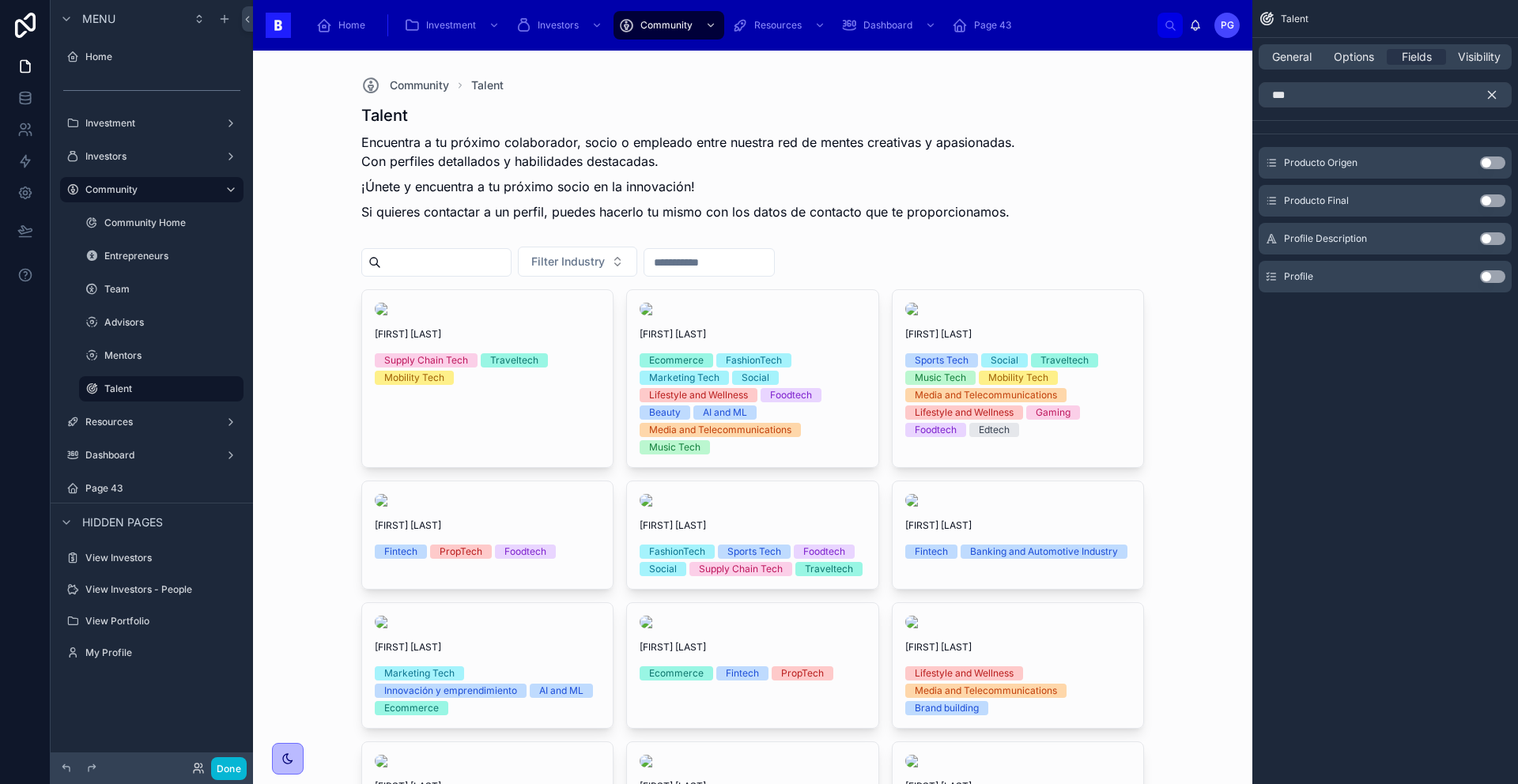 click on "Use setting" at bounding box center [1493, 277] 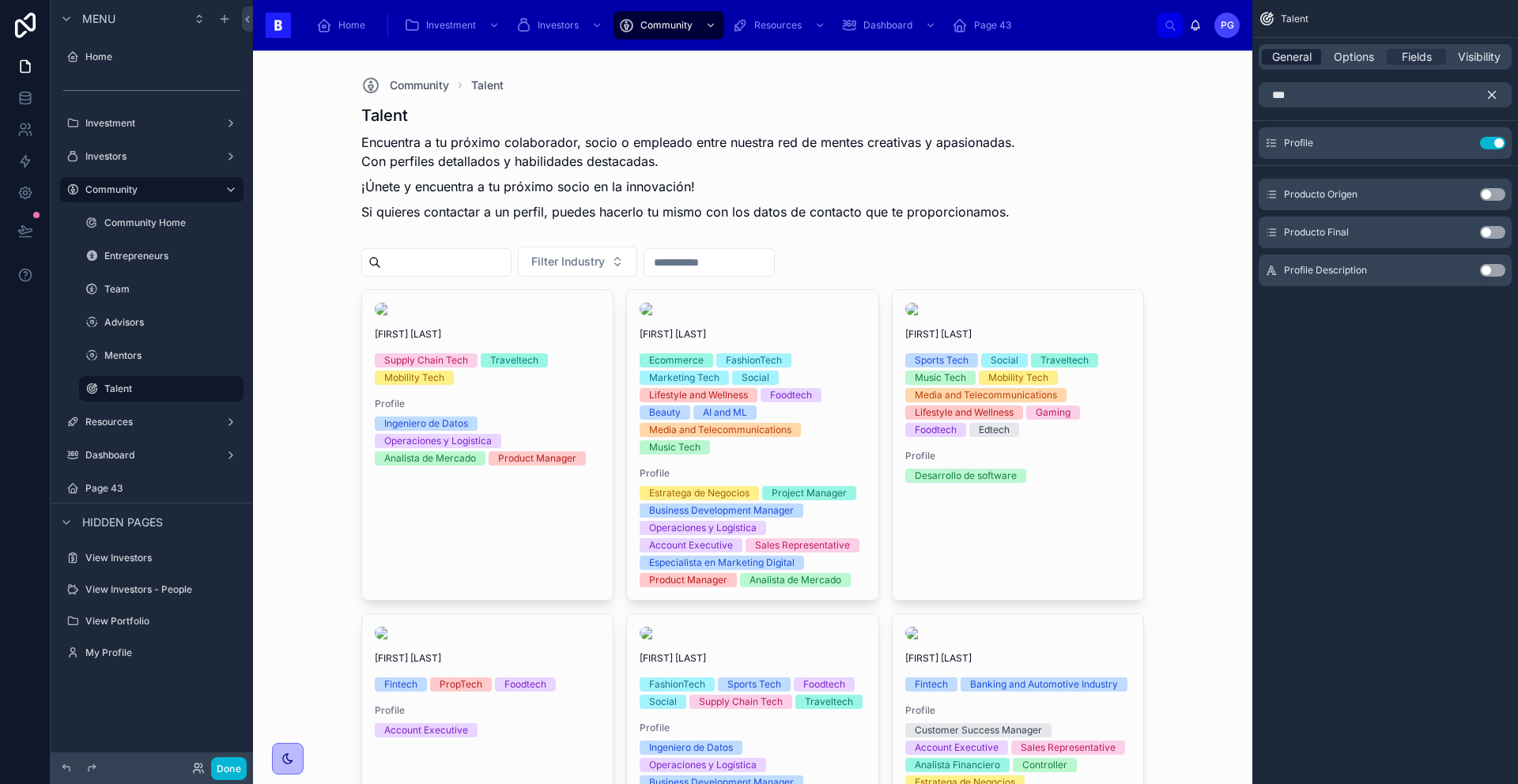 click on "General" at bounding box center (1292, 57) 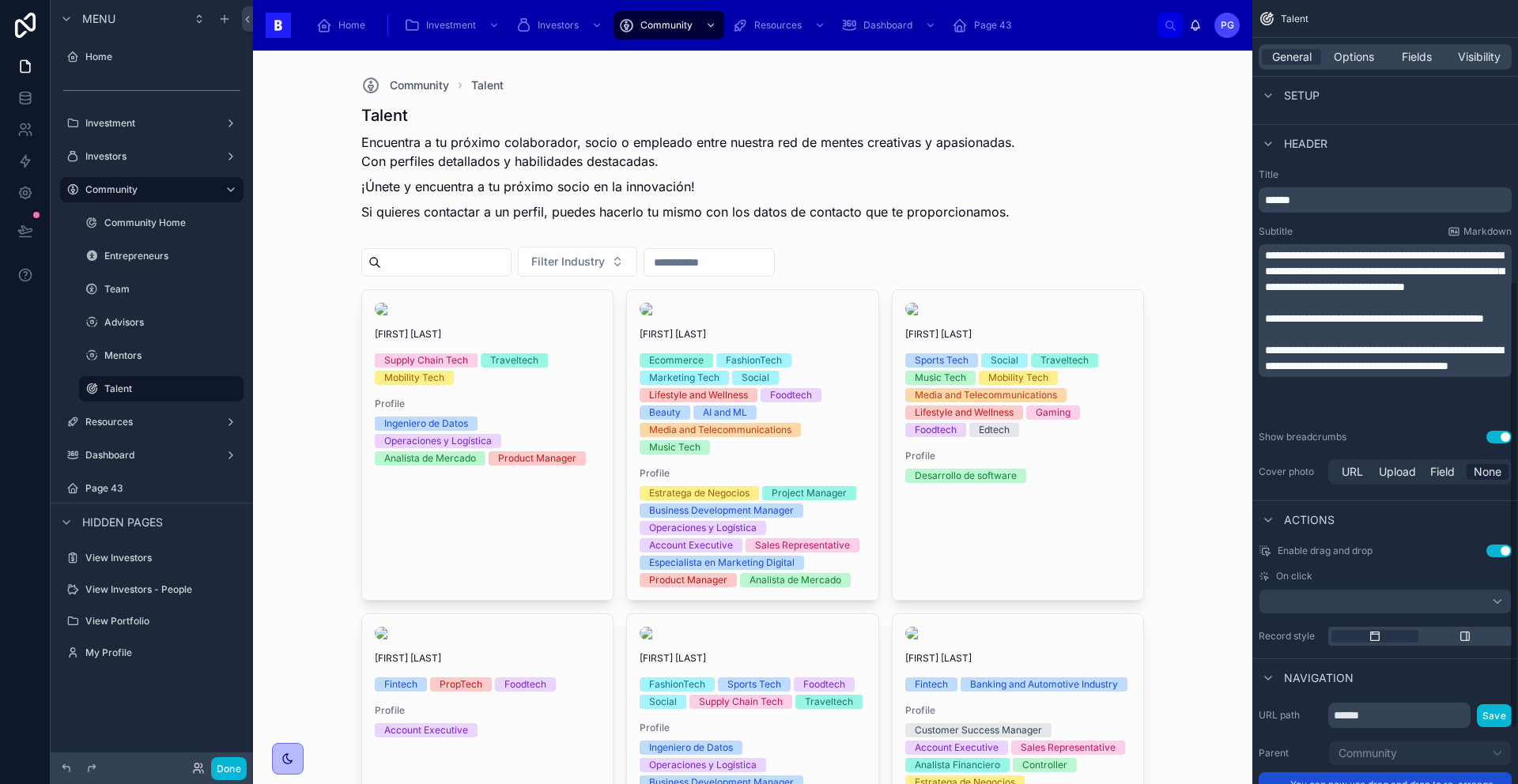scroll, scrollTop: 588, scrollLeft: 0, axis: vertical 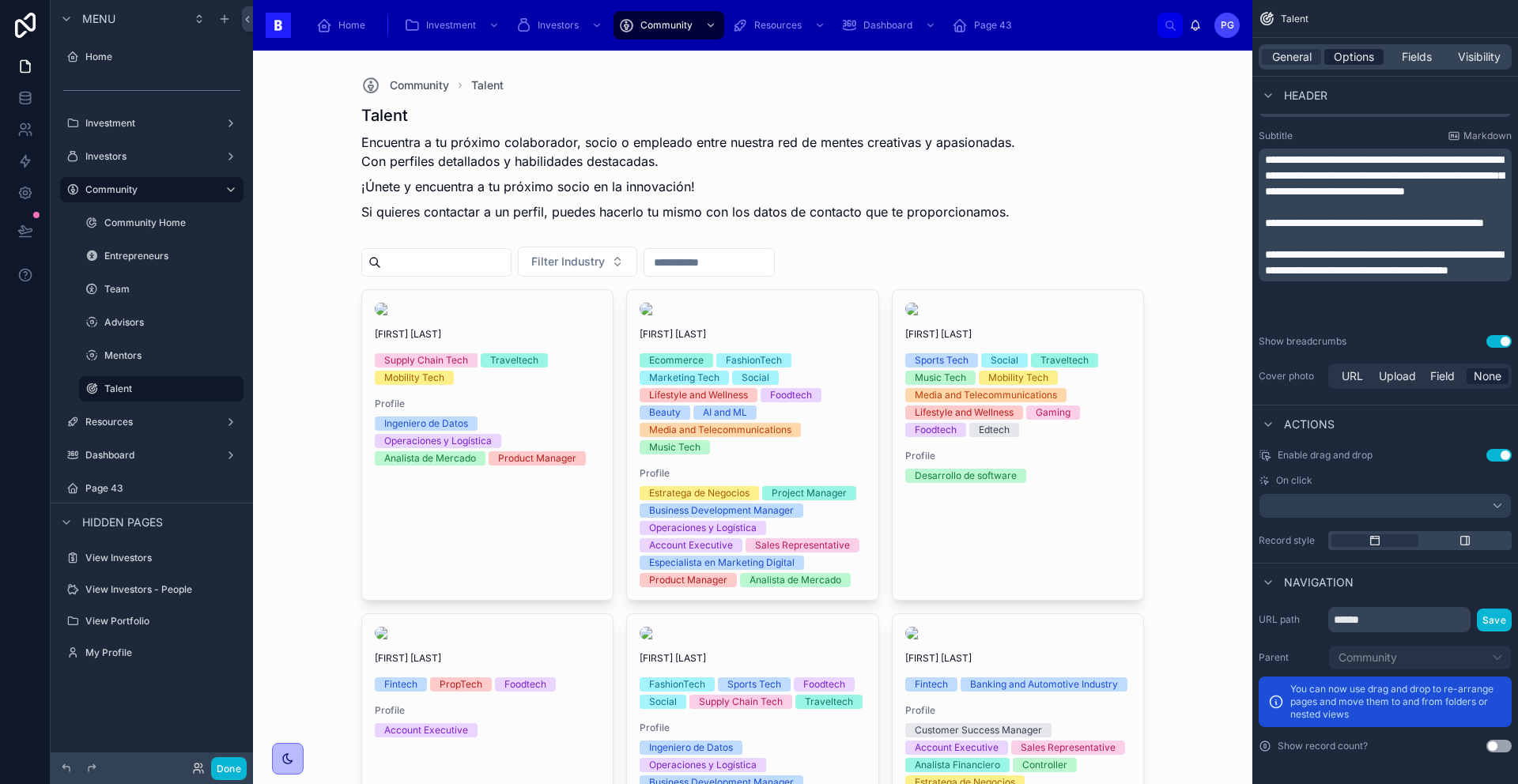 click on "Options" at bounding box center [1354, 57] 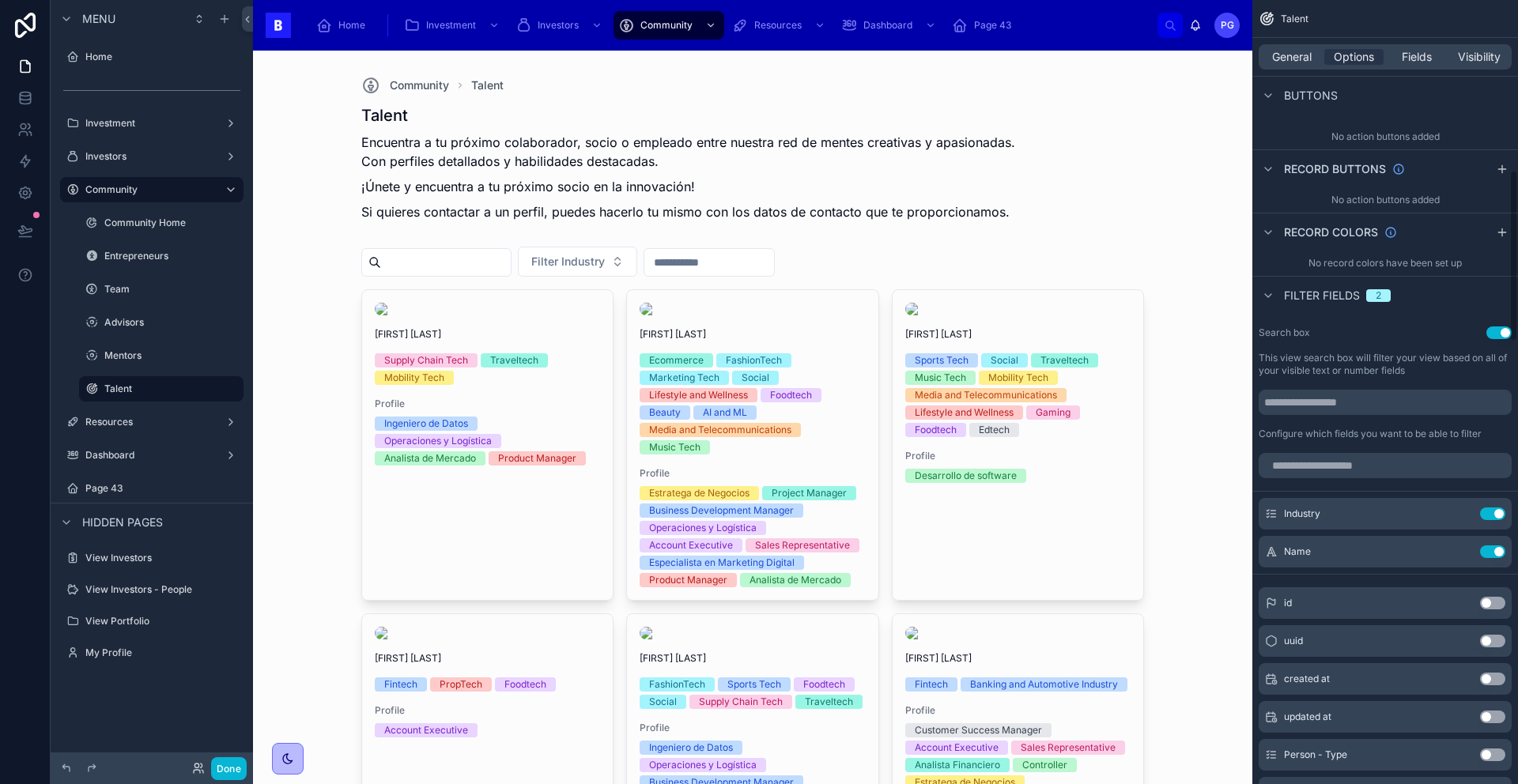 scroll, scrollTop: 850, scrollLeft: 0, axis: vertical 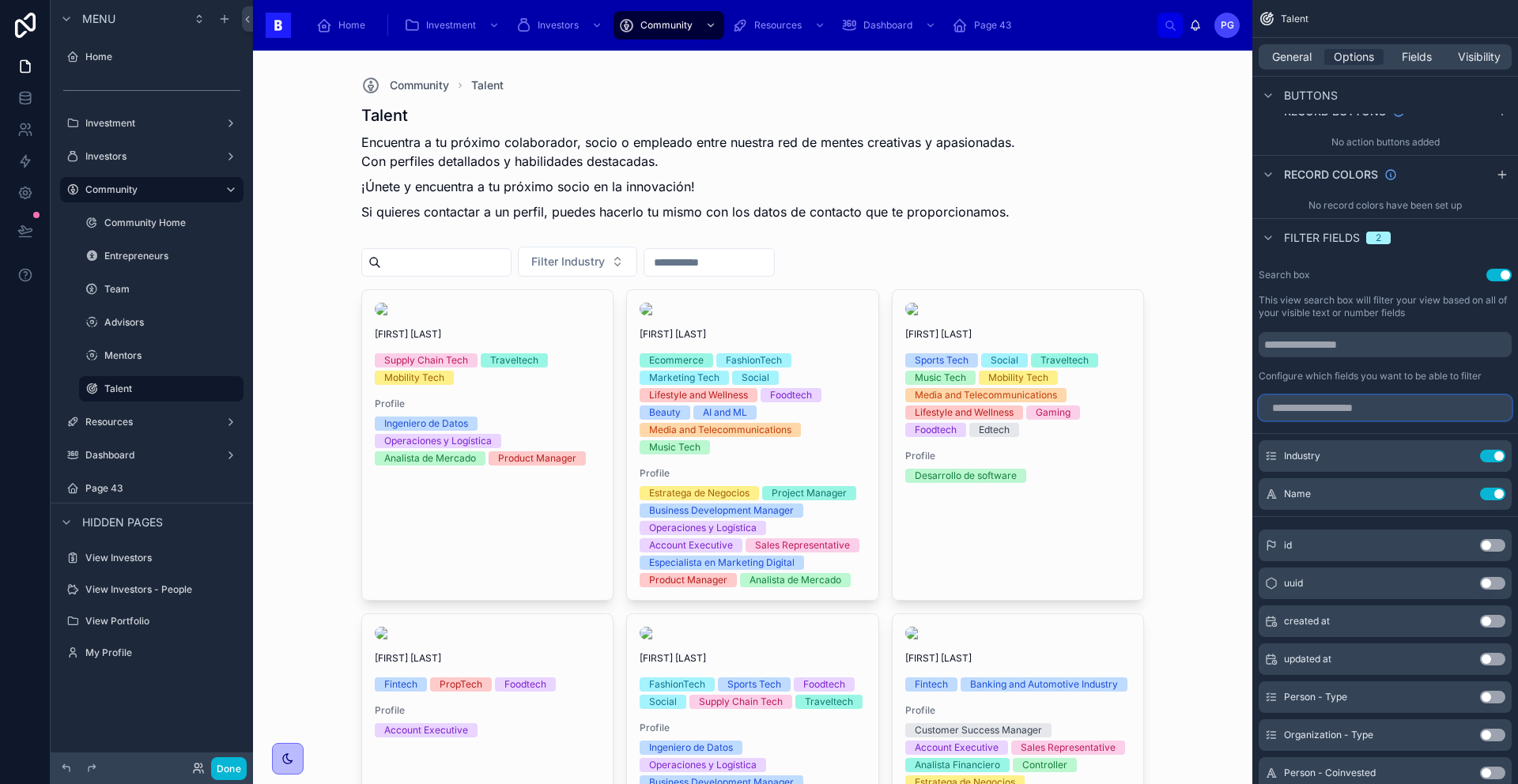 click at bounding box center (1385, 408) 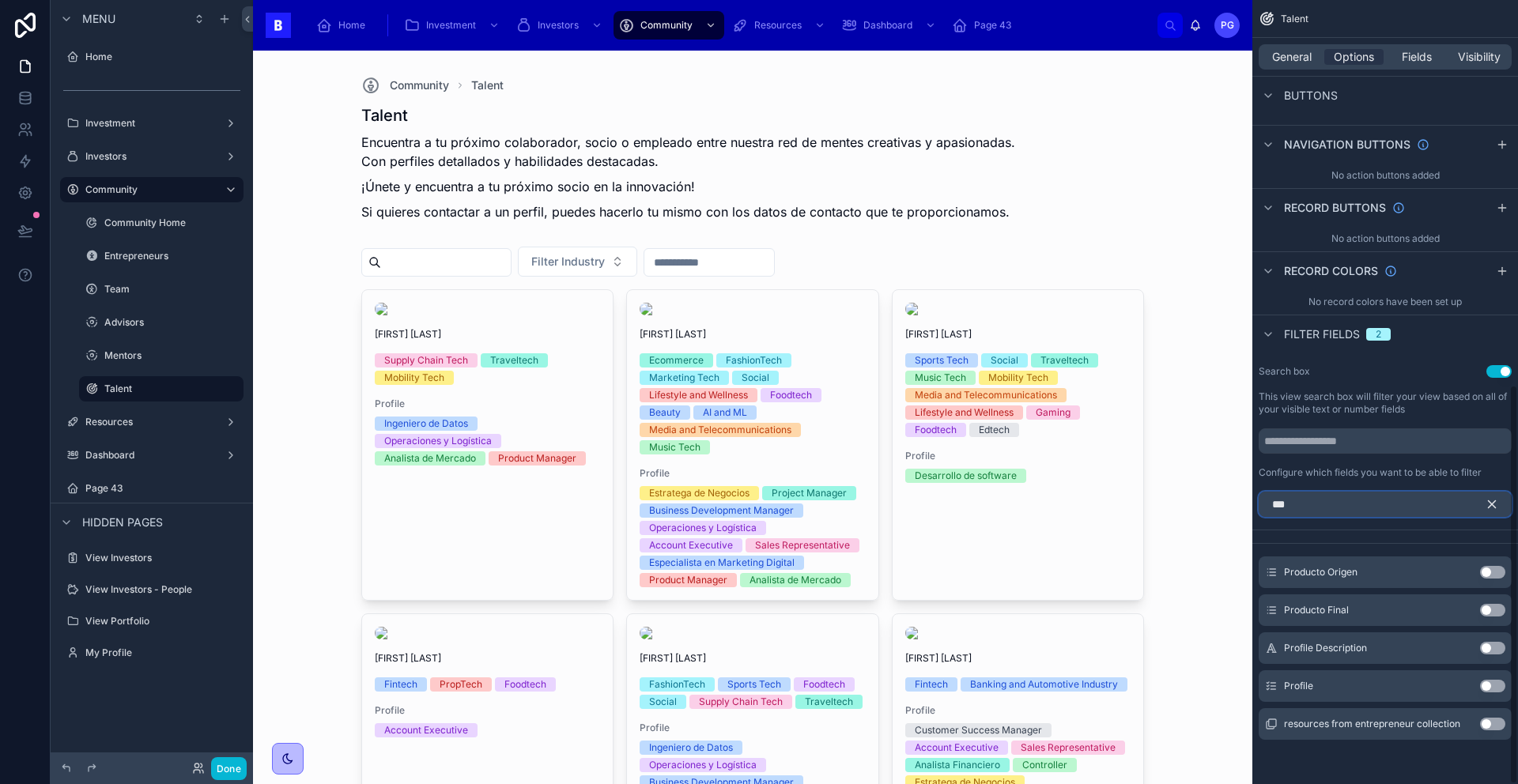 scroll, scrollTop: 716, scrollLeft: 0, axis: vertical 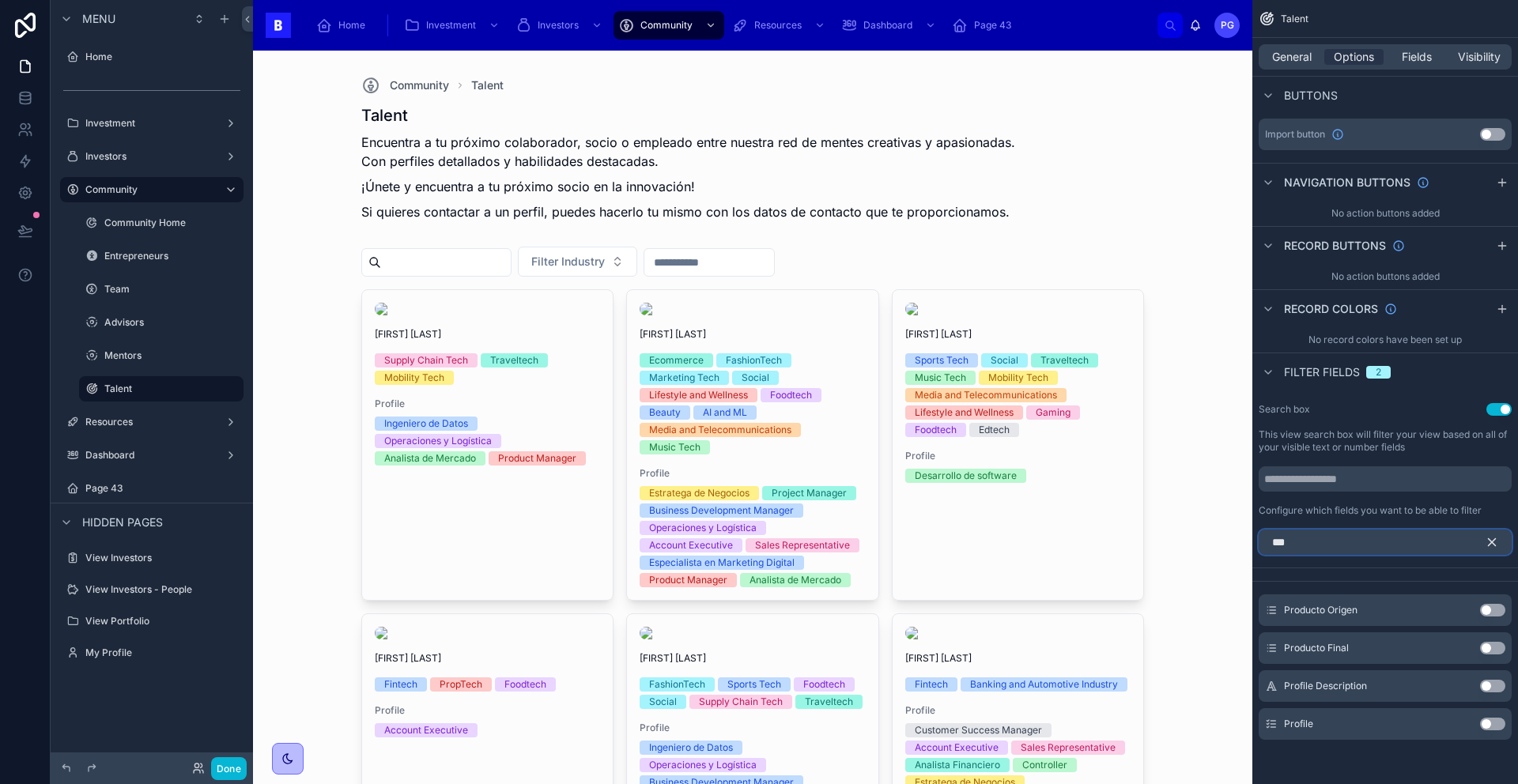 type on "***" 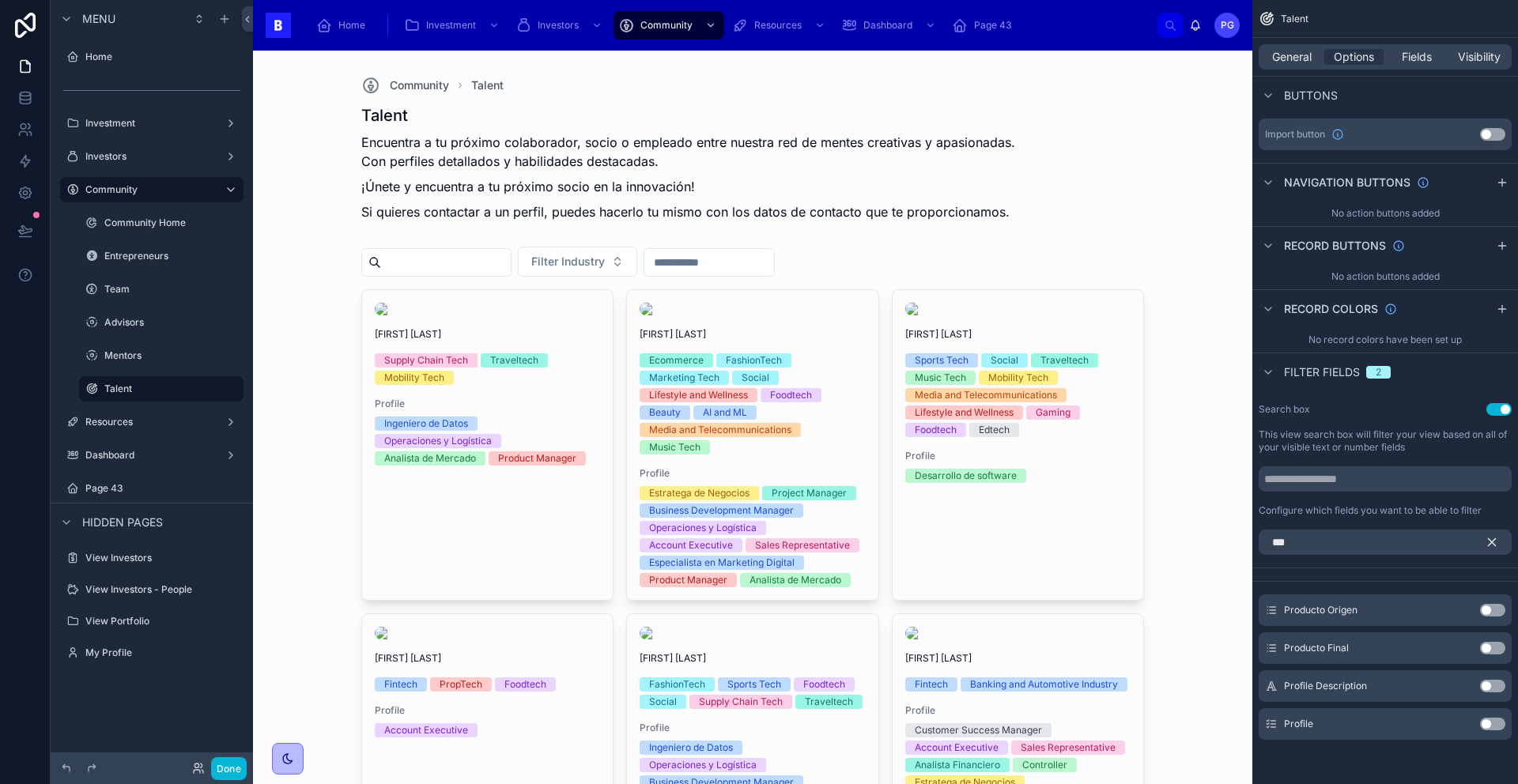 click on "Use setting" at bounding box center [1493, 724] 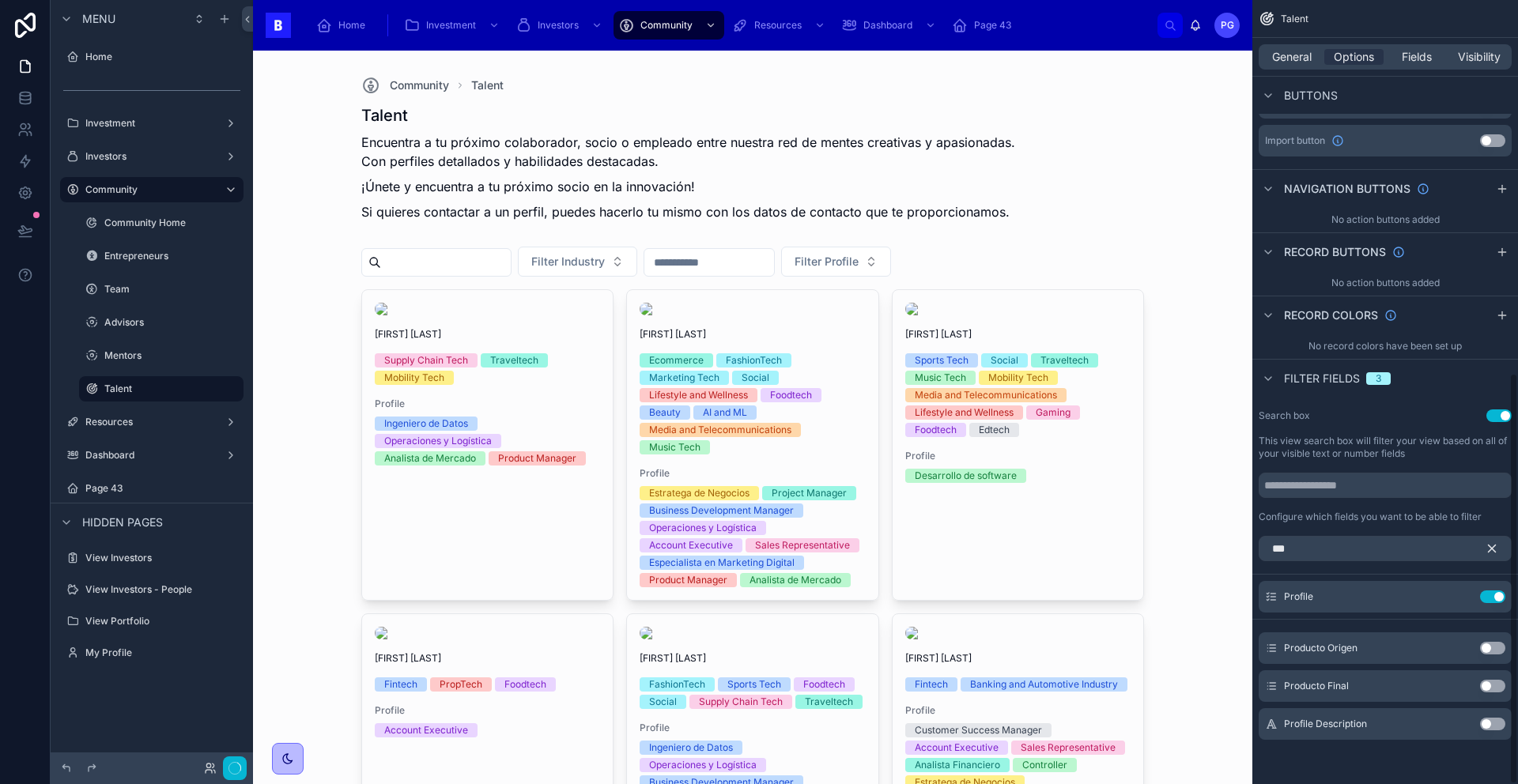 scroll, scrollTop: 710, scrollLeft: 0, axis: vertical 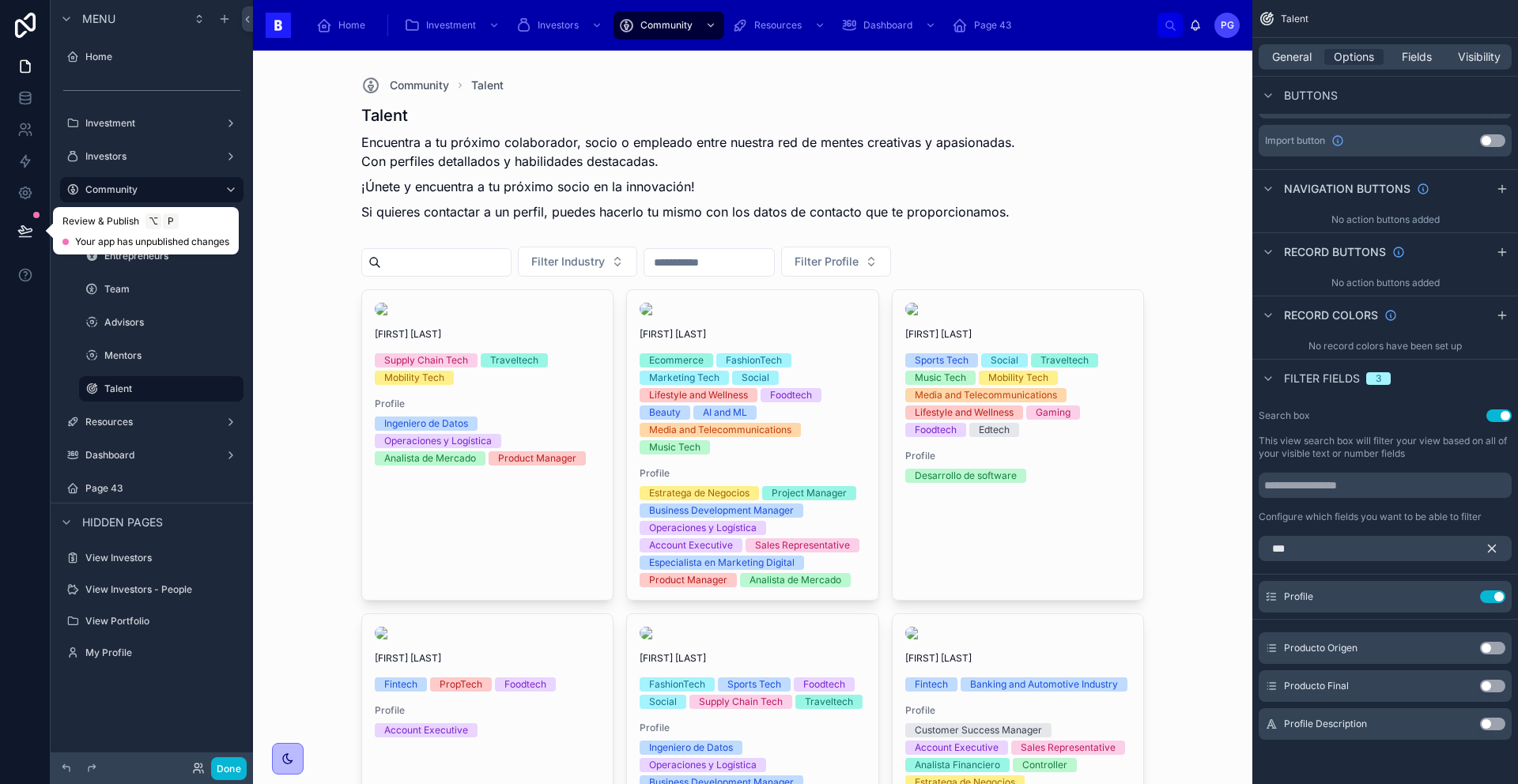 click 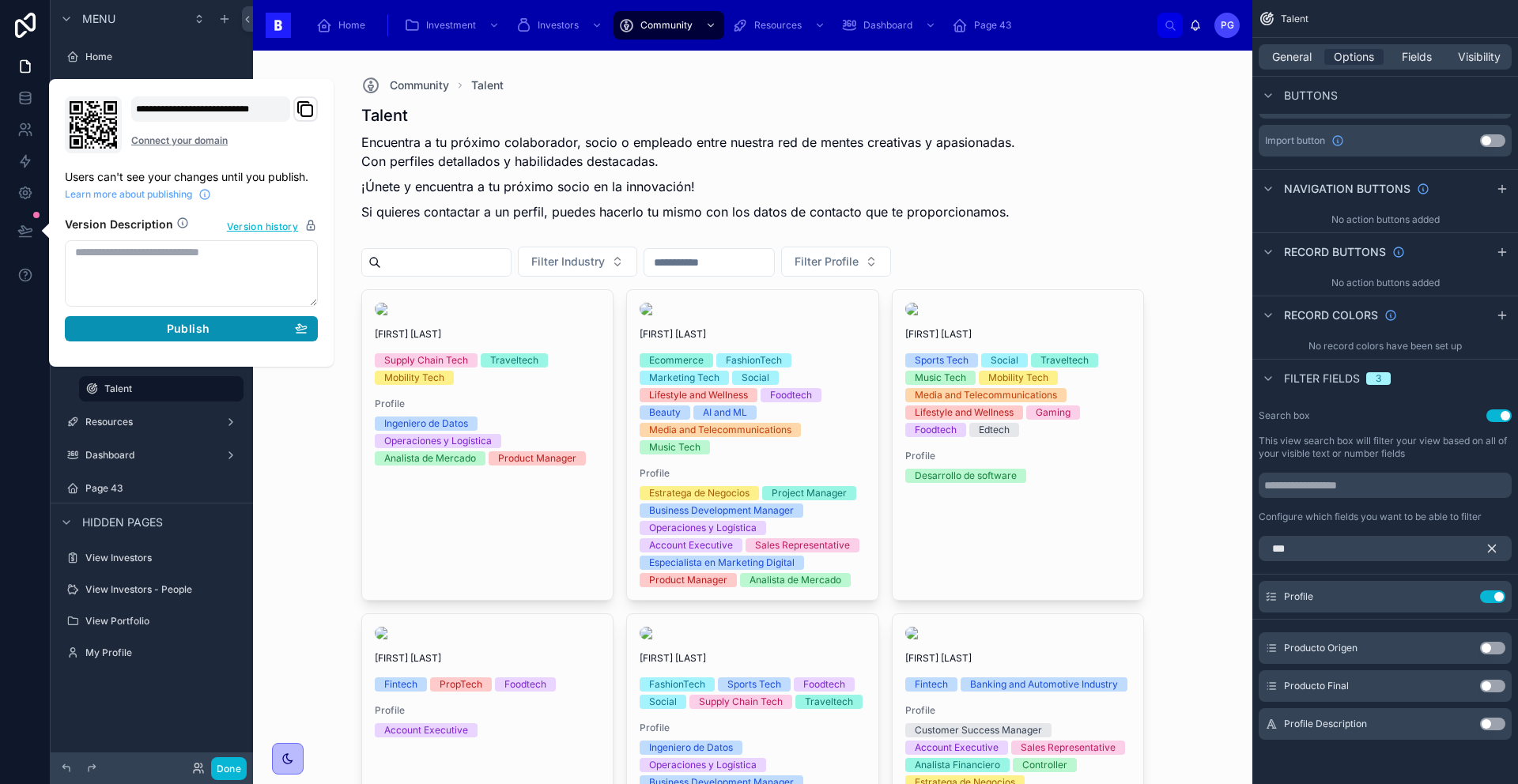 click on "Publish" at bounding box center (188, 329) 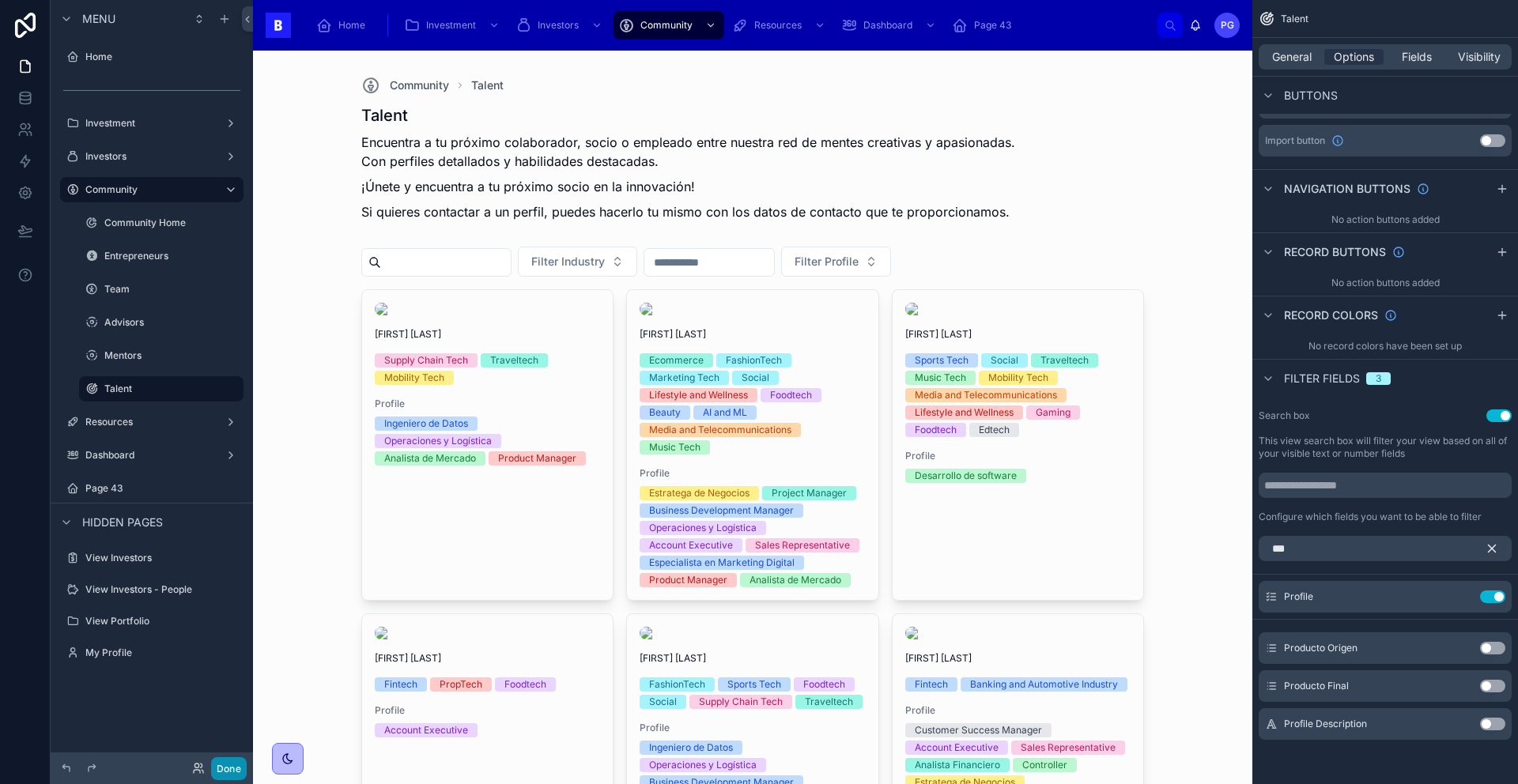 click on "Done" at bounding box center [228, 768] 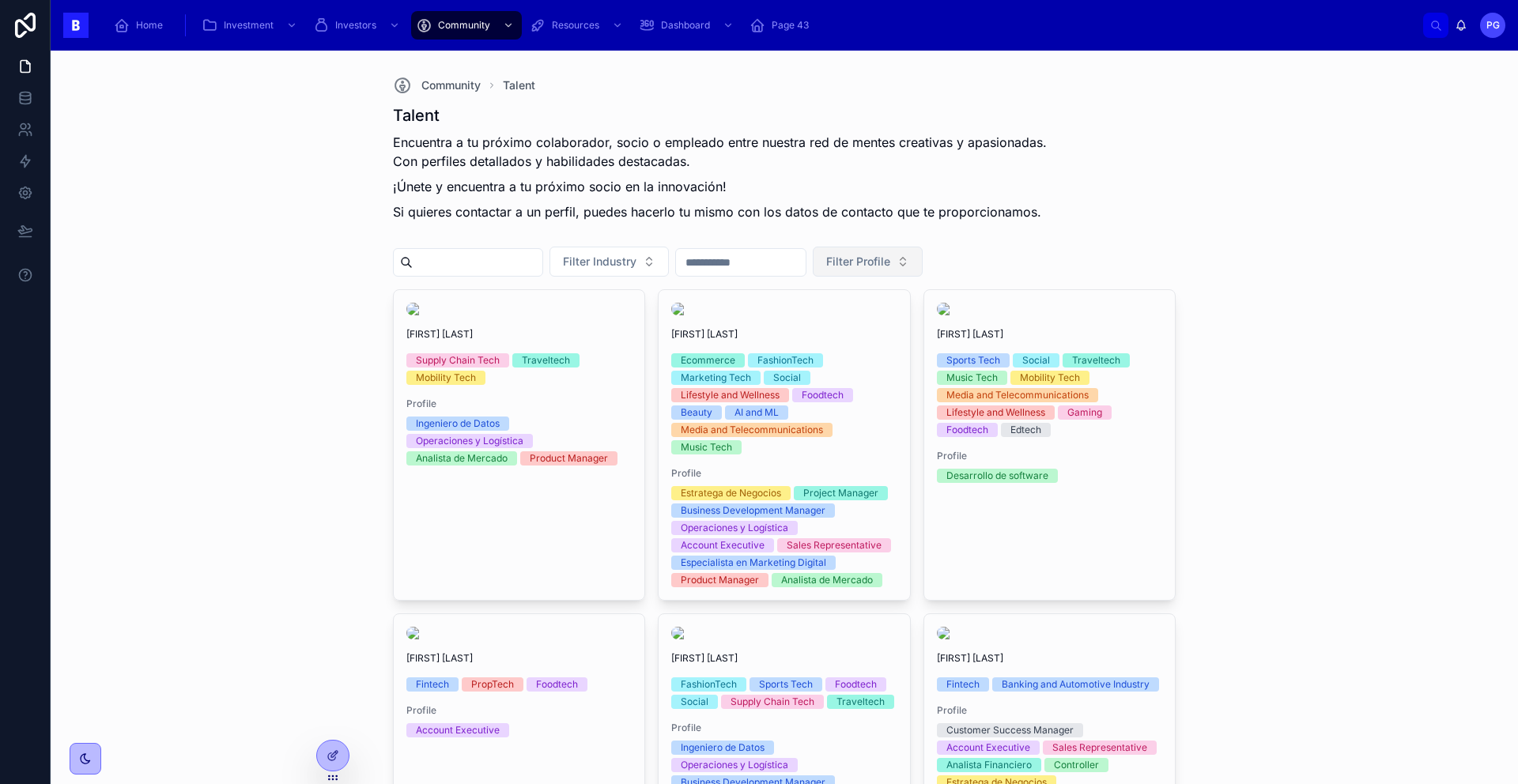 click on "Filter Profile" at bounding box center (858, 262) 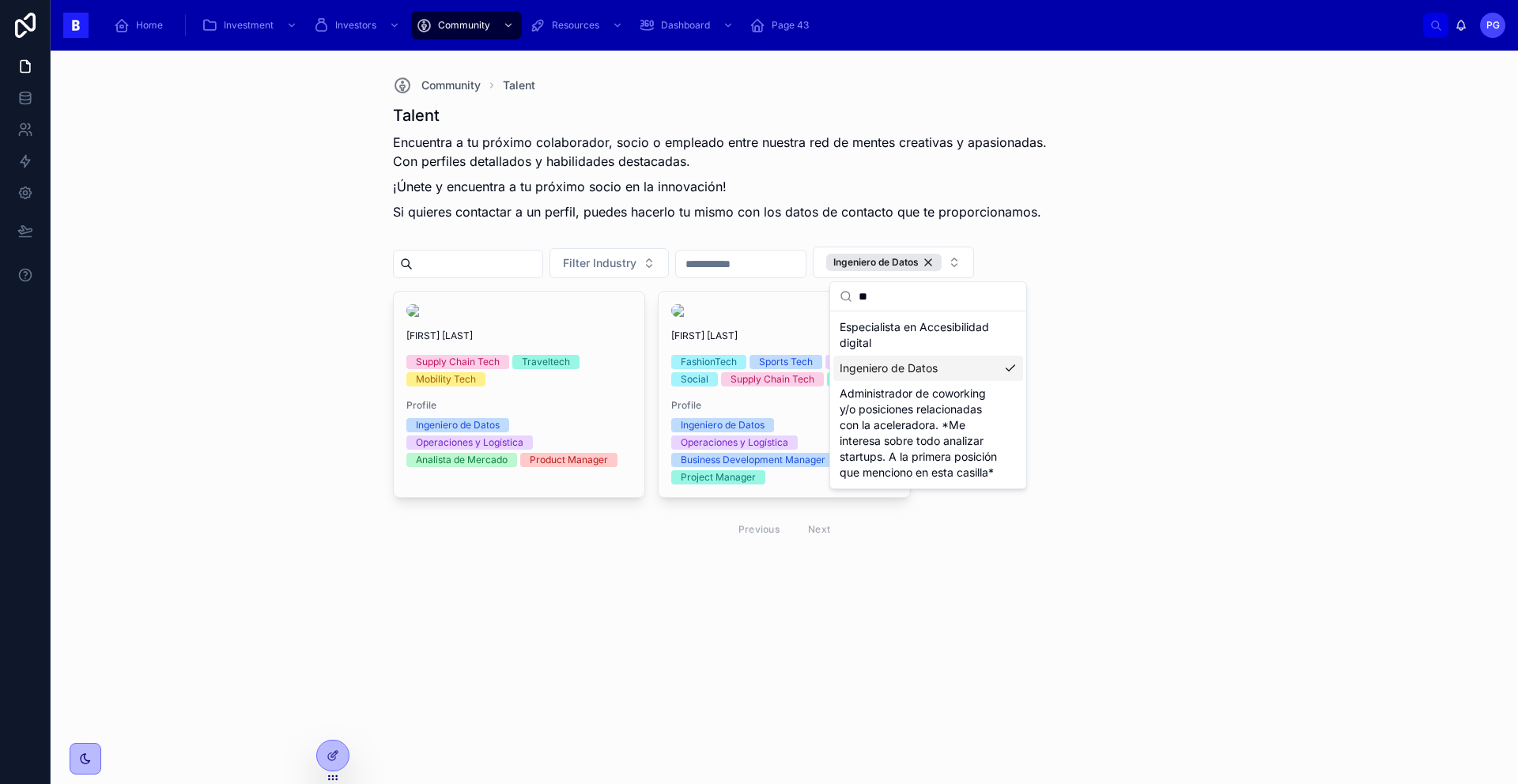 type on "**" 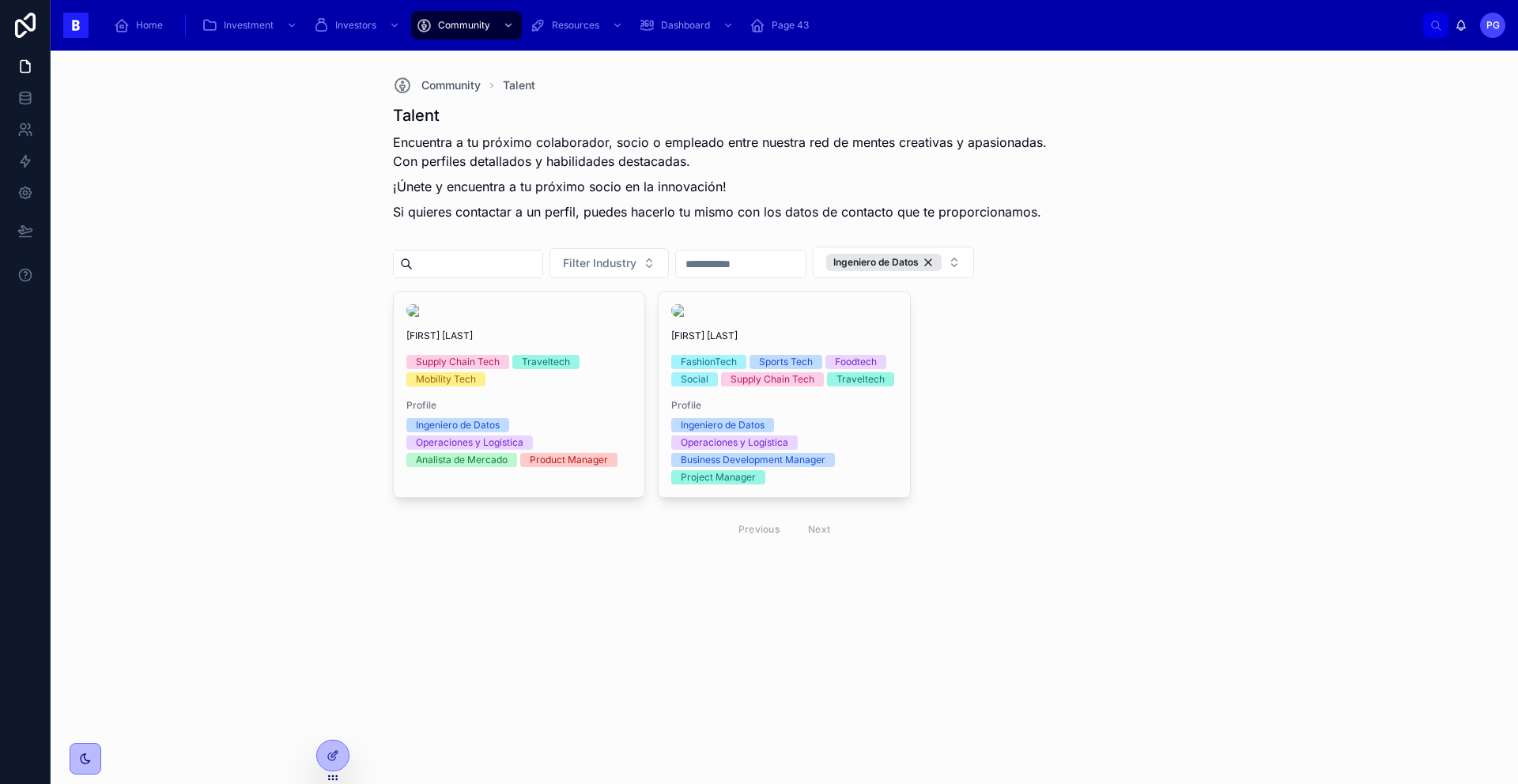 scroll, scrollTop: 141, scrollLeft: 0, axis: vertical 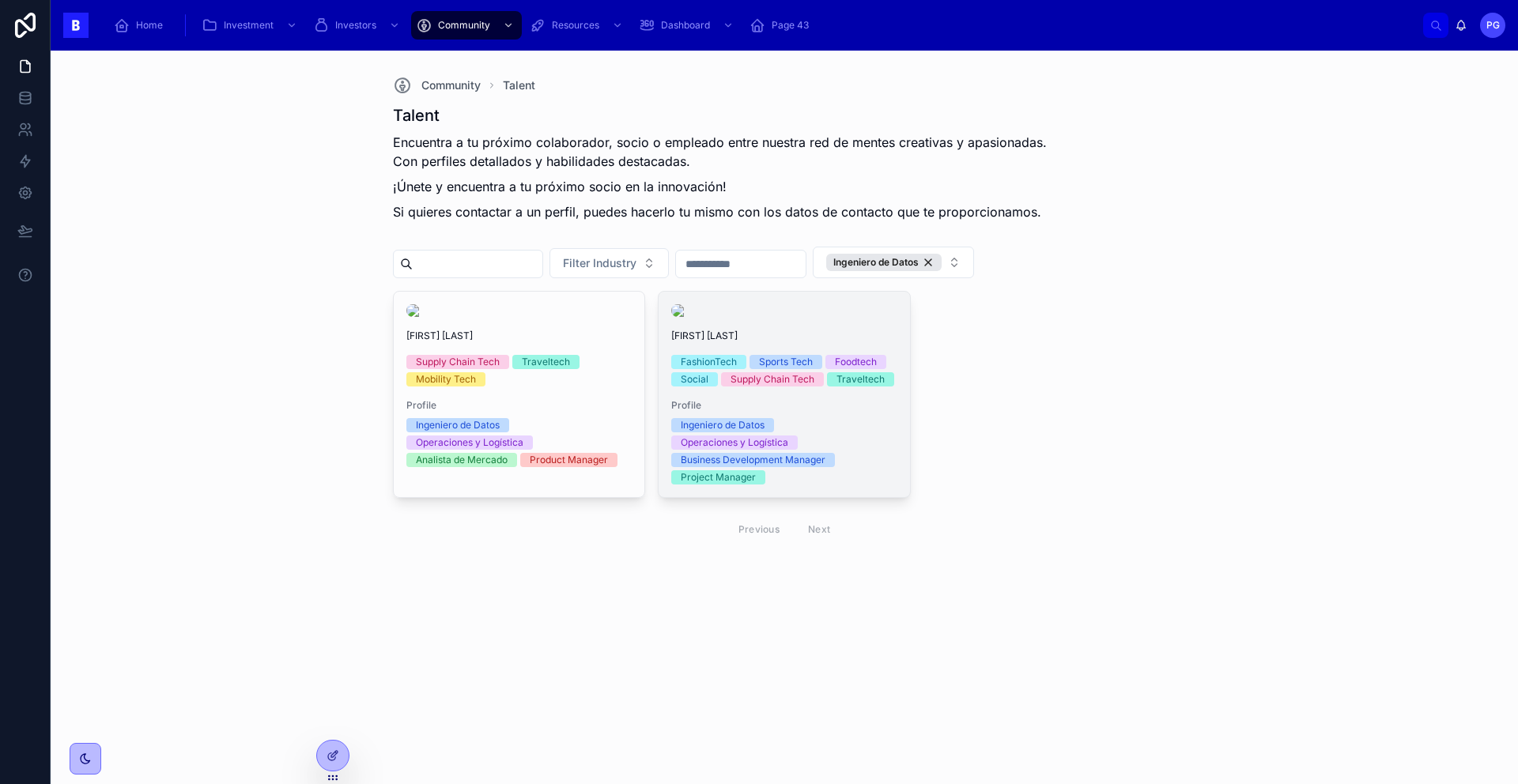 click on "Ingeniero de Datos Operaciones y Logística Business Development Manager Project Manager" at bounding box center [784, 451] 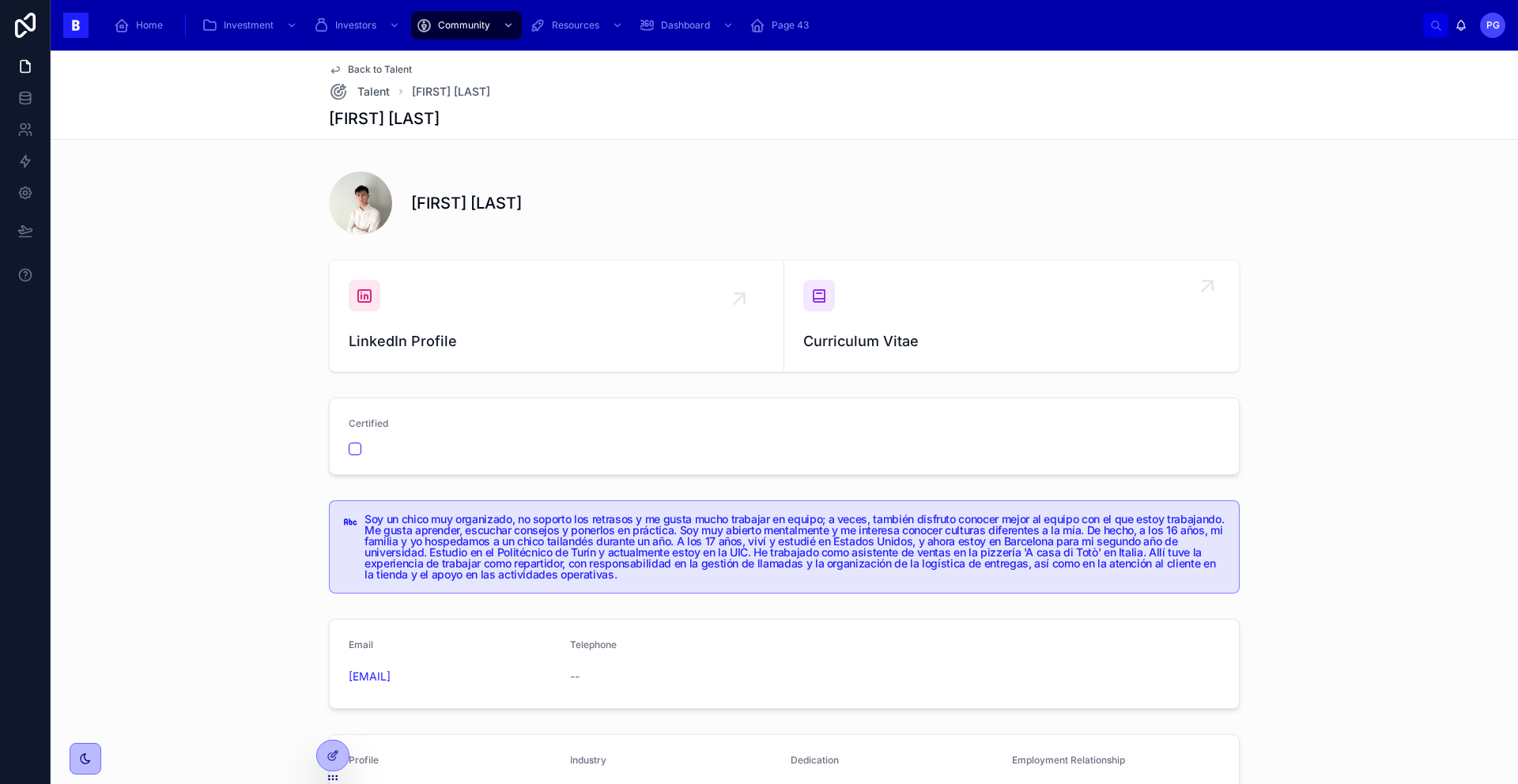 click on "Curriculum Vitae" at bounding box center [1011, 316] 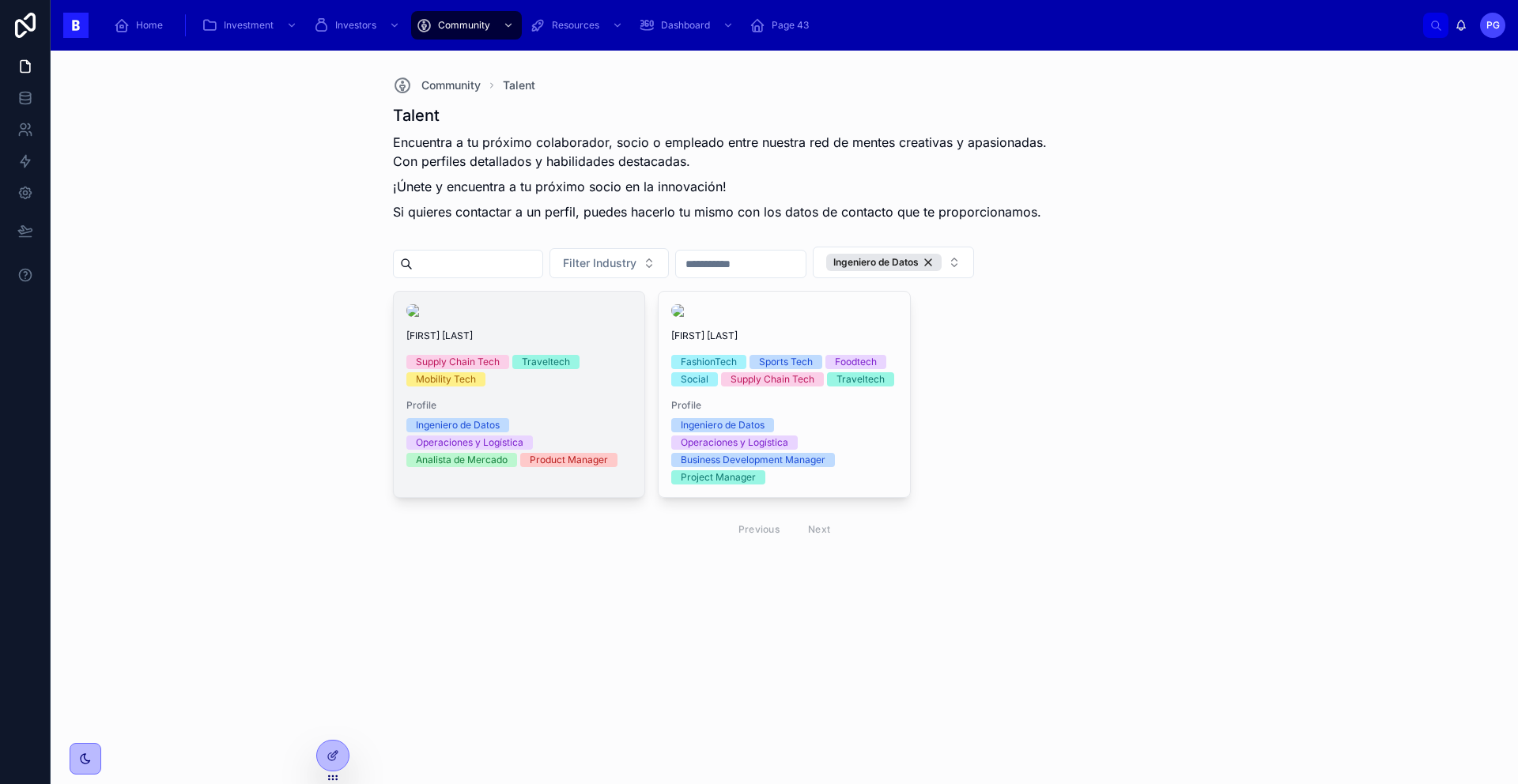 scroll, scrollTop: 141, scrollLeft: 0, axis: vertical 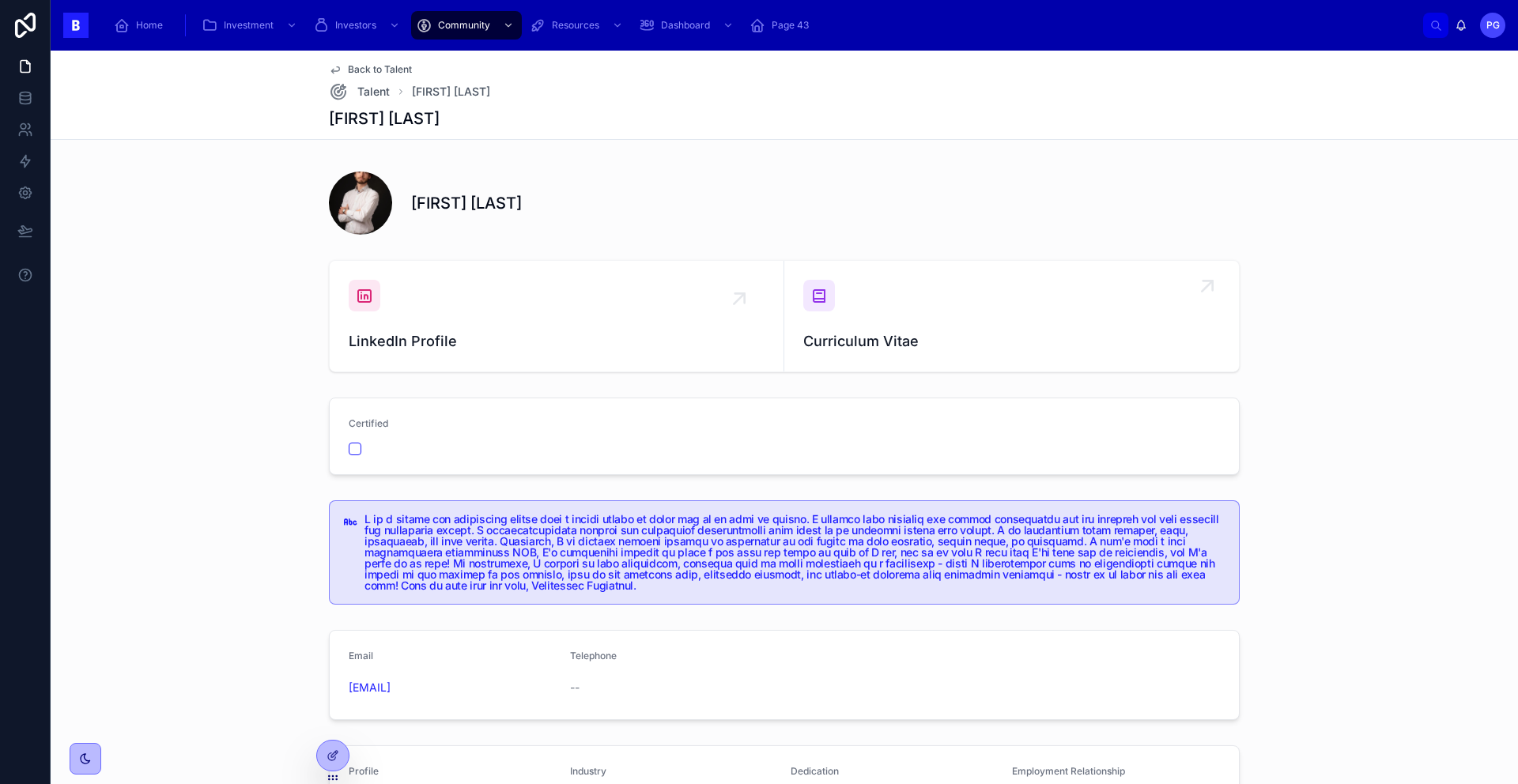 click on "Curriculum Vitae" at bounding box center [1011, 316] 